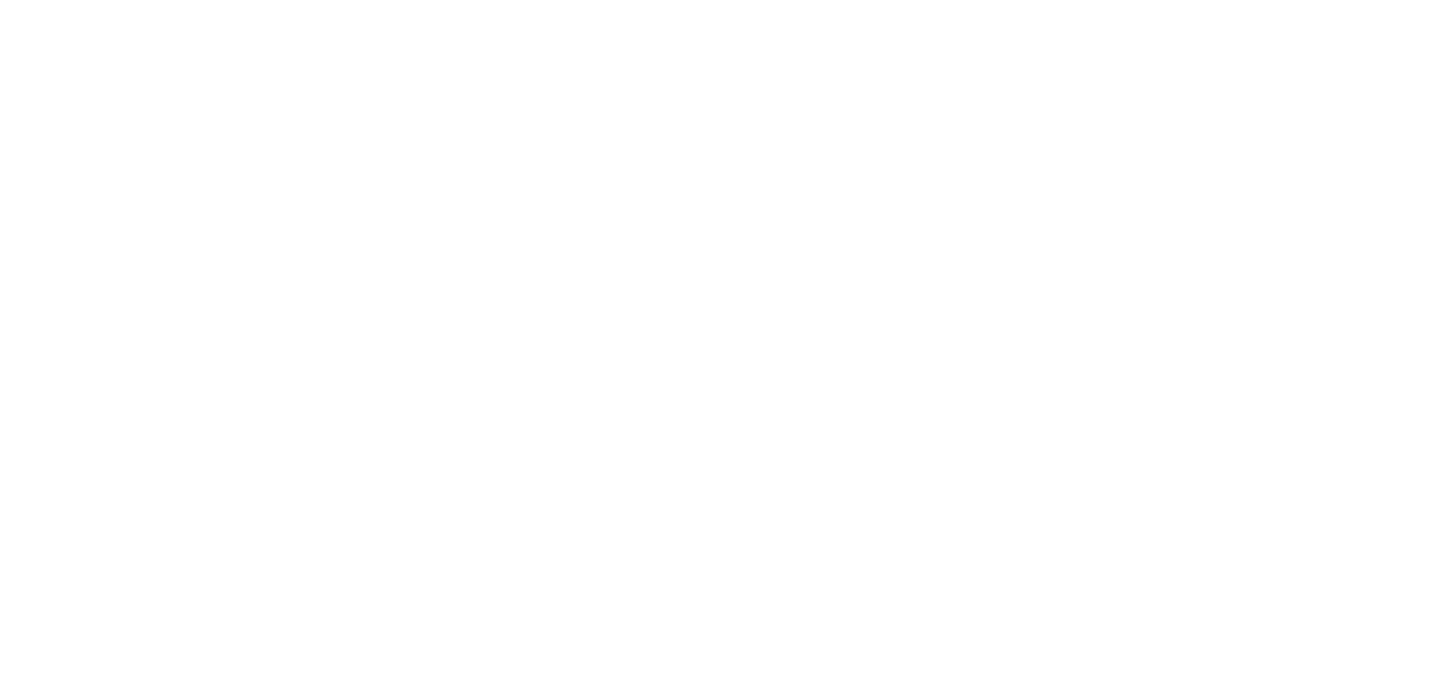 scroll, scrollTop: 0, scrollLeft: 0, axis: both 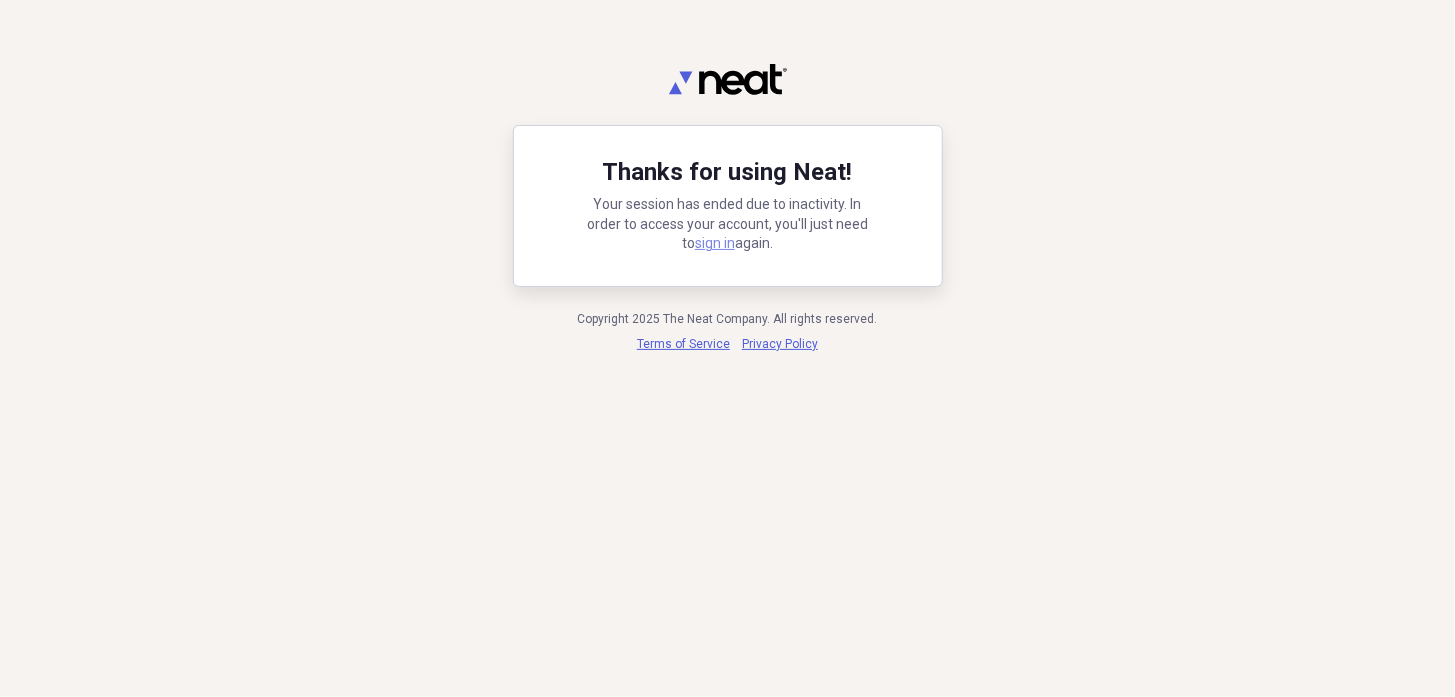 click on "sign in" at bounding box center [715, 243] 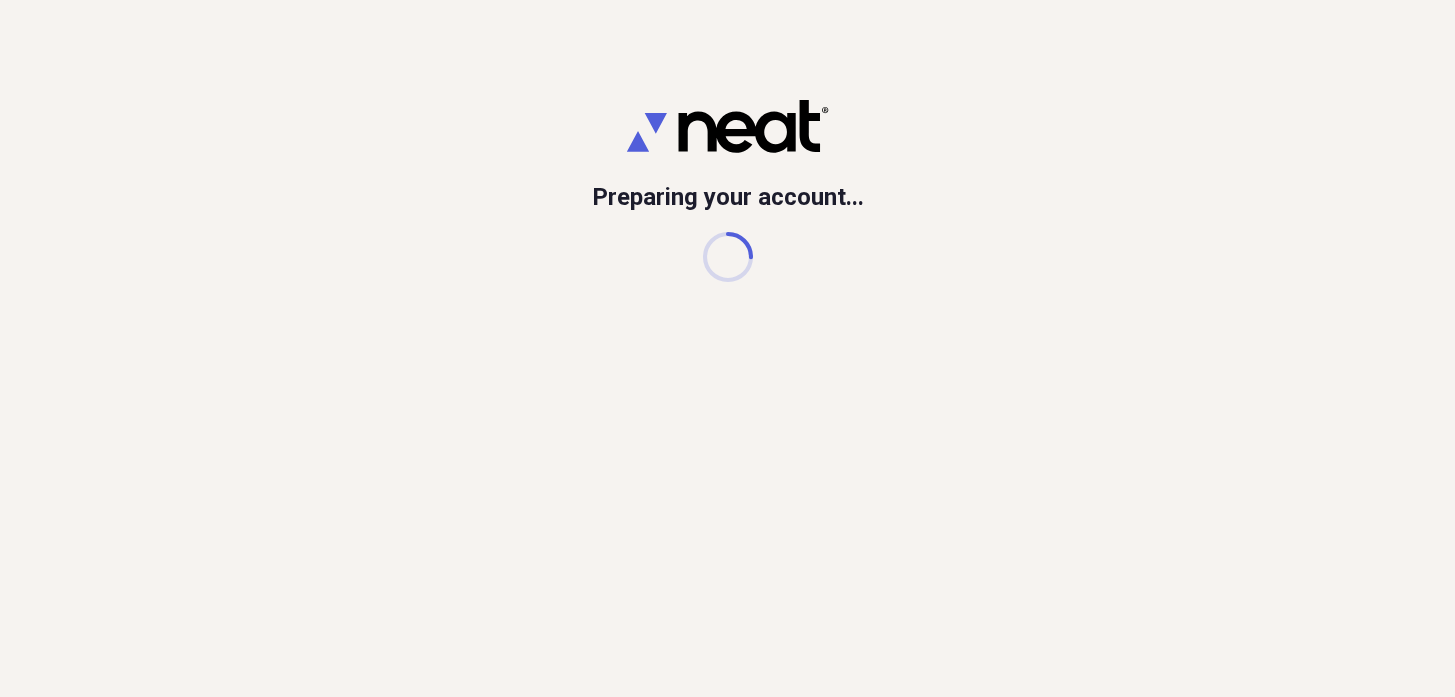 scroll, scrollTop: 0, scrollLeft: 0, axis: both 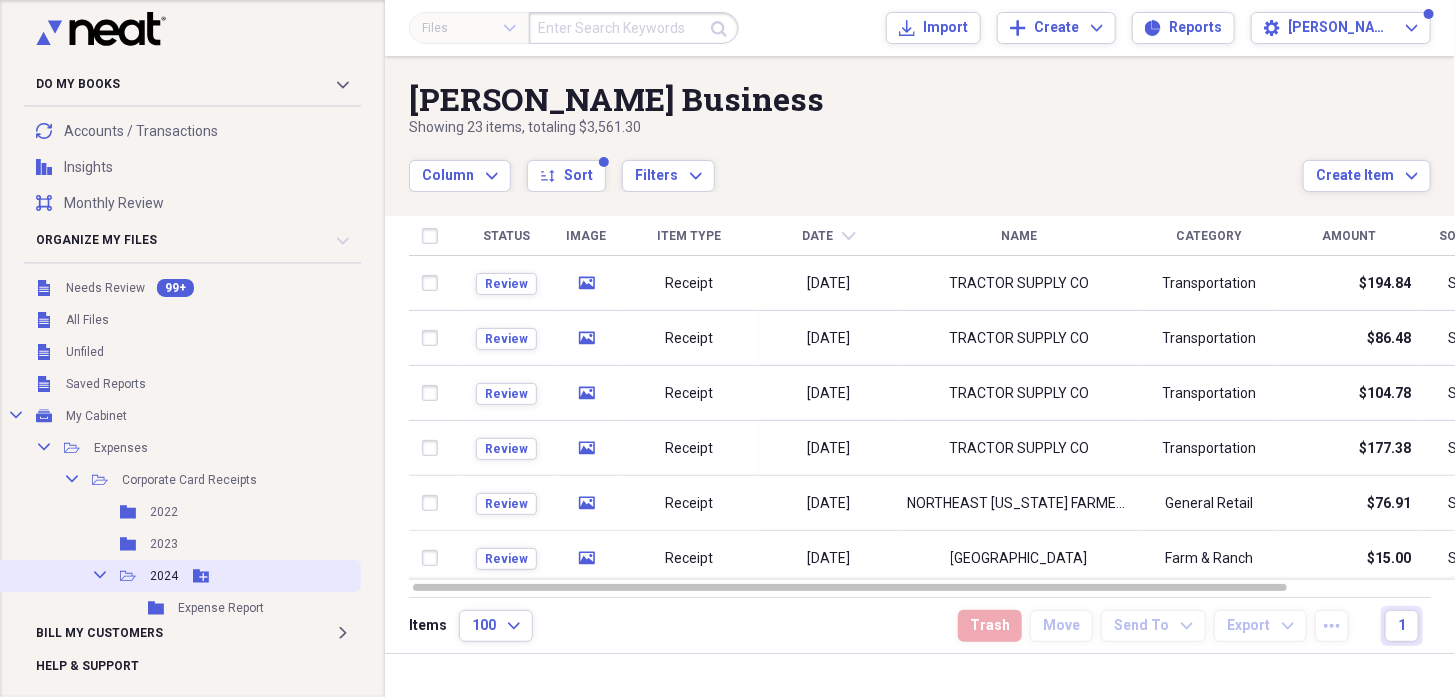 click on "Collapse Open Folder 2024 Add Folder" at bounding box center (178, 576) 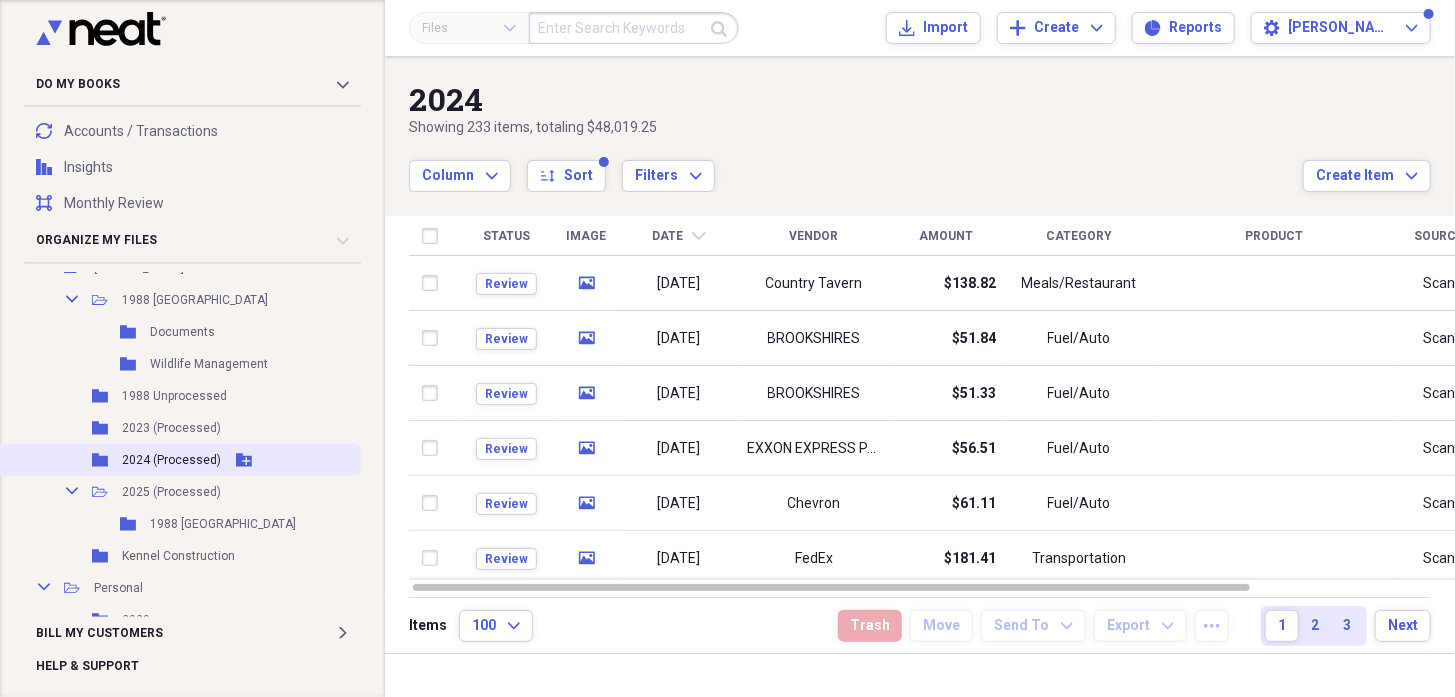 scroll, scrollTop: 600, scrollLeft: 0, axis: vertical 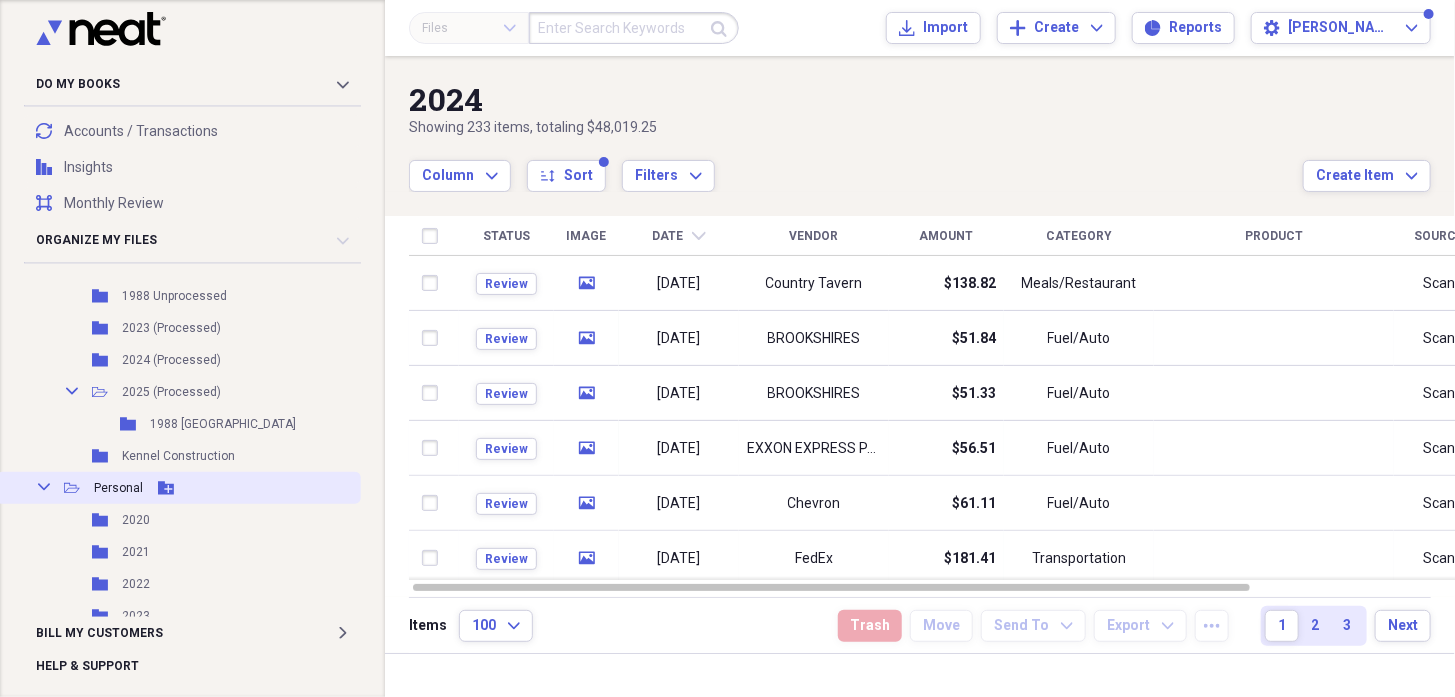 click on "Personal" at bounding box center [118, 488] 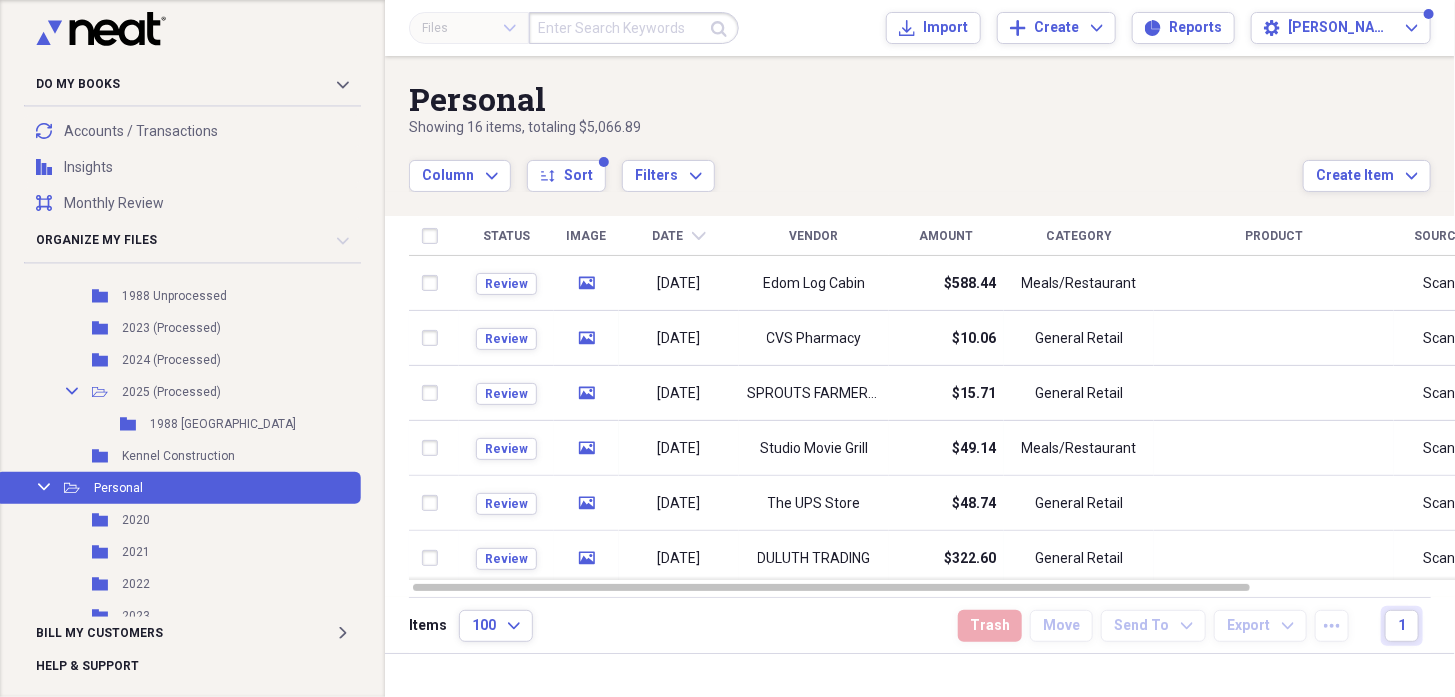 drag, startPoint x: 1454, startPoint y: 315, endPoint x: 1458, endPoint y: 210, distance: 105.076164 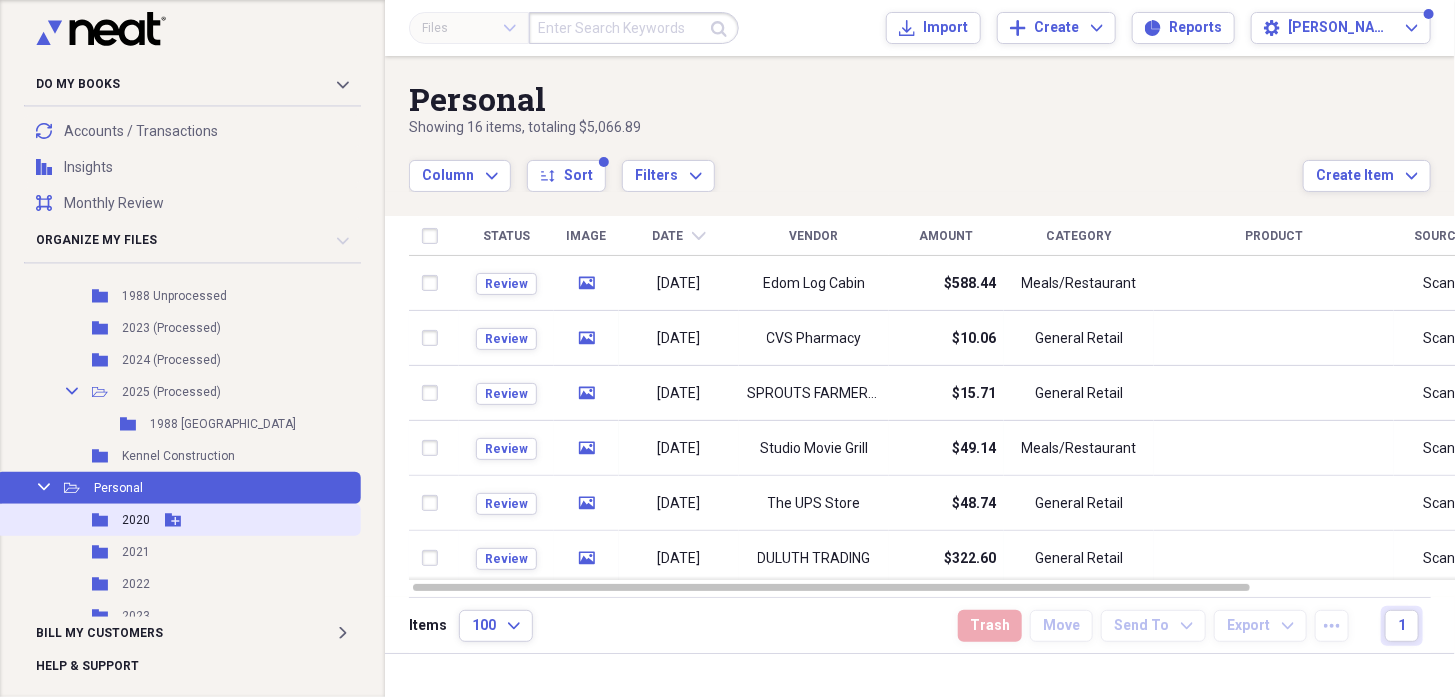 click on "2020" at bounding box center [136, 520] 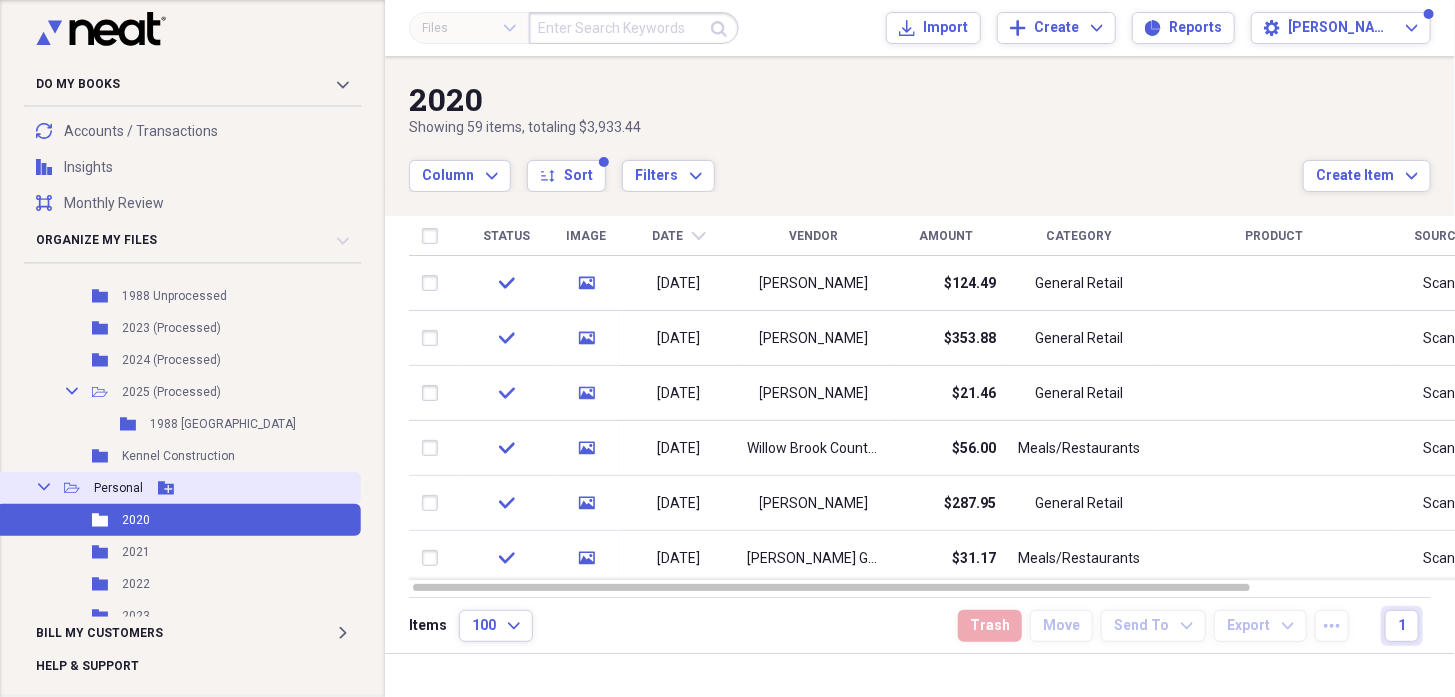 click on "Personal" at bounding box center [118, 488] 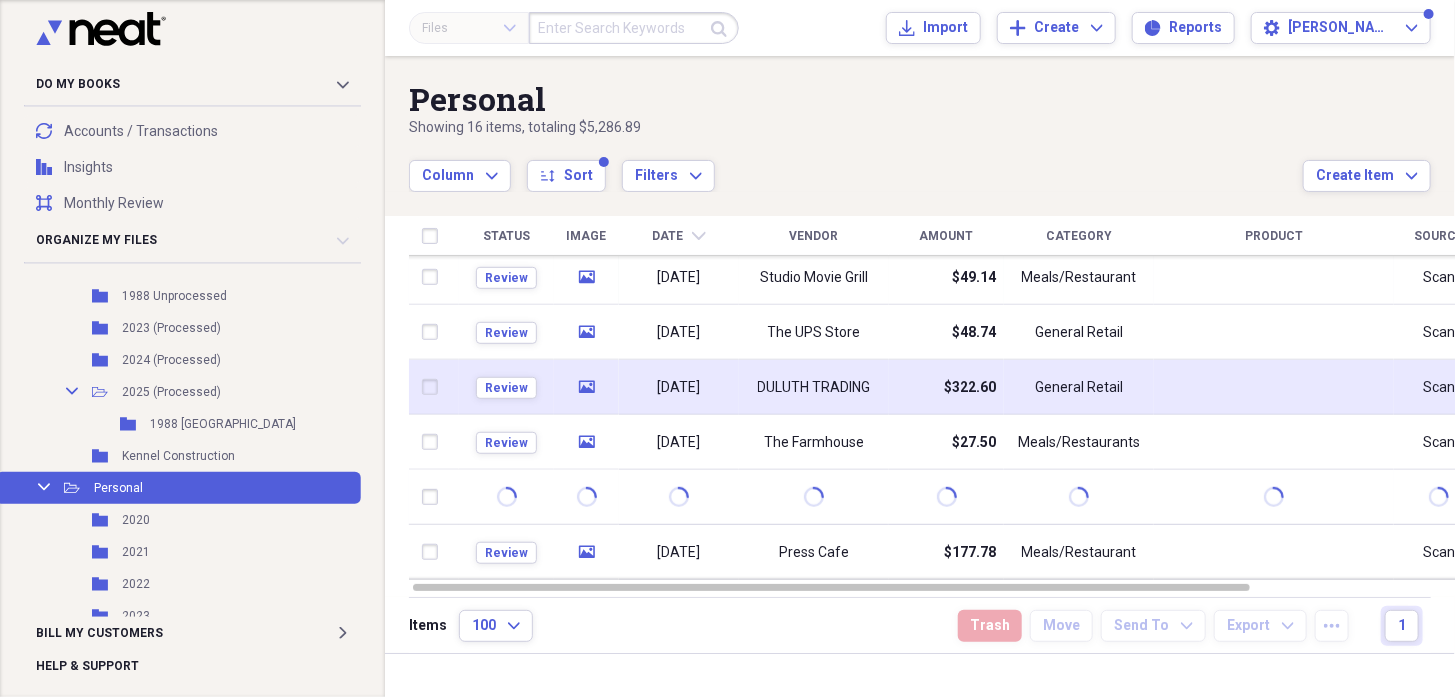 drag, startPoint x: 1447, startPoint y: 323, endPoint x: 1432, endPoint y: 386, distance: 64.7611 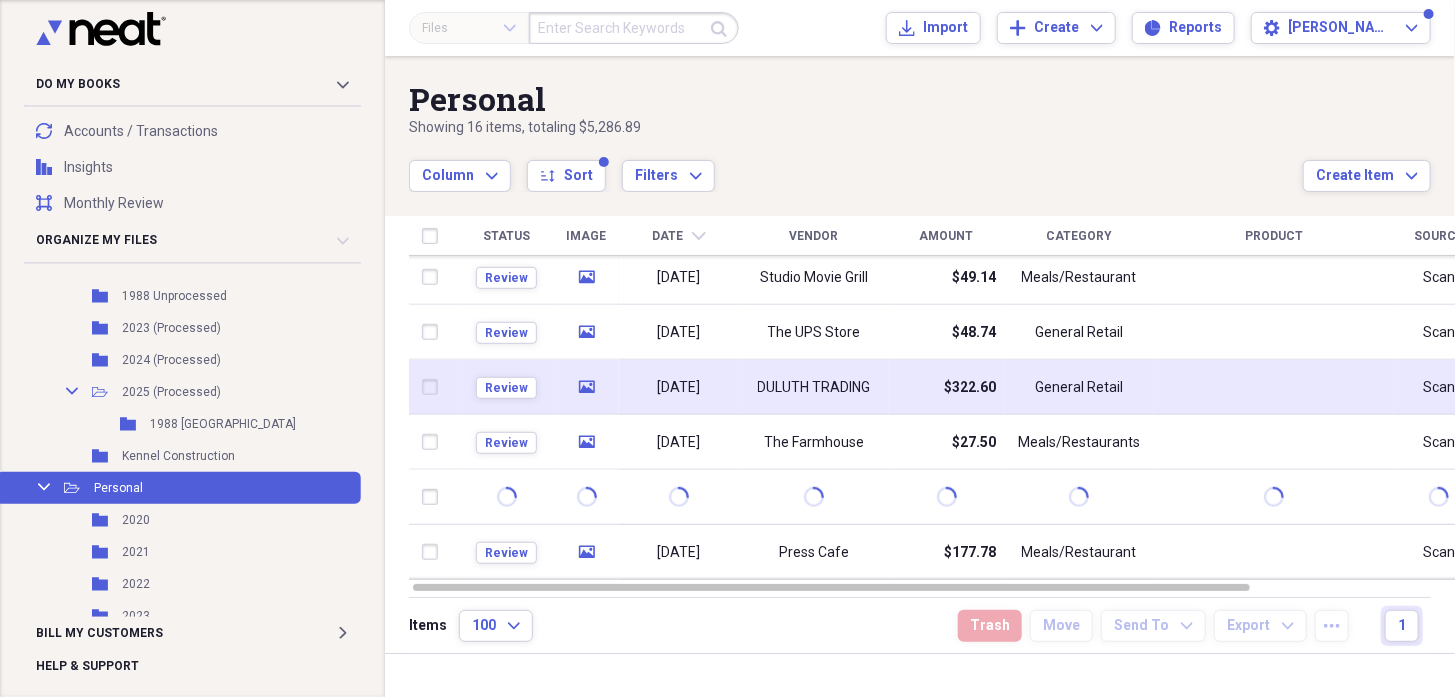 click on "Status Image Date chevron-down Vendor Amount Category Product Source Billable Reimbursable Review media [DATE] Edom Log Cabin $588.44 Meals/Restaurant Scan Review media [DATE] CVS Pharmacy $10.06 General Retail Scan Review media [DATE] SPROUTS FARMERS MARKET $15.71 General Retail Scan Review media [DATE] Studio Movie Grill $49.14 Meals/Restaurant Scan Review media [DATE] The UPS Store $48.74 General Retail Scan Review media [DATE] DULUTH TRADING $322.60 General Retail Scan Review media [DATE] The Farmhouse $27.50 Meals/Restaurants Scan Review media [DATE] Press Cafe $177.78 Meals/Restaurant Scan Review media [DATE] [GEOGRAPHIC_DATA] $15.13 General Retail Scan" at bounding box center [941, 406] 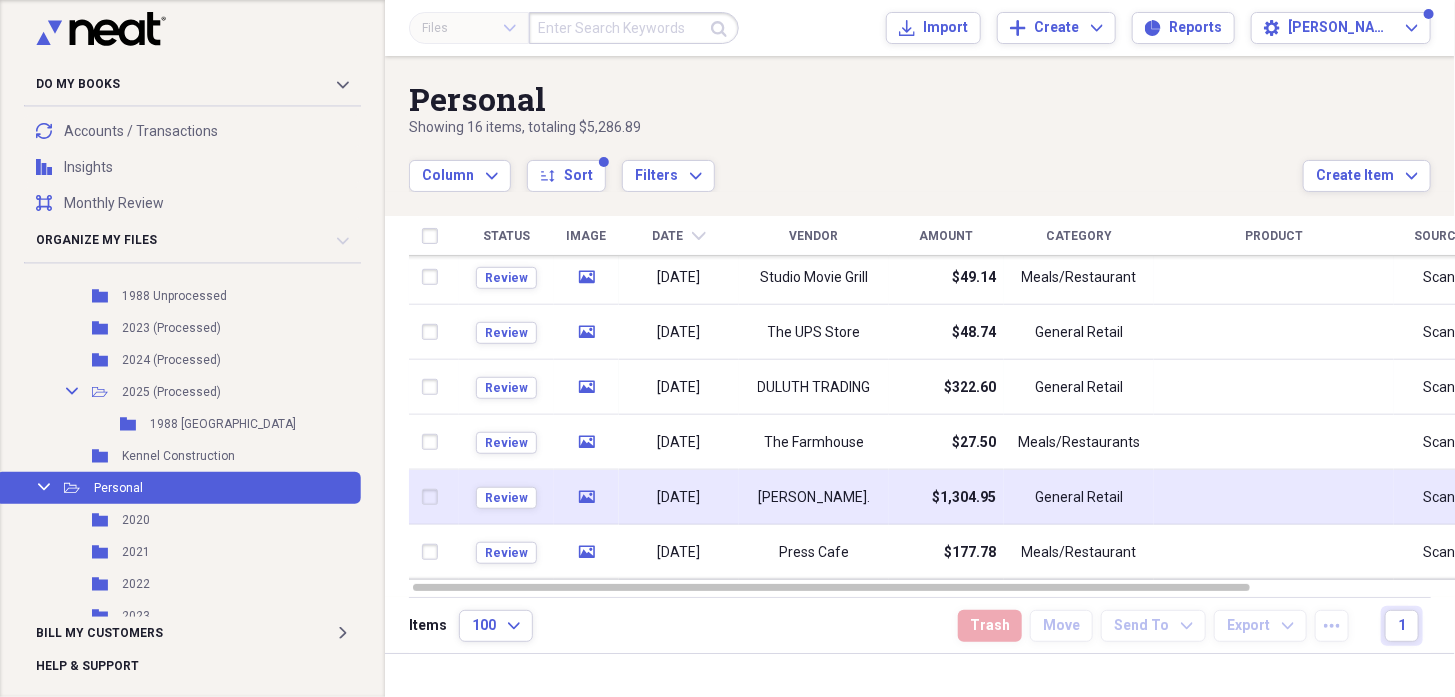click on "[DATE]" at bounding box center [679, 497] 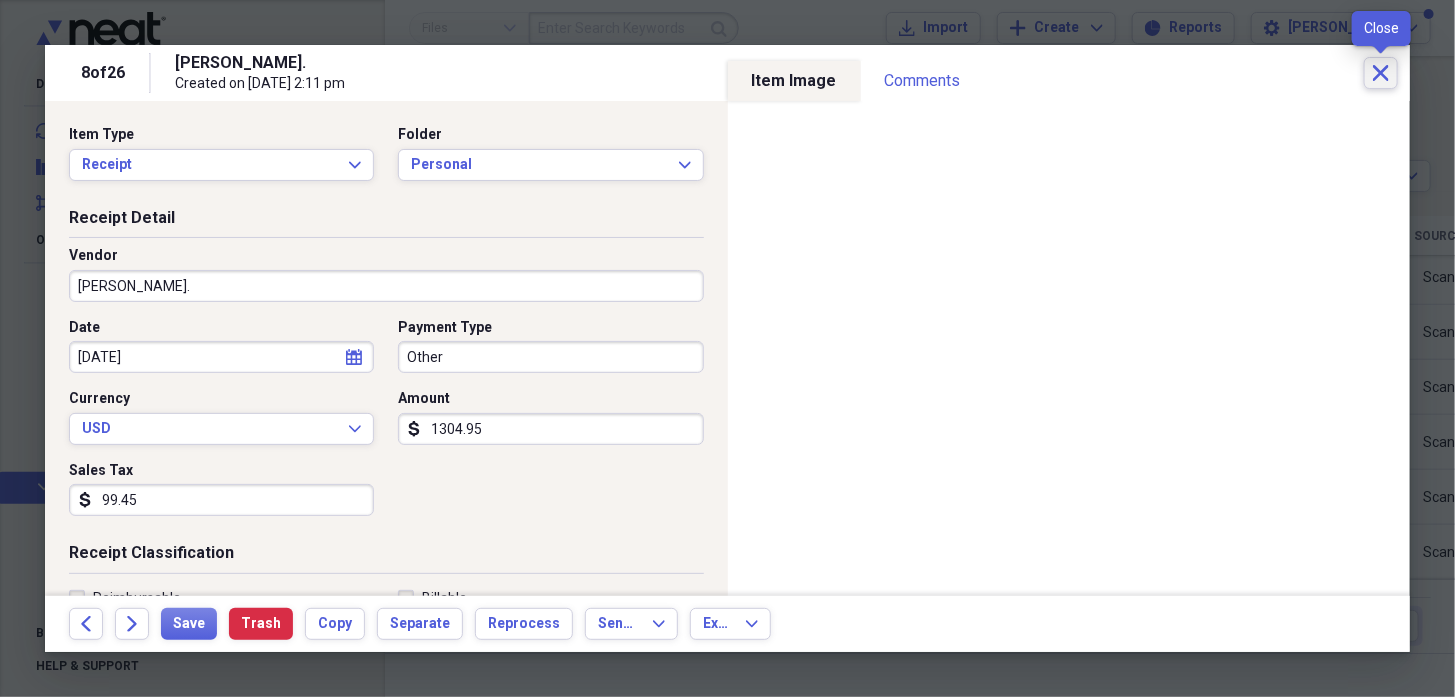click on "Close" 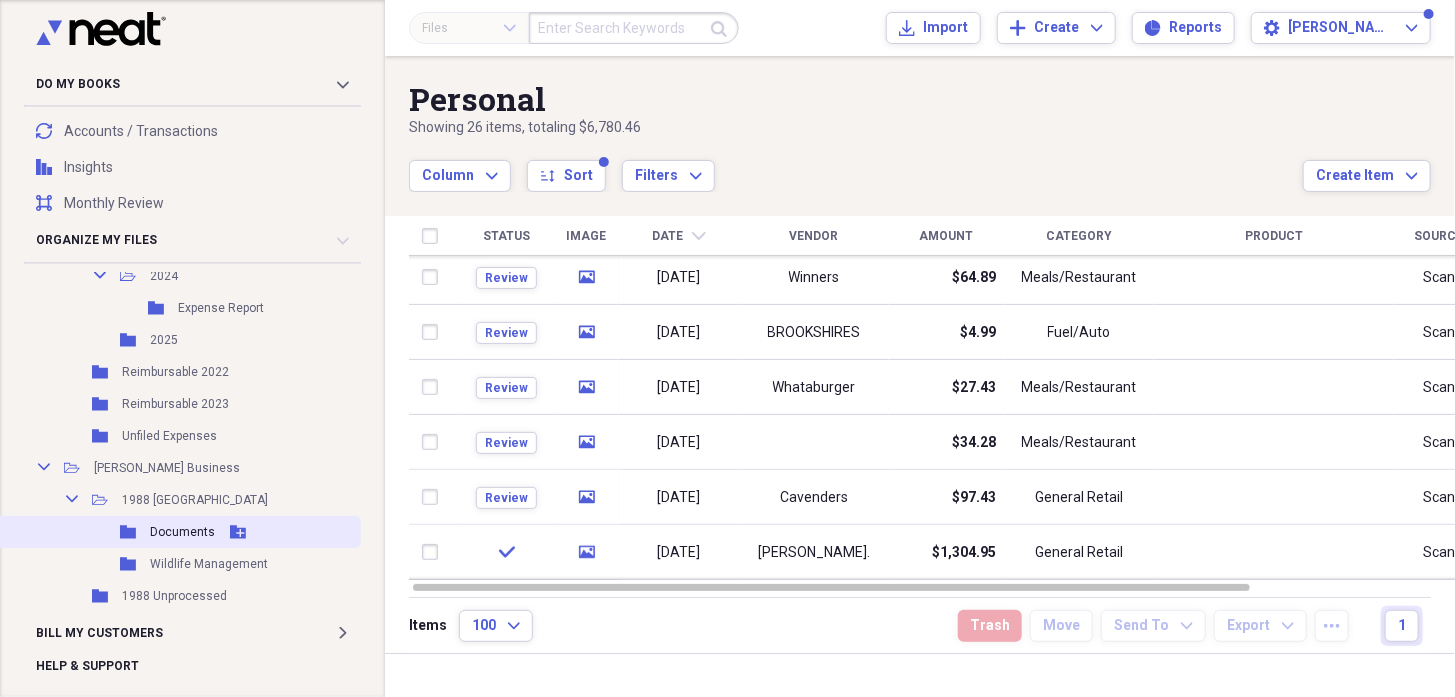 scroll, scrollTop: 400, scrollLeft: 0, axis: vertical 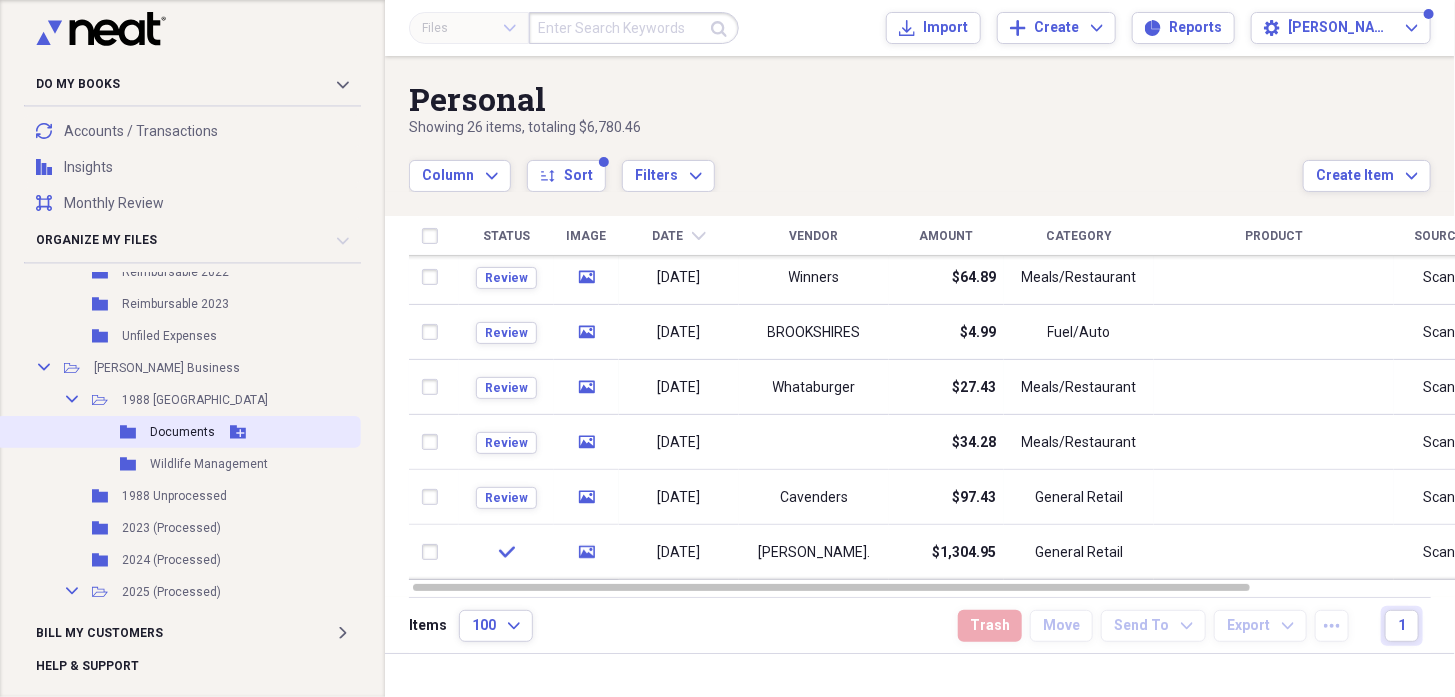 click on "Documents" at bounding box center (182, 432) 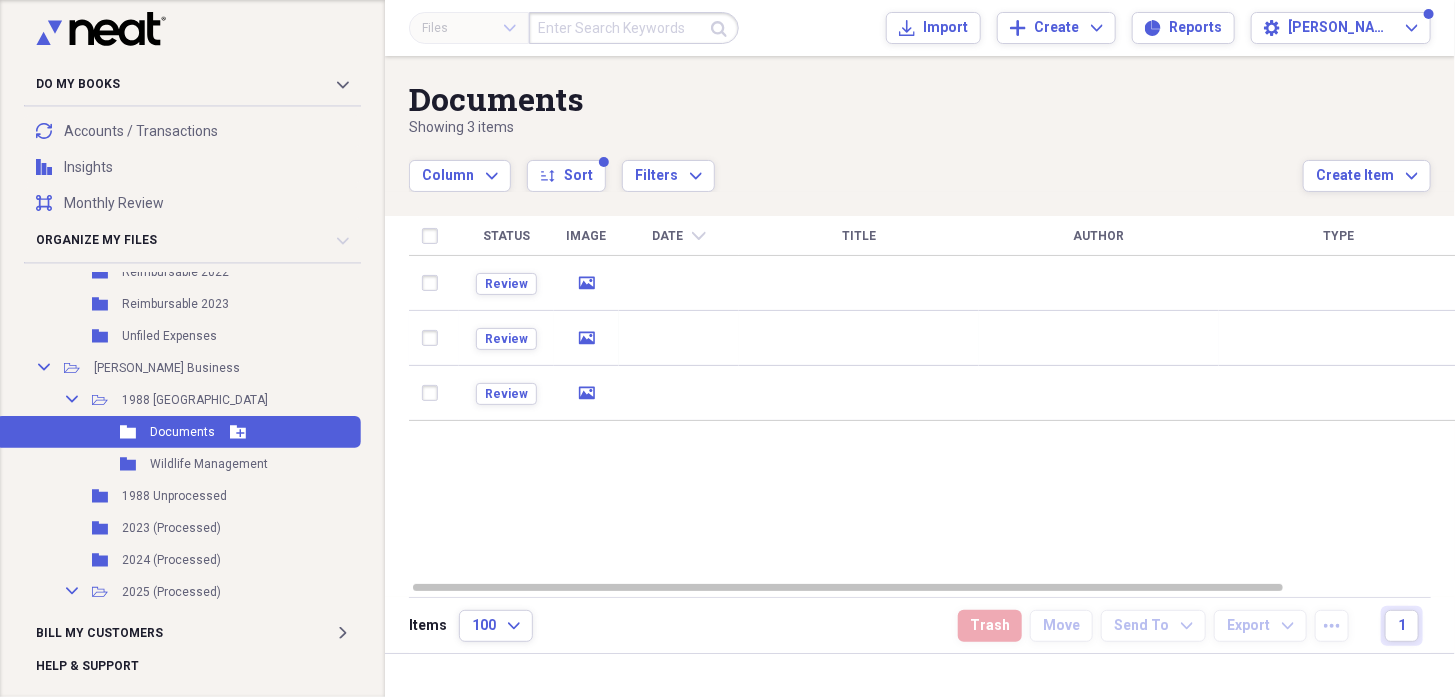 click 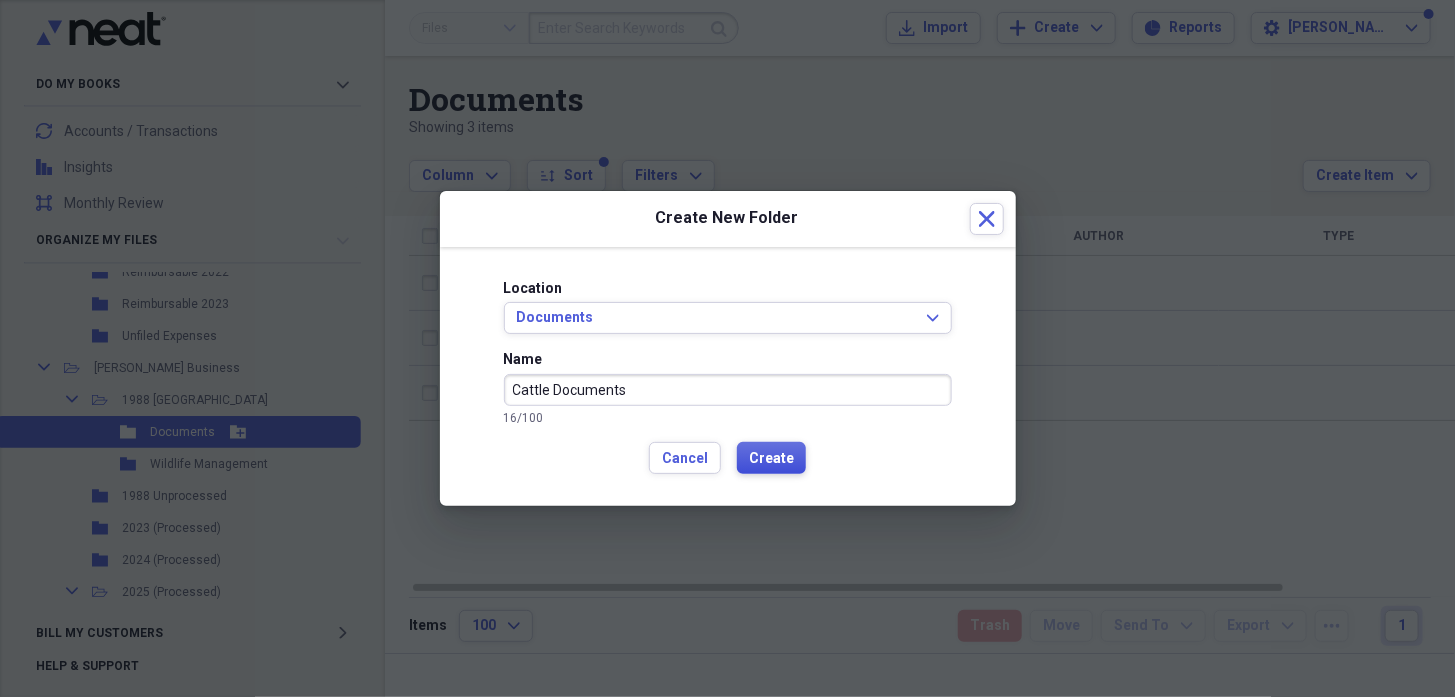 type on "Cattle Documents" 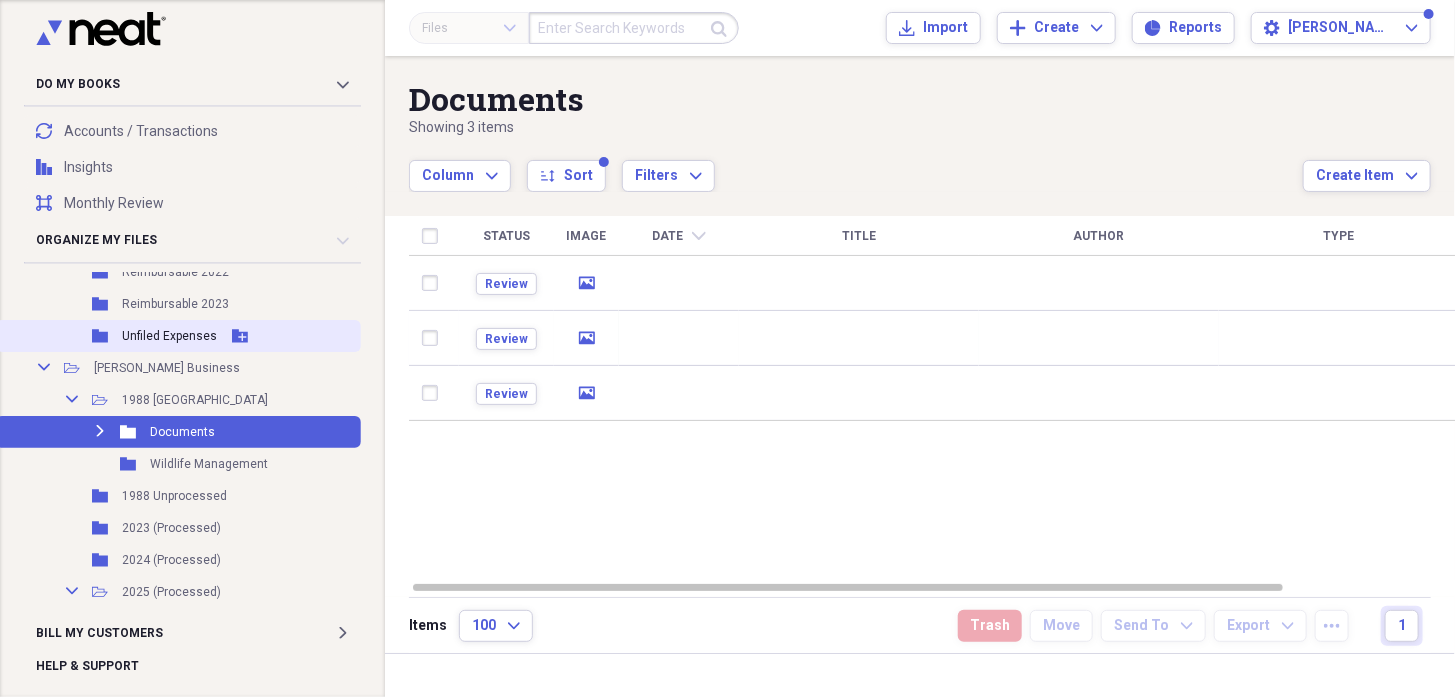 click on "Folder Unfiled Expenses Add Folder" at bounding box center [178, 336] 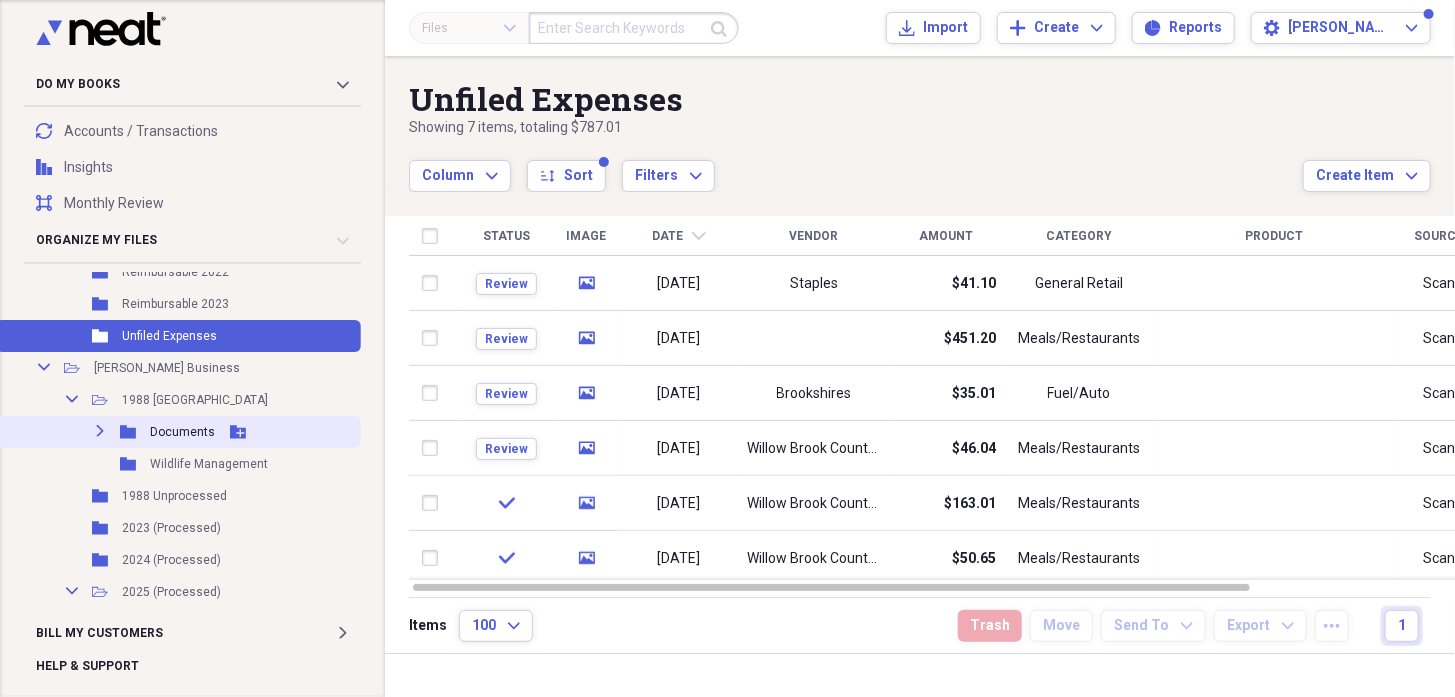 click on "Expand" at bounding box center (100, 431) 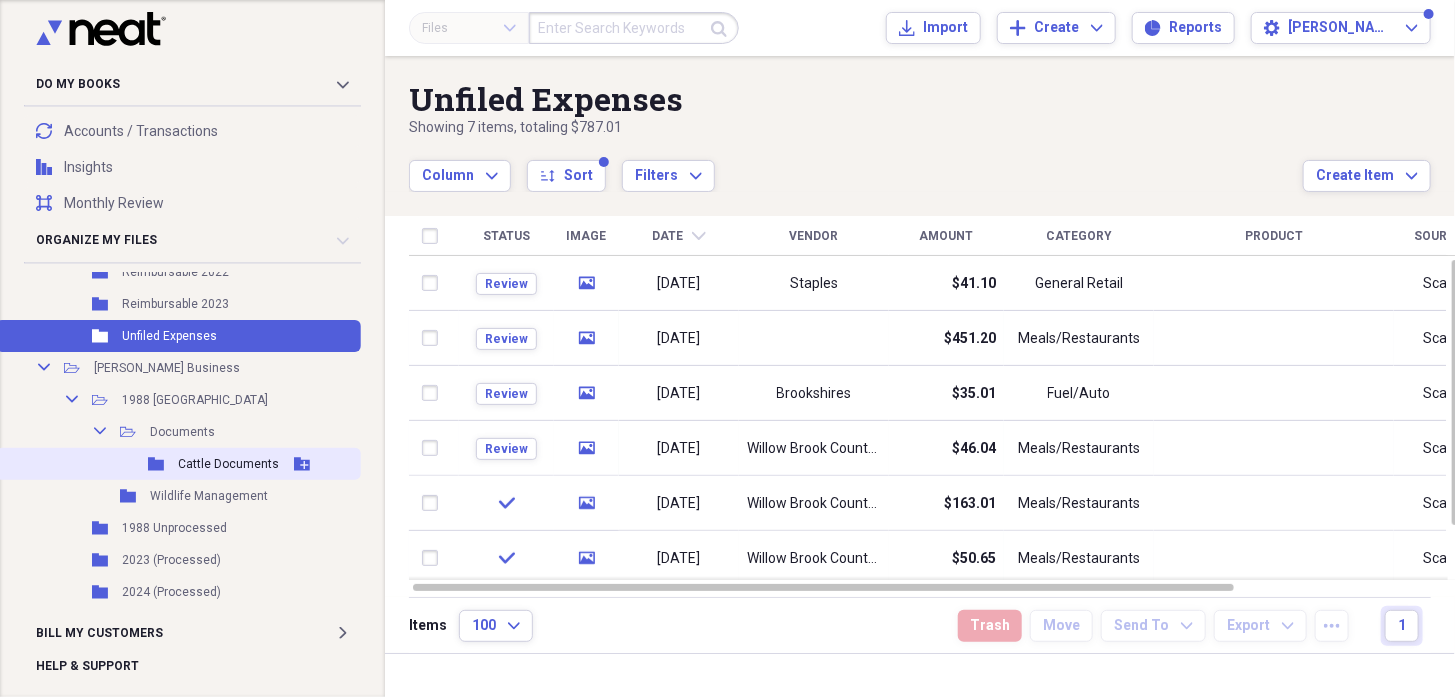 click on "Cattle Documents" at bounding box center (228, 464) 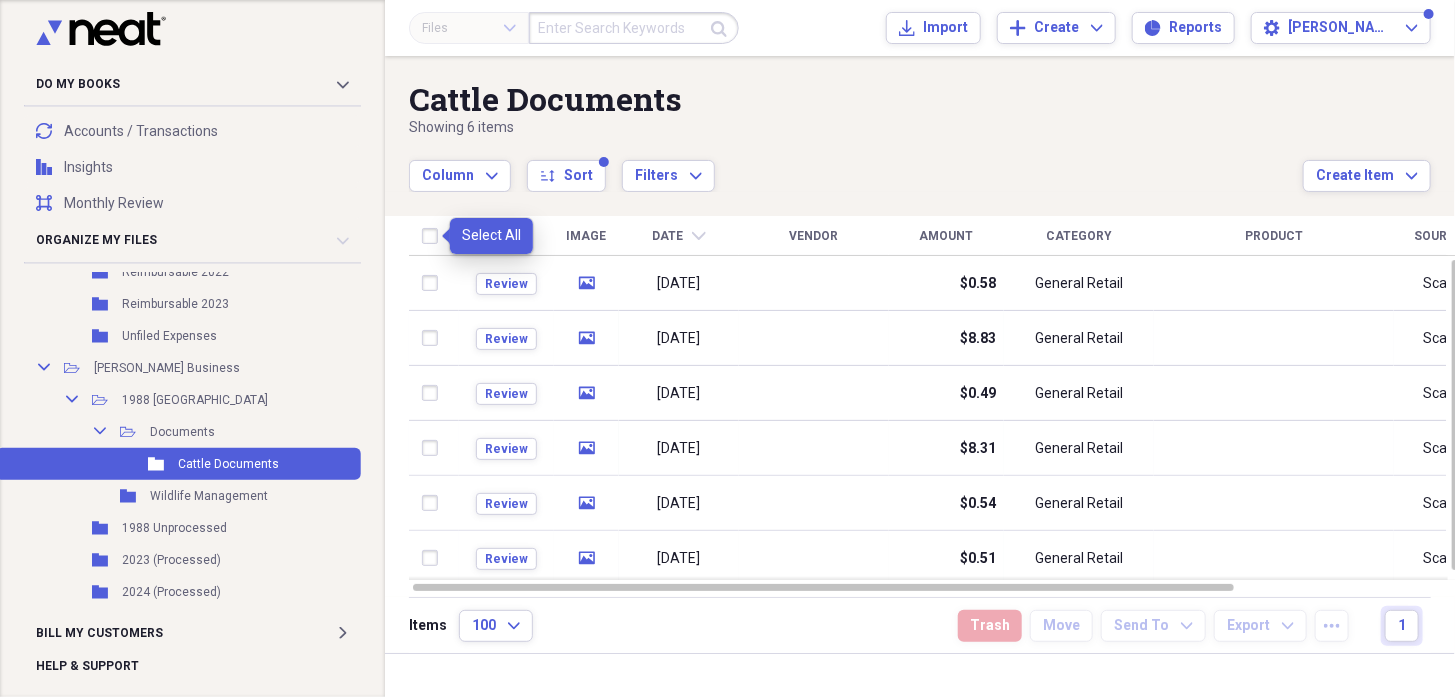click at bounding box center [434, 236] 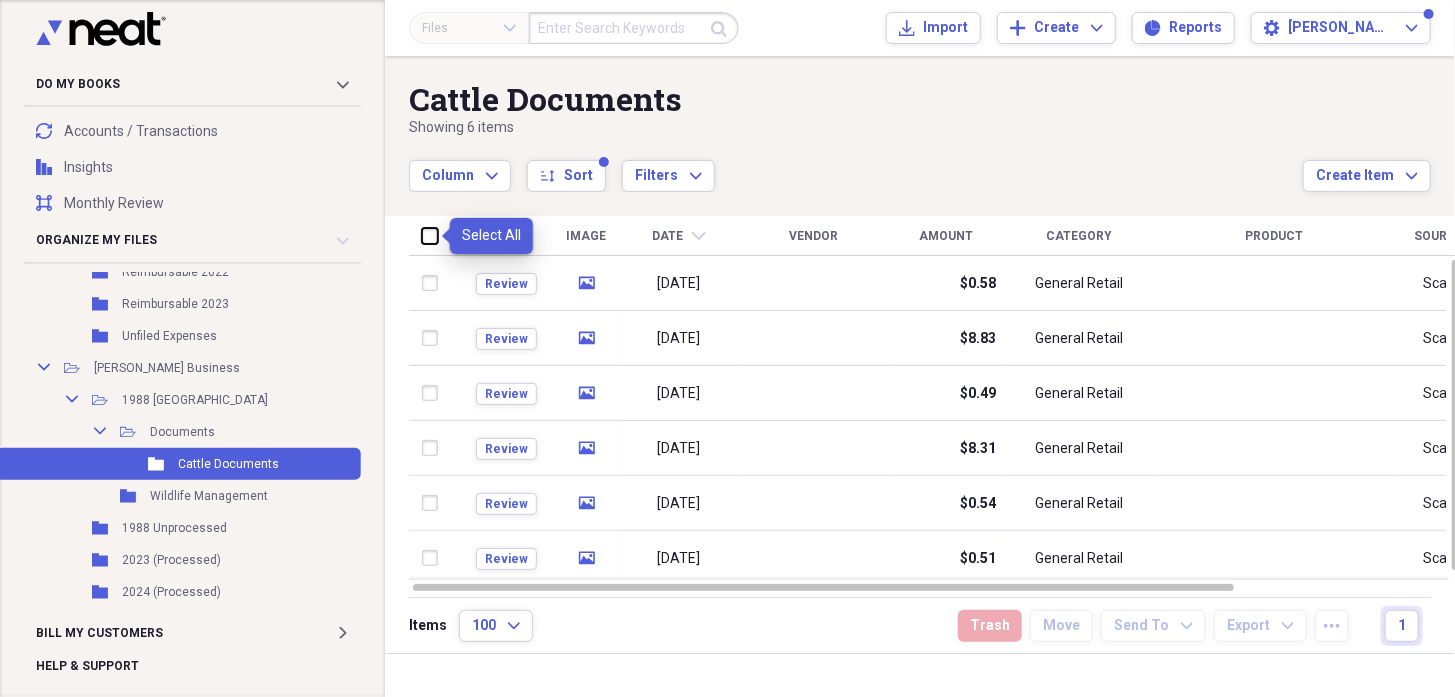 click at bounding box center (422, 235) 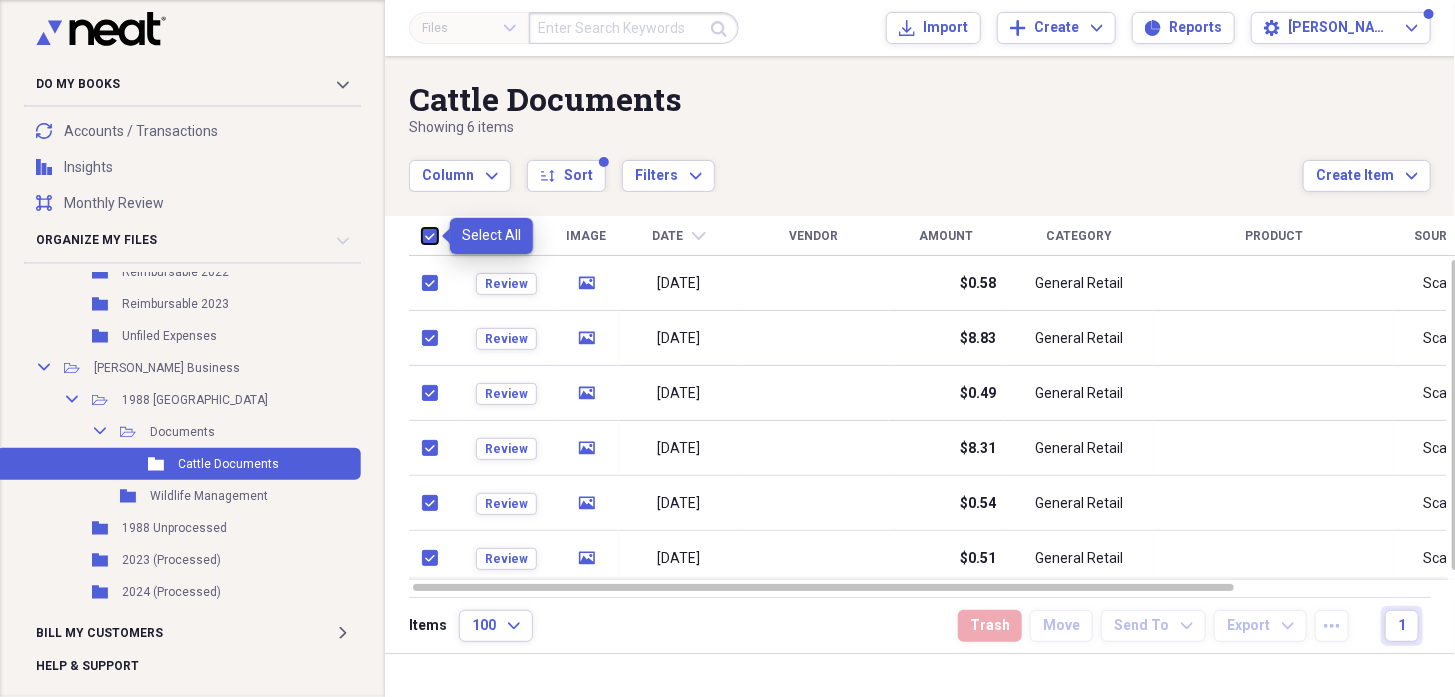 checkbox on "true" 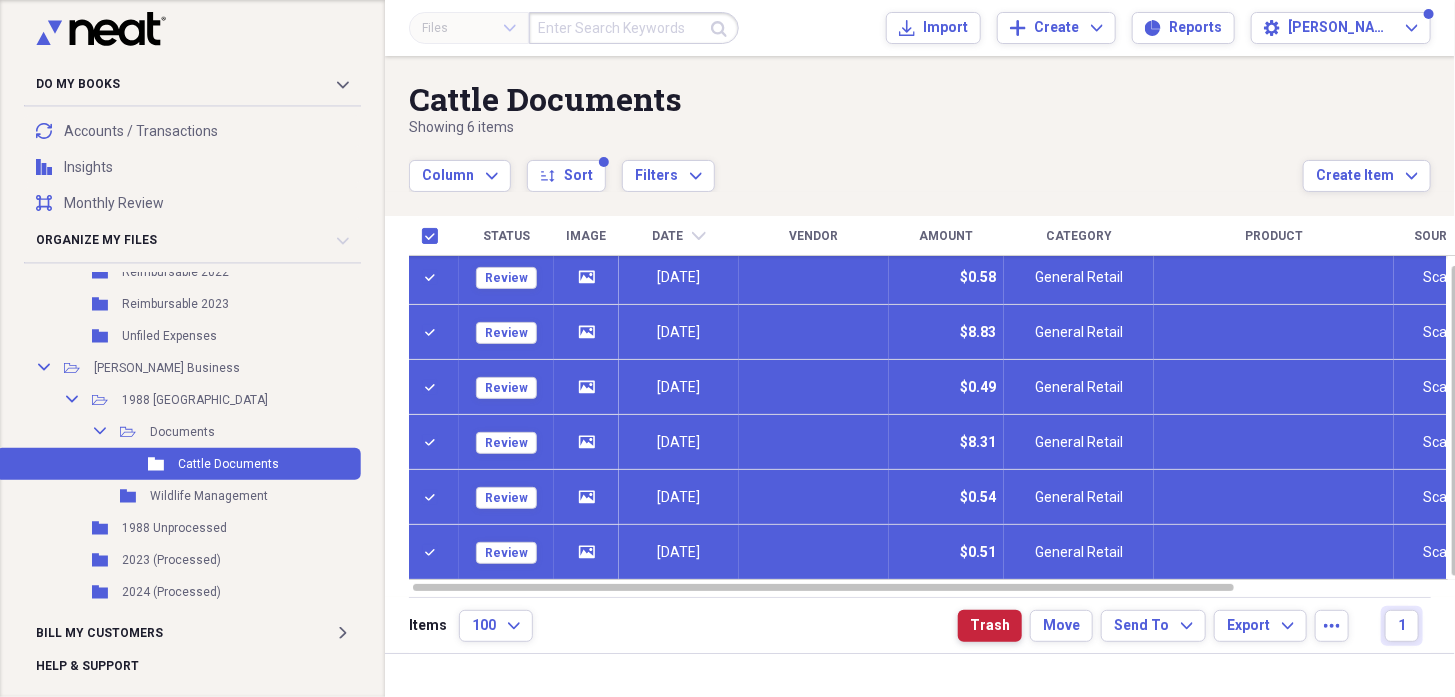 click on "Trash" at bounding box center [990, 626] 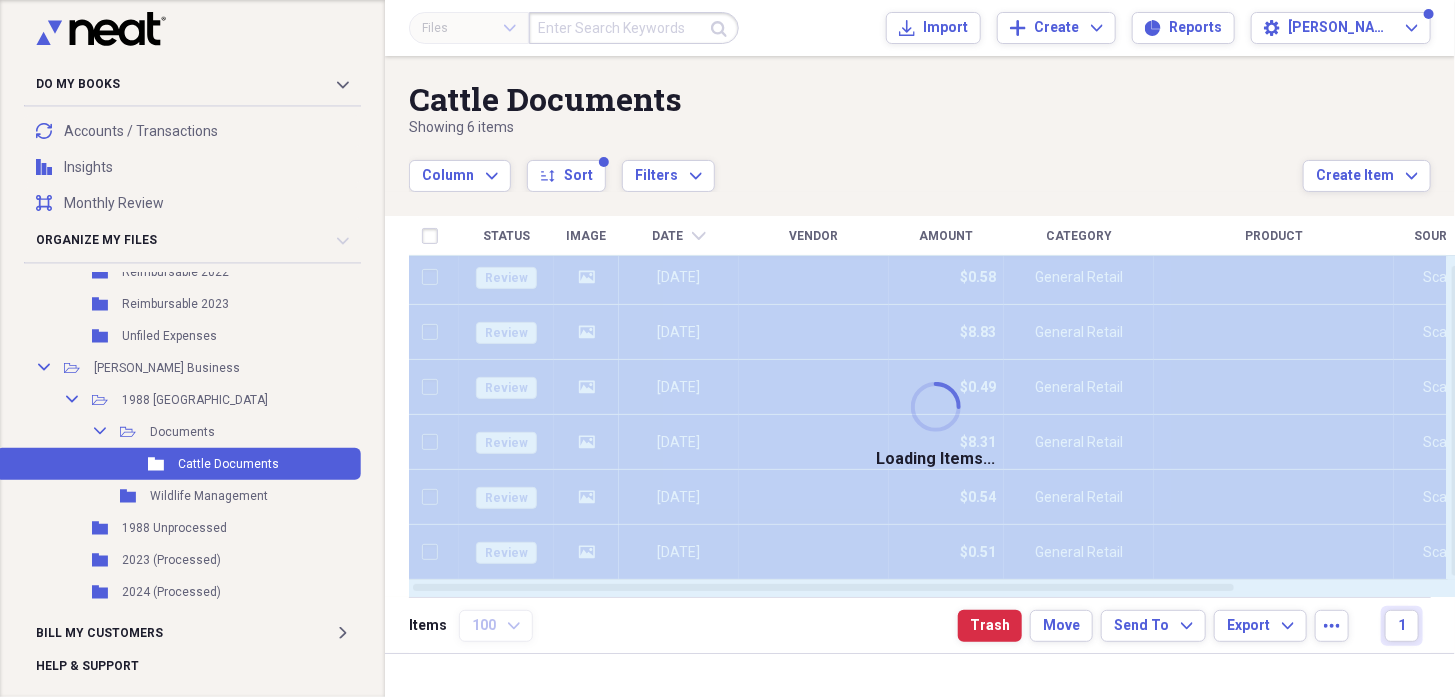checkbox on "false" 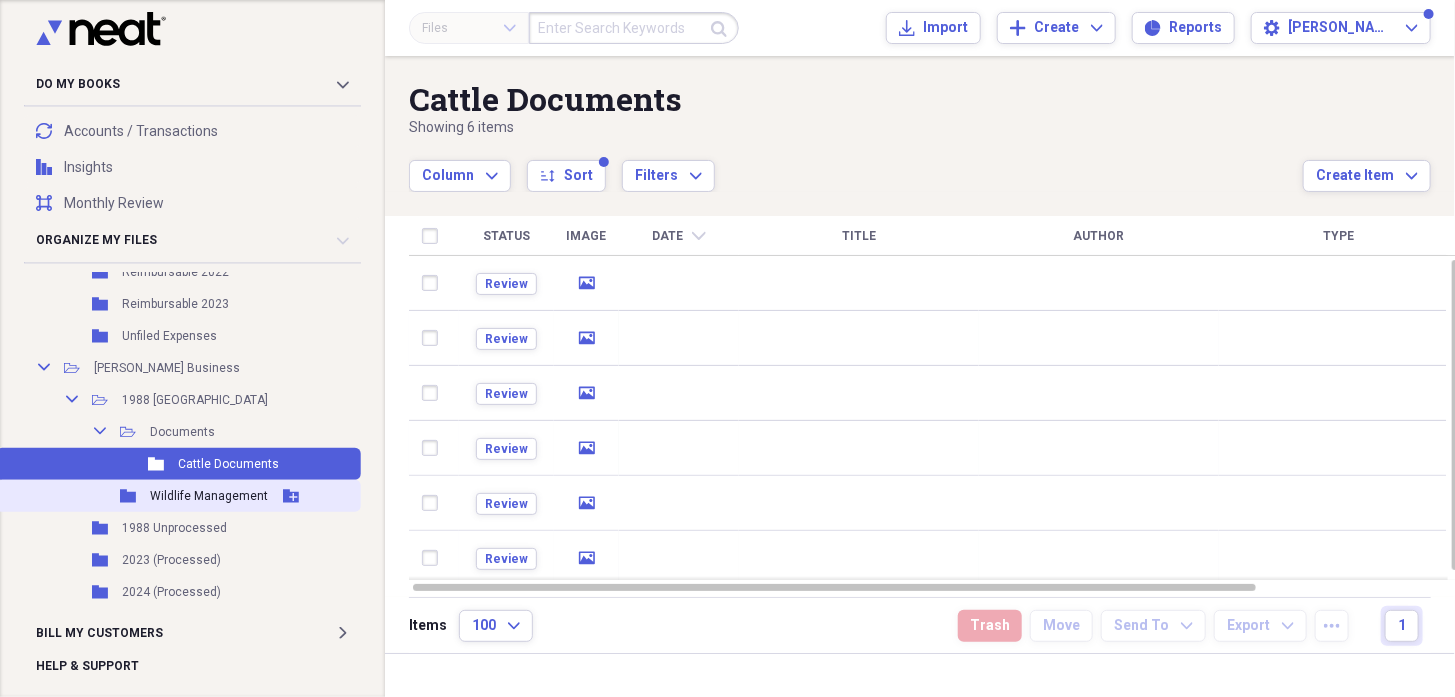 click on "Folder Wildlife Management Add Folder" at bounding box center (178, 496) 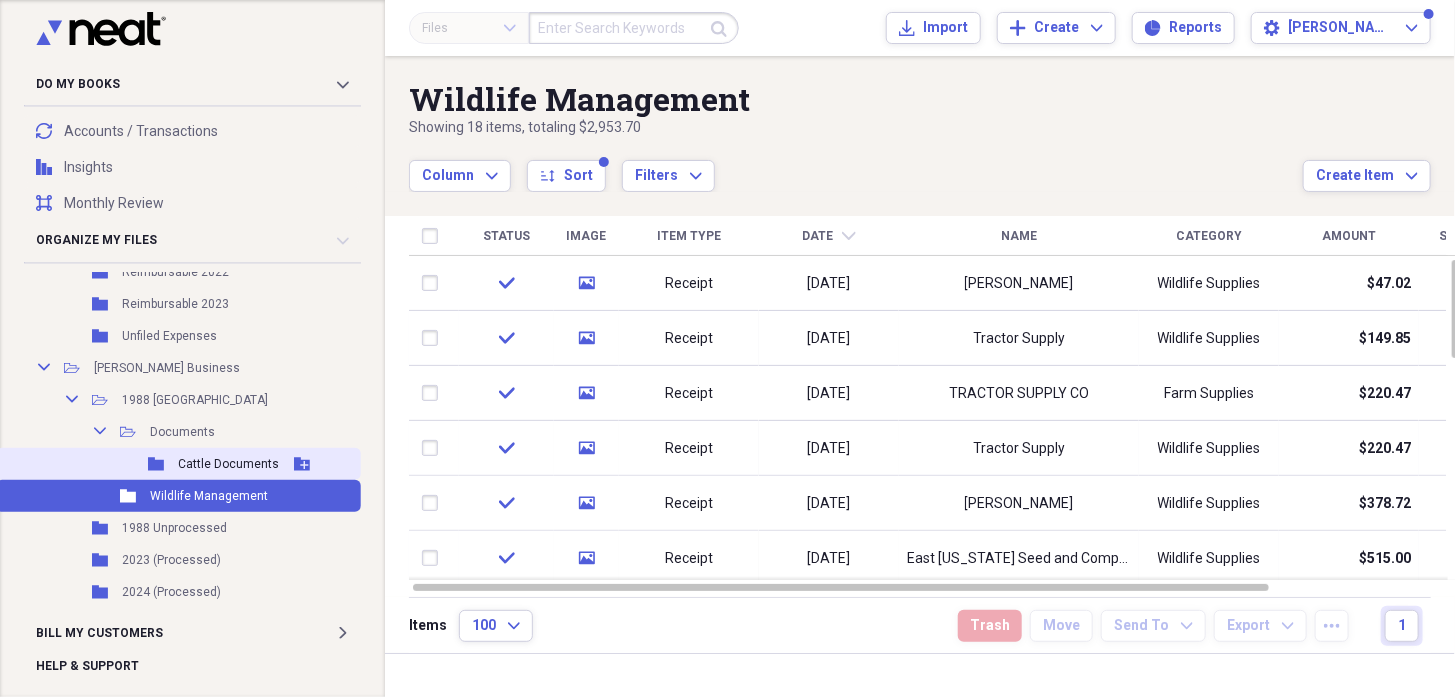 click on "Cattle Documents" at bounding box center (228, 464) 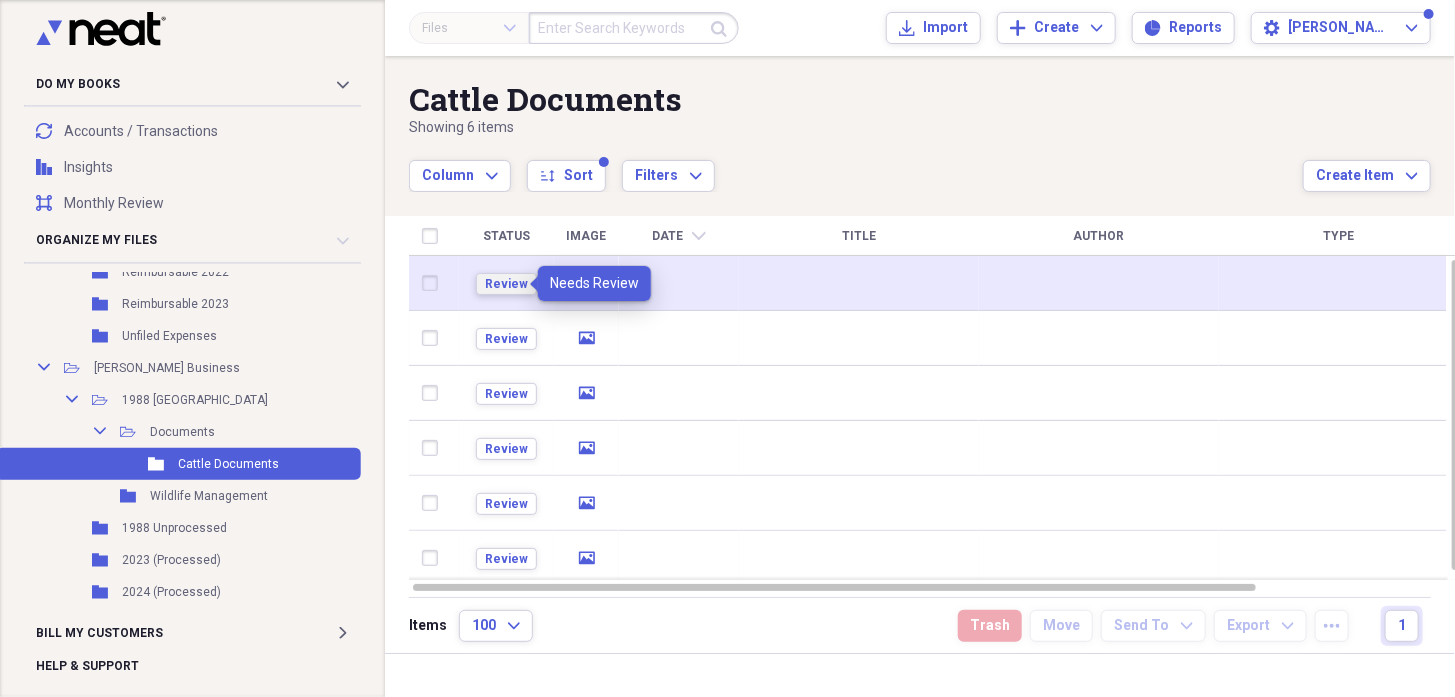 click on "Review" at bounding box center (506, 284) 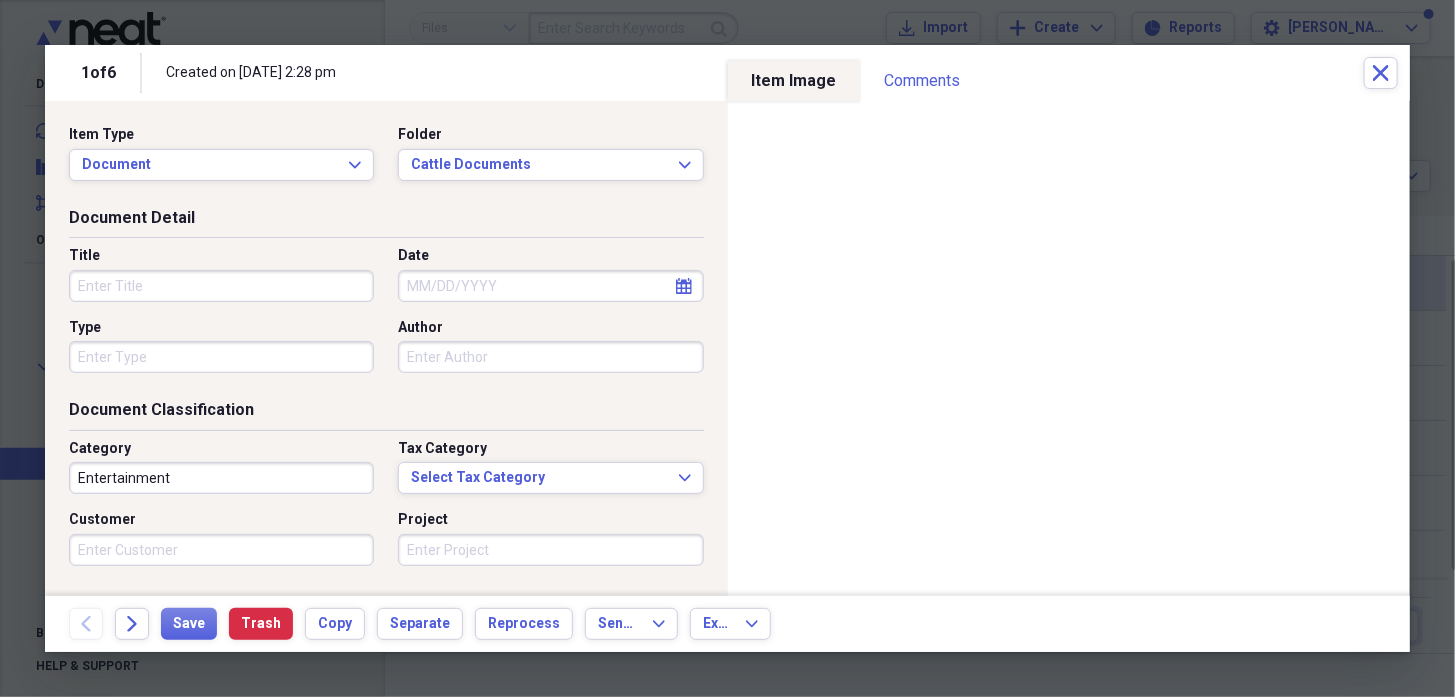 click on "Title" at bounding box center [221, 286] 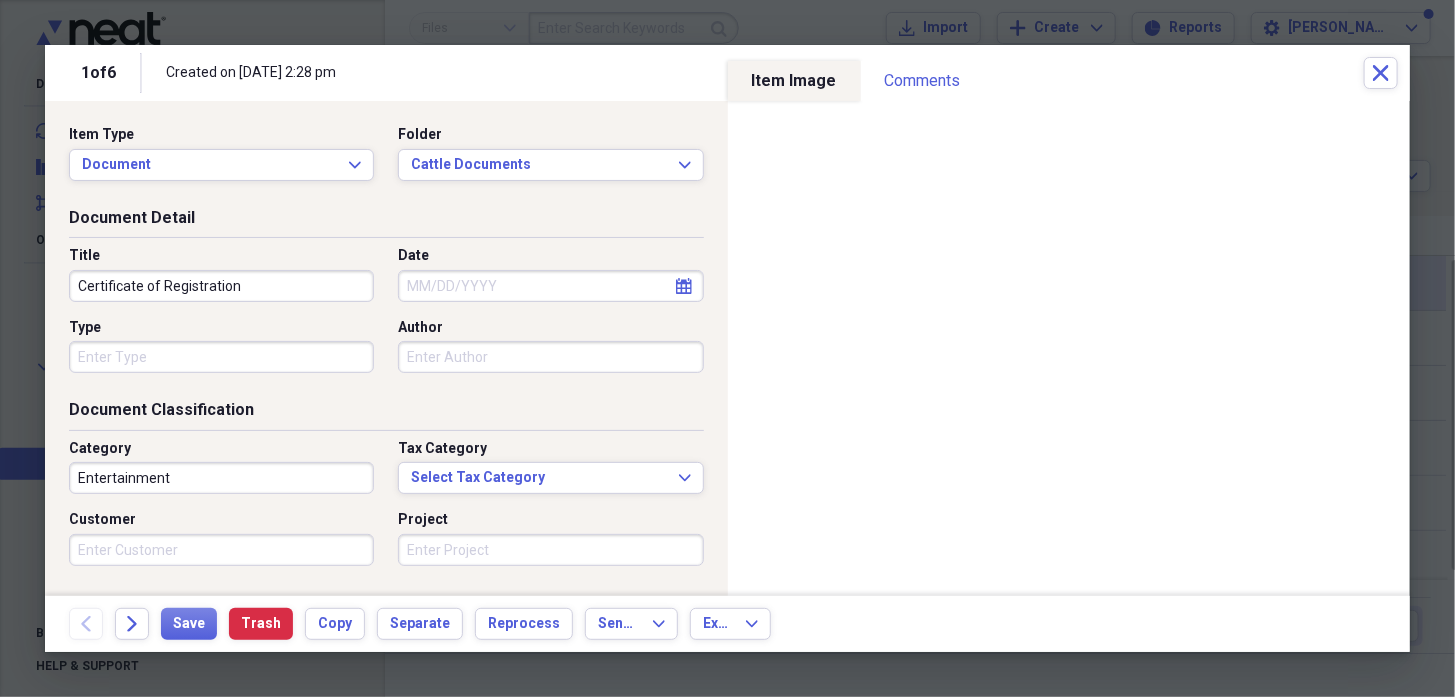 type on "Certificate of Registration" 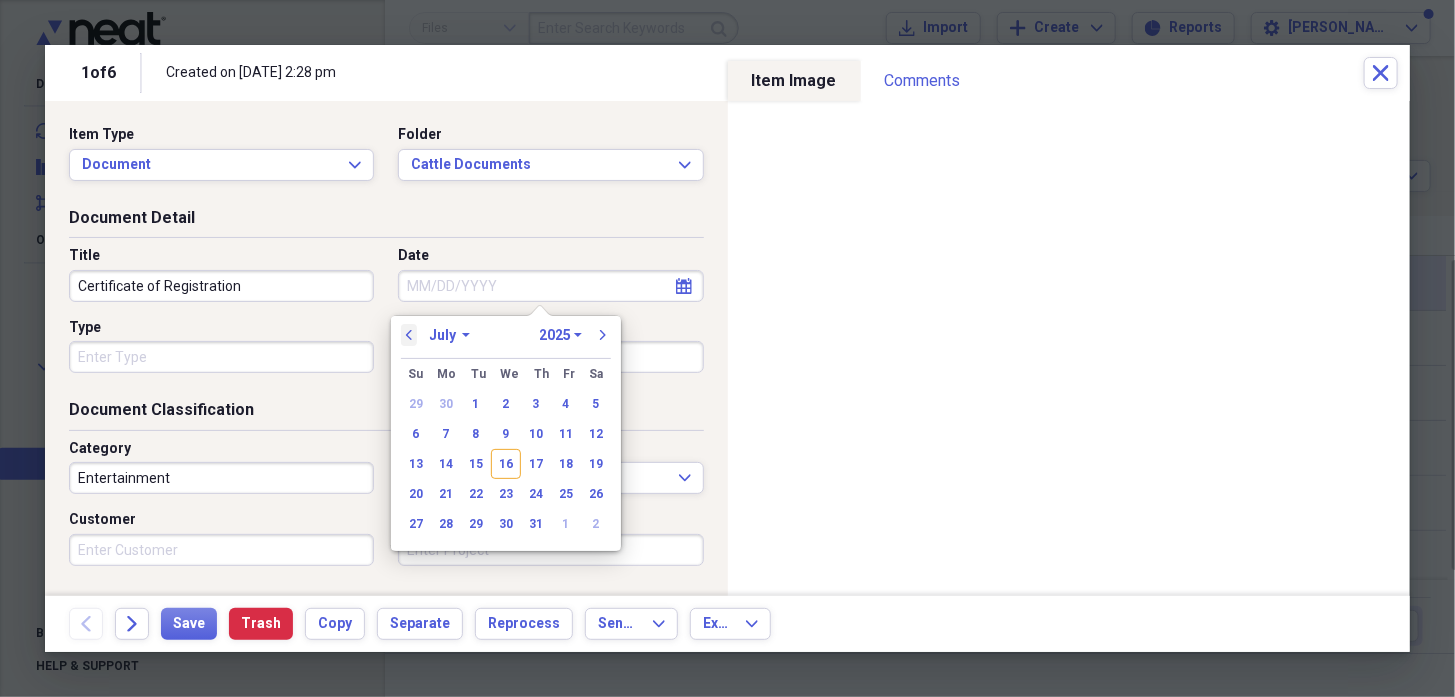 click on "previous" at bounding box center (409, 335) 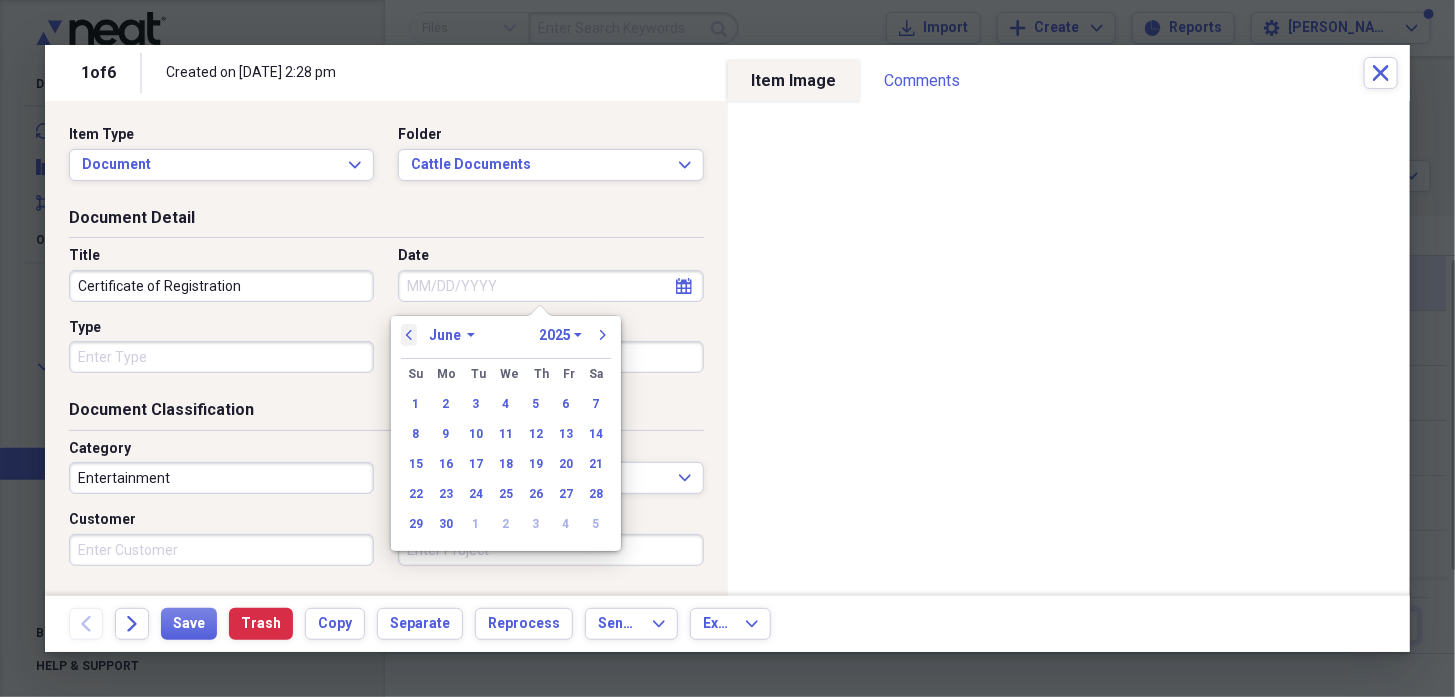 click on "previous" at bounding box center (409, 335) 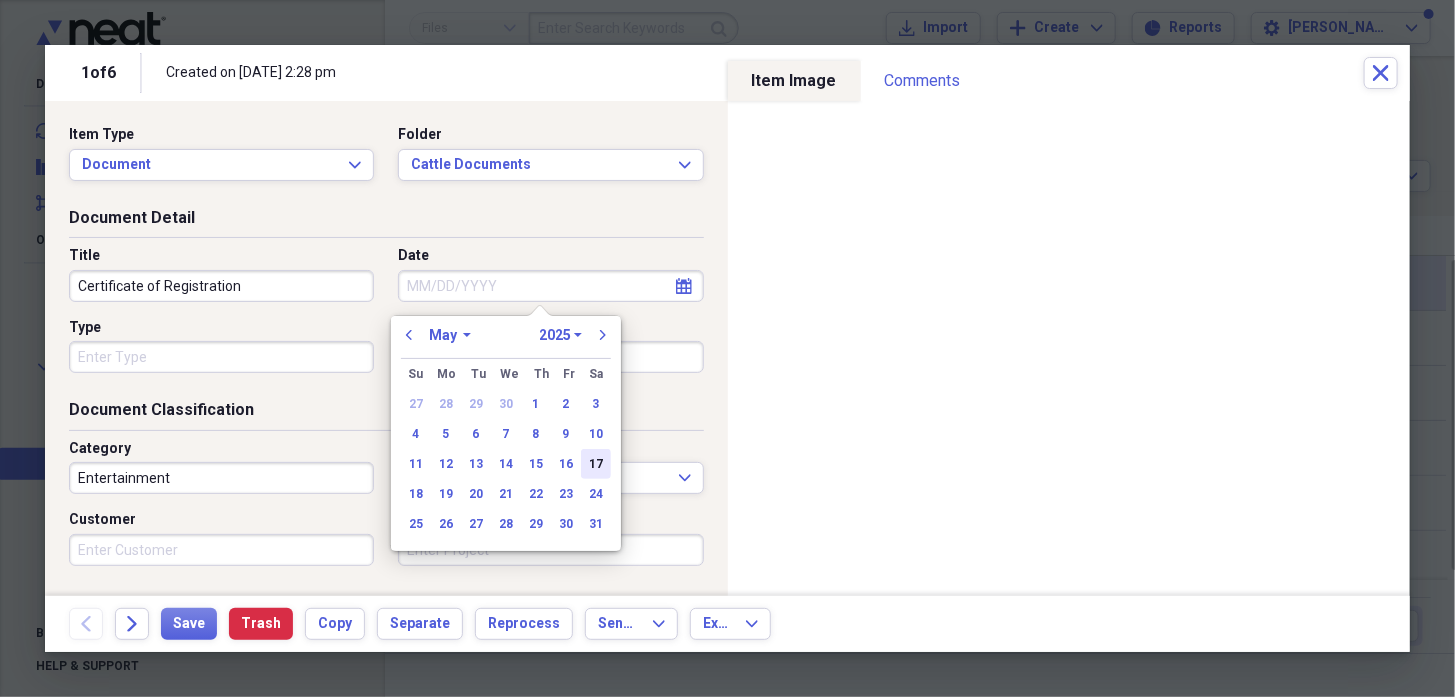 click on "17" at bounding box center [596, 464] 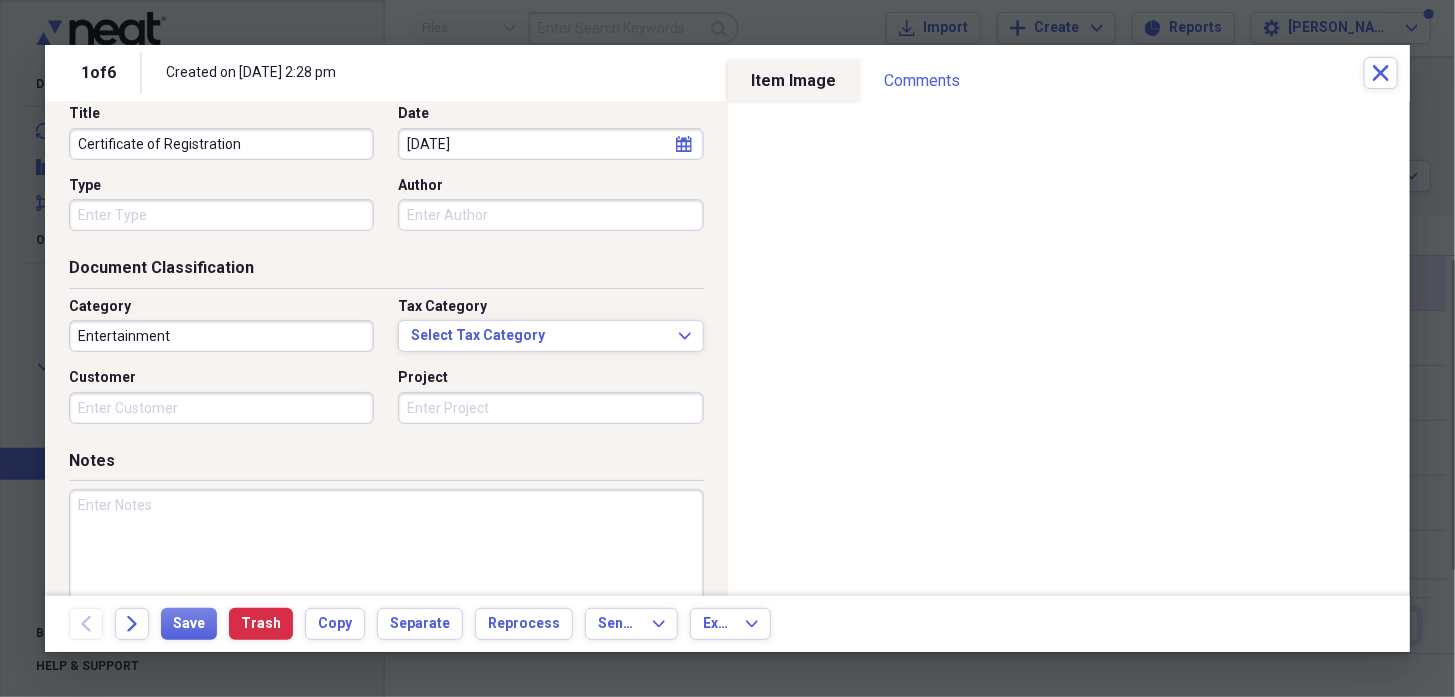 scroll, scrollTop: 200, scrollLeft: 0, axis: vertical 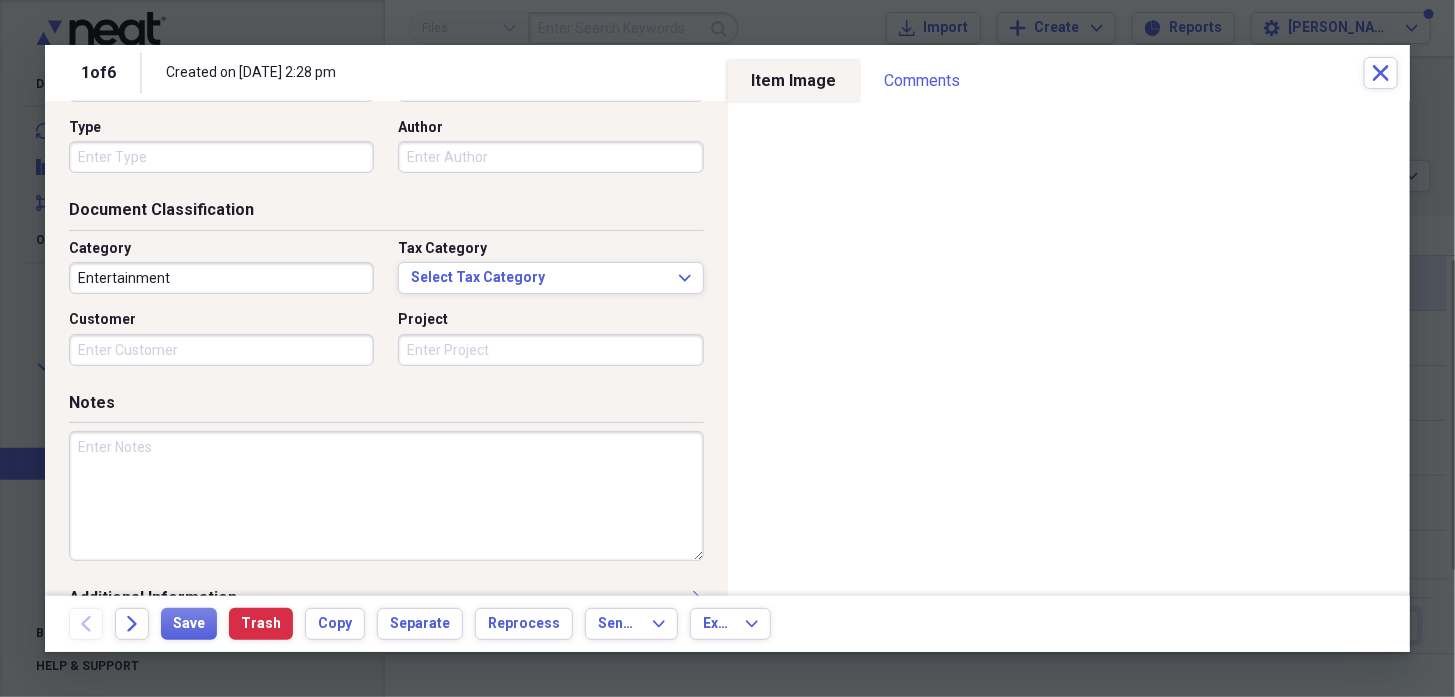click at bounding box center (386, 496) 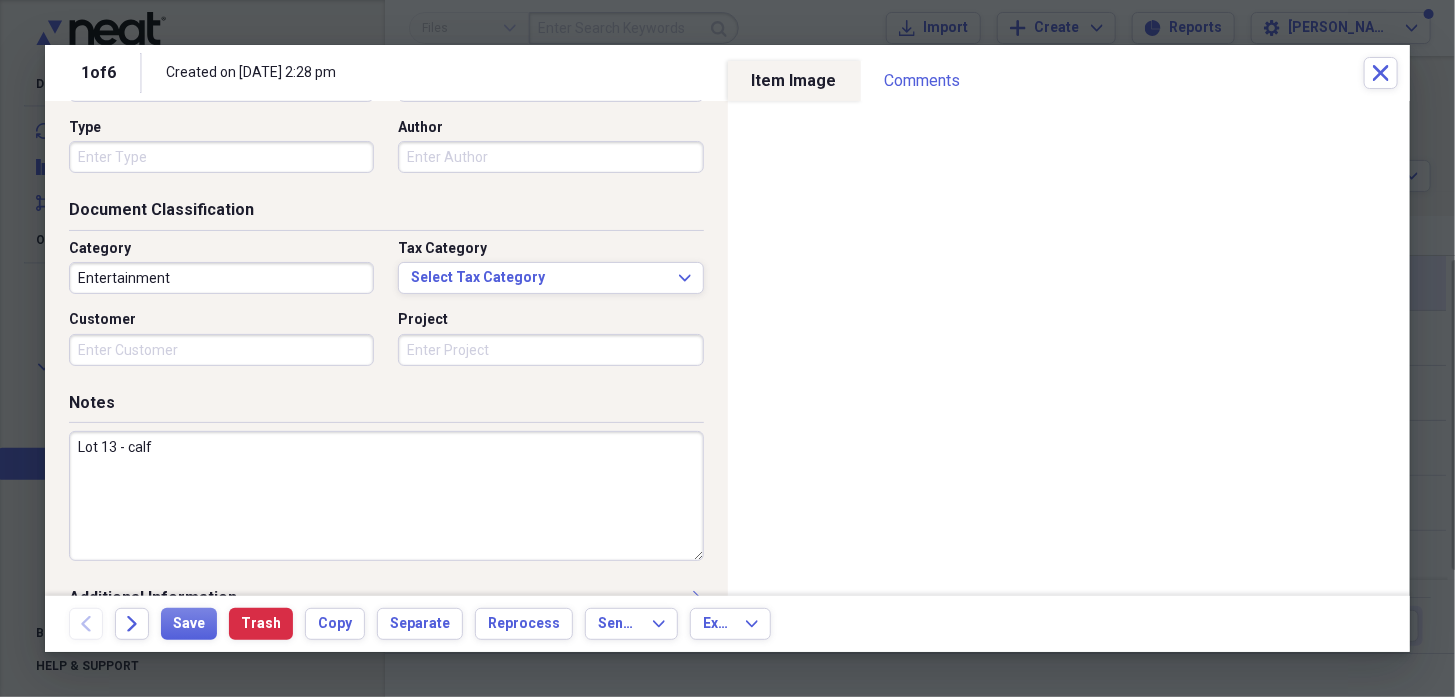 type on "Lot 13 - calf" 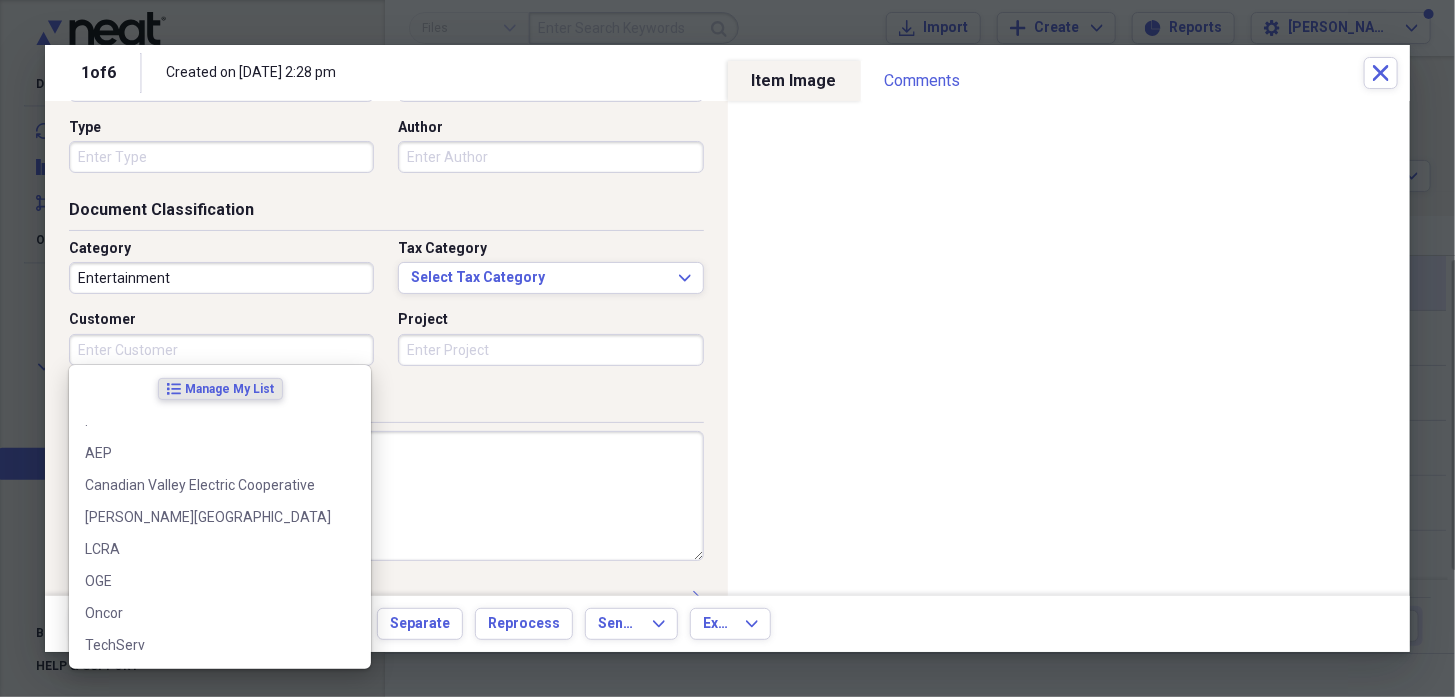 click on "Customer" at bounding box center [221, 350] 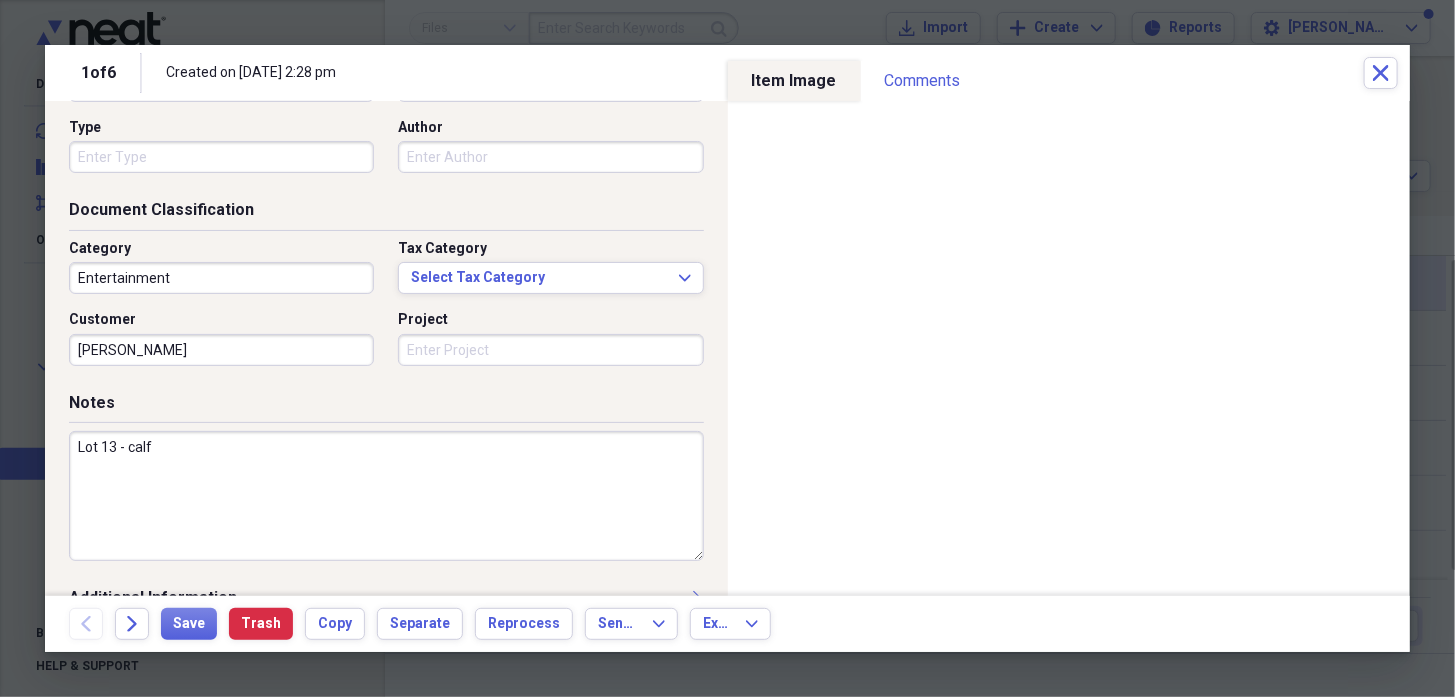 type on "[PERSON_NAME]" 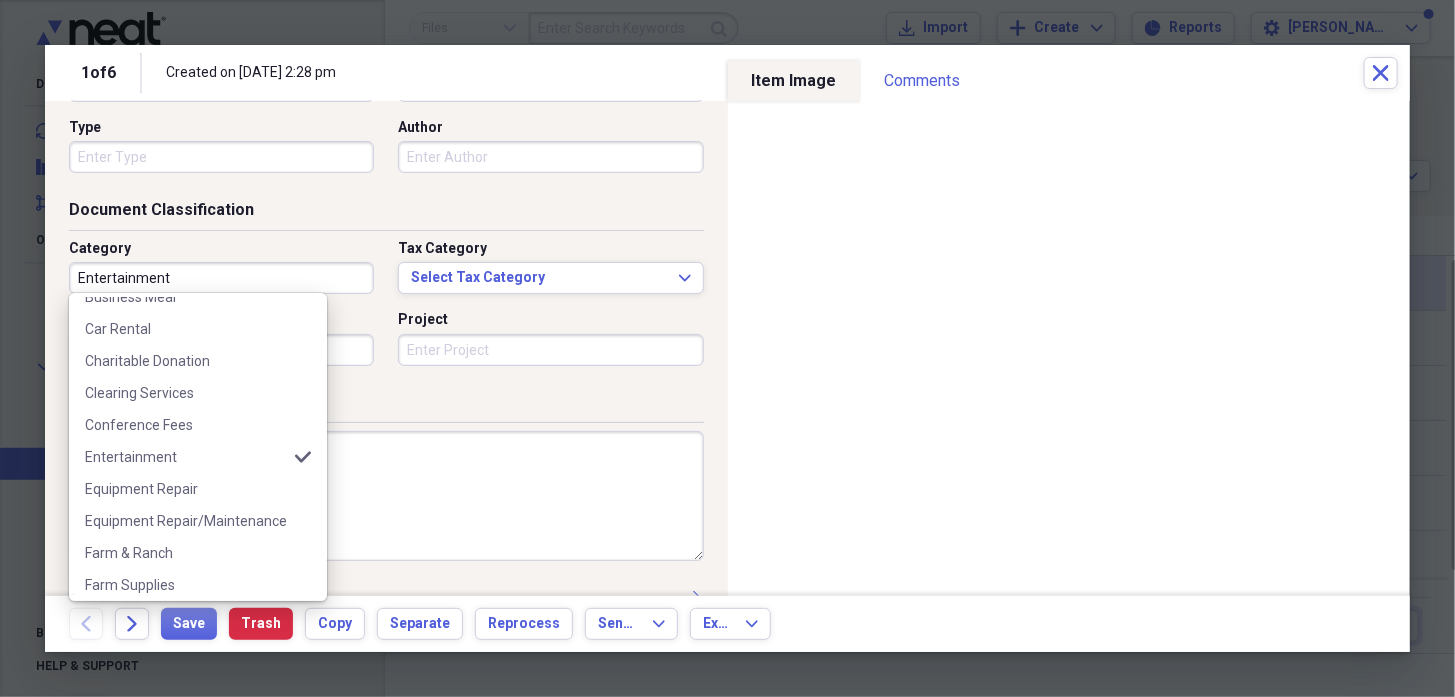 scroll, scrollTop: 122, scrollLeft: 0, axis: vertical 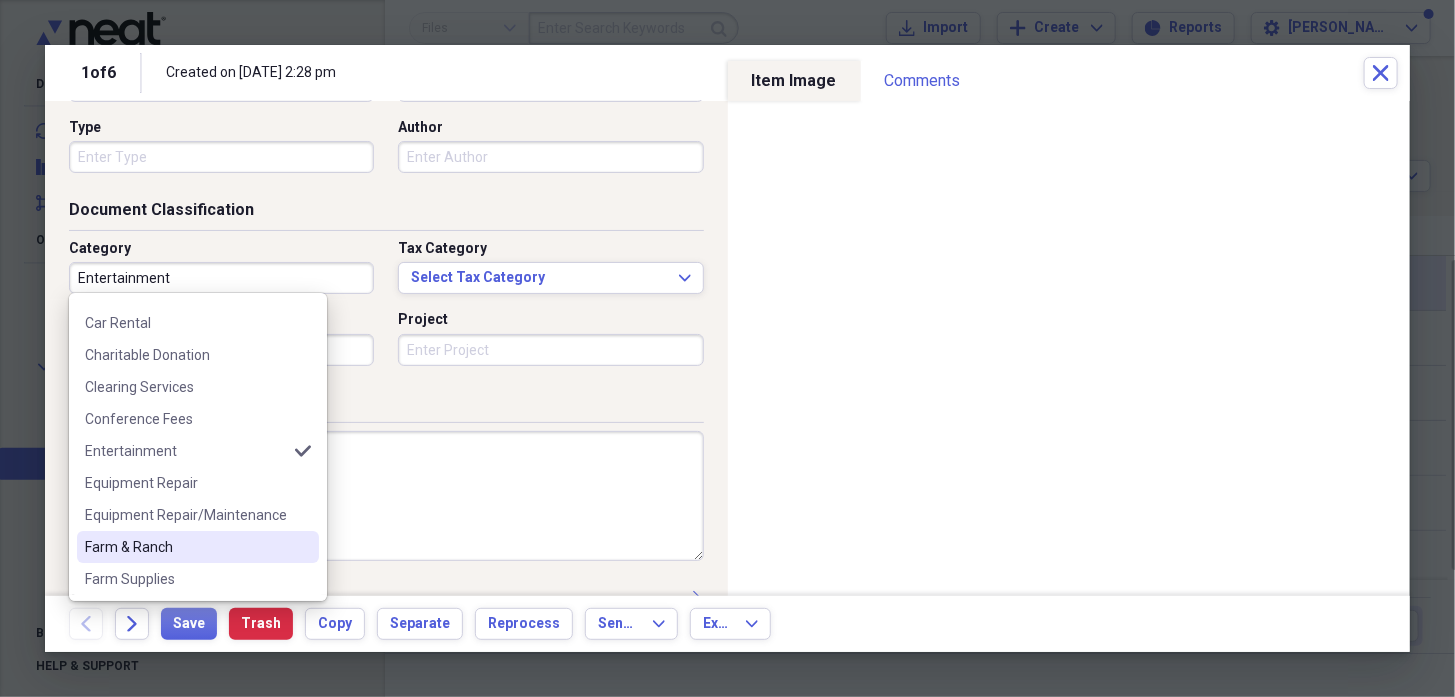 click on "Farm & Ranch" at bounding box center (198, 547) 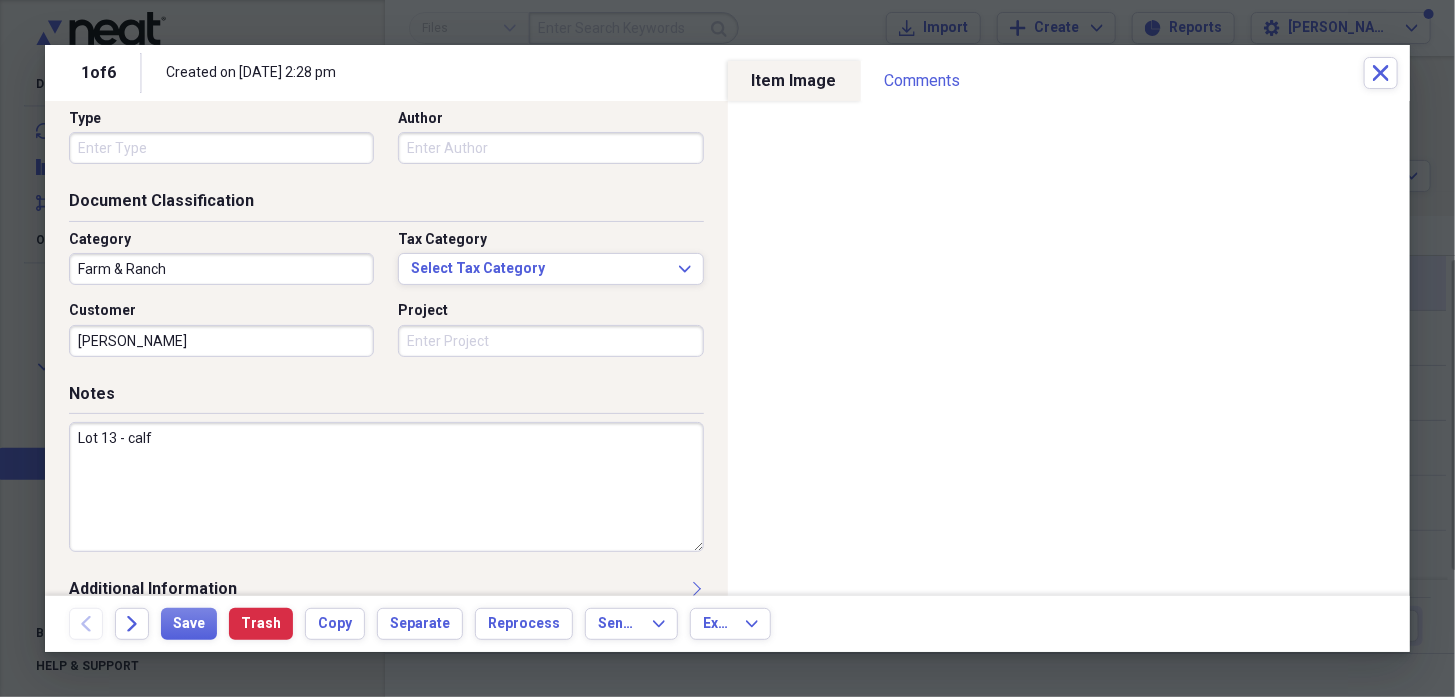 scroll, scrollTop: 237, scrollLeft: 0, axis: vertical 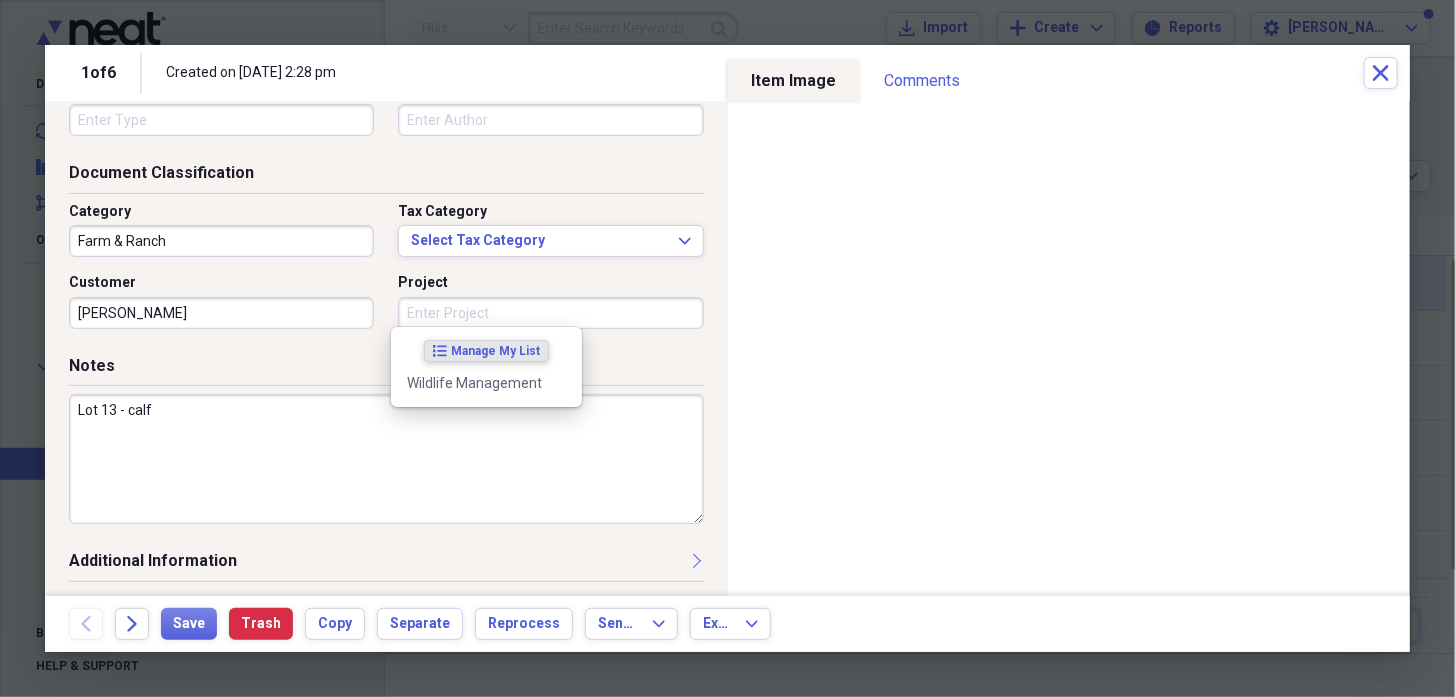 click on "Project" at bounding box center [550, 313] 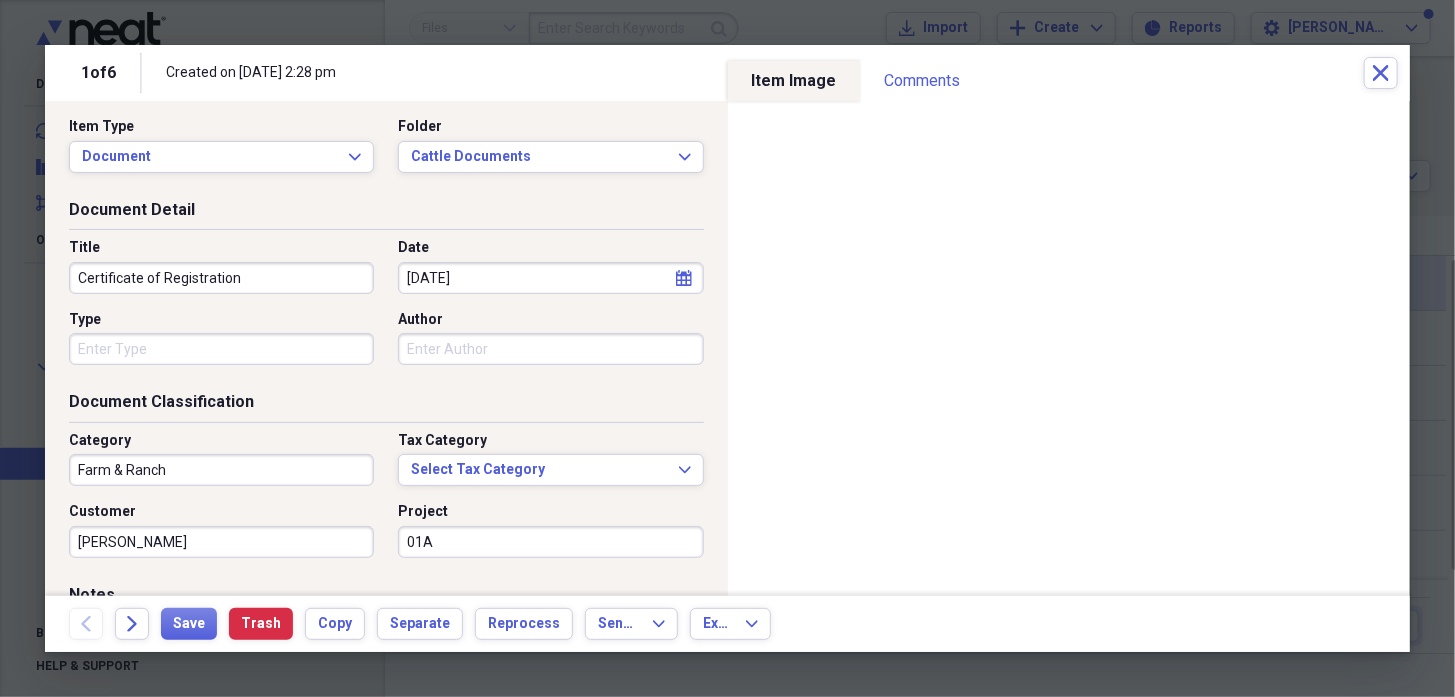 scroll, scrollTop: 0, scrollLeft: 0, axis: both 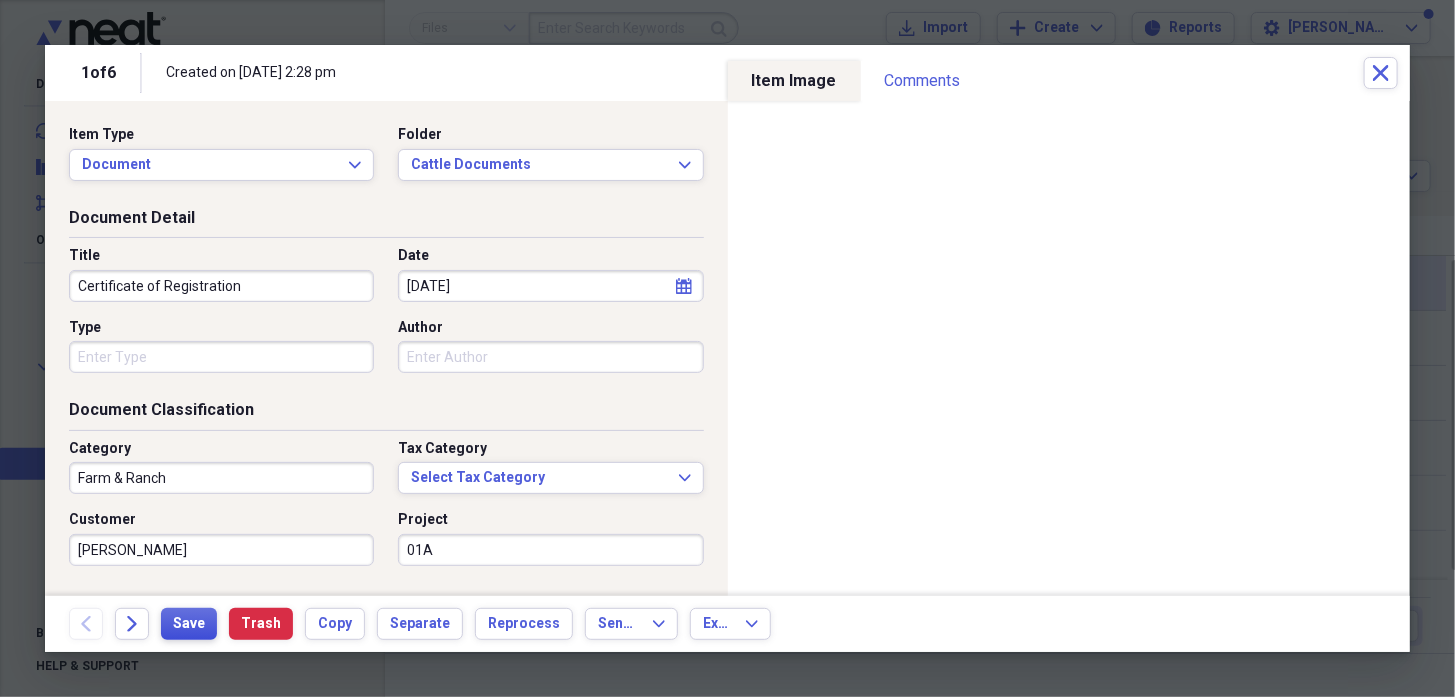 type on "01A" 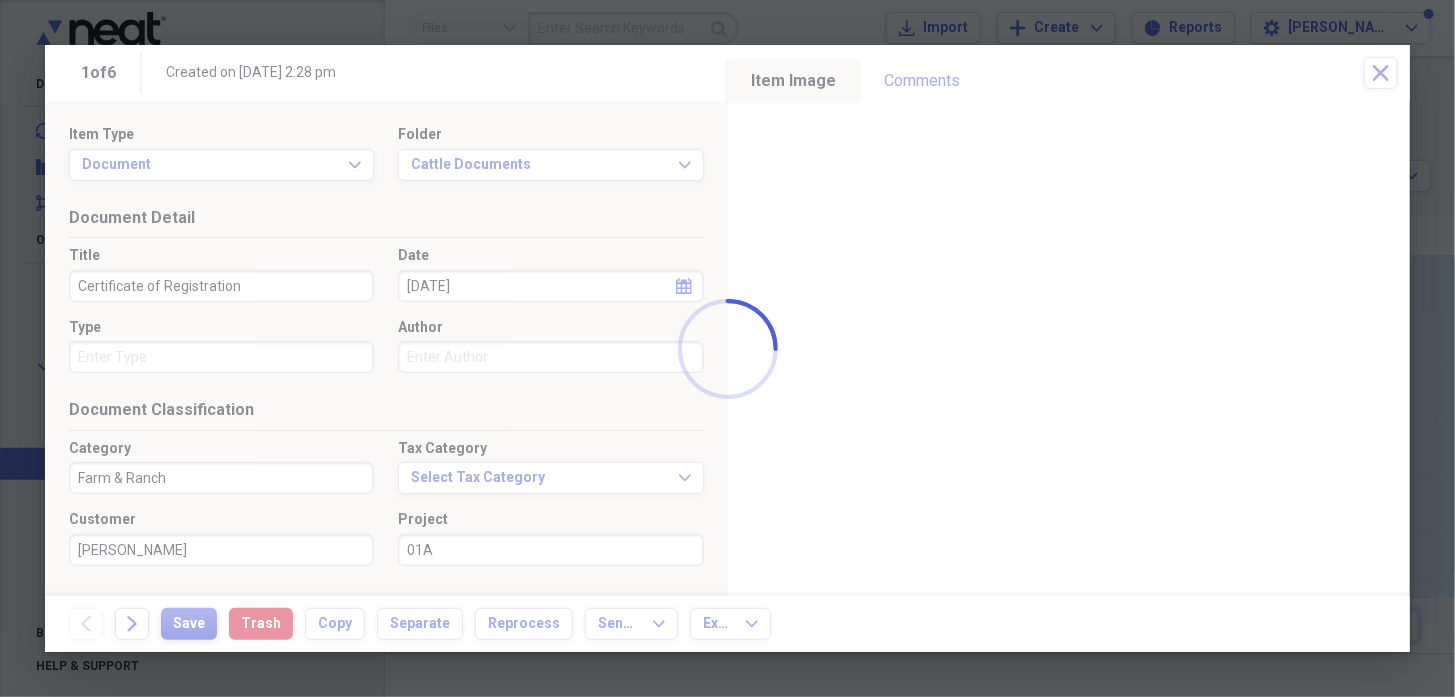 type on "Lot 13 - calf" 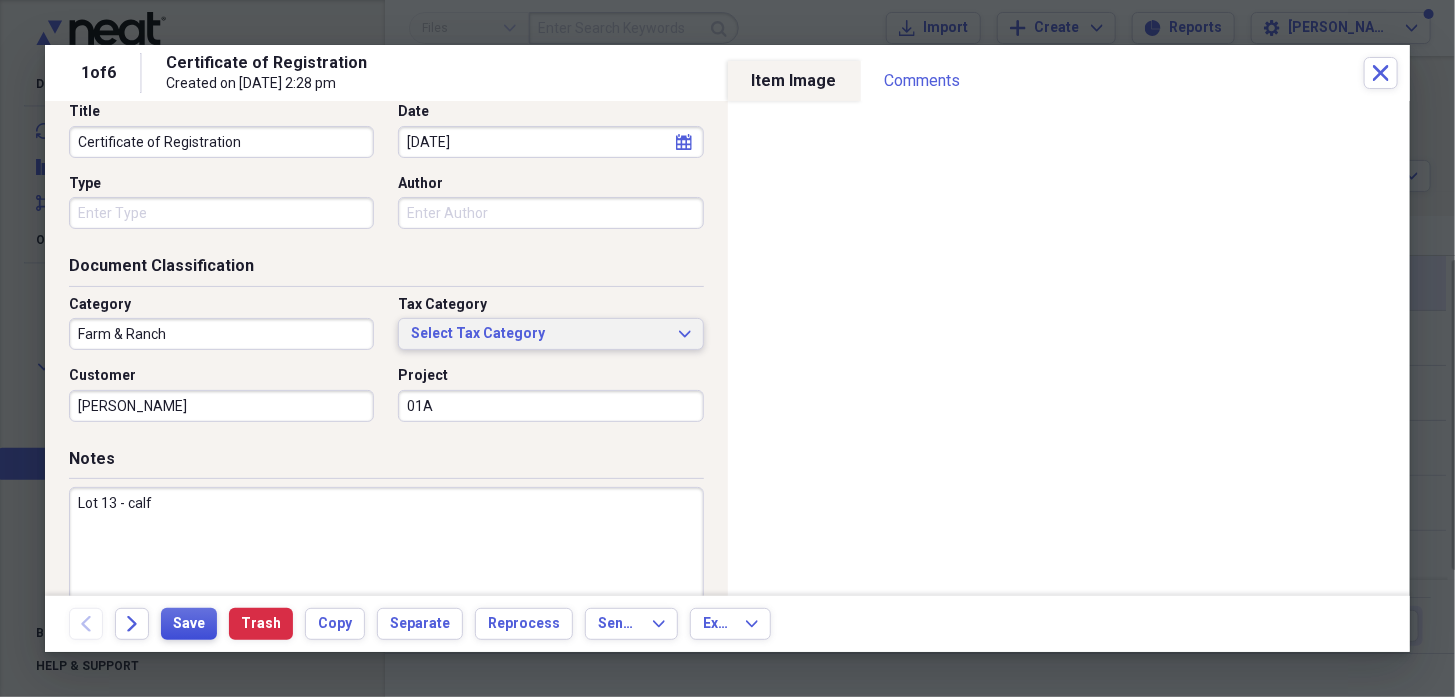 scroll, scrollTop: 37, scrollLeft: 0, axis: vertical 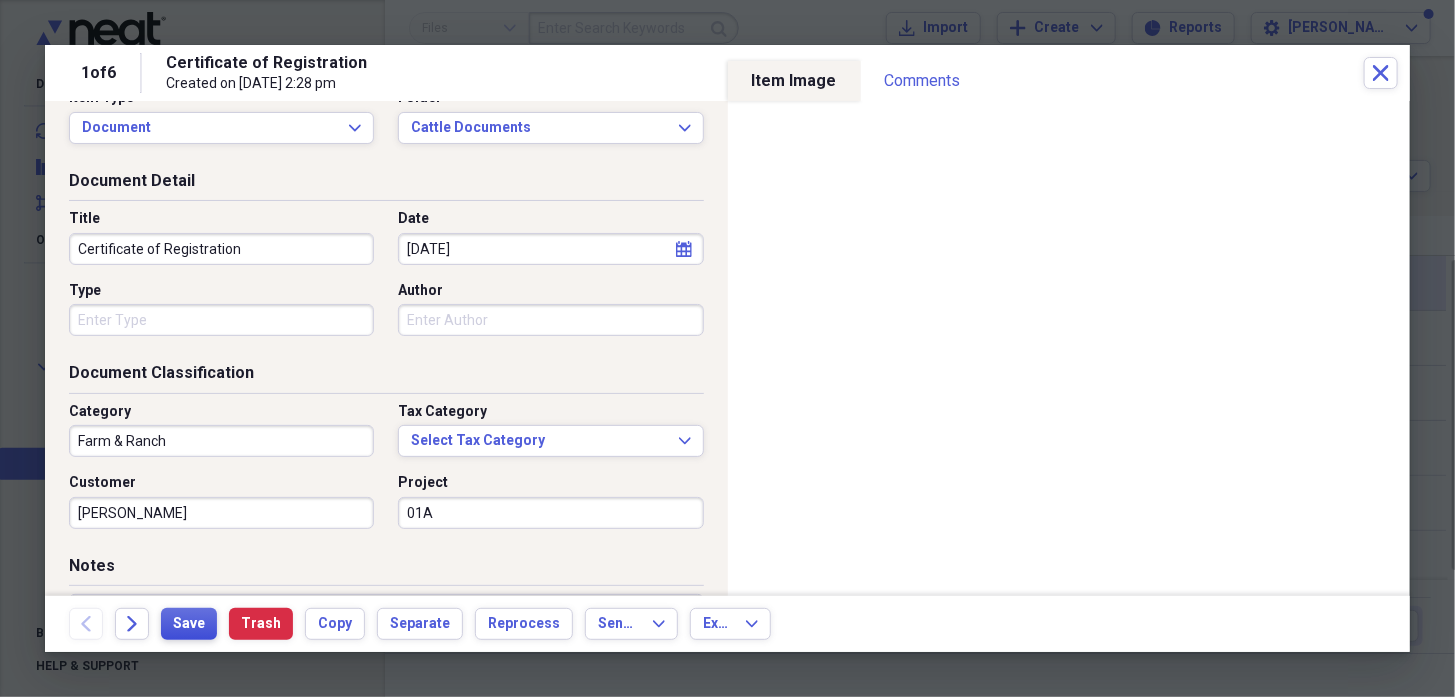 click on "Save" at bounding box center [189, 624] 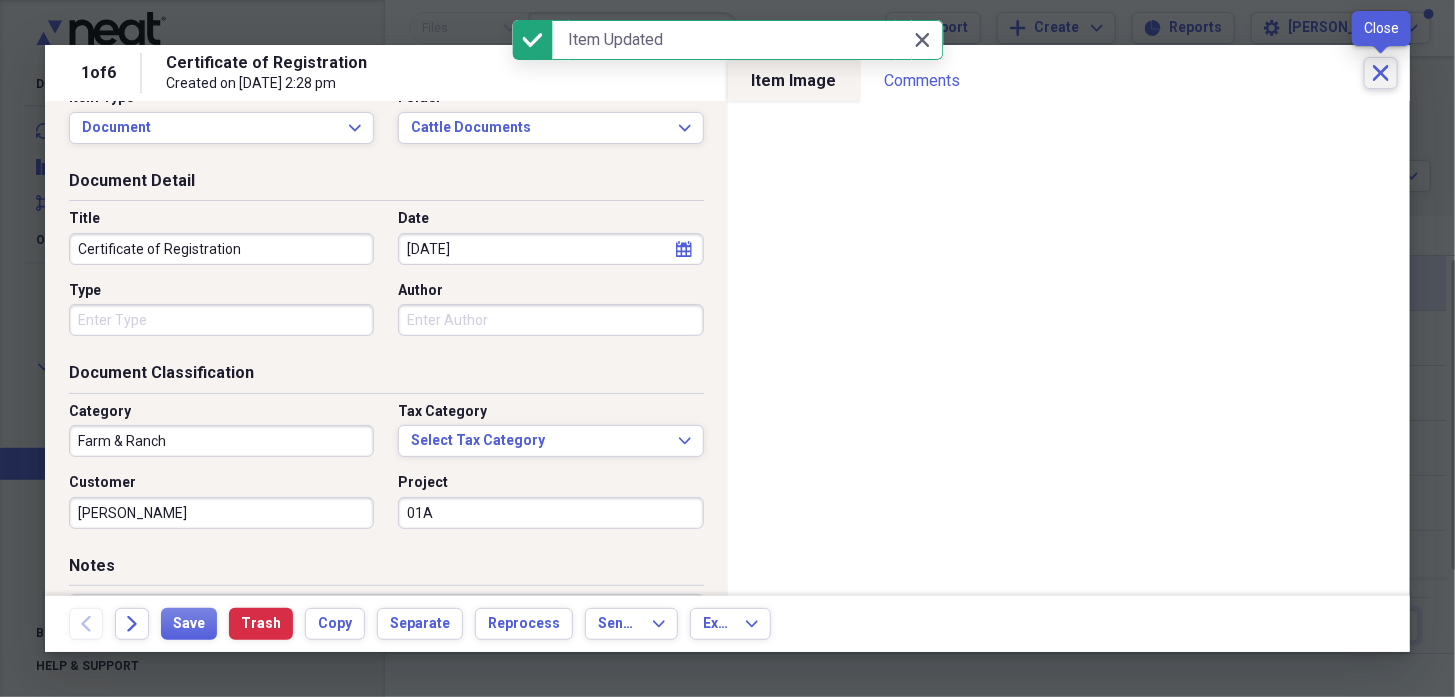 click 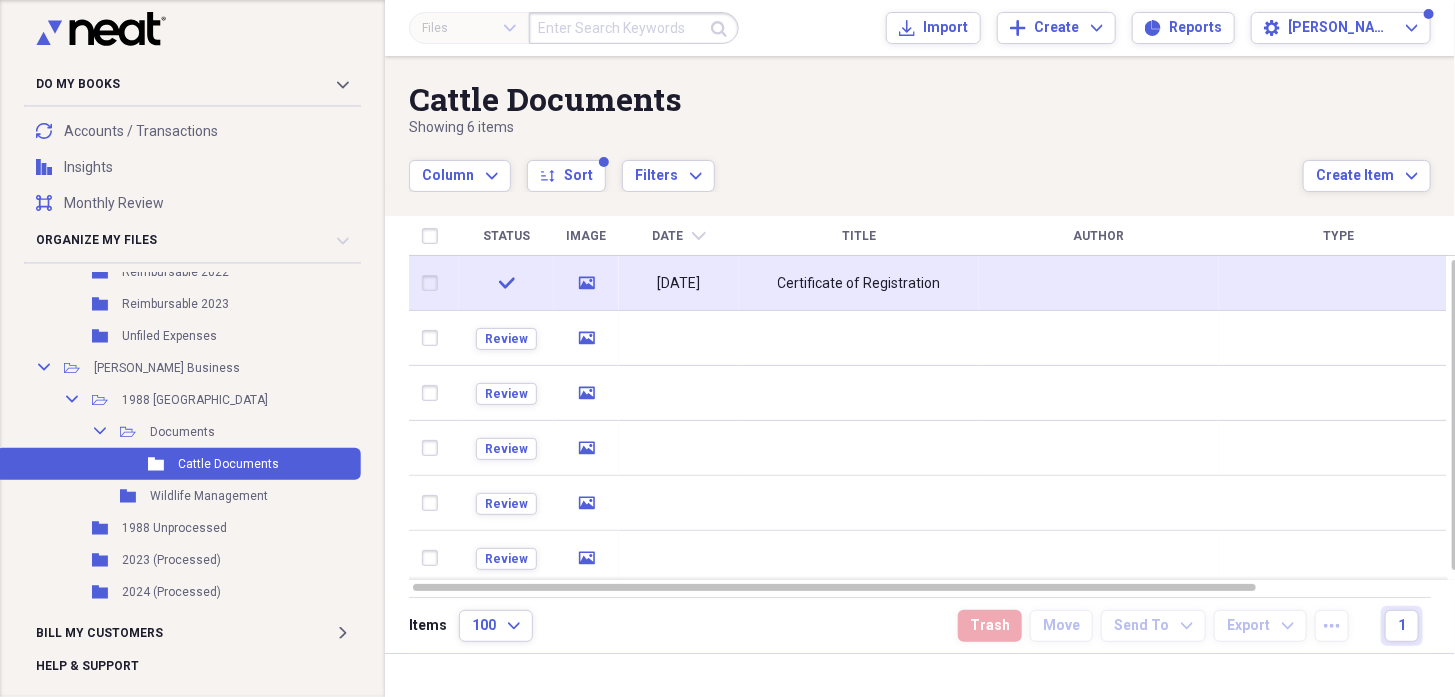 drag, startPoint x: 1077, startPoint y: 231, endPoint x: 1009, endPoint y: 139, distance: 114.402794 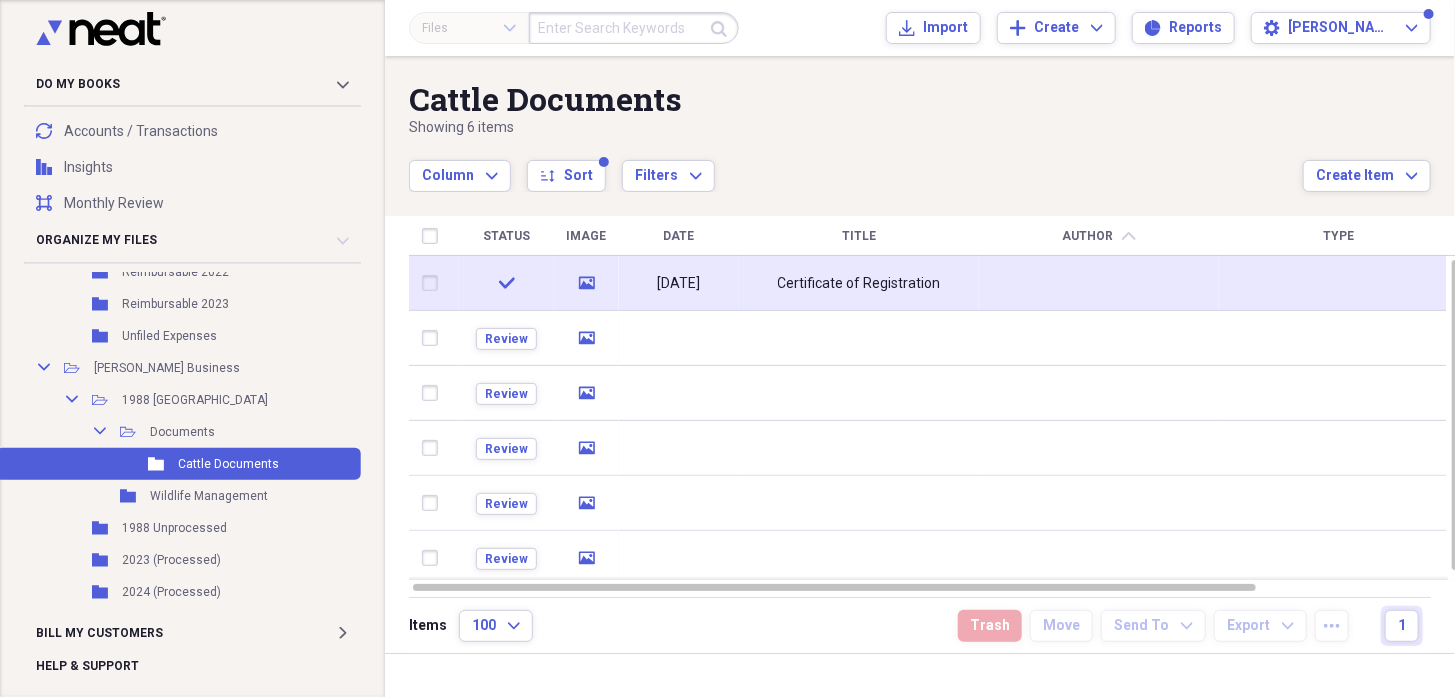 click on "Type" at bounding box center (1339, 236) 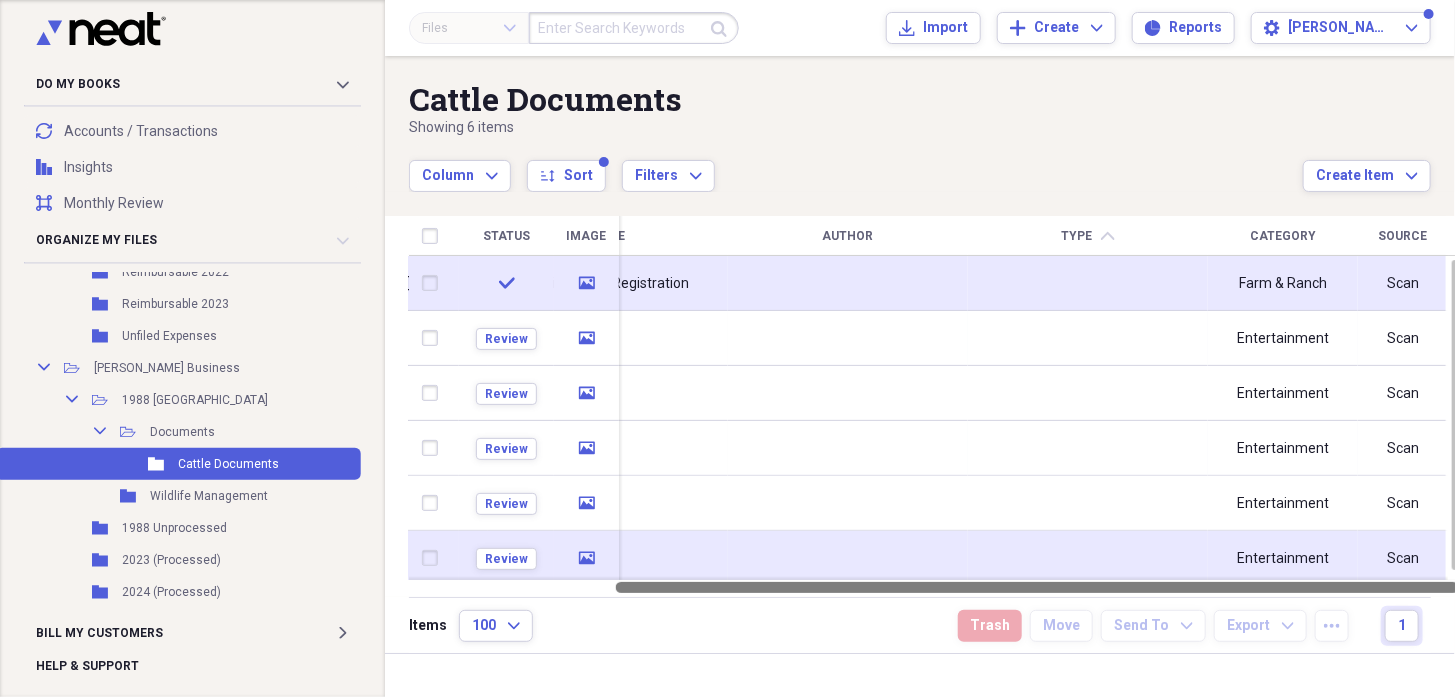 drag, startPoint x: 971, startPoint y: 585, endPoint x: 1245, endPoint y: 572, distance: 274.30823 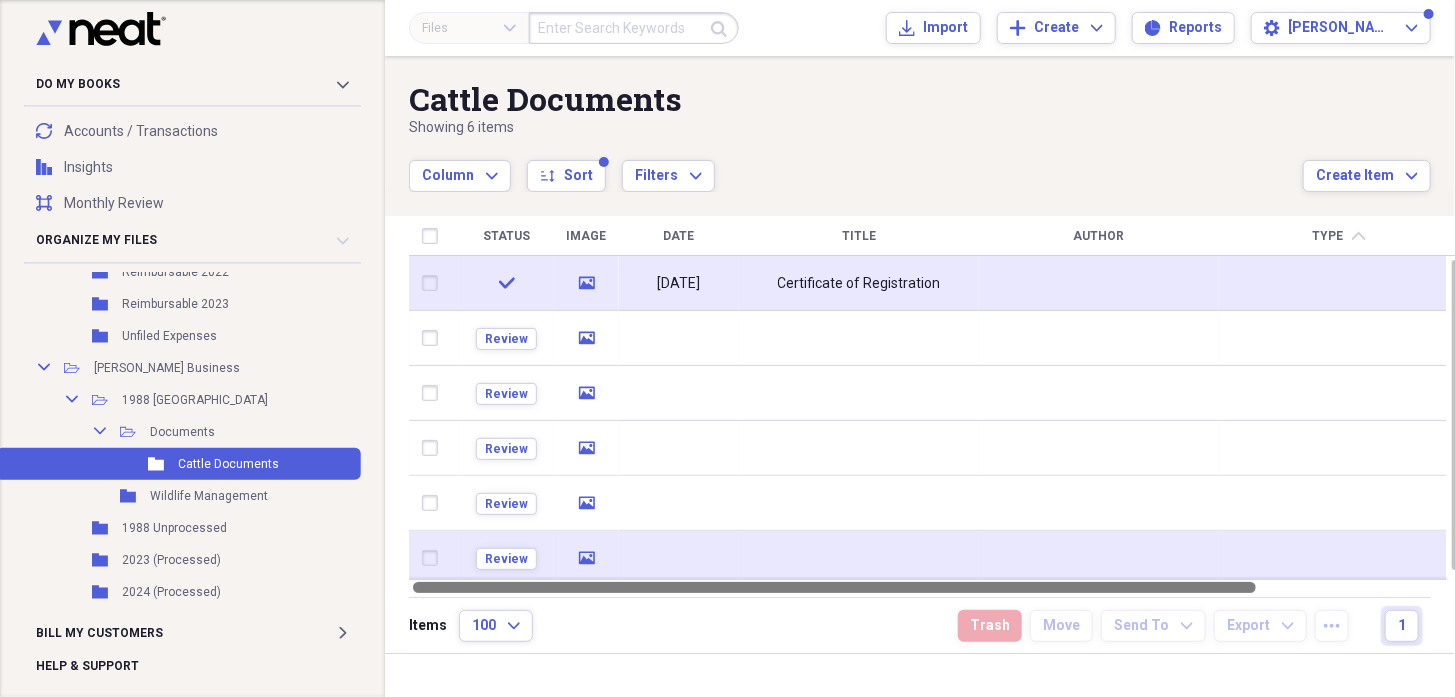 drag, startPoint x: 1072, startPoint y: 583, endPoint x: 583, endPoint y: 562, distance: 489.4507 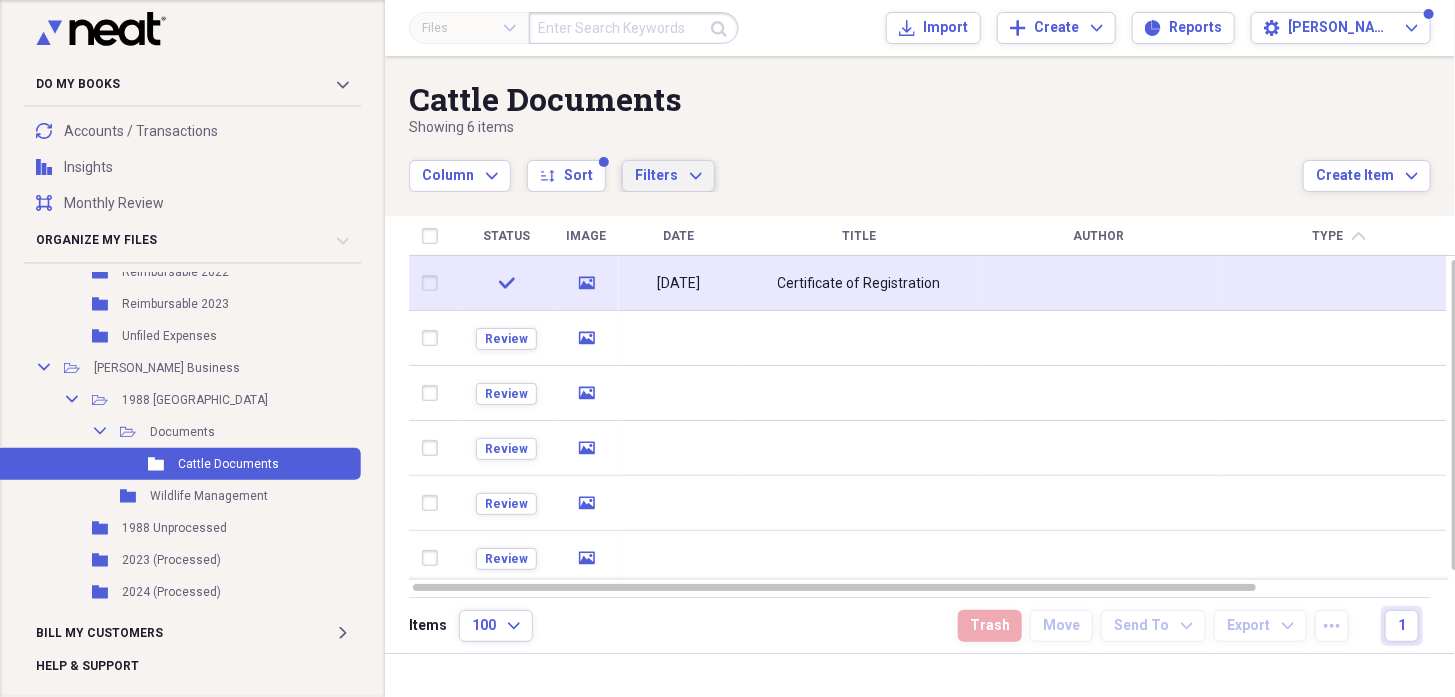 click on "Expand" 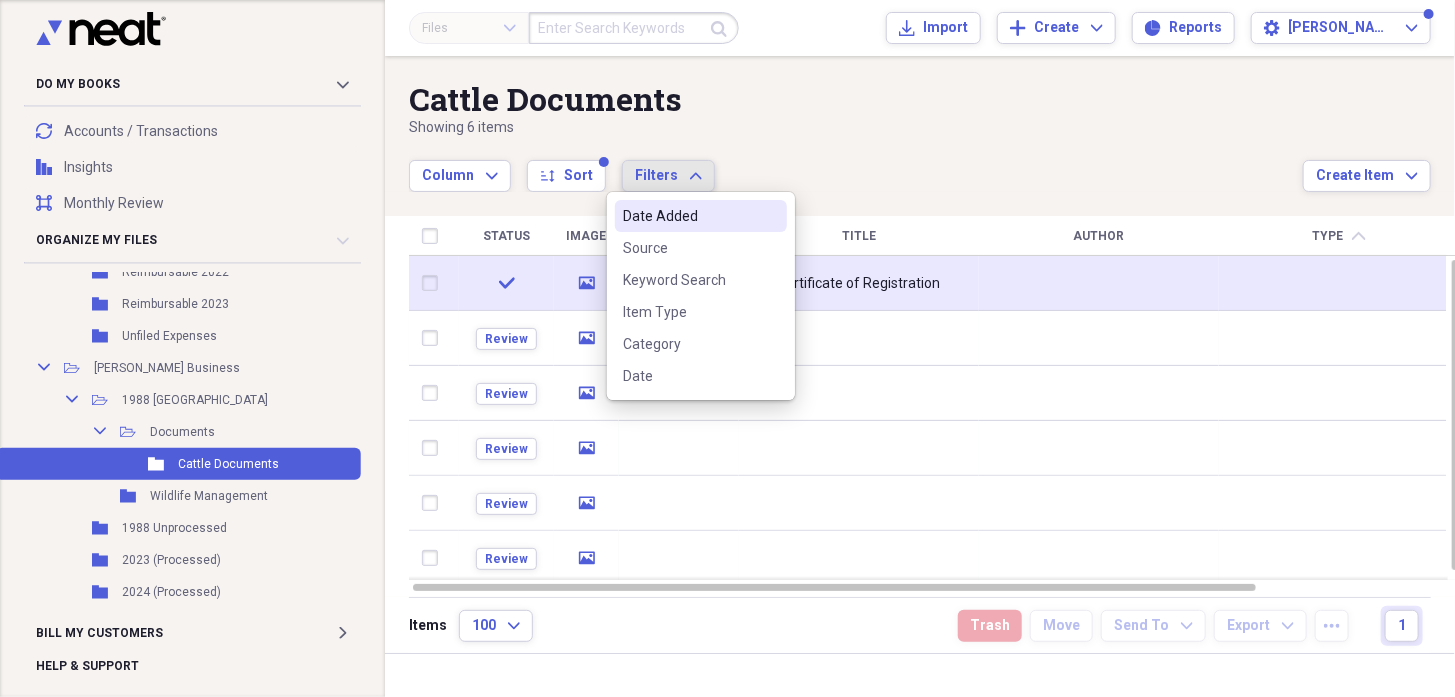 click on "Column Expand sort Sort Filters  Expand" at bounding box center (856, 165) 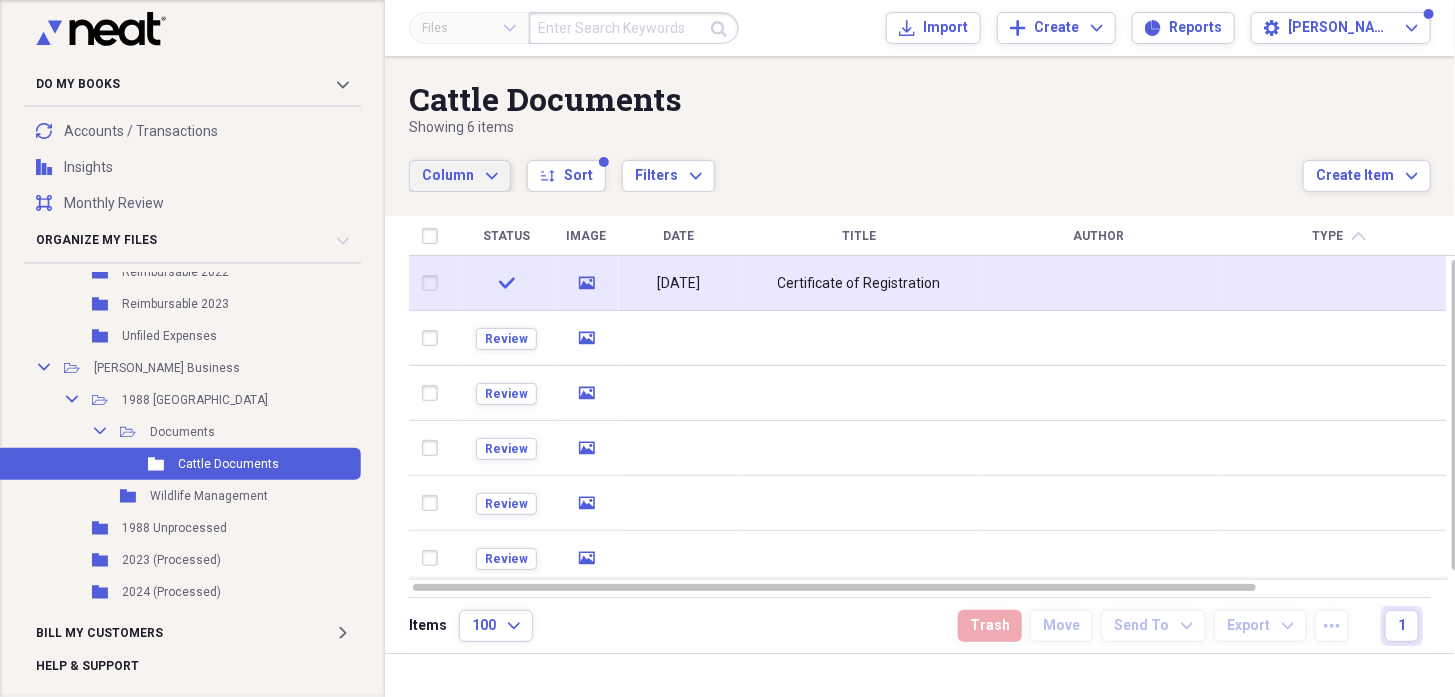 click on "Column Expand" at bounding box center [460, 176] 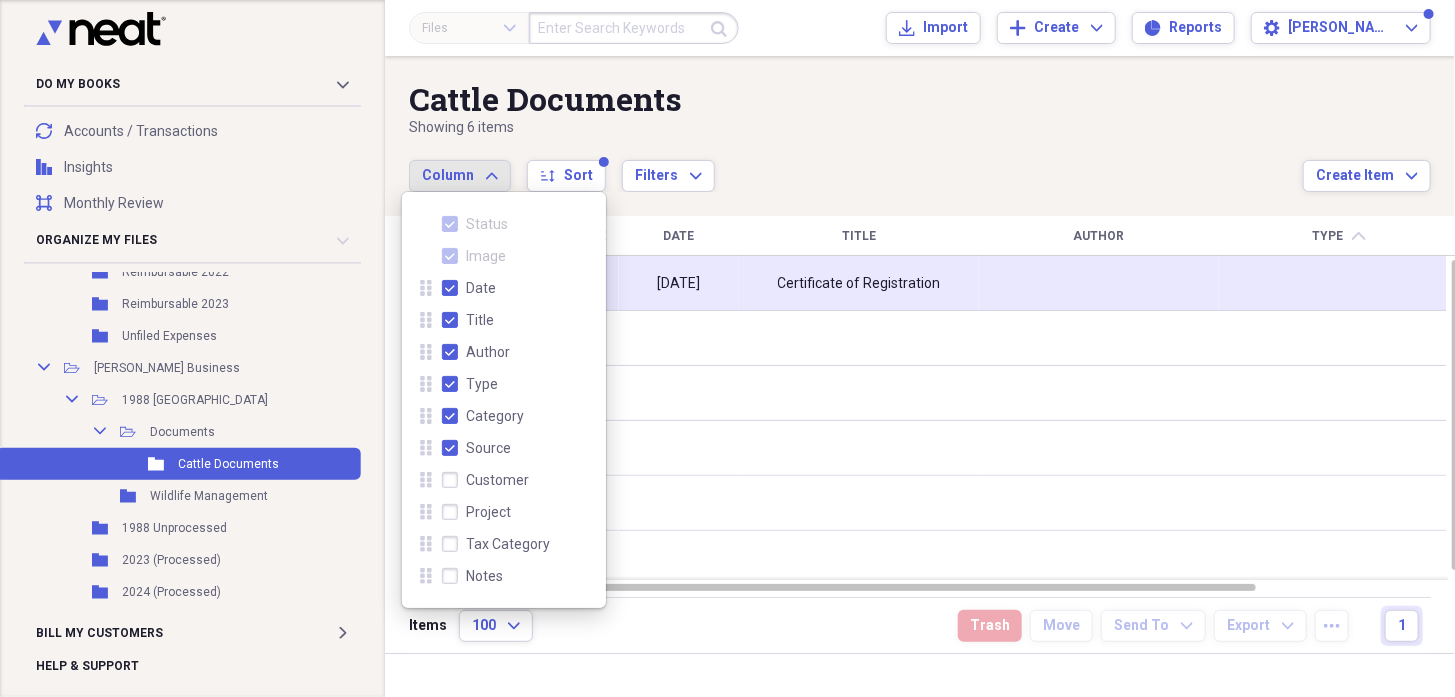 click on "Customer" at bounding box center (485, 480) 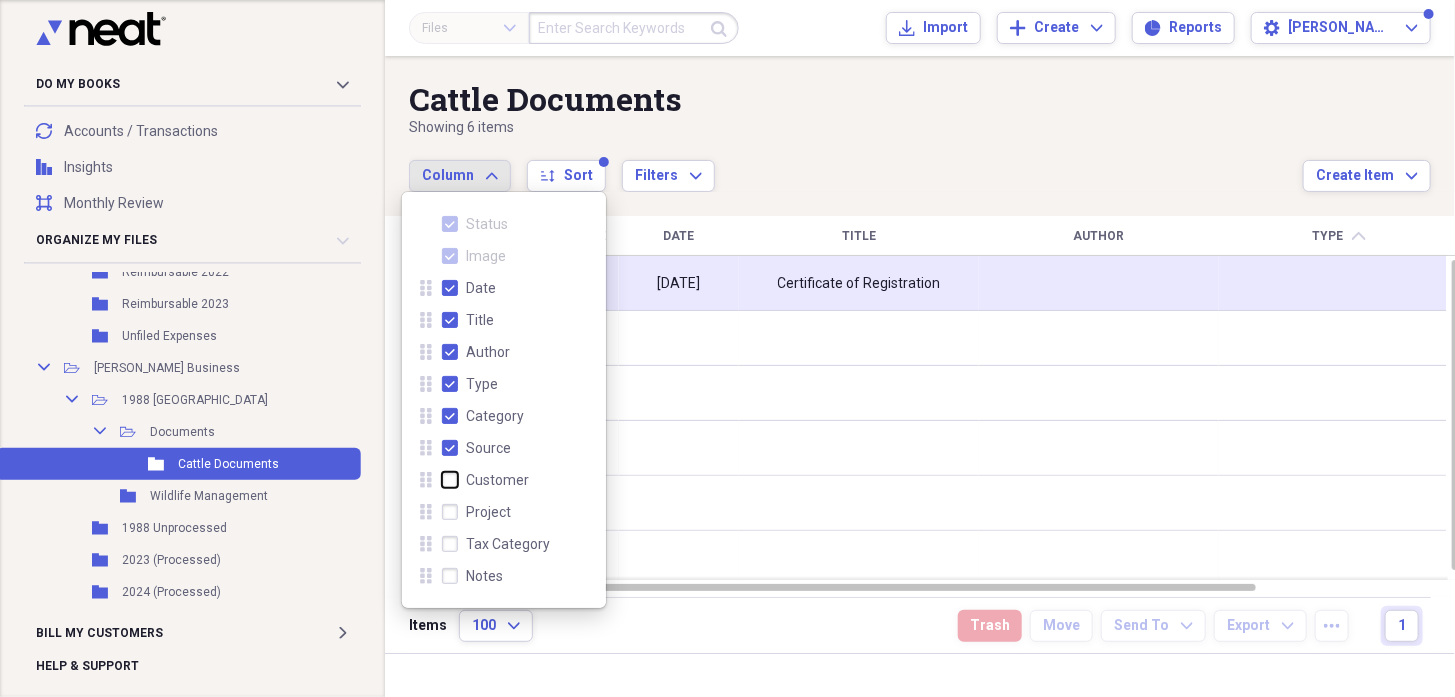 click on "Customer" at bounding box center (442, 480) 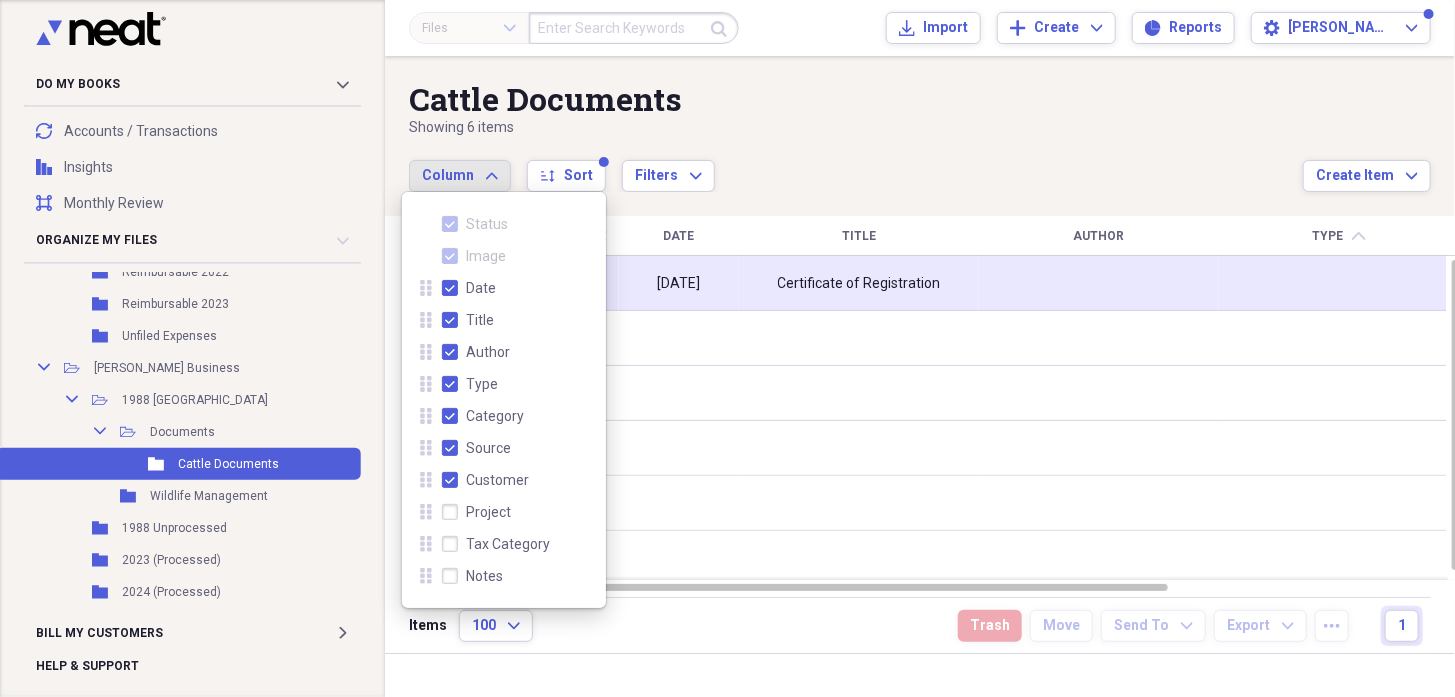 click on "Project" at bounding box center [476, 512] 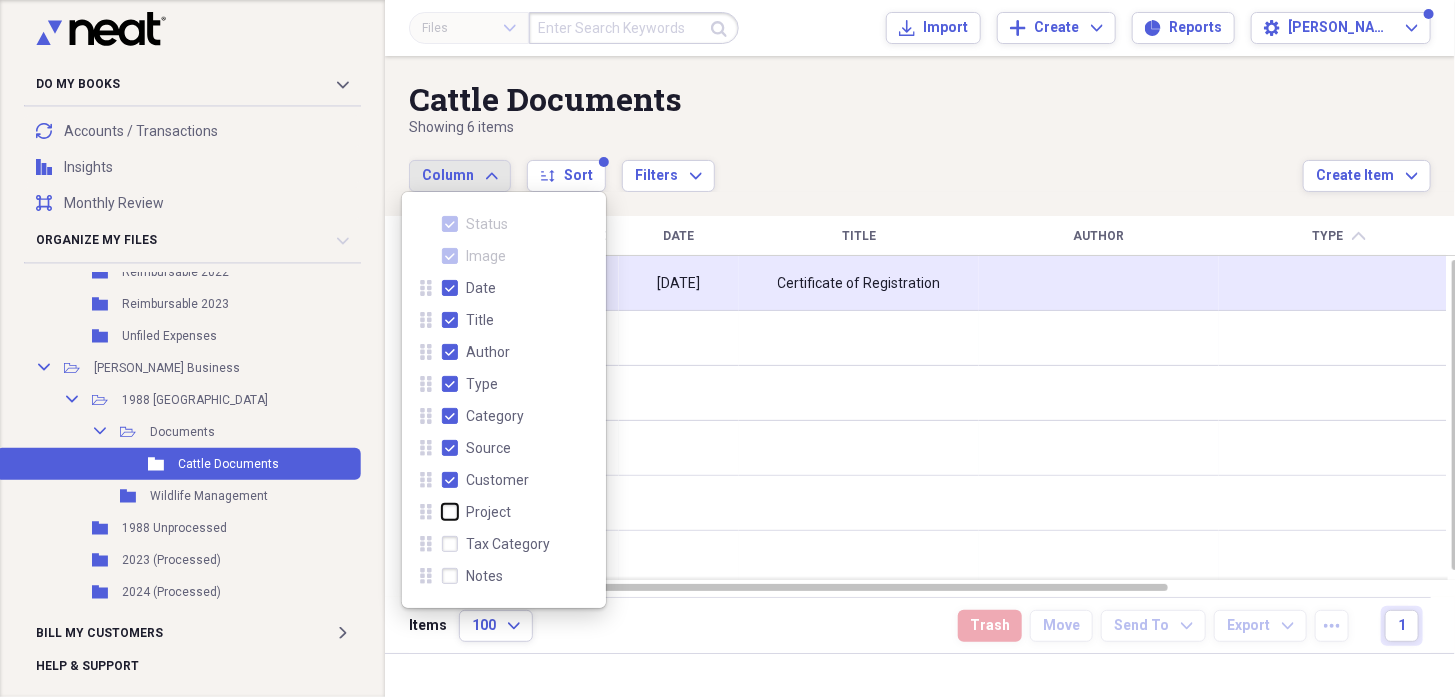 click on "Project" at bounding box center [442, 512] 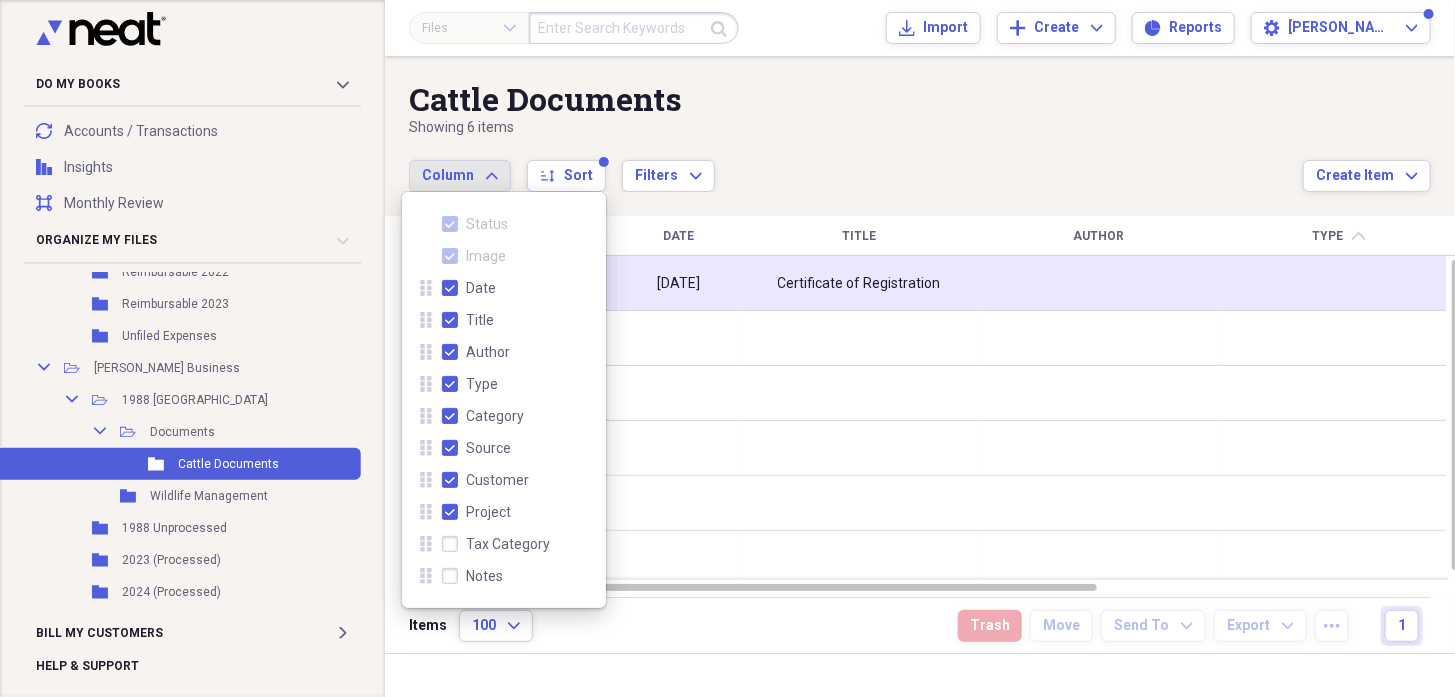 click on "Source" at bounding box center [476, 448] 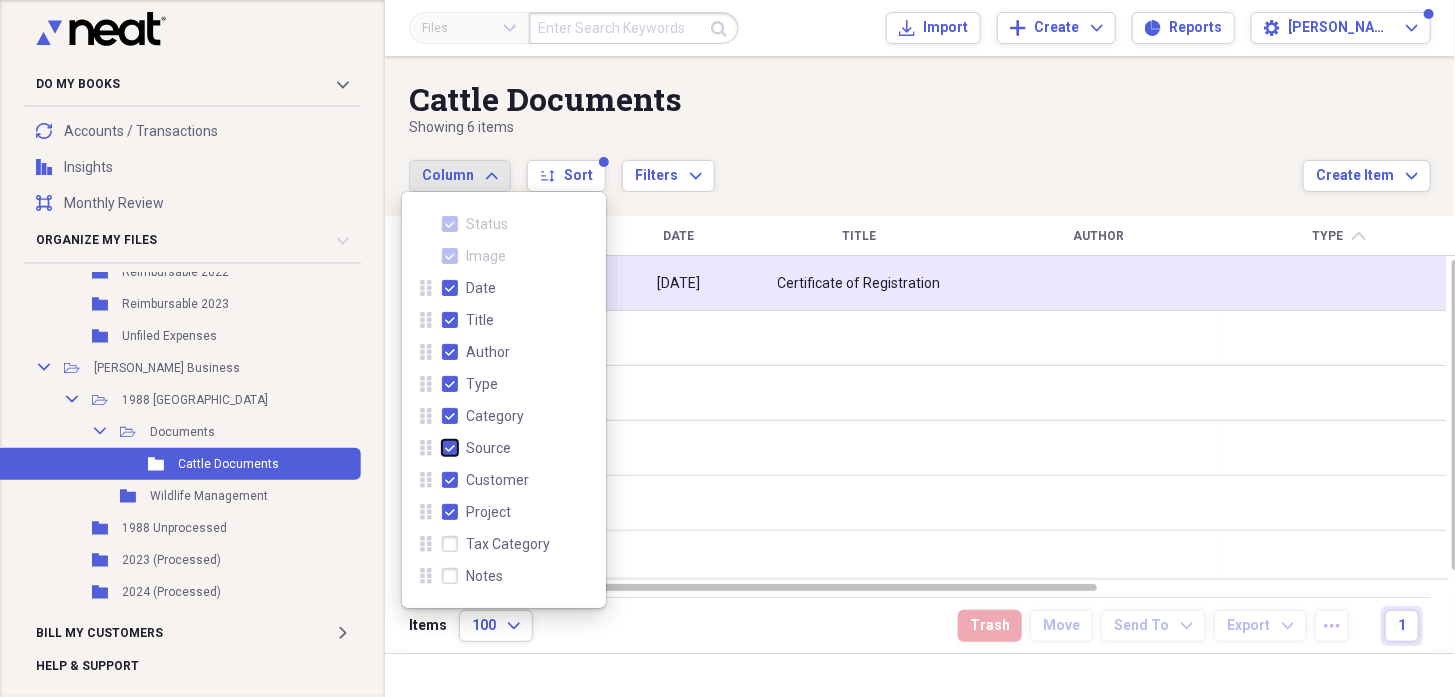 click on "Source" at bounding box center (442, 448) 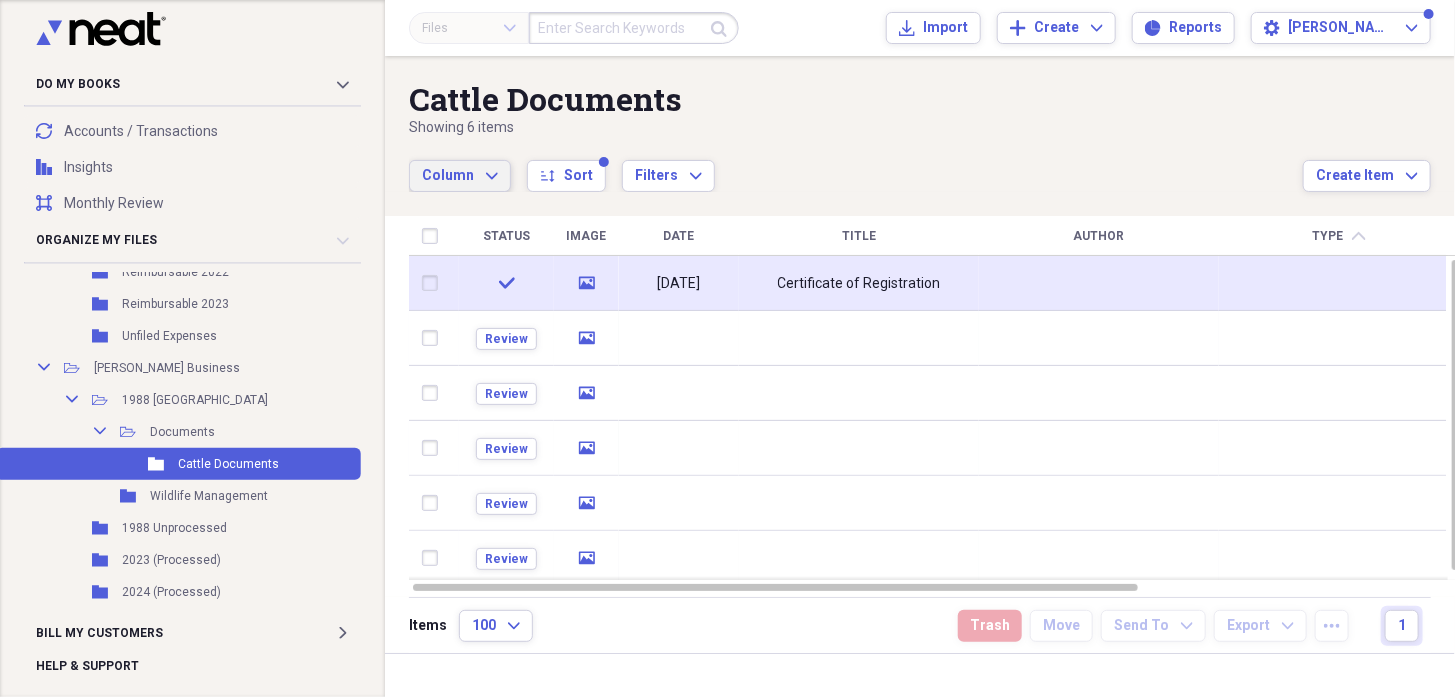 click at bounding box center (920, 675) 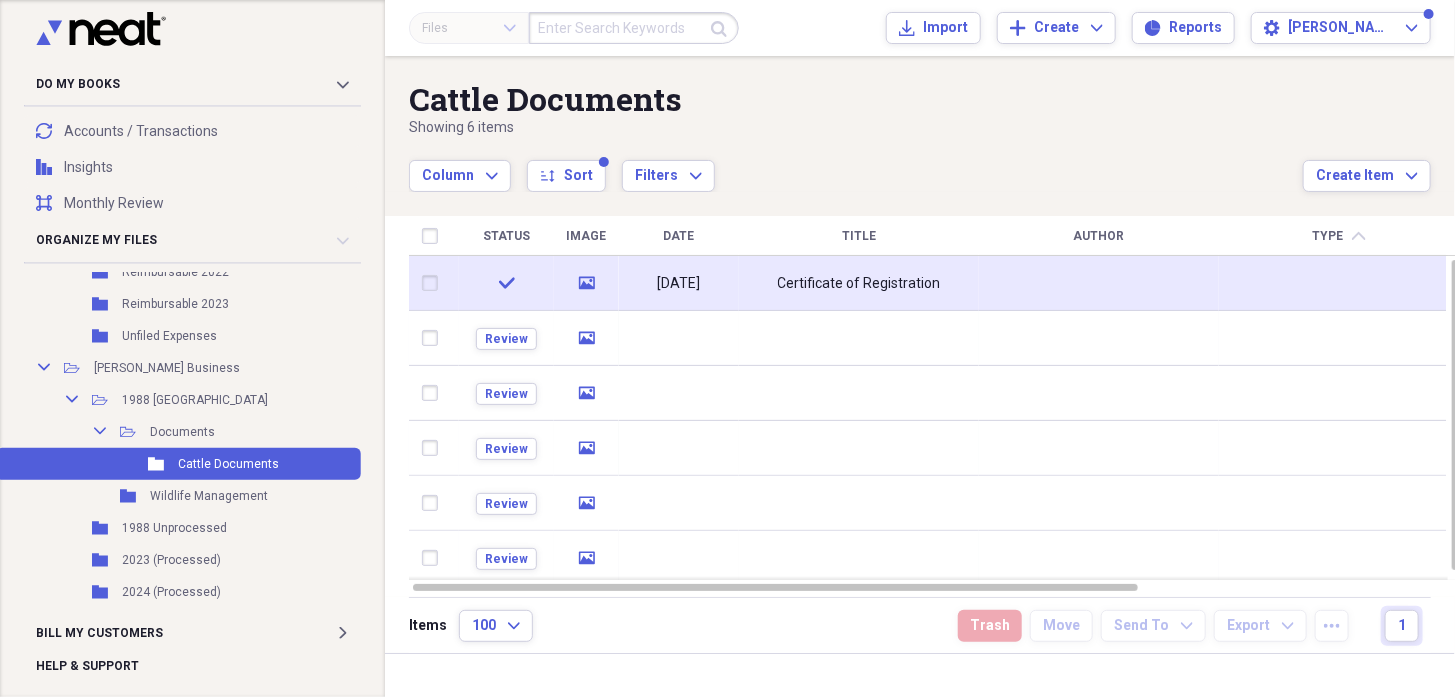 click on "[DATE]" at bounding box center [679, 284] 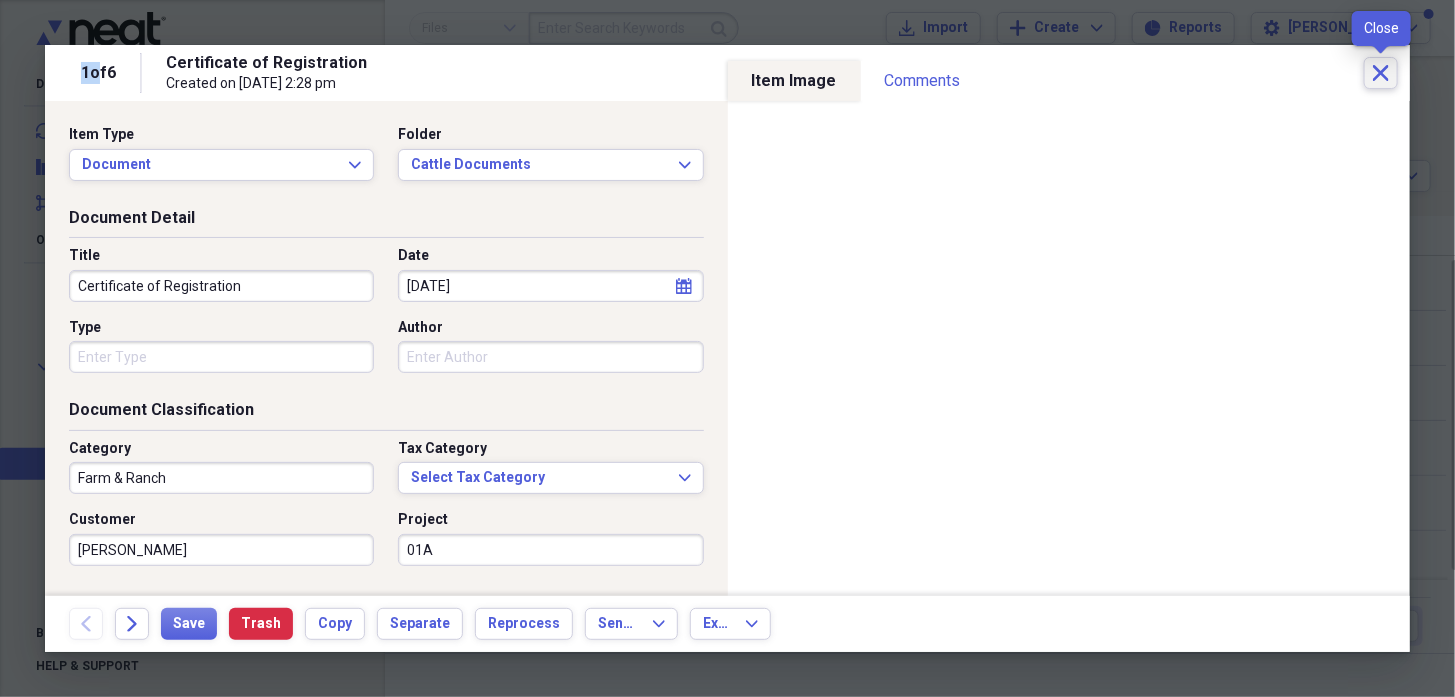 click on "Close" 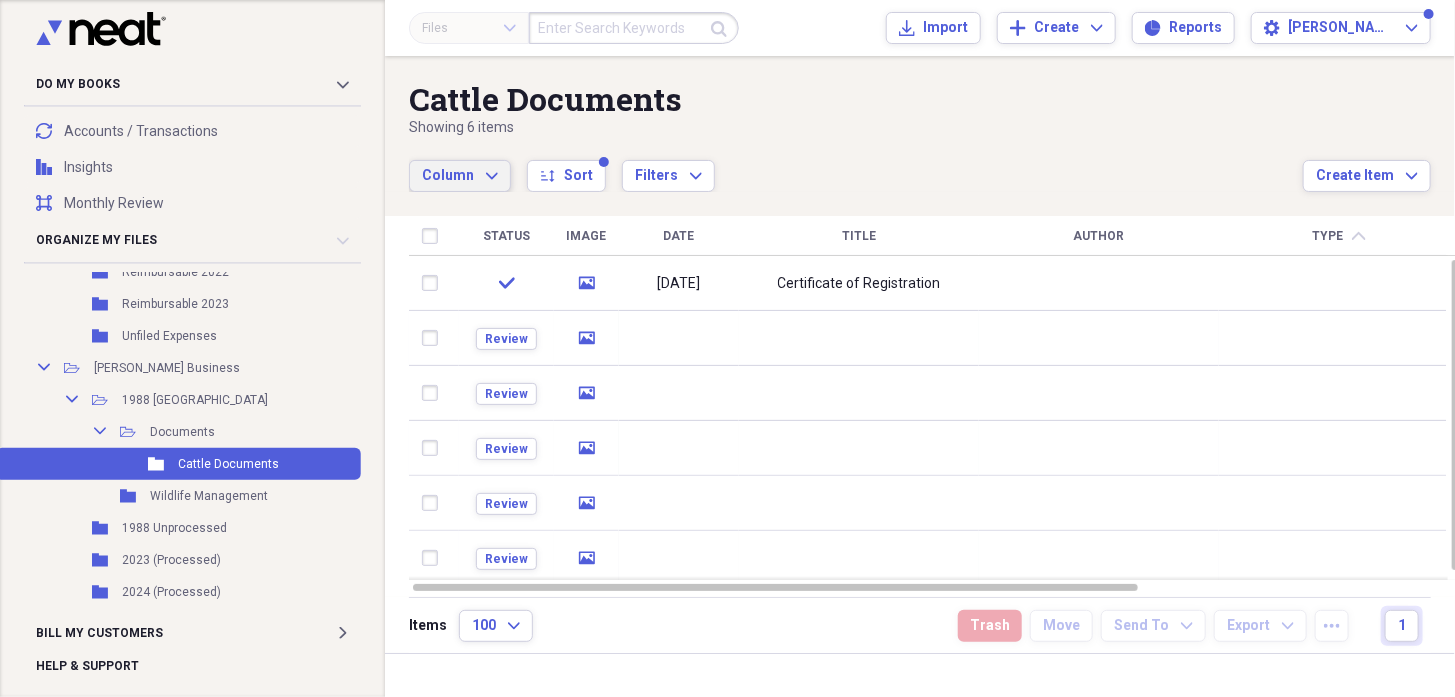 click on "Column Expand" at bounding box center [460, 176] 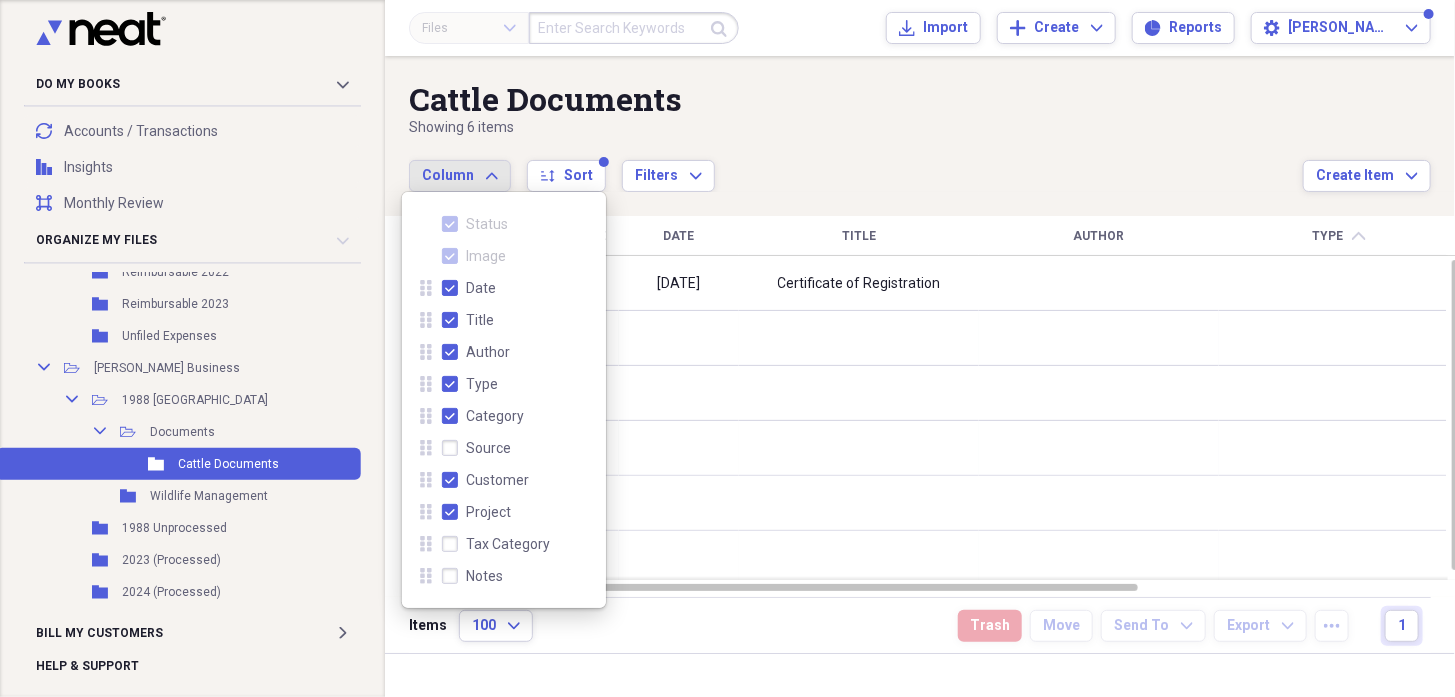 click on "Type" at bounding box center [470, 384] 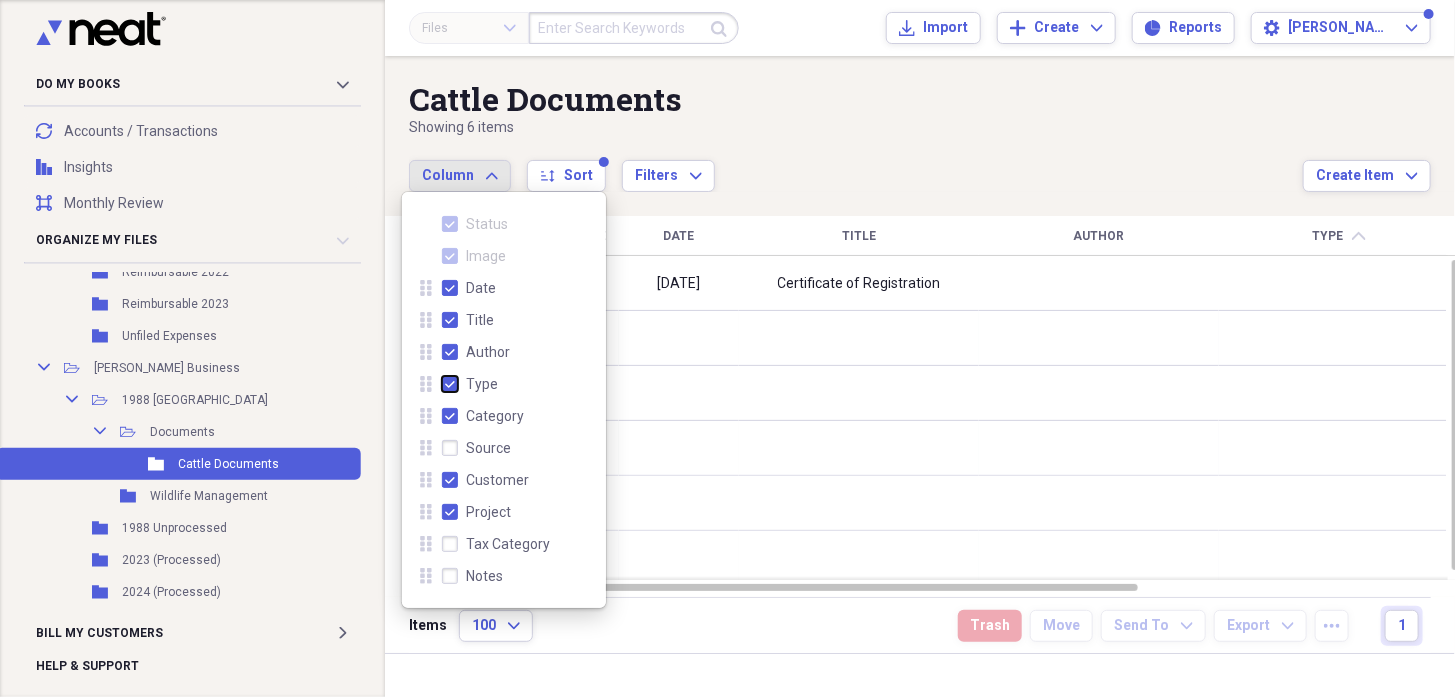 click on "Type" at bounding box center [442, 384] 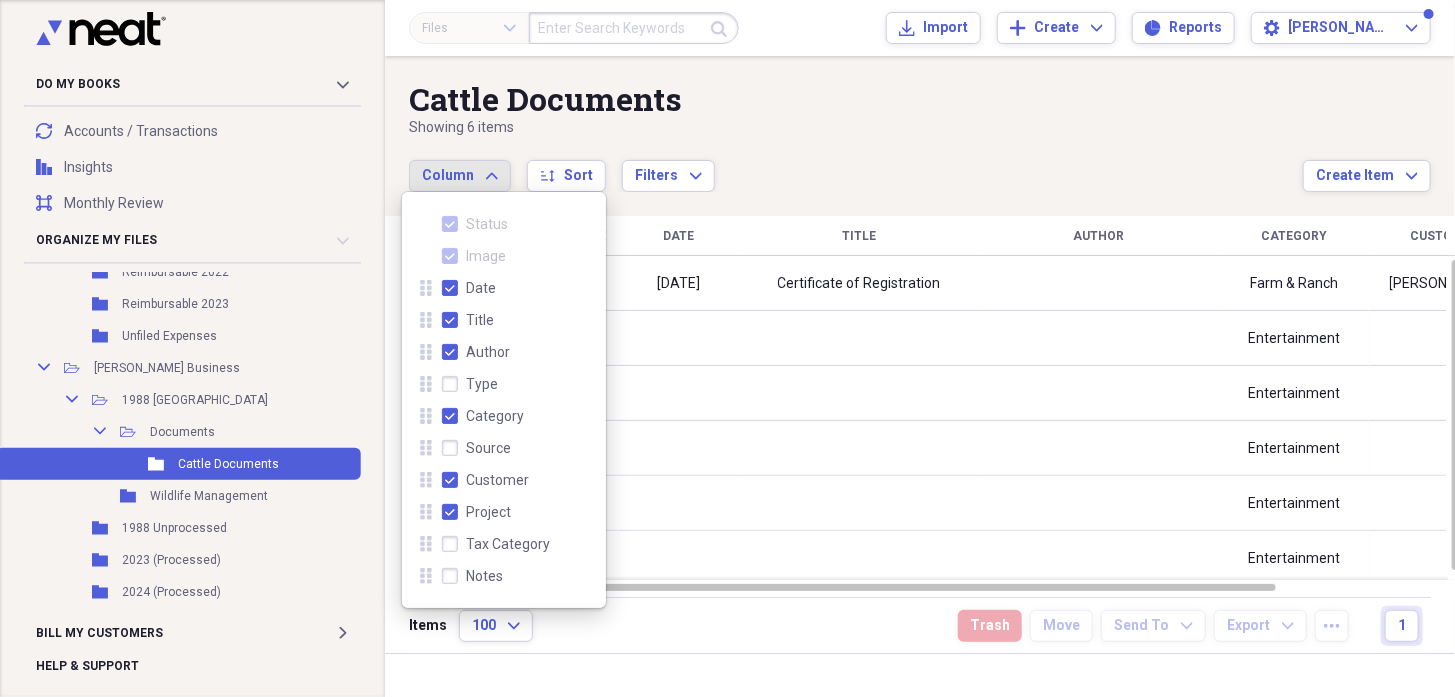 click on "Author" at bounding box center (476, 352) 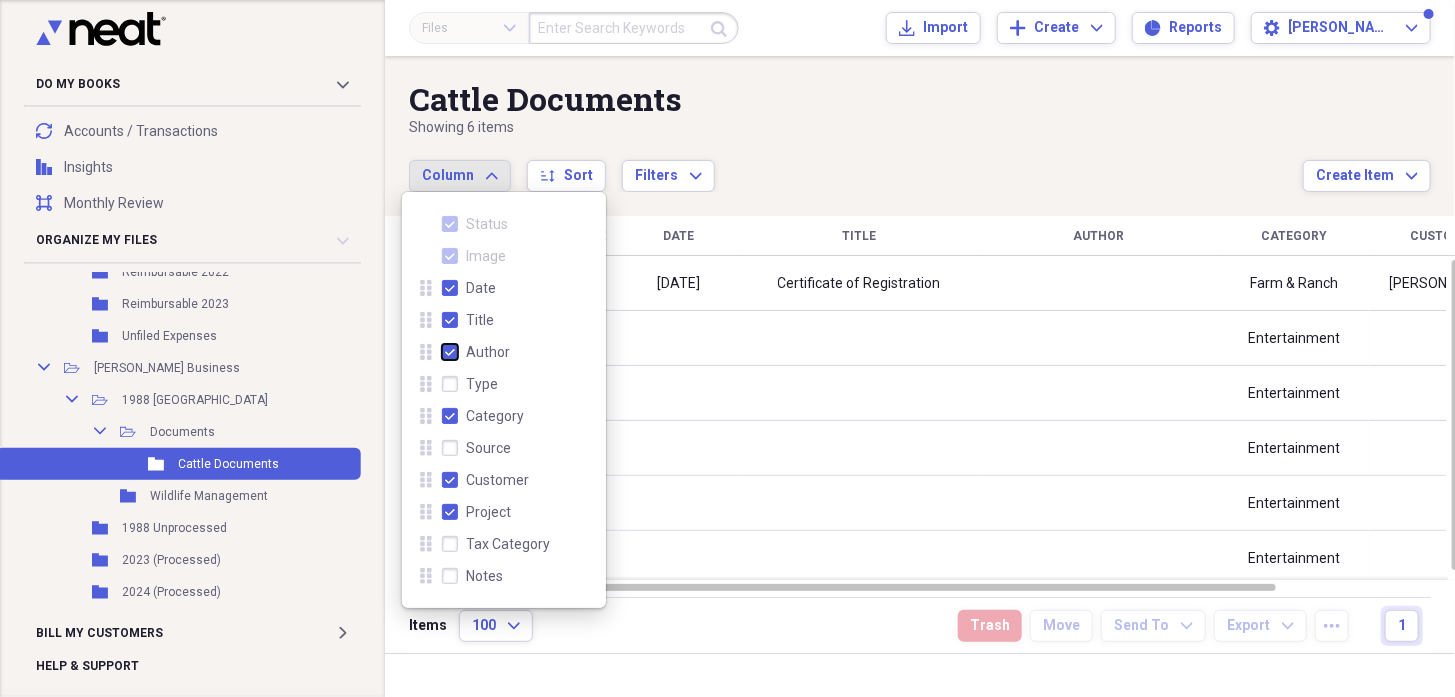 click on "Author" at bounding box center (442, 352) 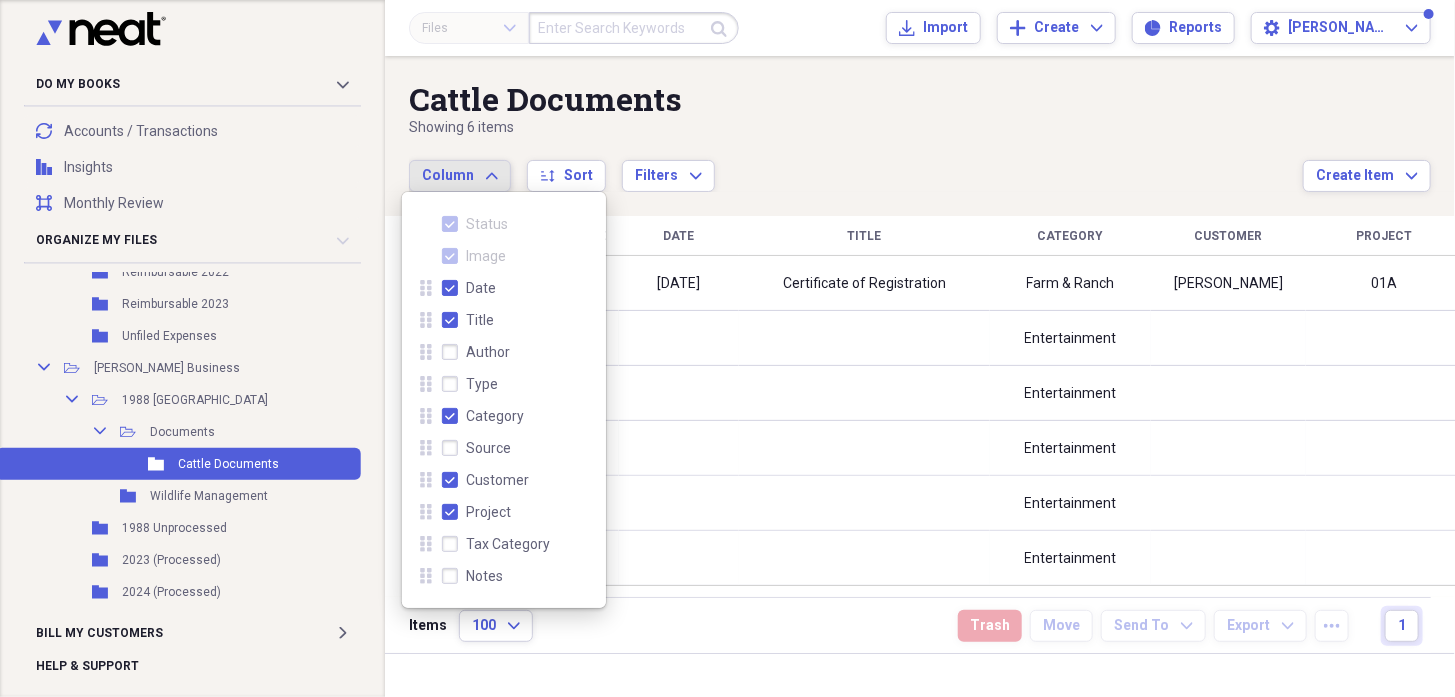 click on "Cattle Documents" at bounding box center [856, 99] 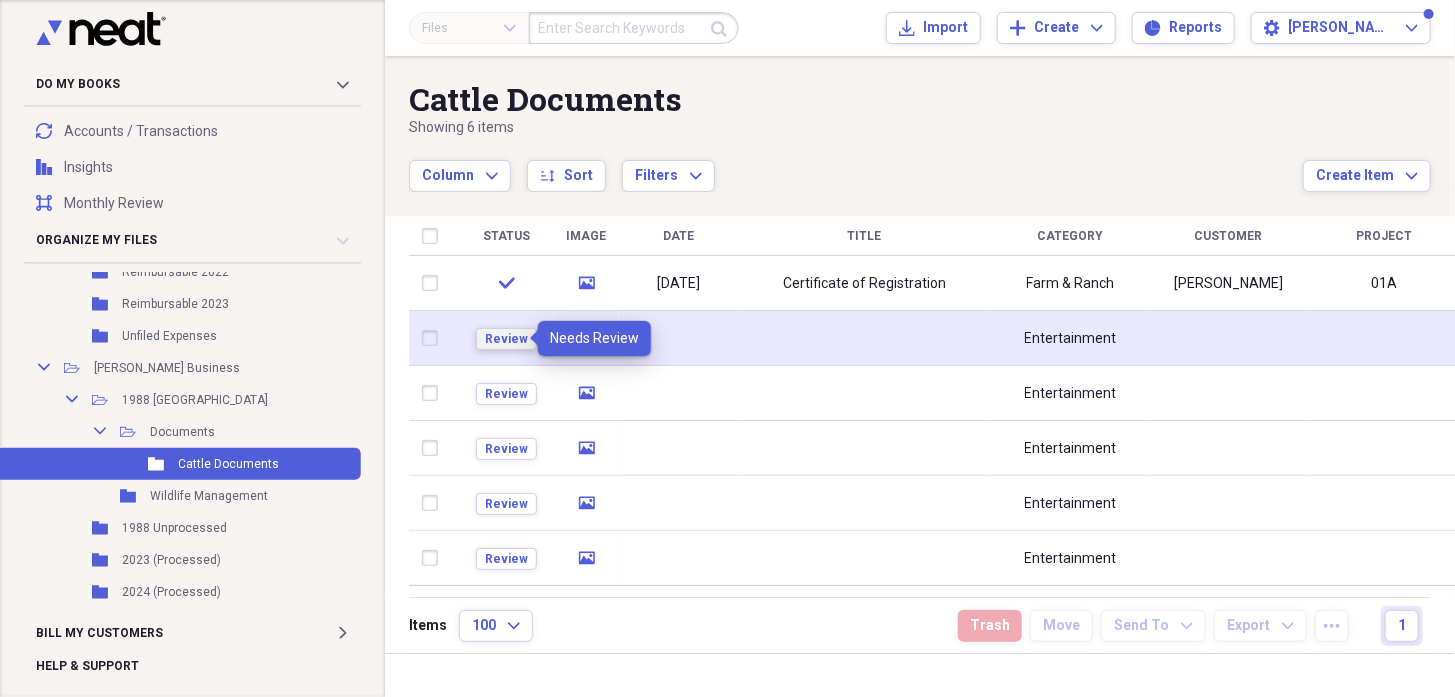 click on "Review" at bounding box center [506, 339] 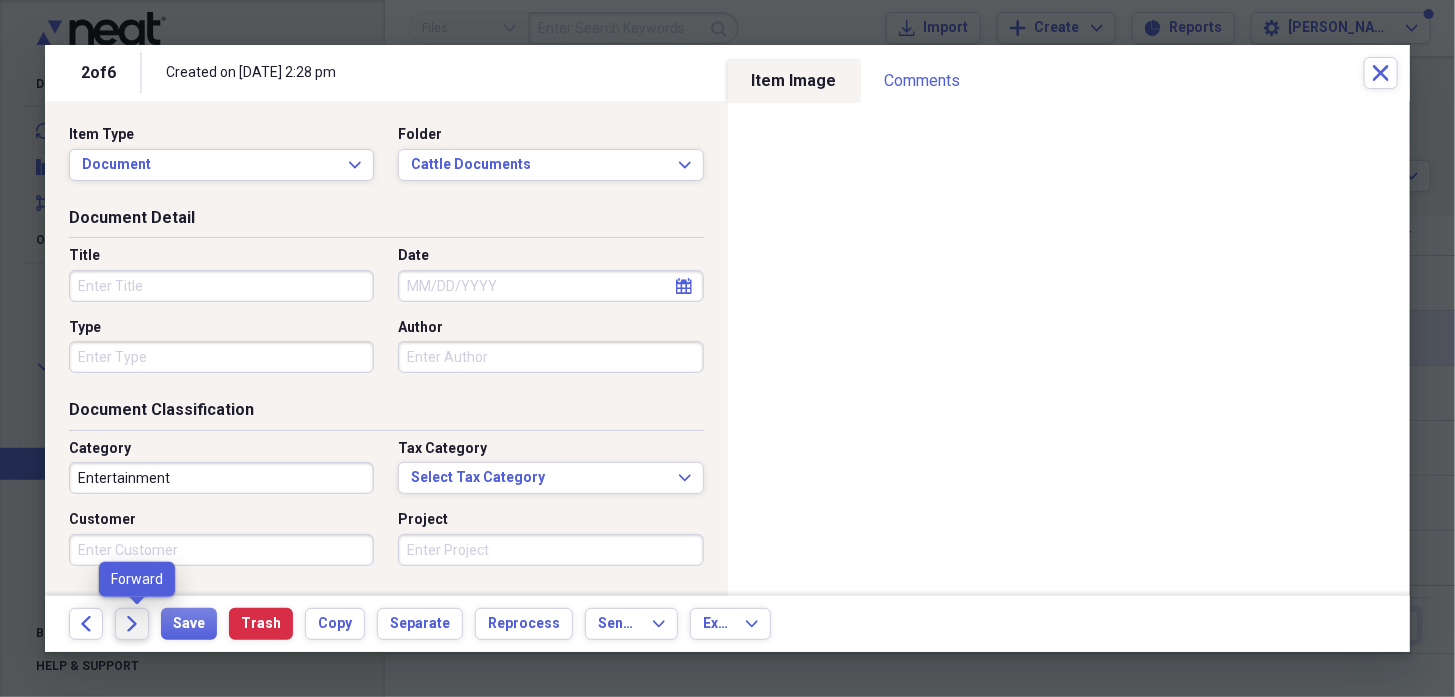 click on "Forward" 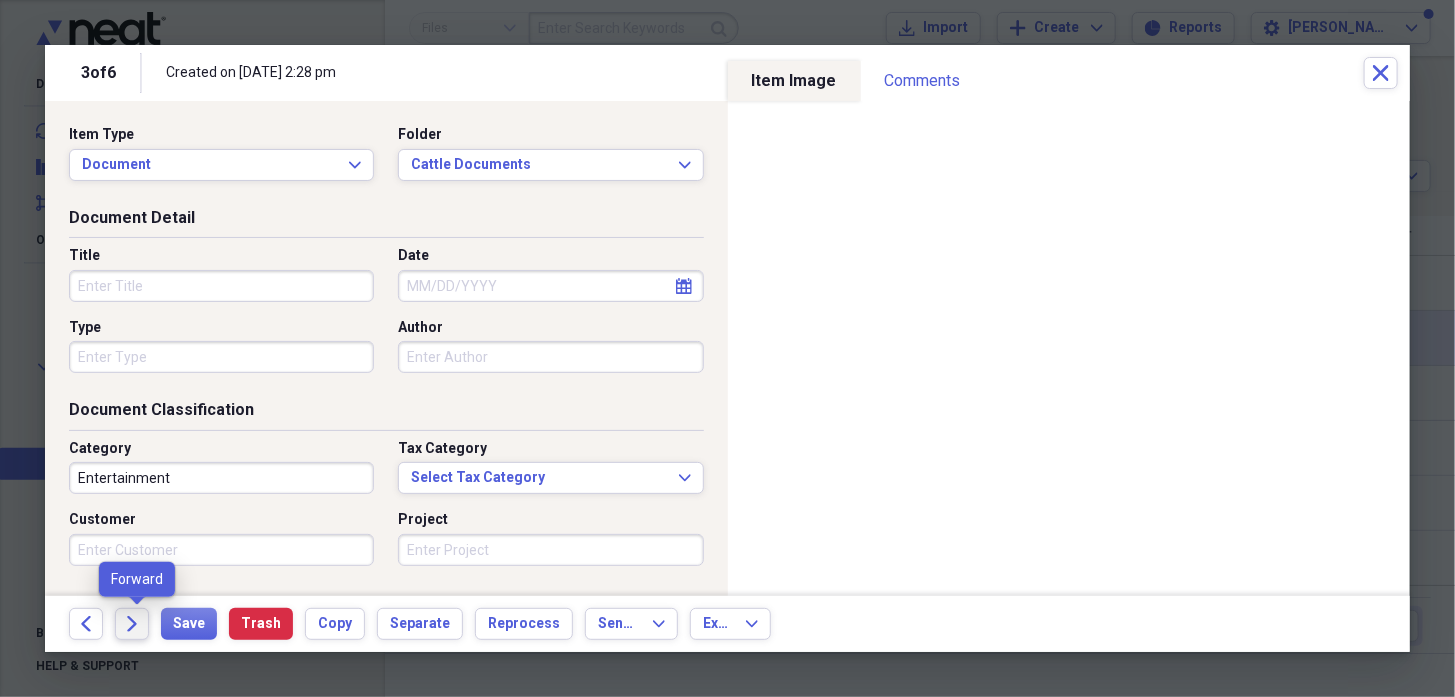 click on "Forward" 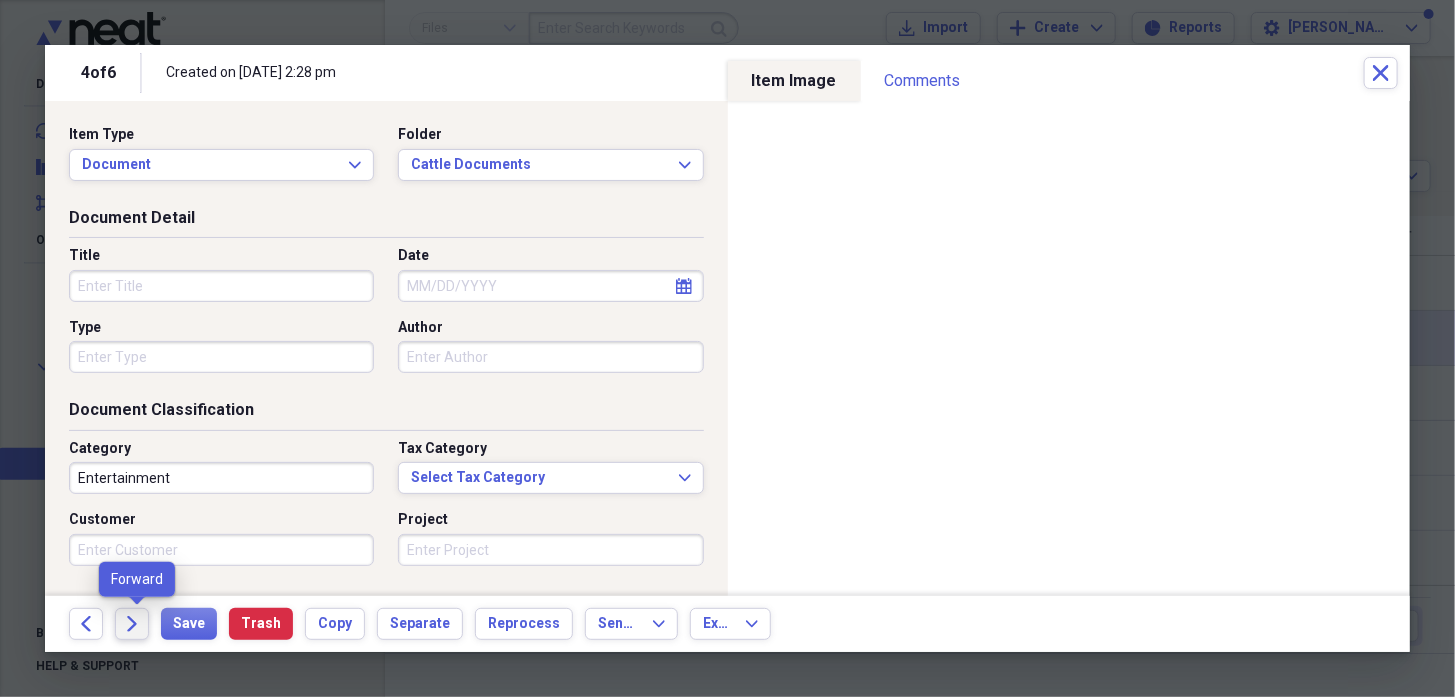 click on "Forward" 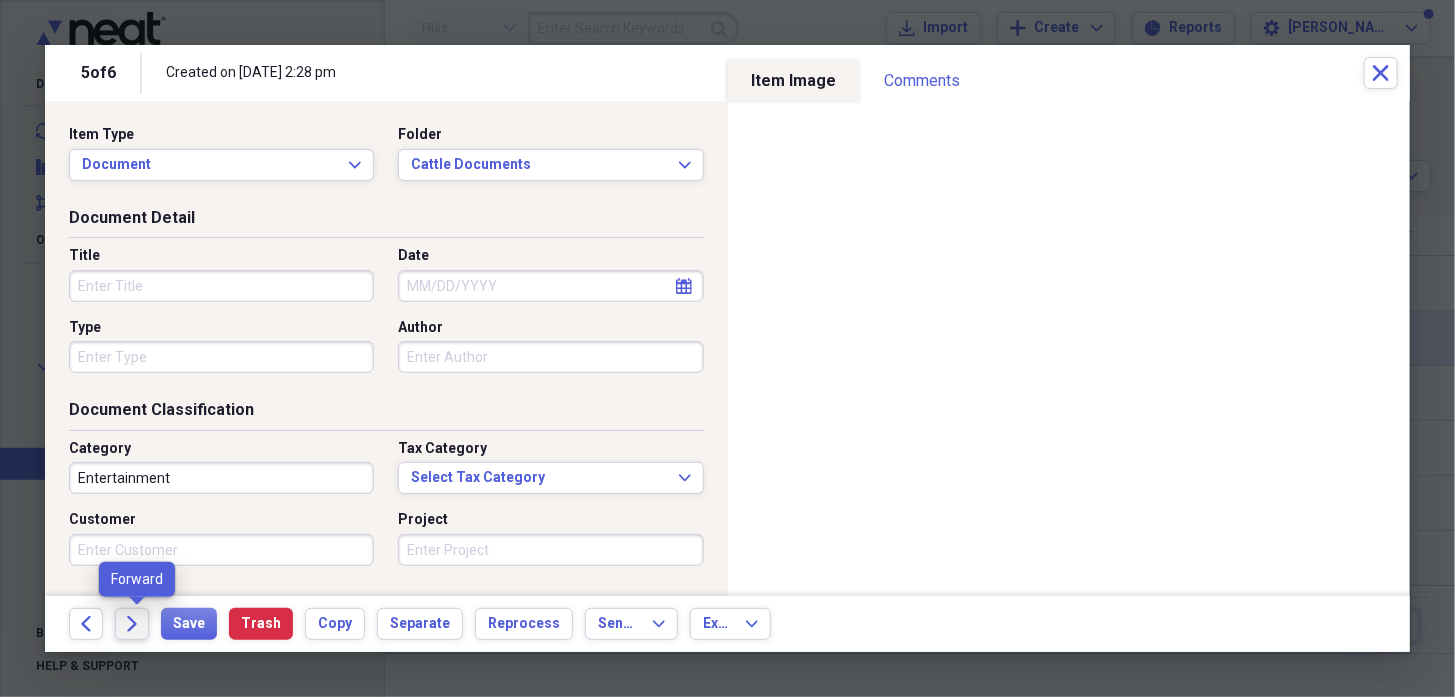 click on "Forward" 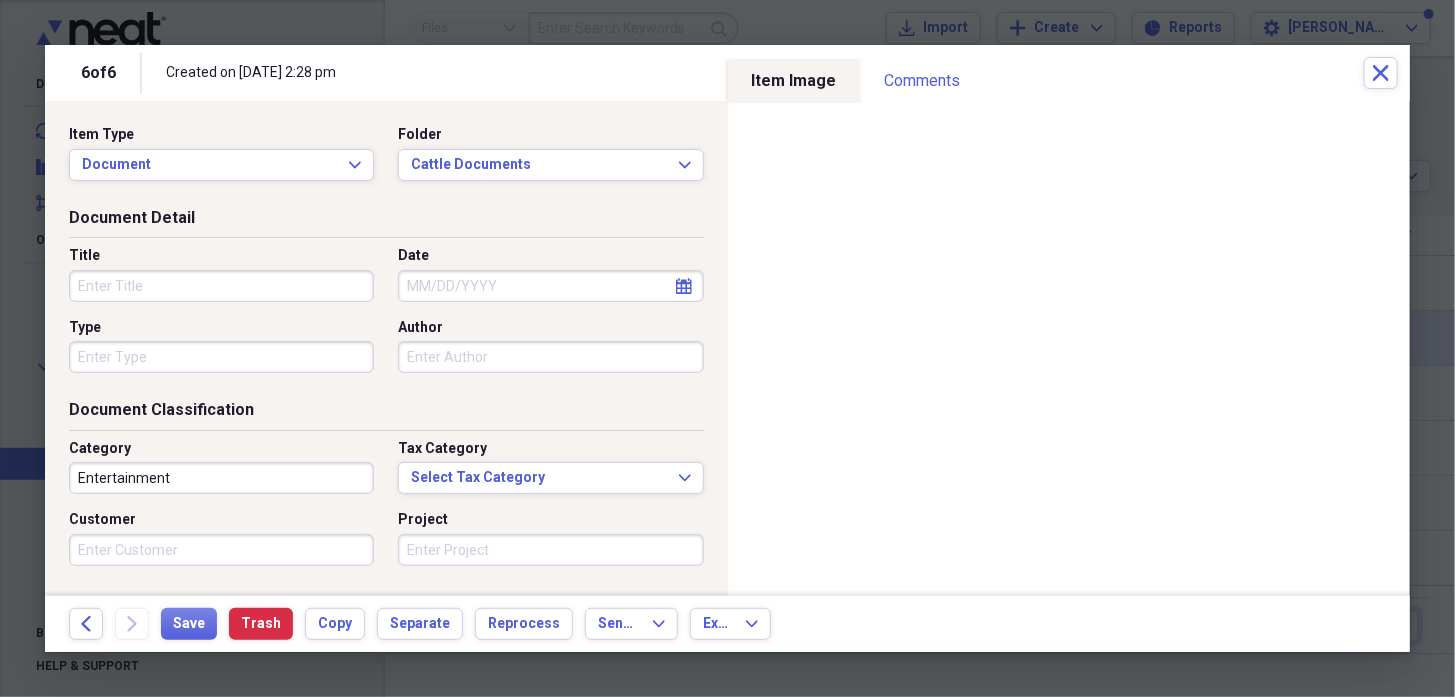 click 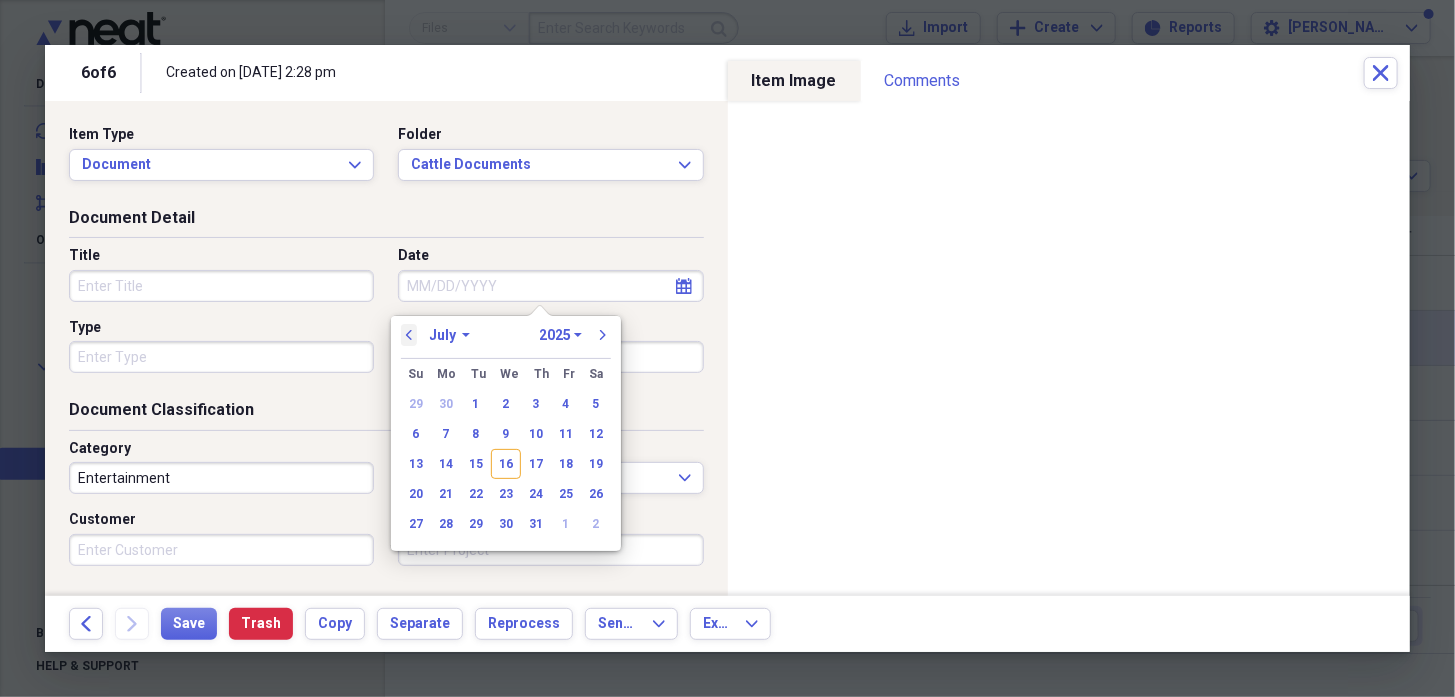 click on "previous" at bounding box center [409, 335] 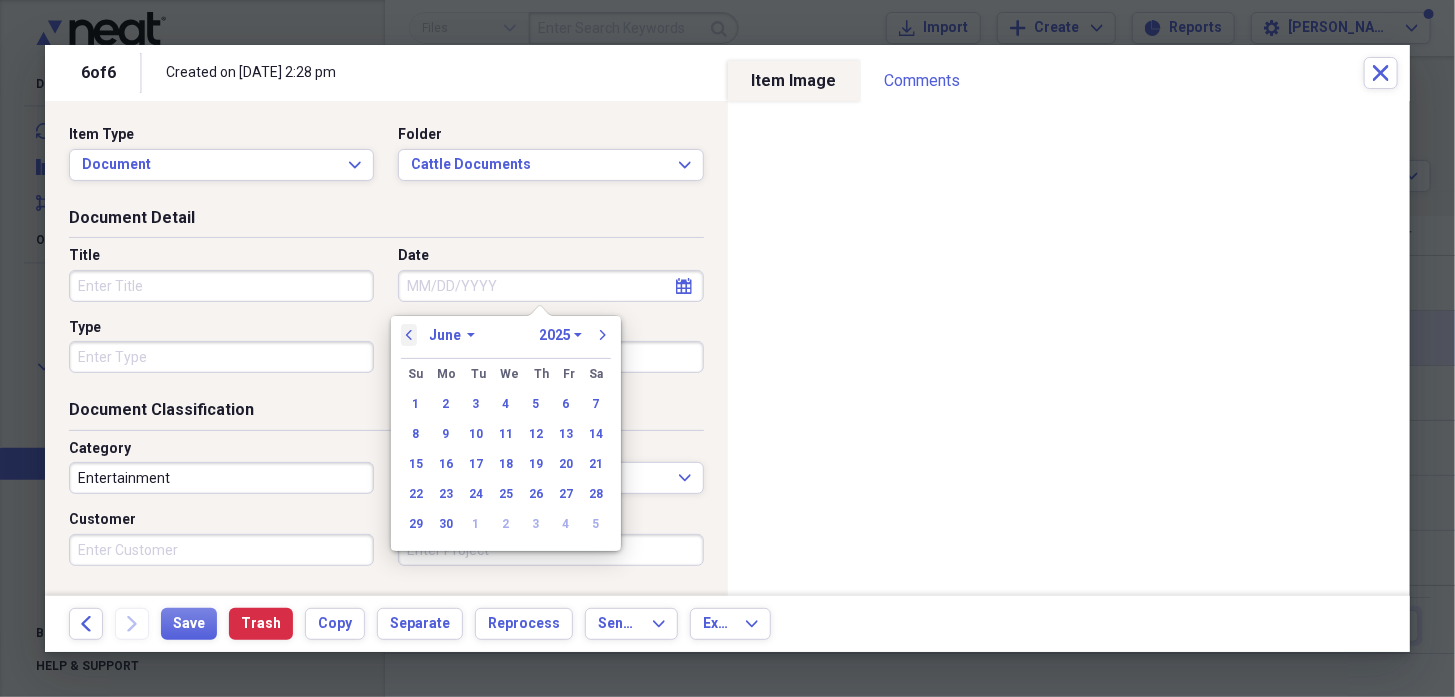 click on "previous" at bounding box center [409, 335] 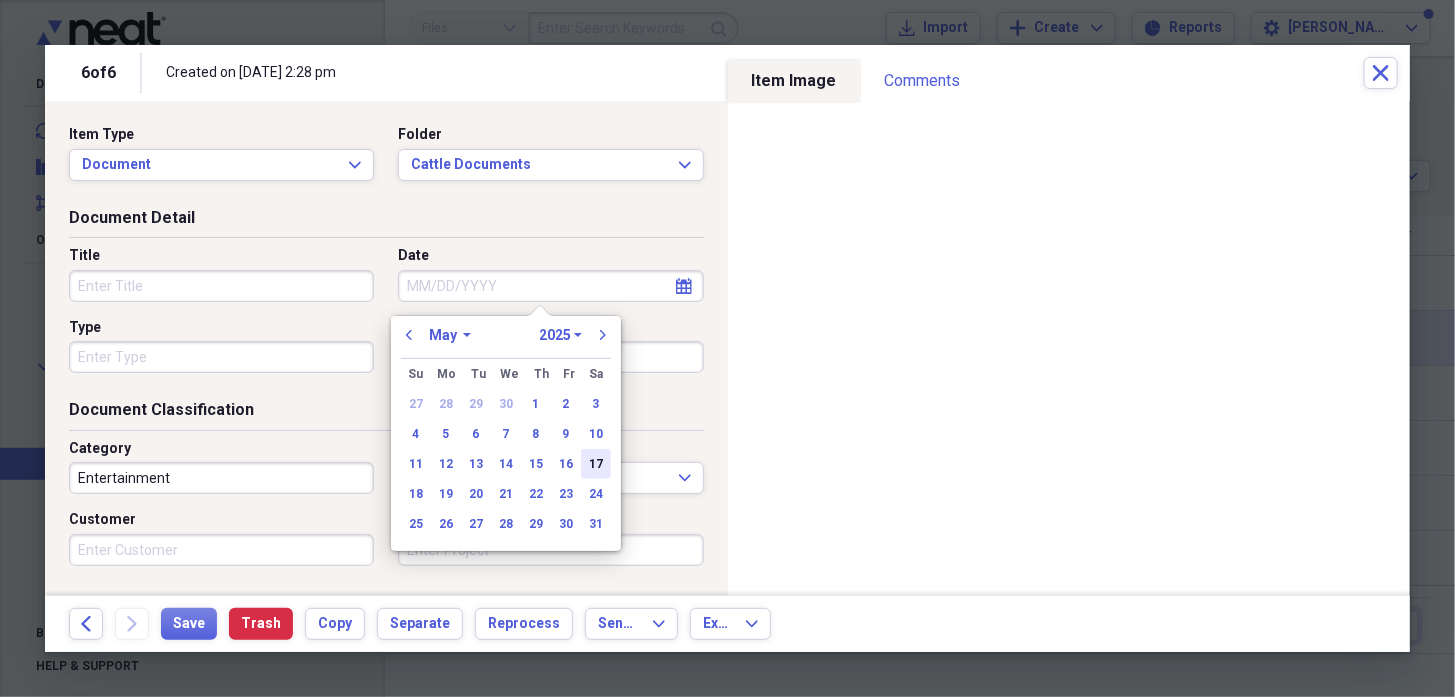 click on "17" at bounding box center [596, 464] 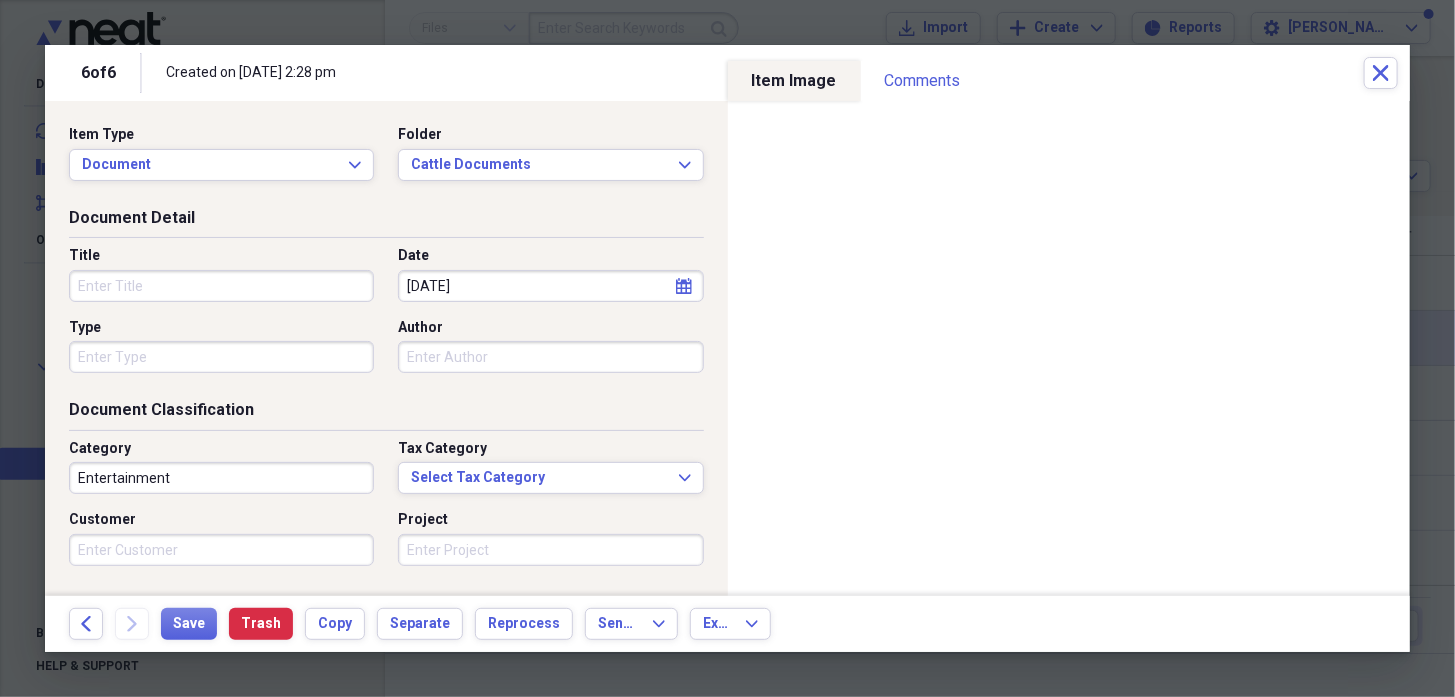 click on "Title" at bounding box center (221, 286) 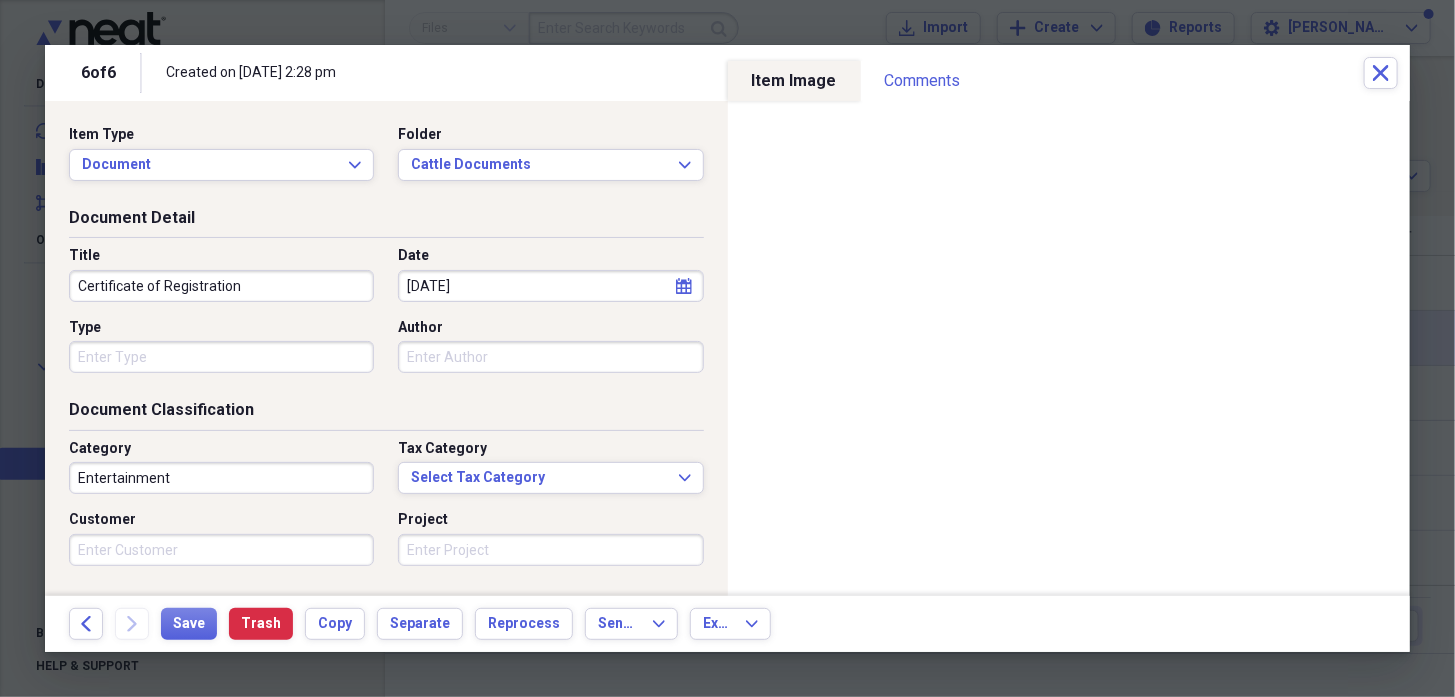 type on "Certificate of Registration" 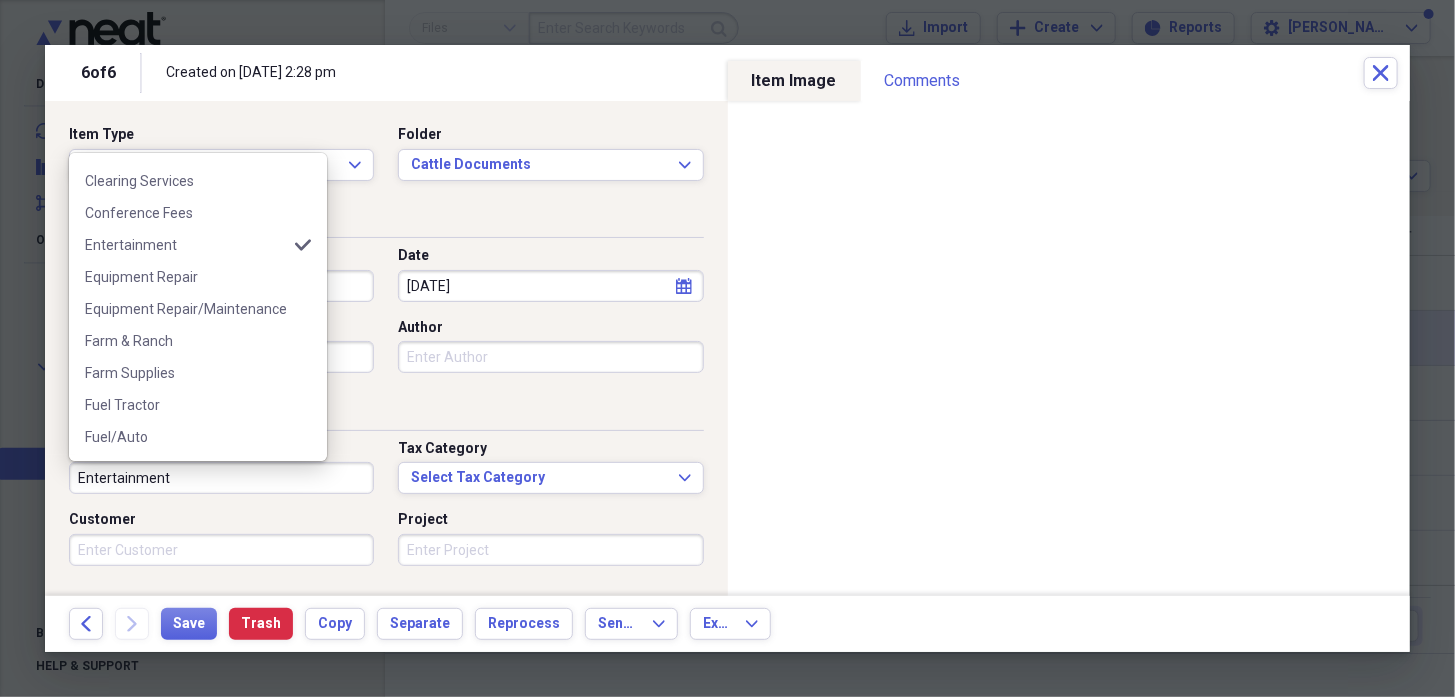 scroll, scrollTop: 222, scrollLeft: 0, axis: vertical 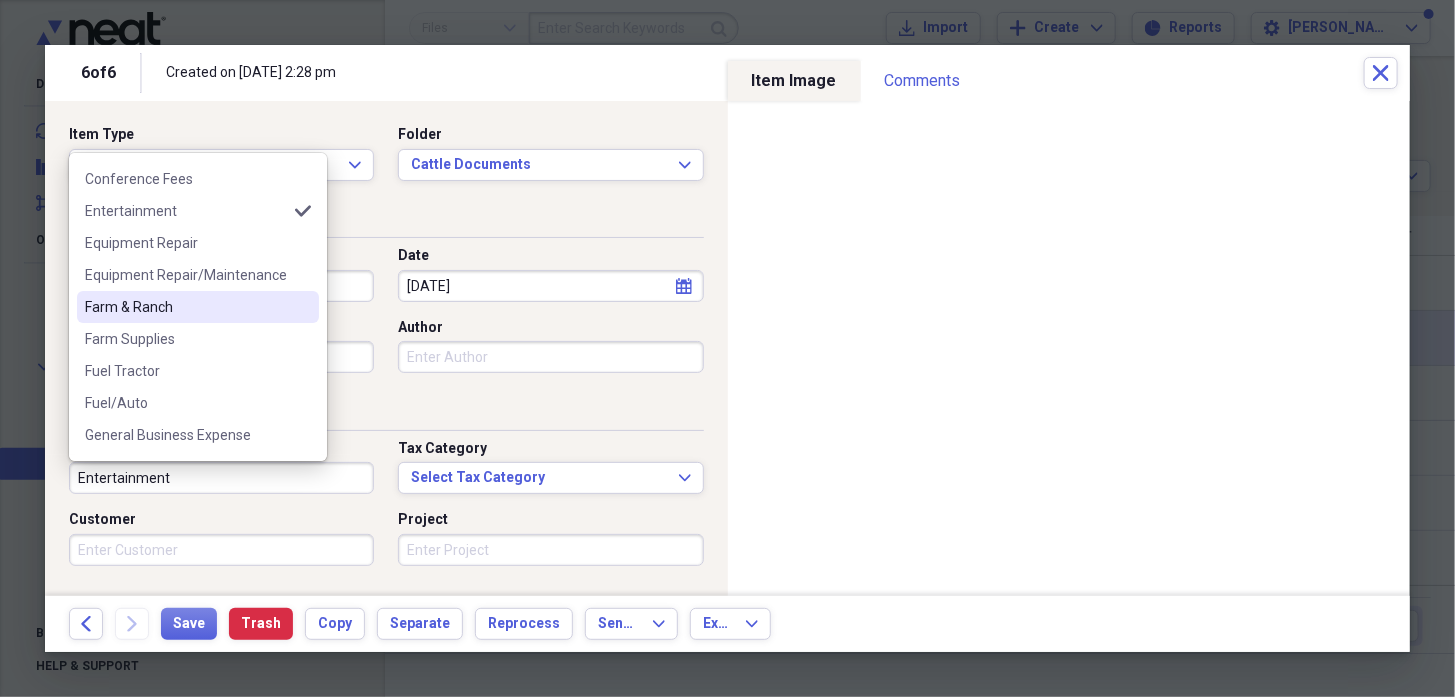 drag, startPoint x: 122, startPoint y: 310, endPoint x: 110, endPoint y: 326, distance: 20 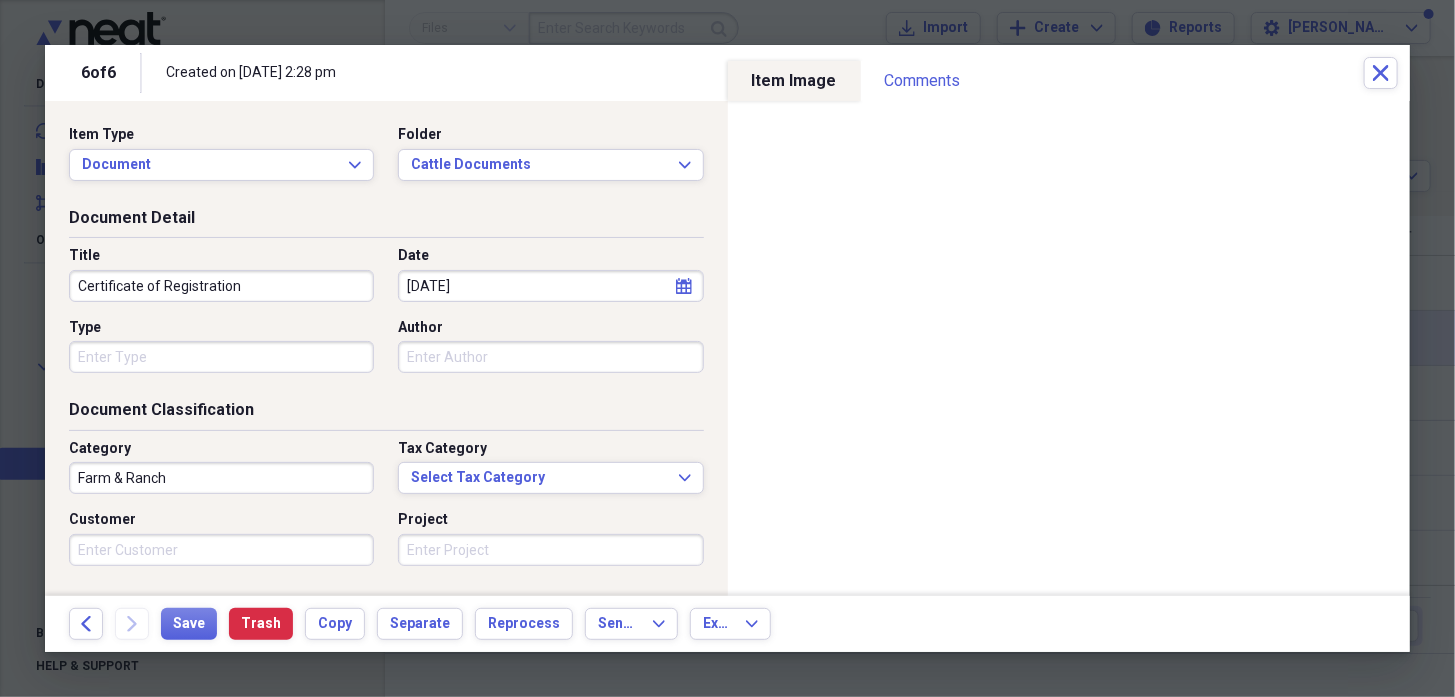 click on "Customer" at bounding box center [221, 550] 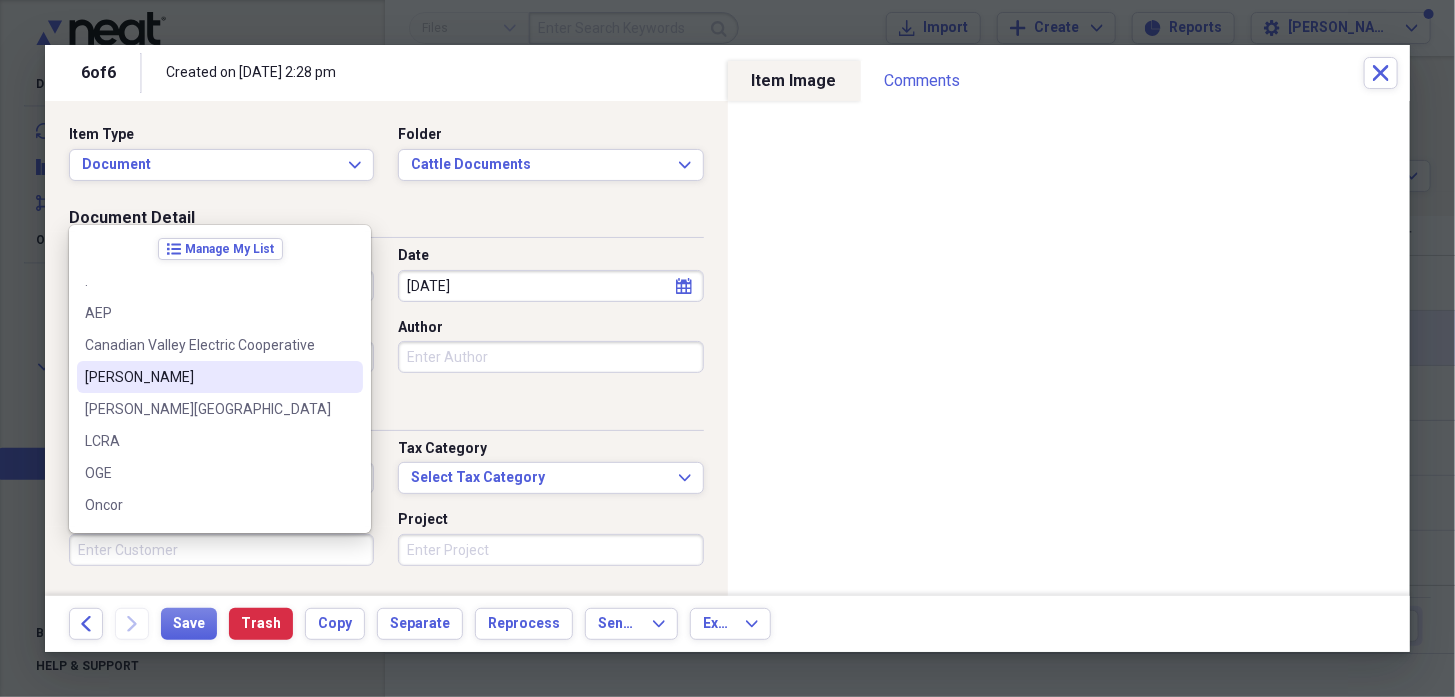 click on "[PERSON_NAME]" at bounding box center (208, 377) 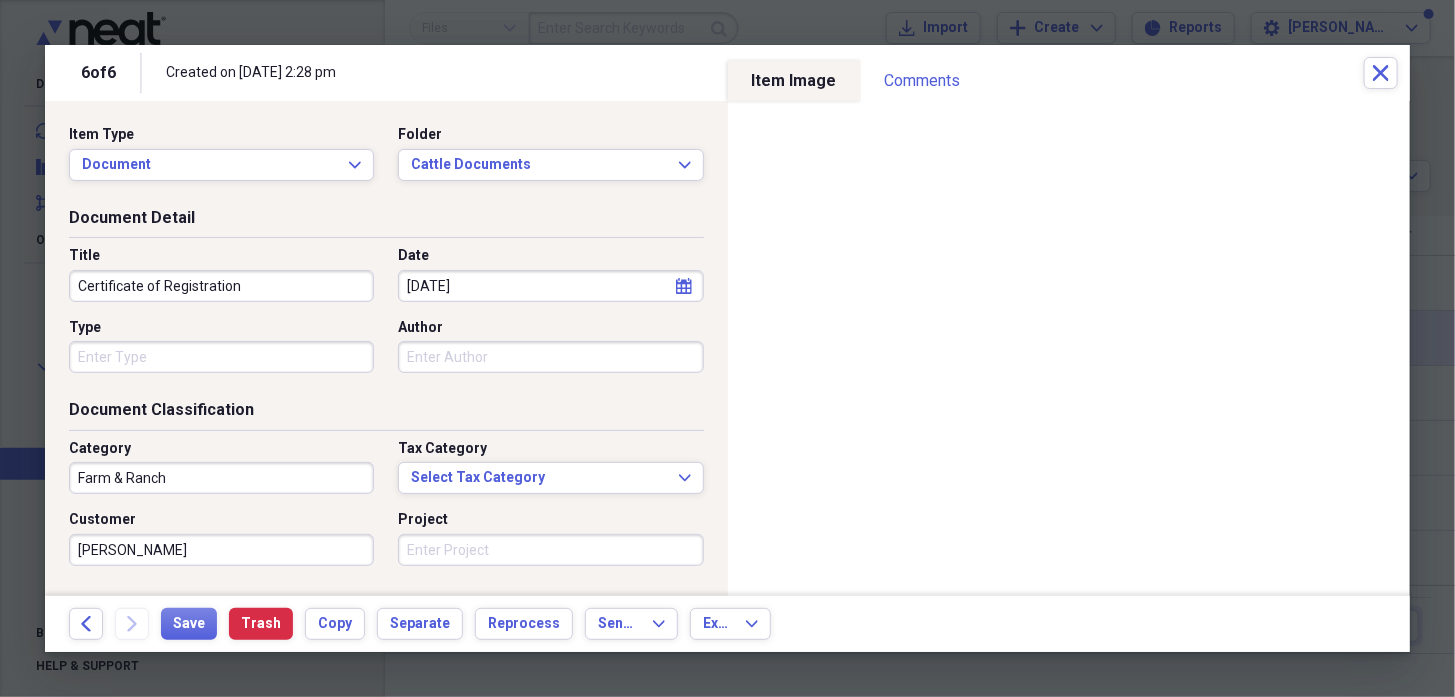 click on "Project" at bounding box center [550, 550] 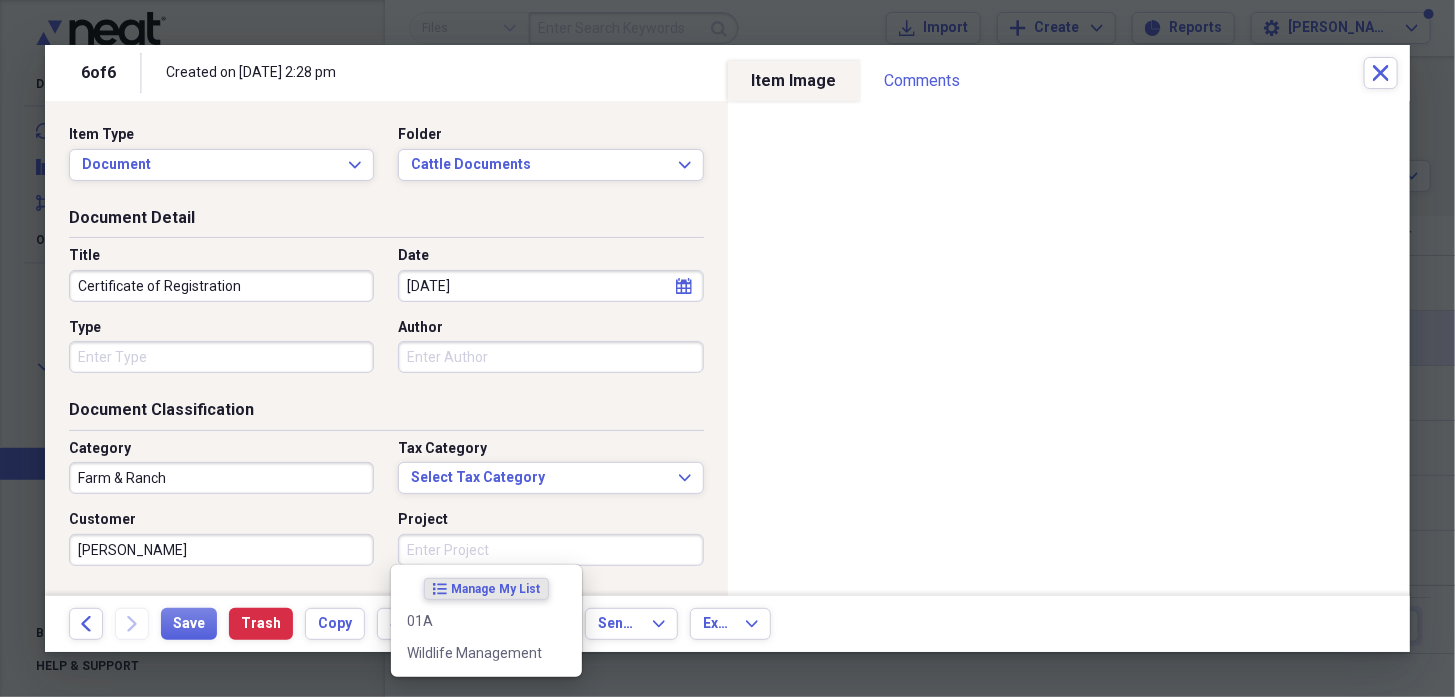 type on "o" 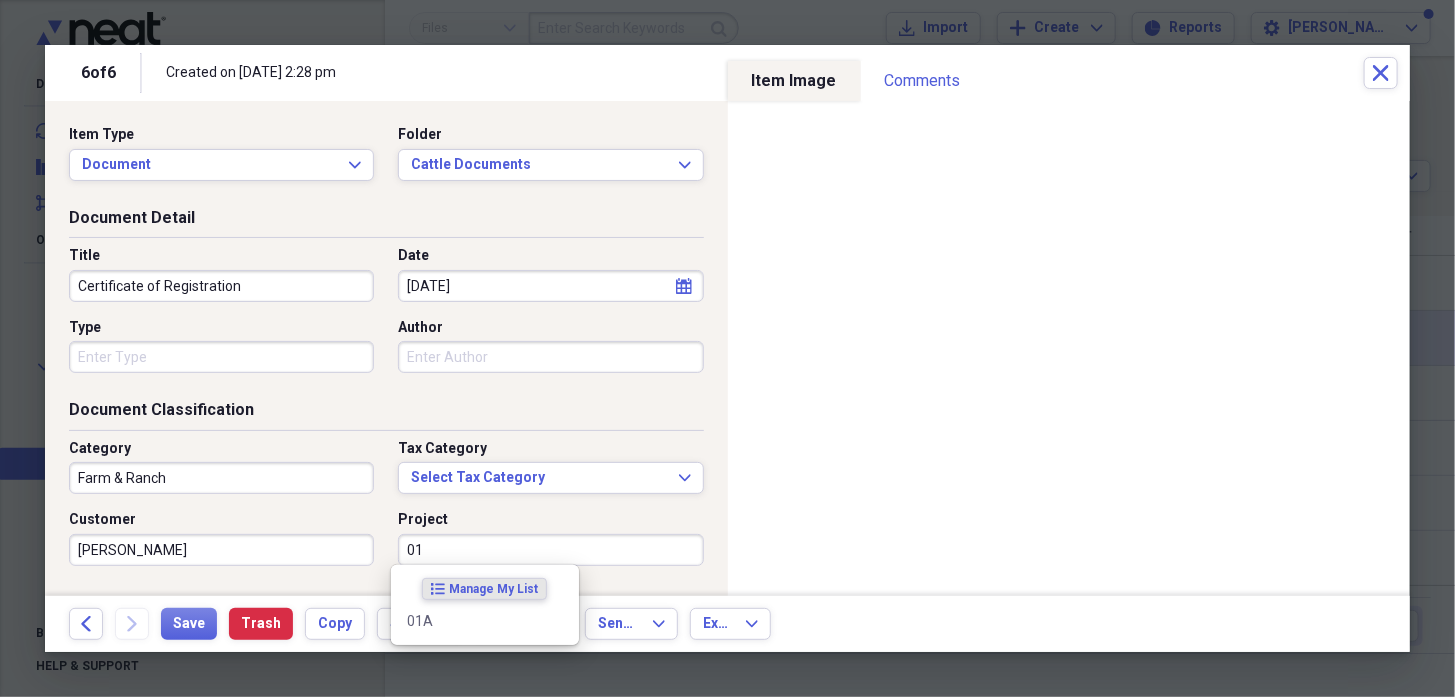 scroll, scrollTop: 237, scrollLeft: 0, axis: vertical 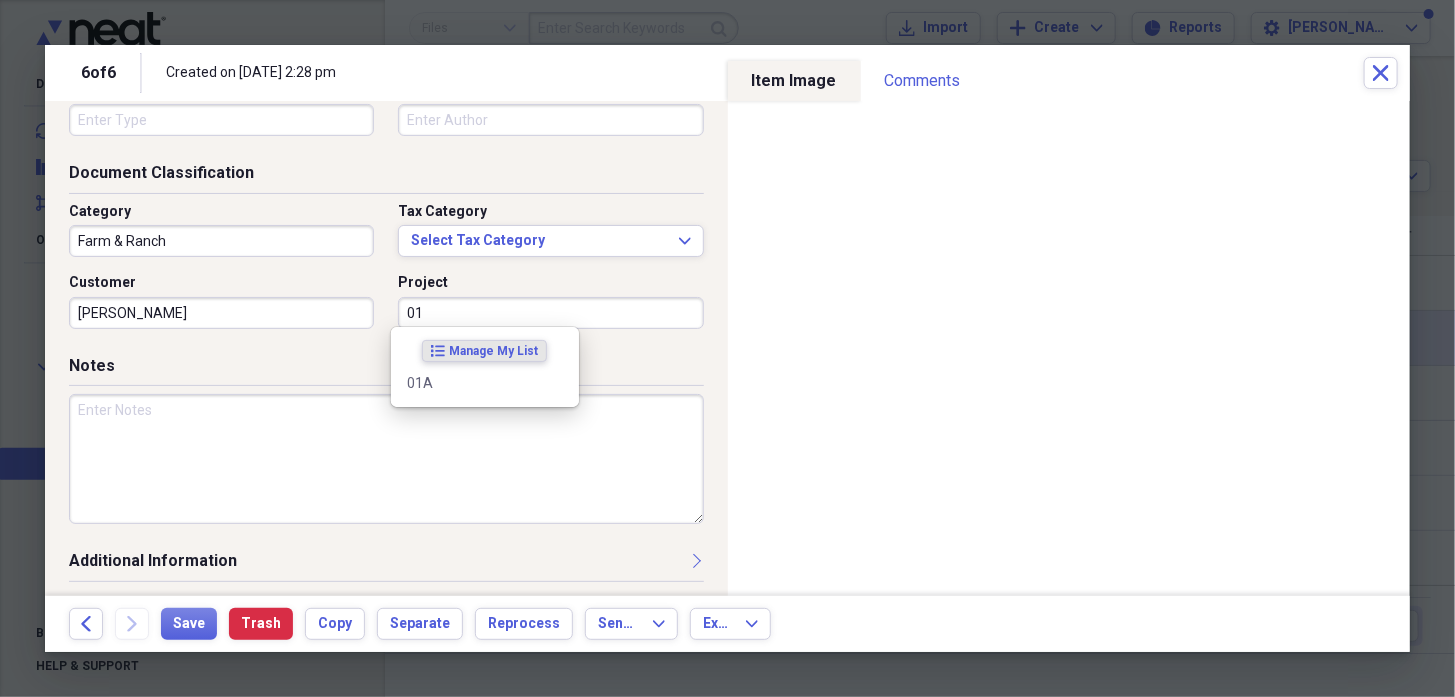 type on "01" 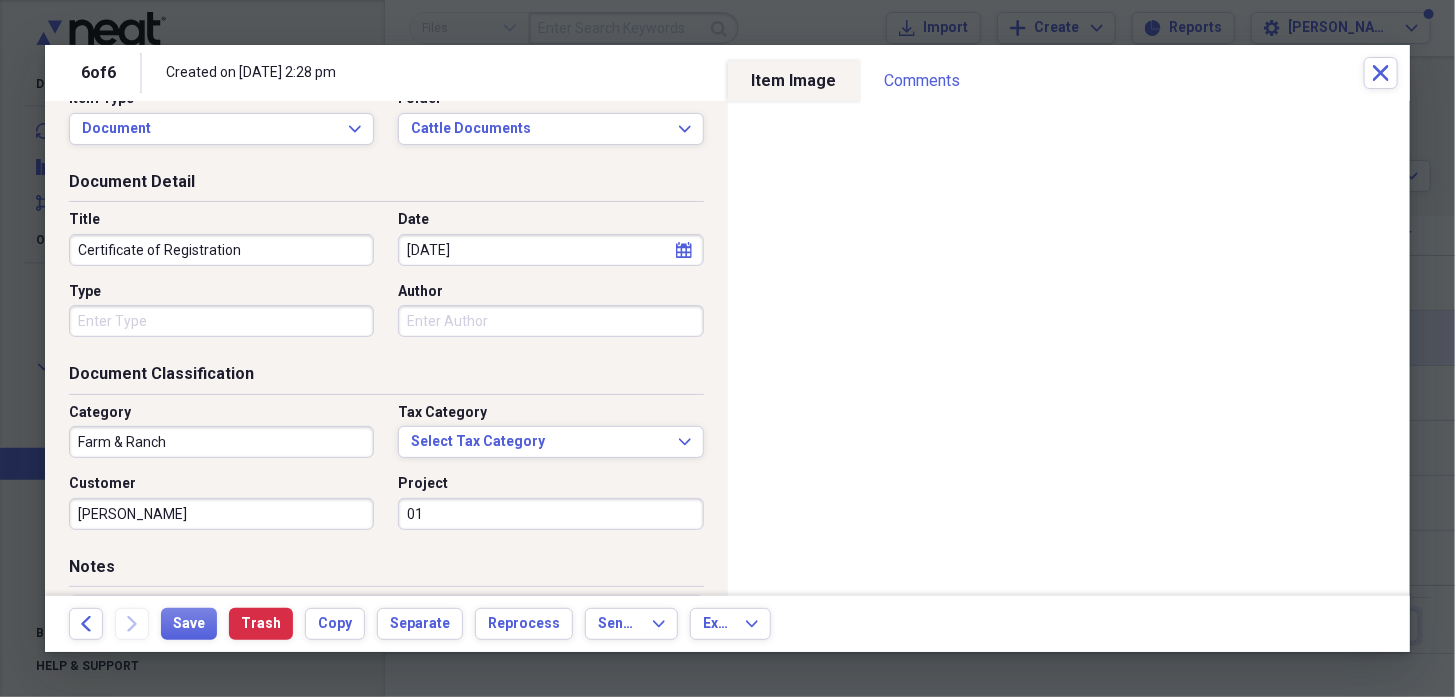scroll, scrollTop: 0, scrollLeft: 0, axis: both 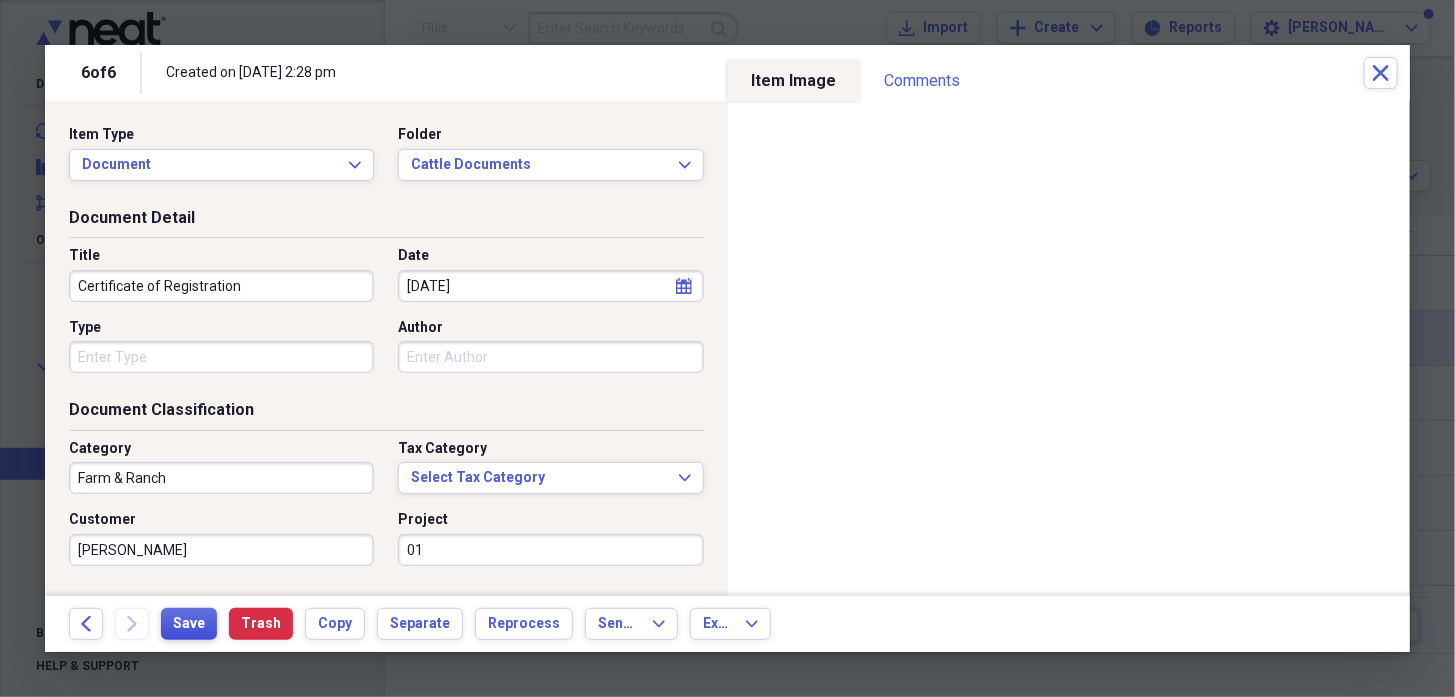 type on "Previously was tagged 13" 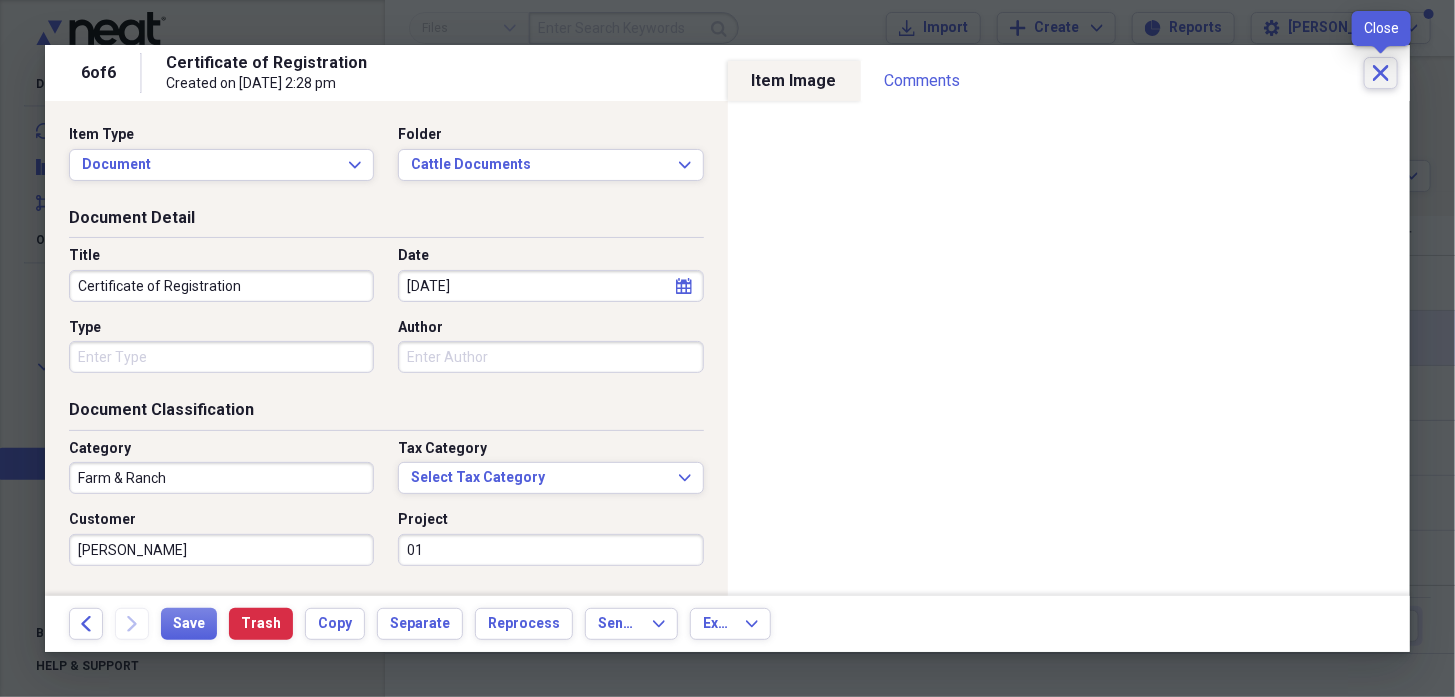 click 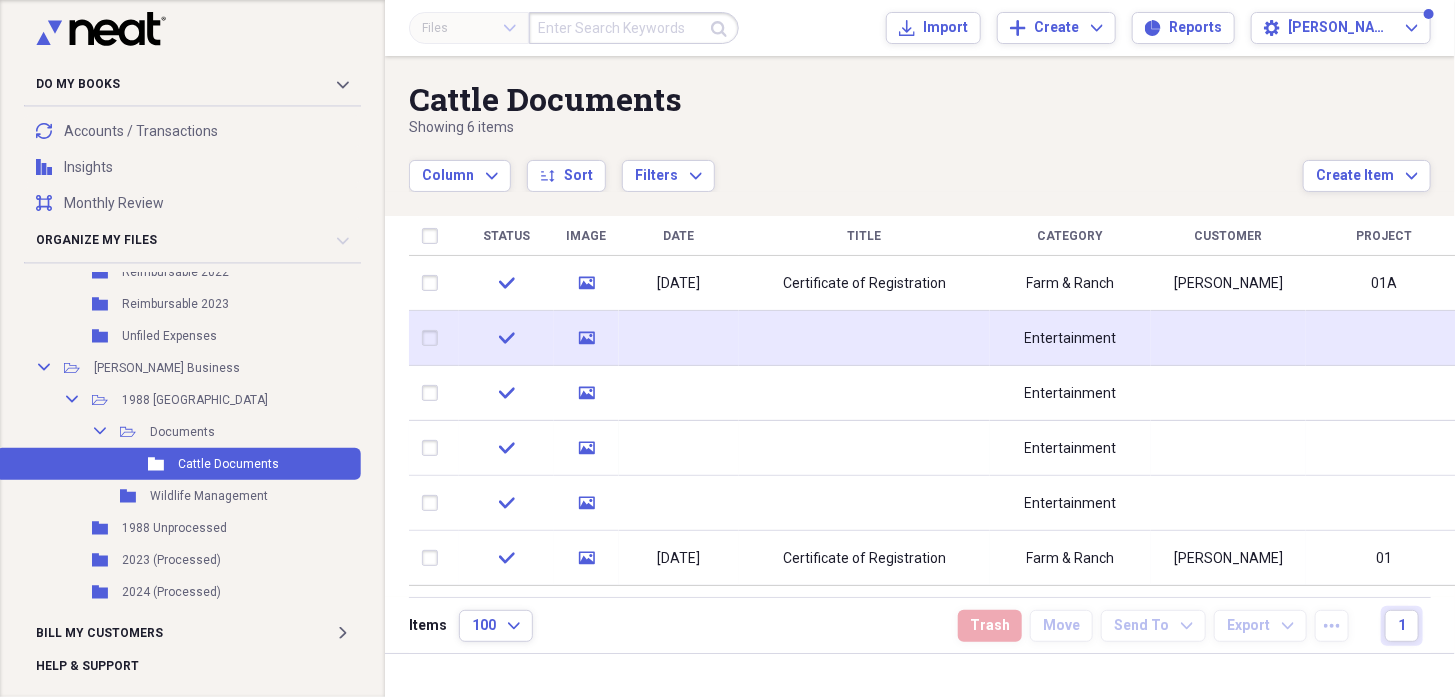 click on "media" 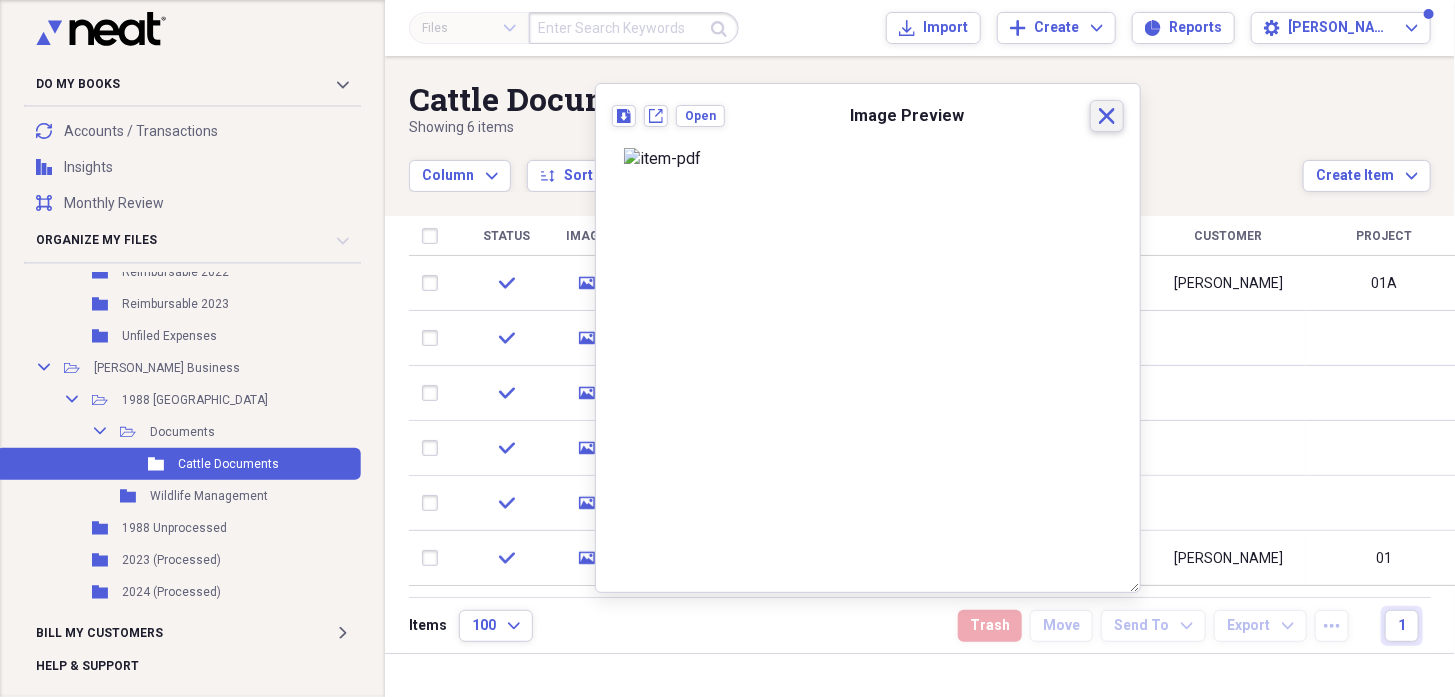 drag, startPoint x: 1117, startPoint y: 118, endPoint x: 1088, endPoint y: 131, distance: 31.780497 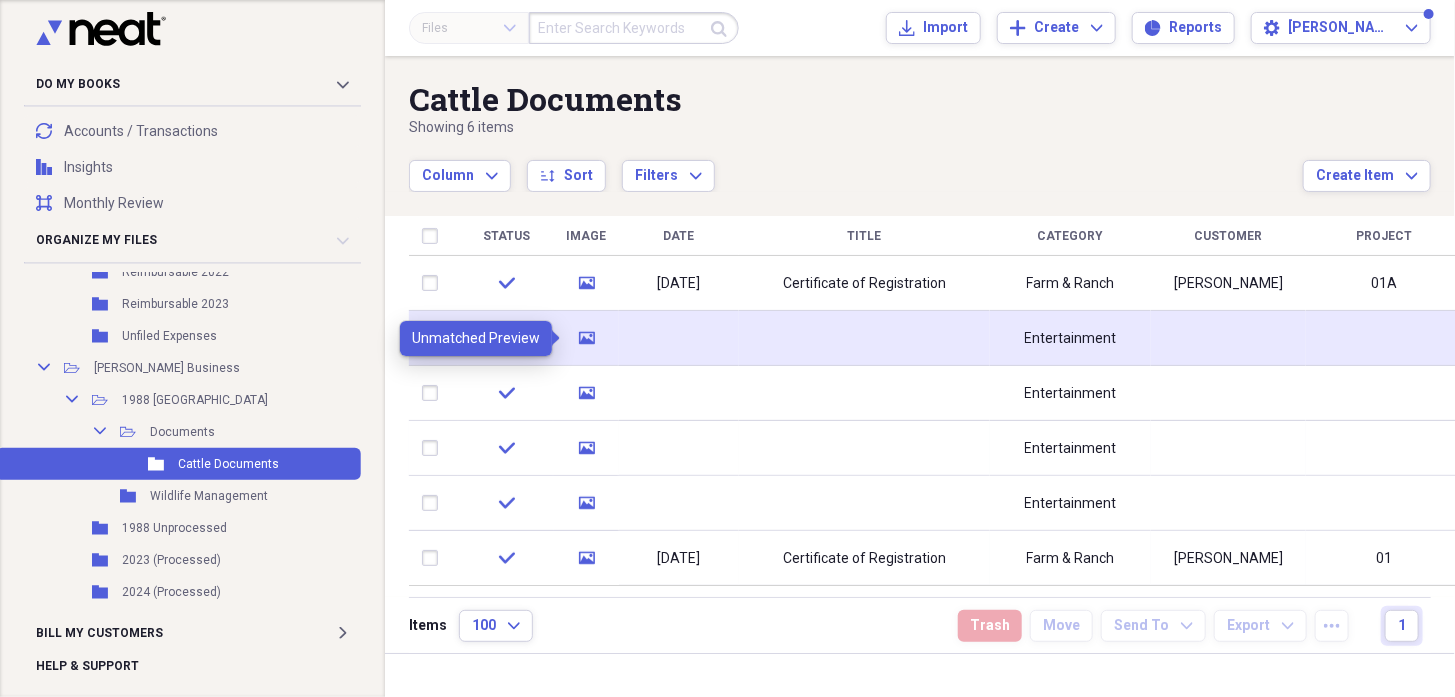 click on "media" 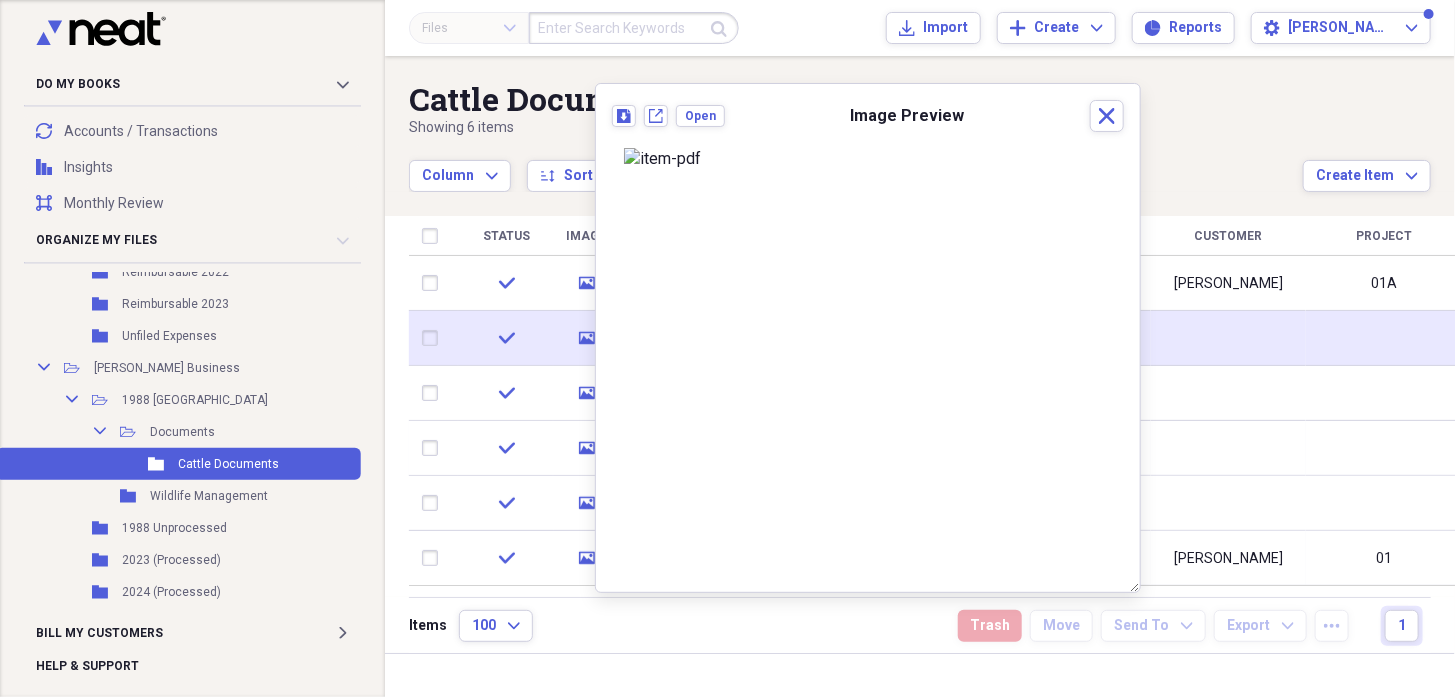 click on "media" 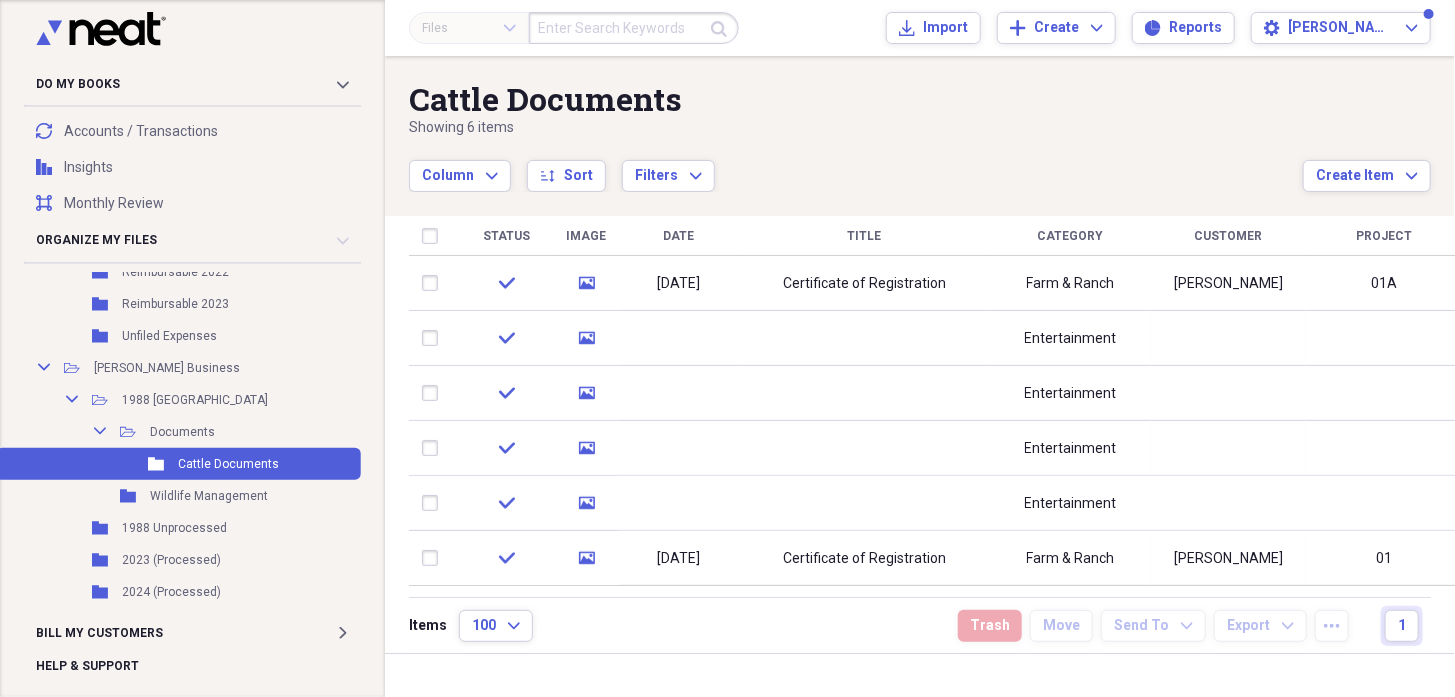 click on "check" at bounding box center (506, 338) 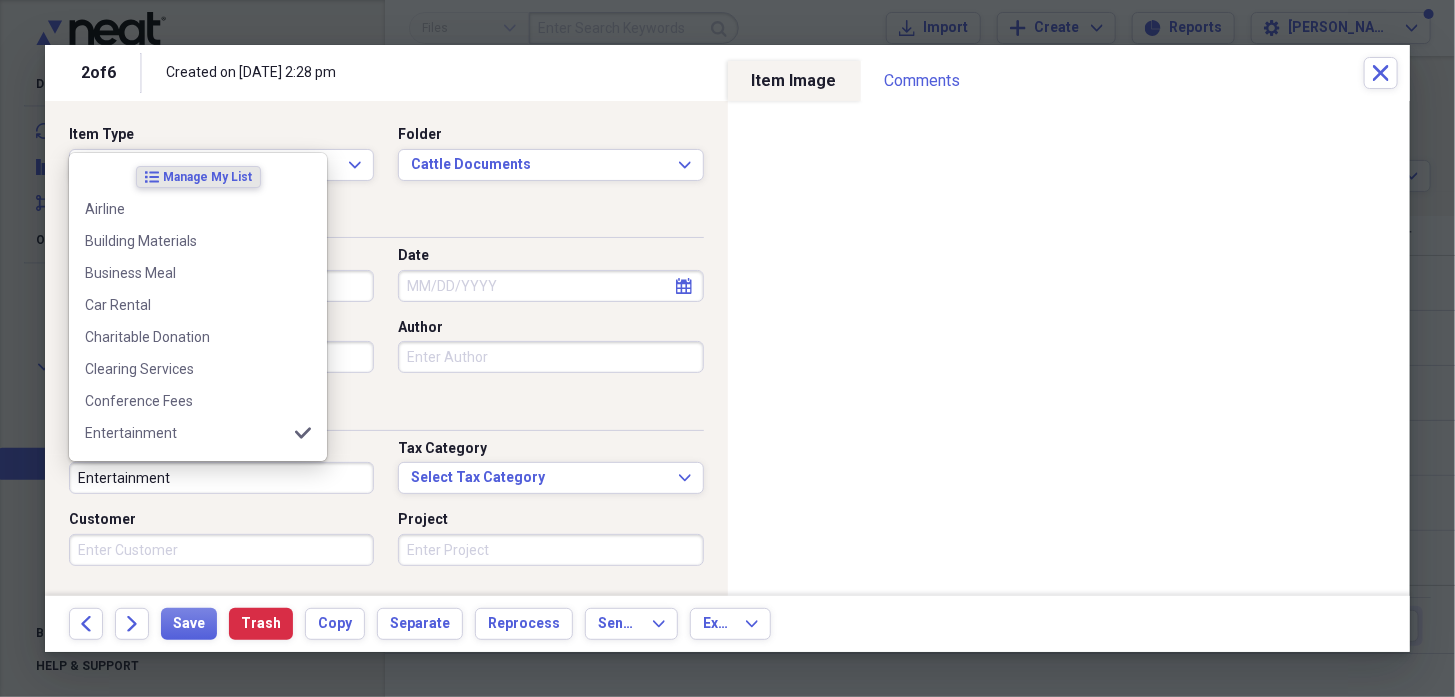 click on "Entertainment" at bounding box center [221, 478] 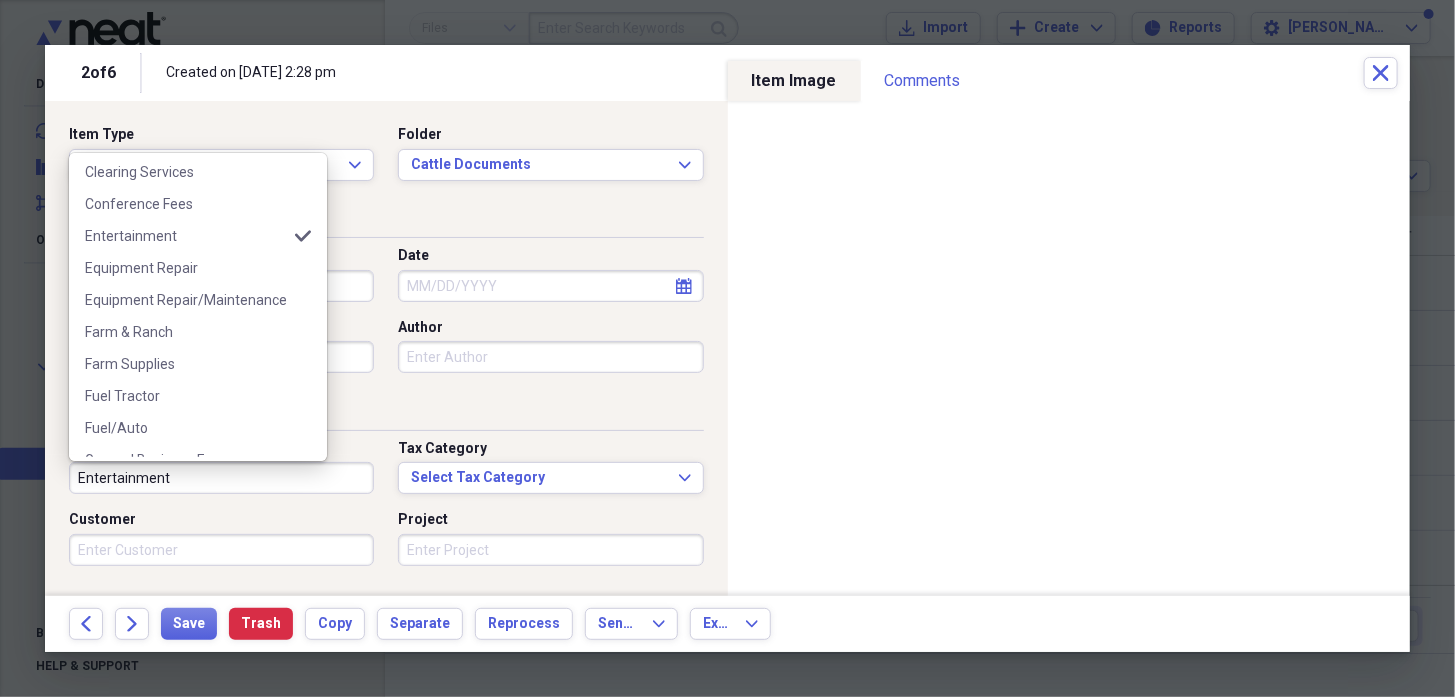 scroll, scrollTop: 203, scrollLeft: 0, axis: vertical 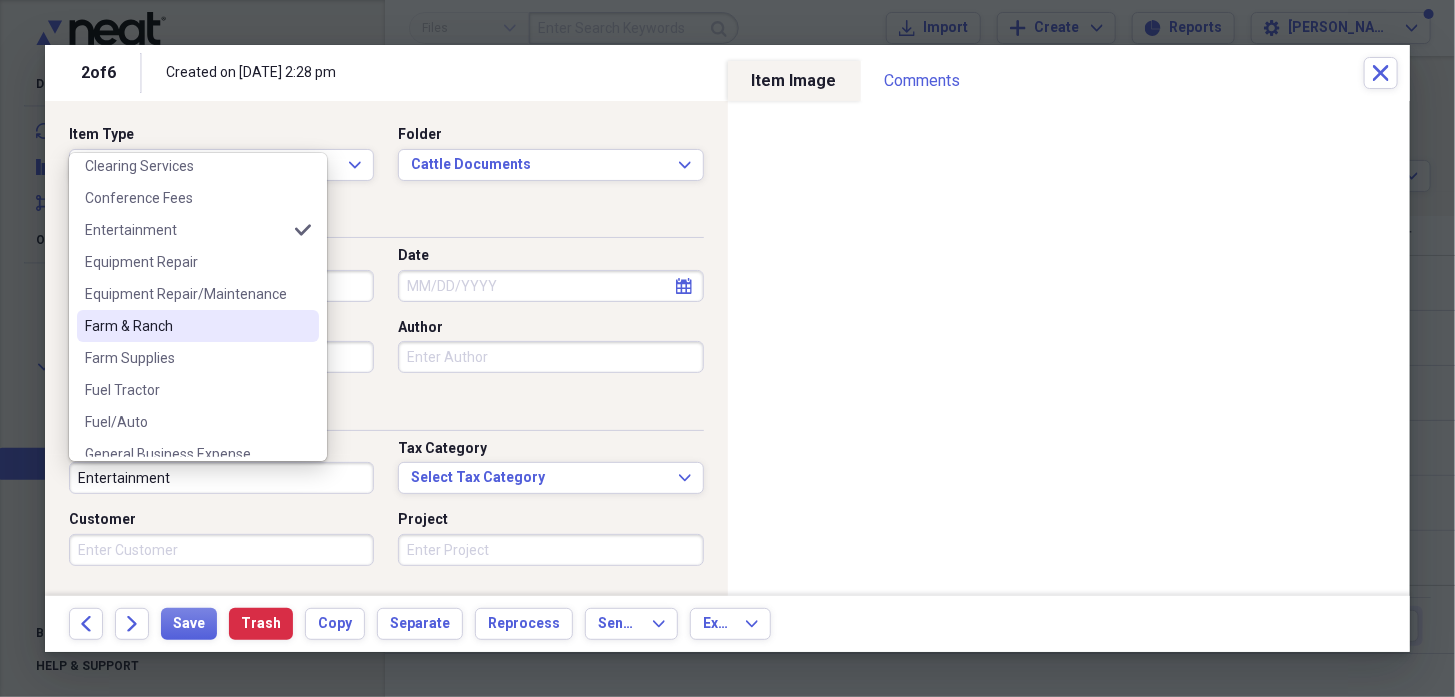 click on "Farm & Ranch" at bounding box center (186, 326) 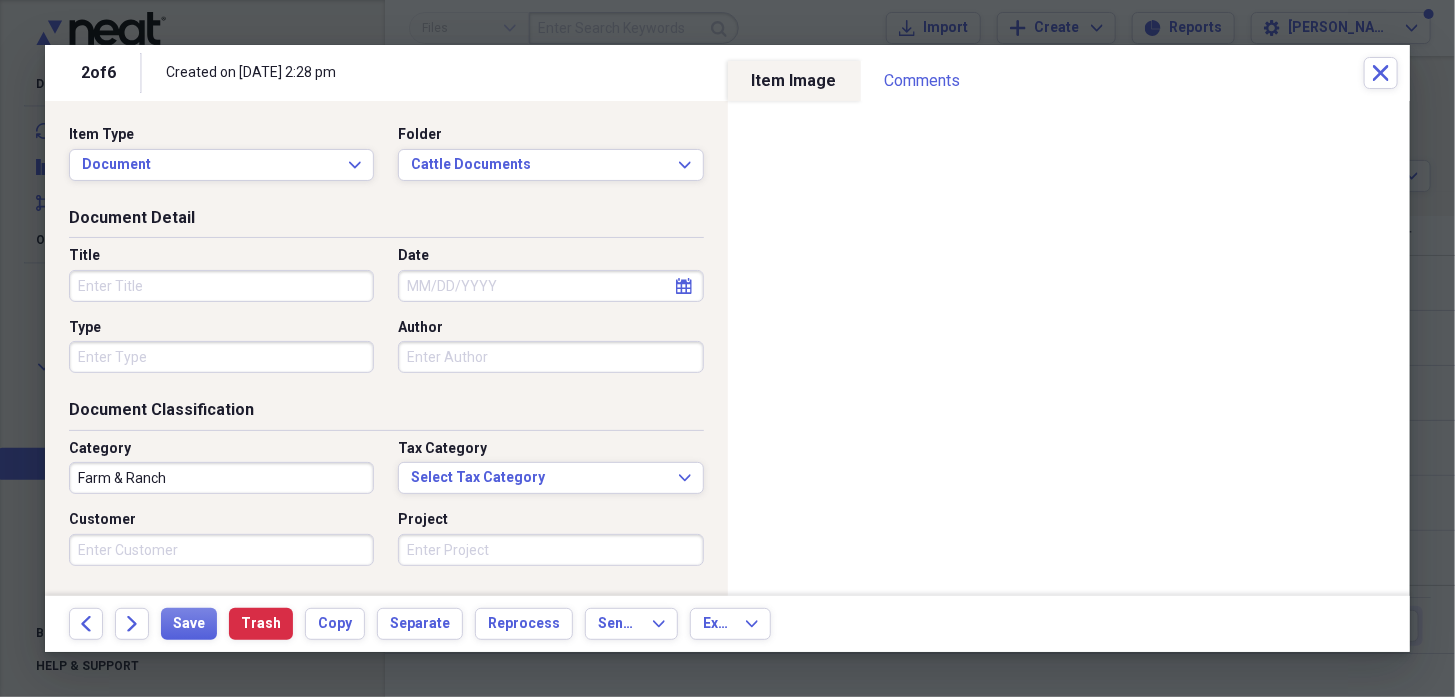 click on "Title" at bounding box center [221, 286] 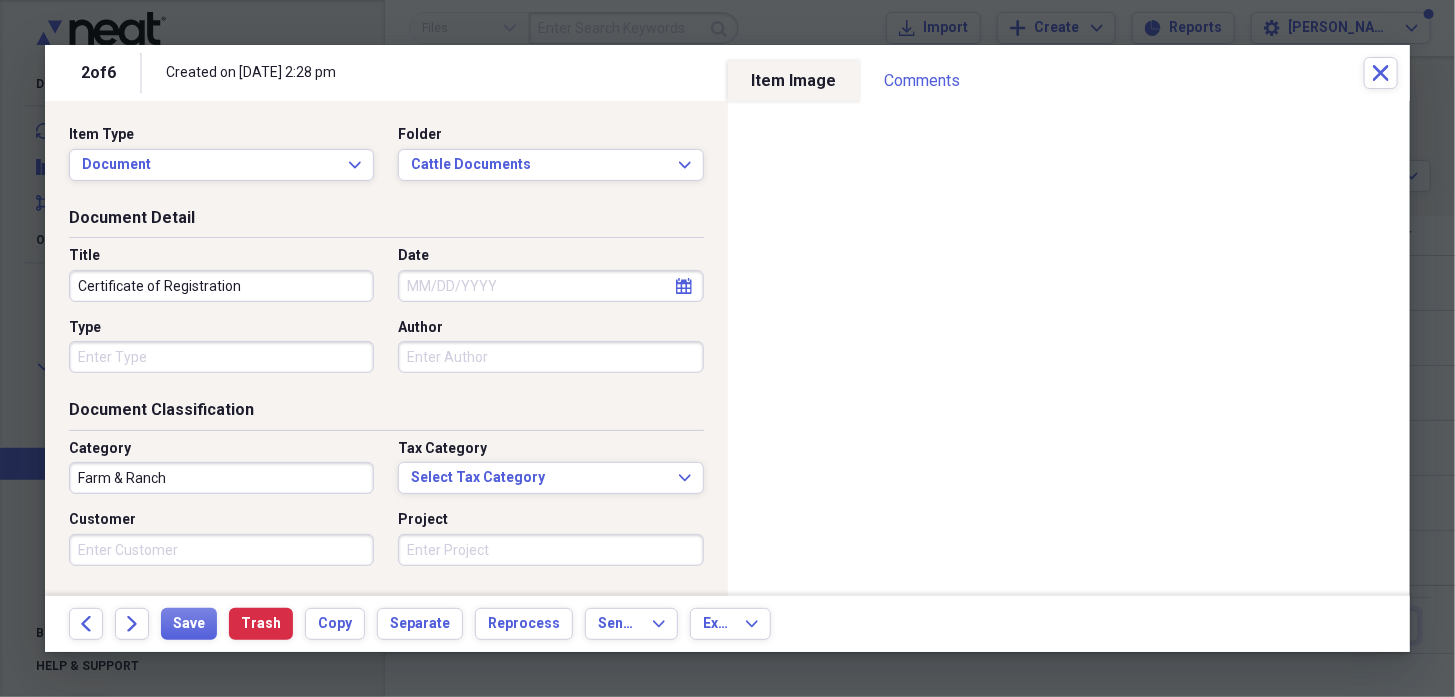 type on "Certificate of Registration" 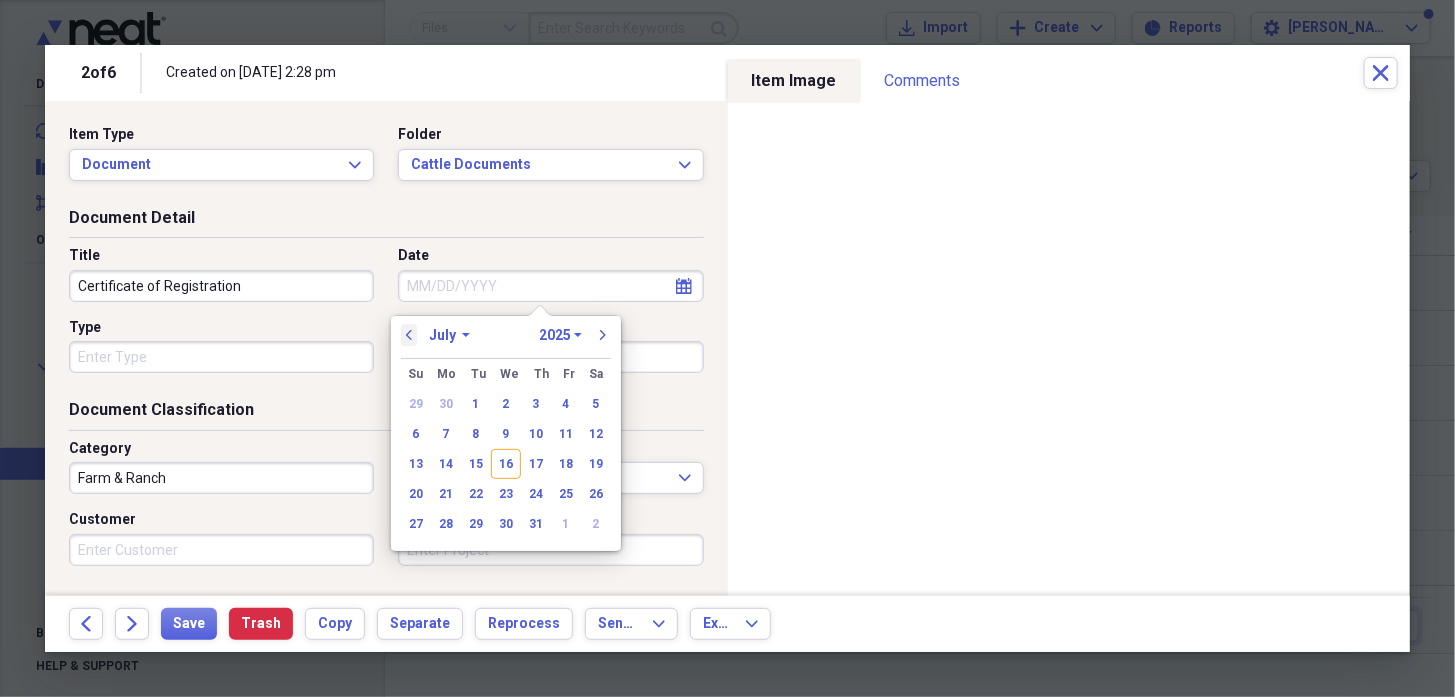 click on "previous" at bounding box center [409, 335] 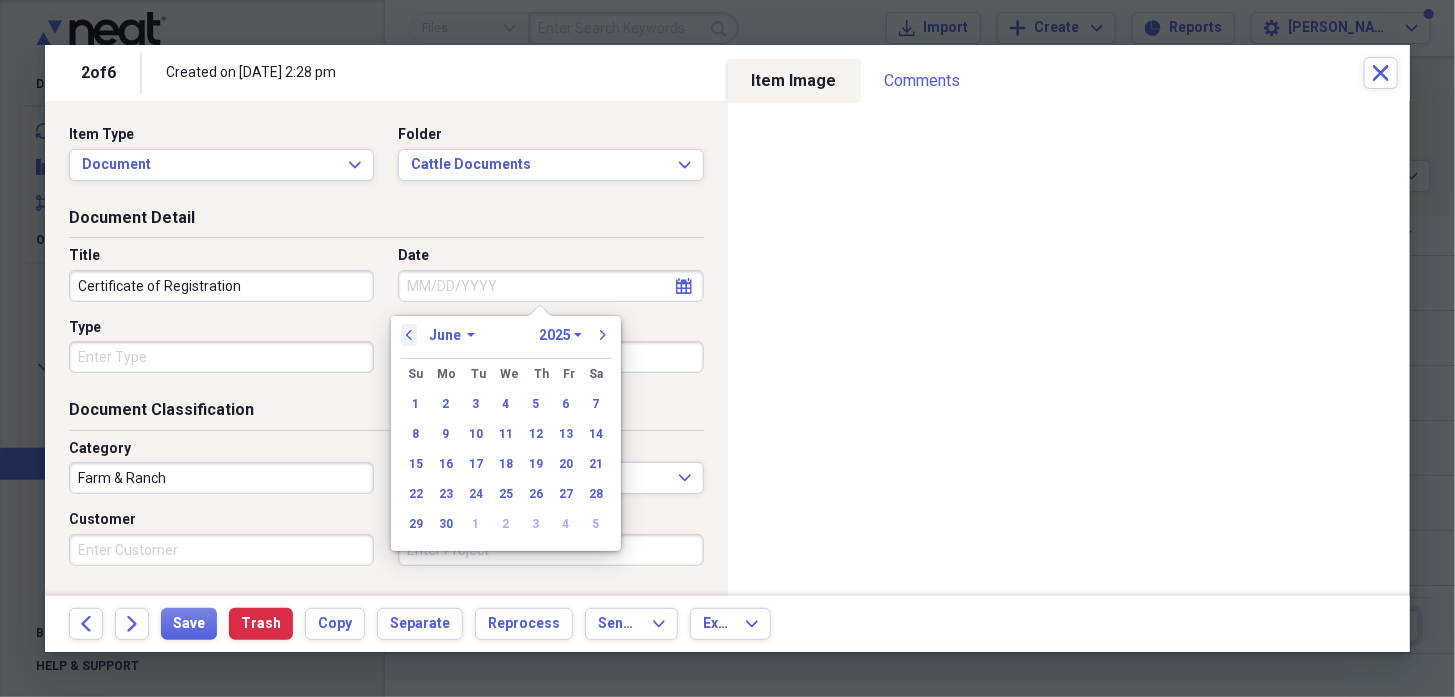 click on "previous" at bounding box center [409, 335] 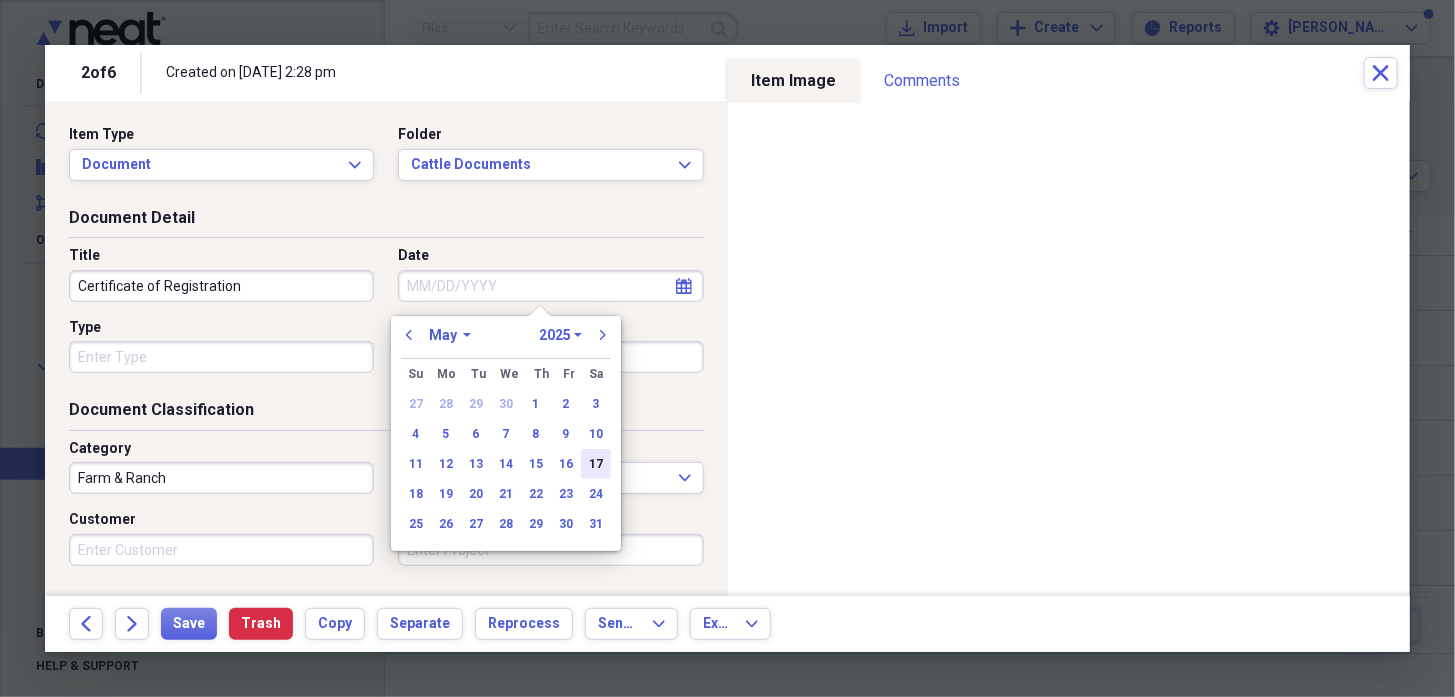 click on "17" at bounding box center (596, 464) 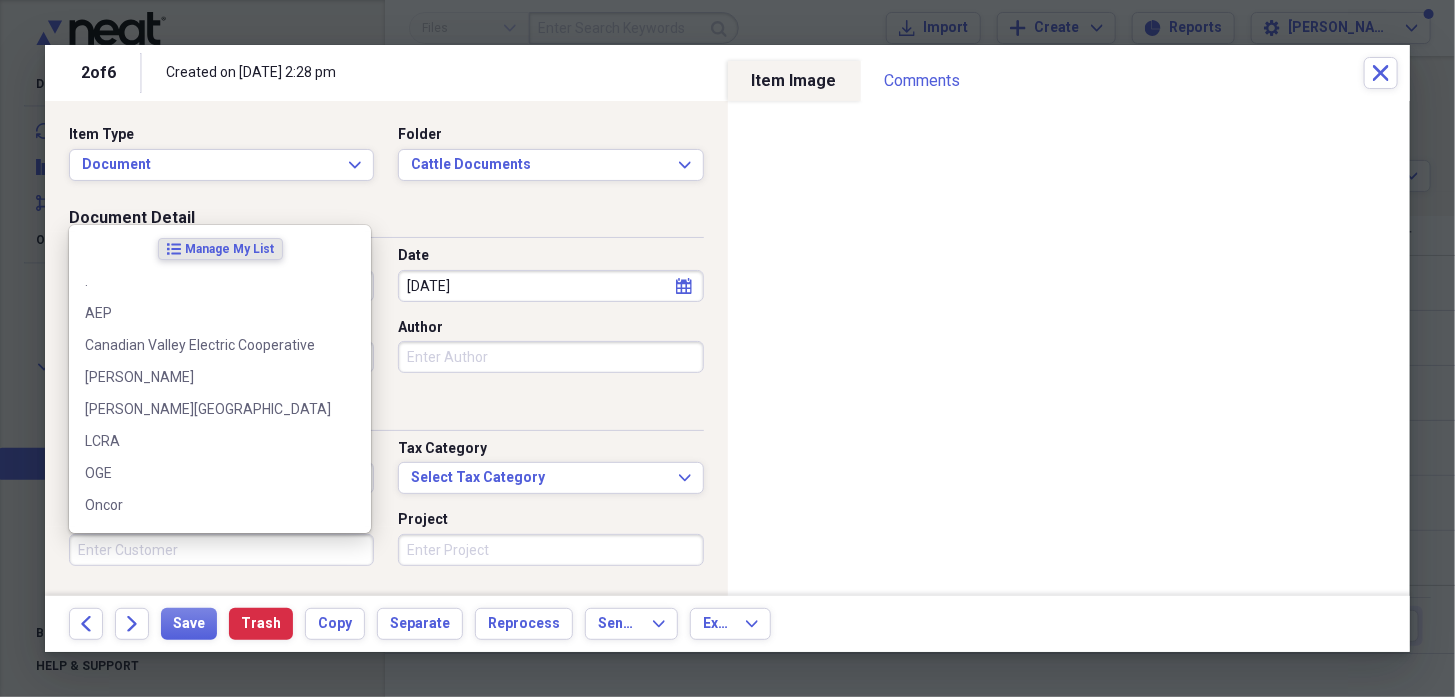 click on "Customer" at bounding box center (221, 550) 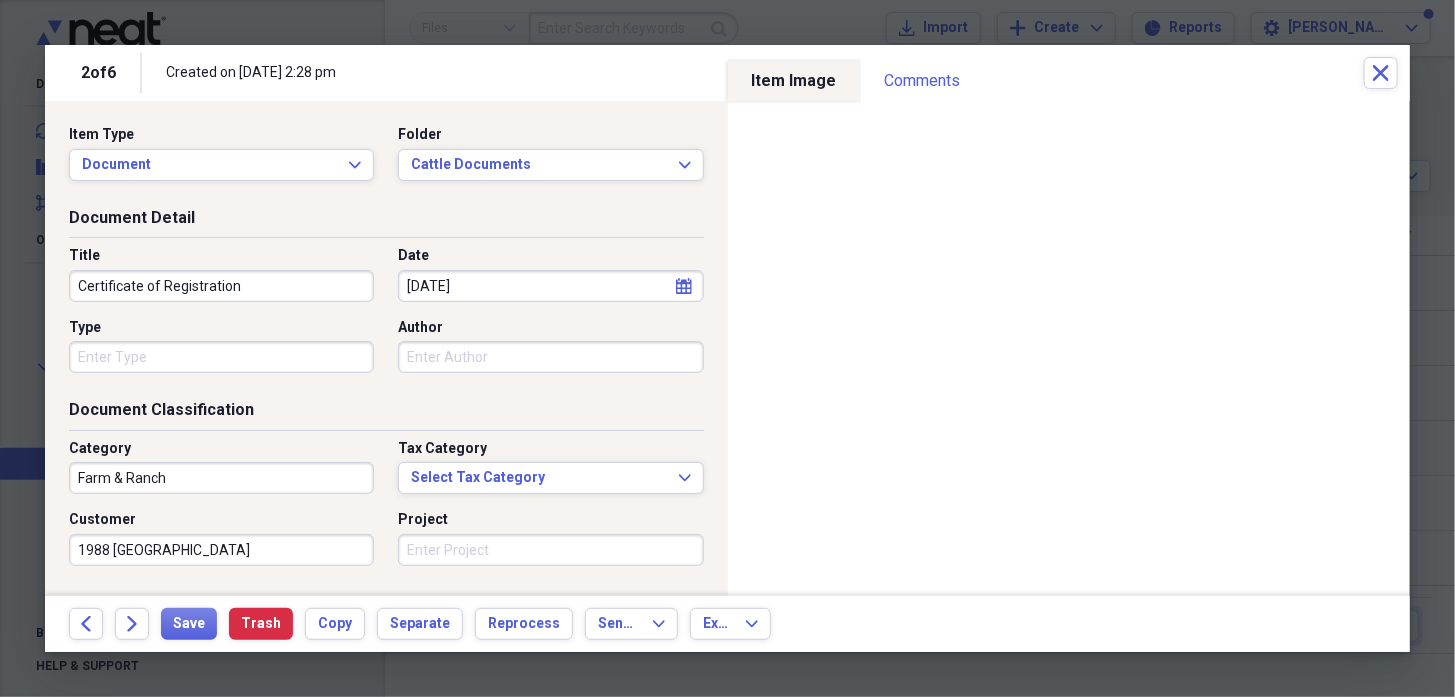 type on "1988 [GEOGRAPHIC_DATA]" 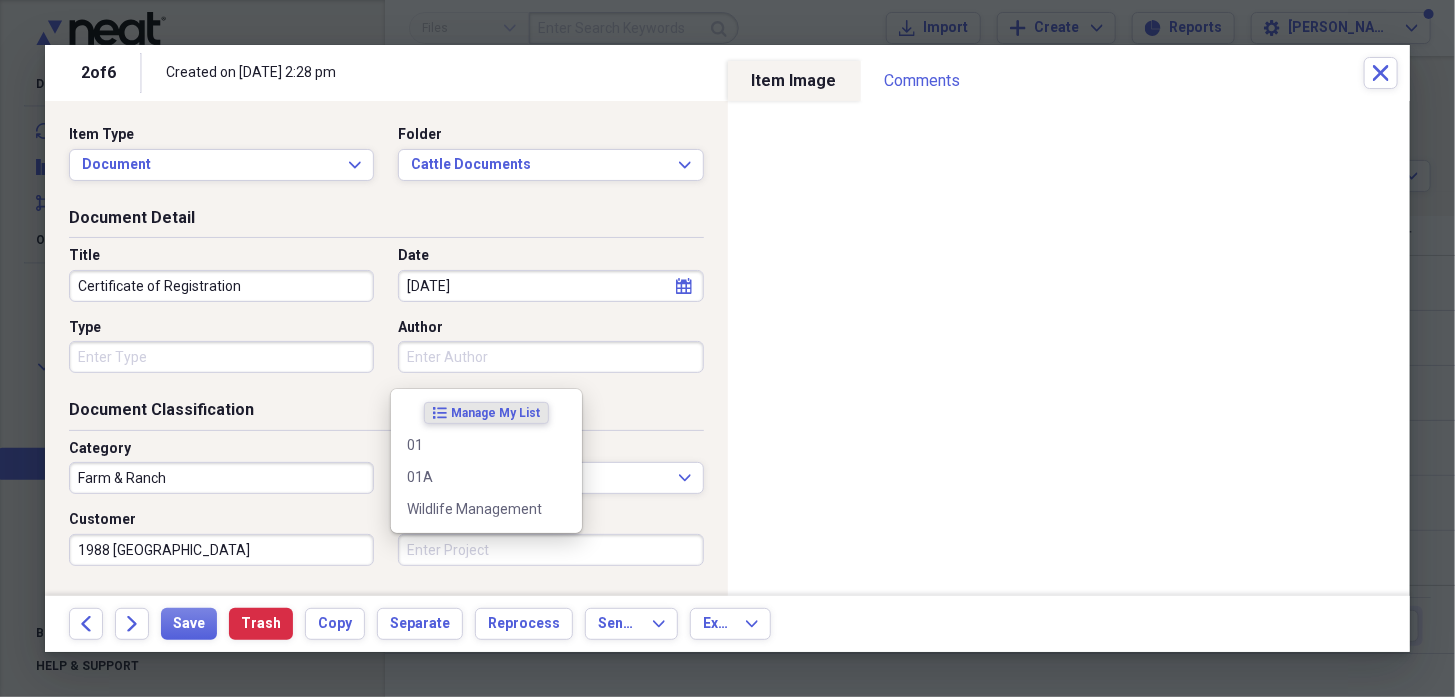 click on "Project" at bounding box center [550, 550] 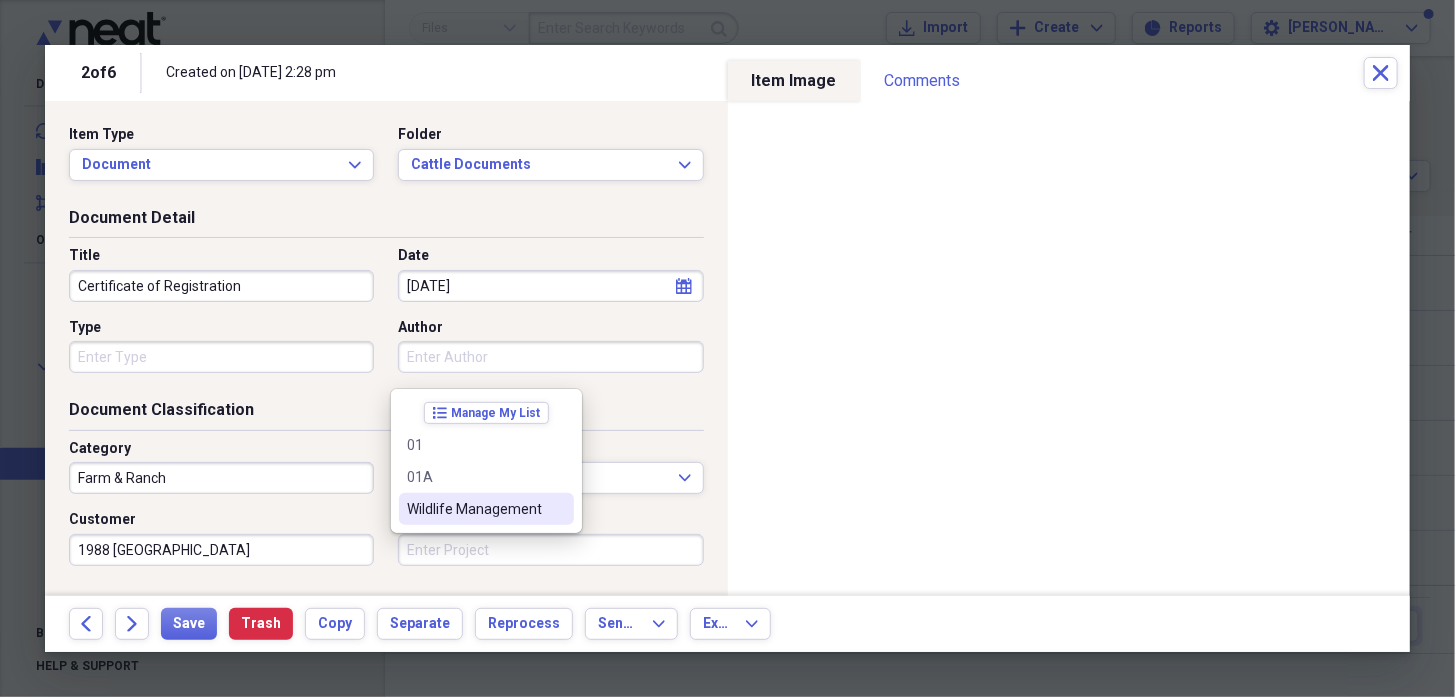 click on "Project" at bounding box center (550, 550) 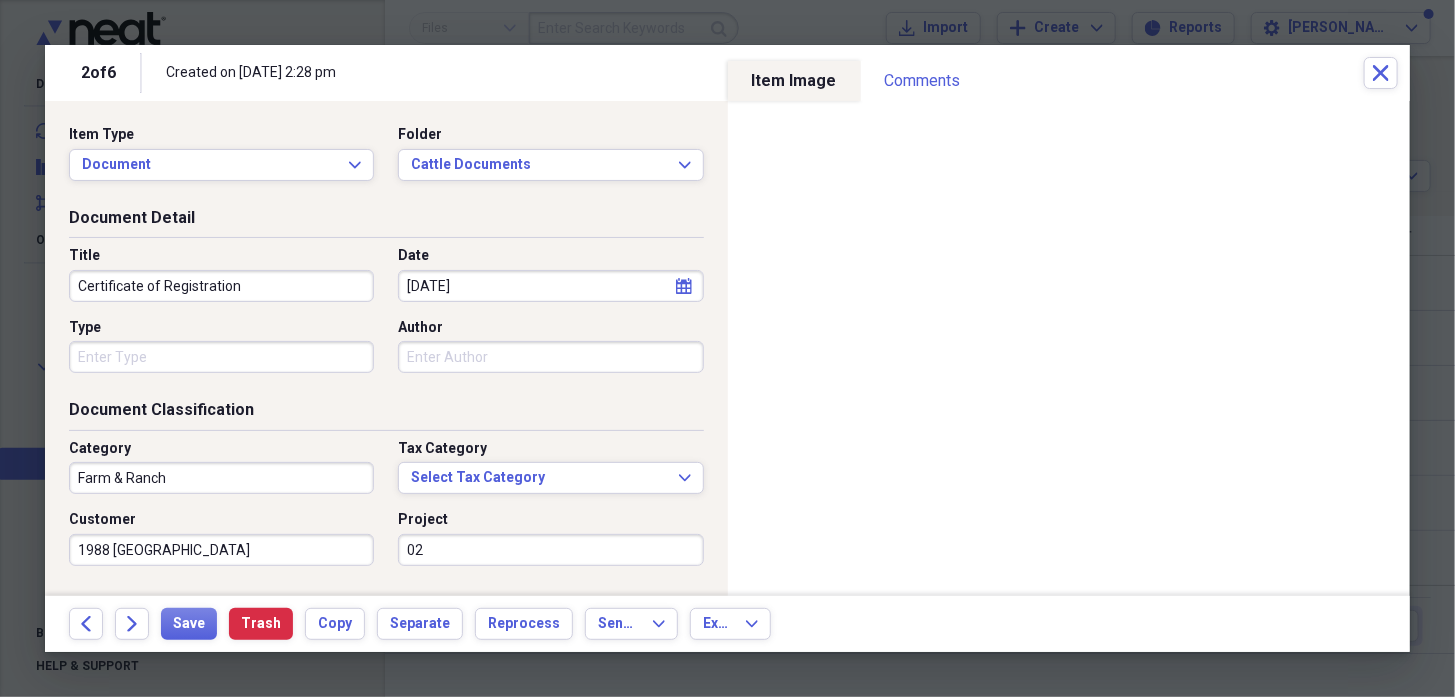 click on "02" at bounding box center (550, 550) 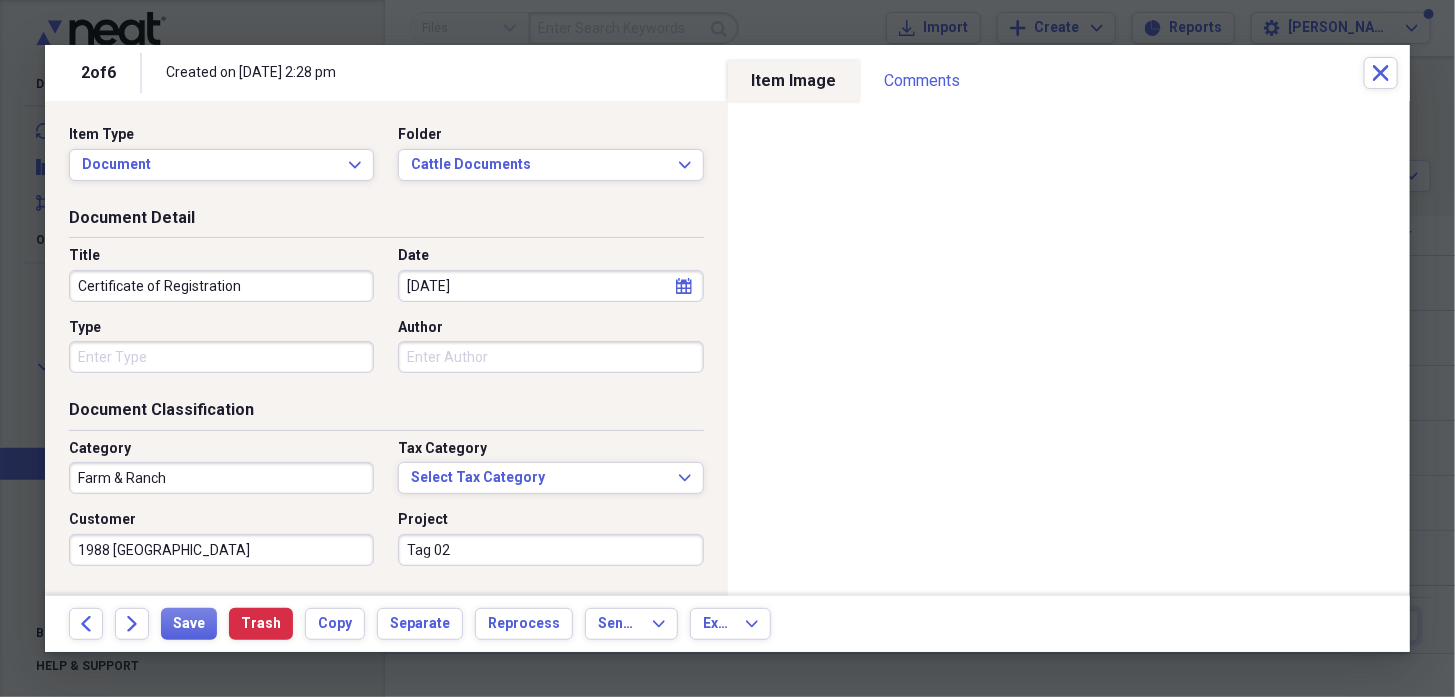 scroll, scrollTop: 100, scrollLeft: 0, axis: vertical 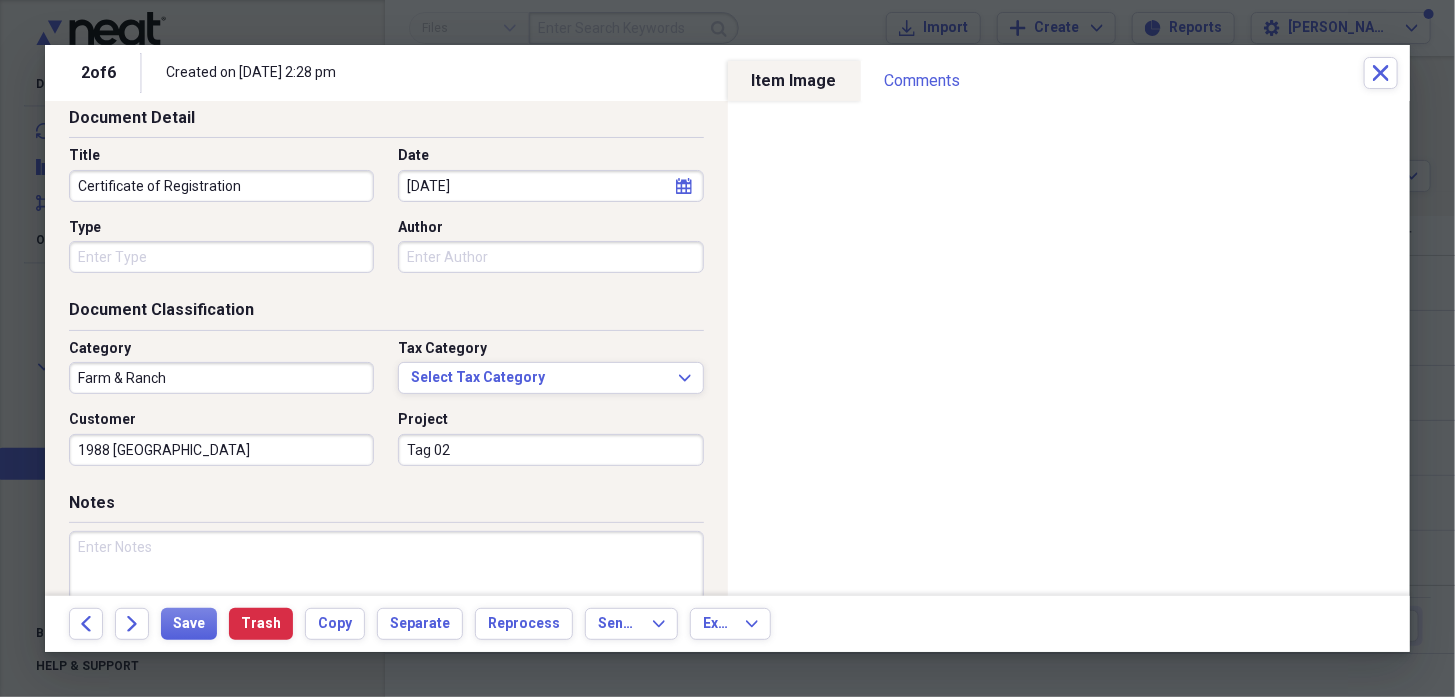 click on "Tag 02" at bounding box center (550, 450) 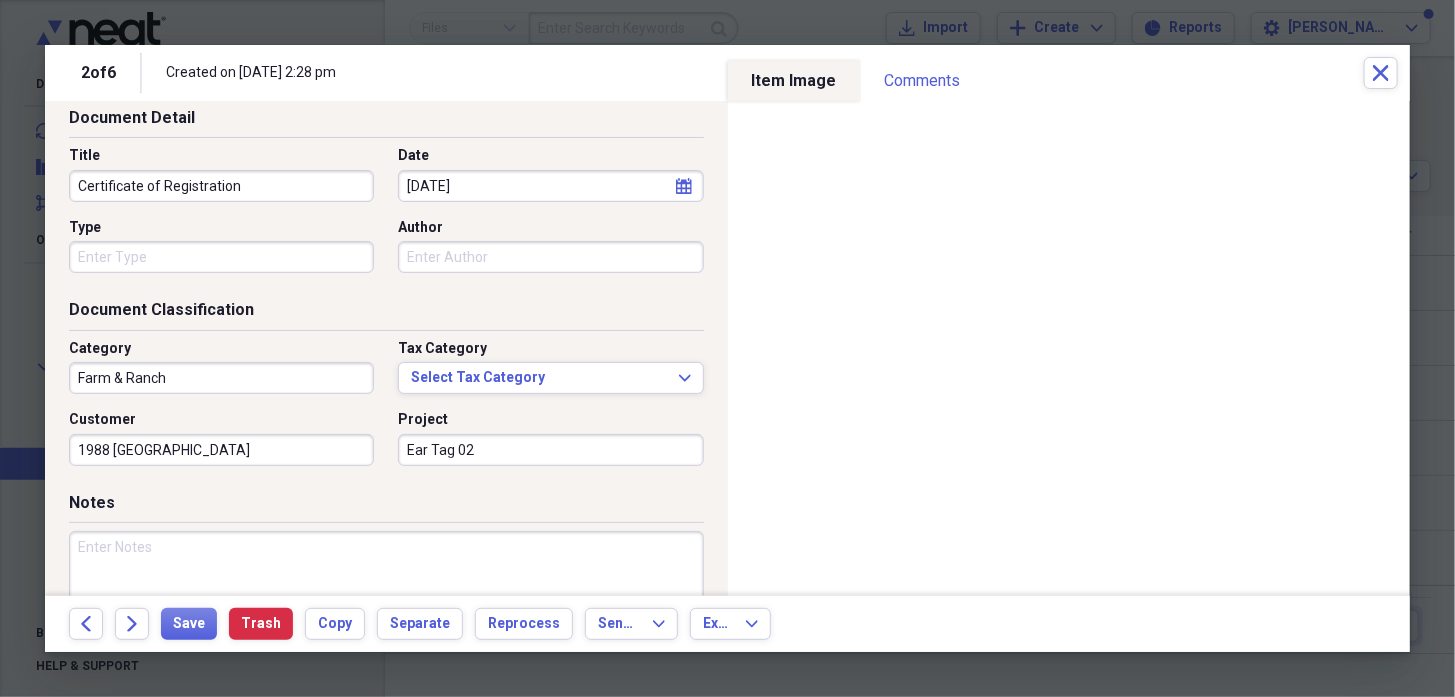 type on "Ear Tag 02" 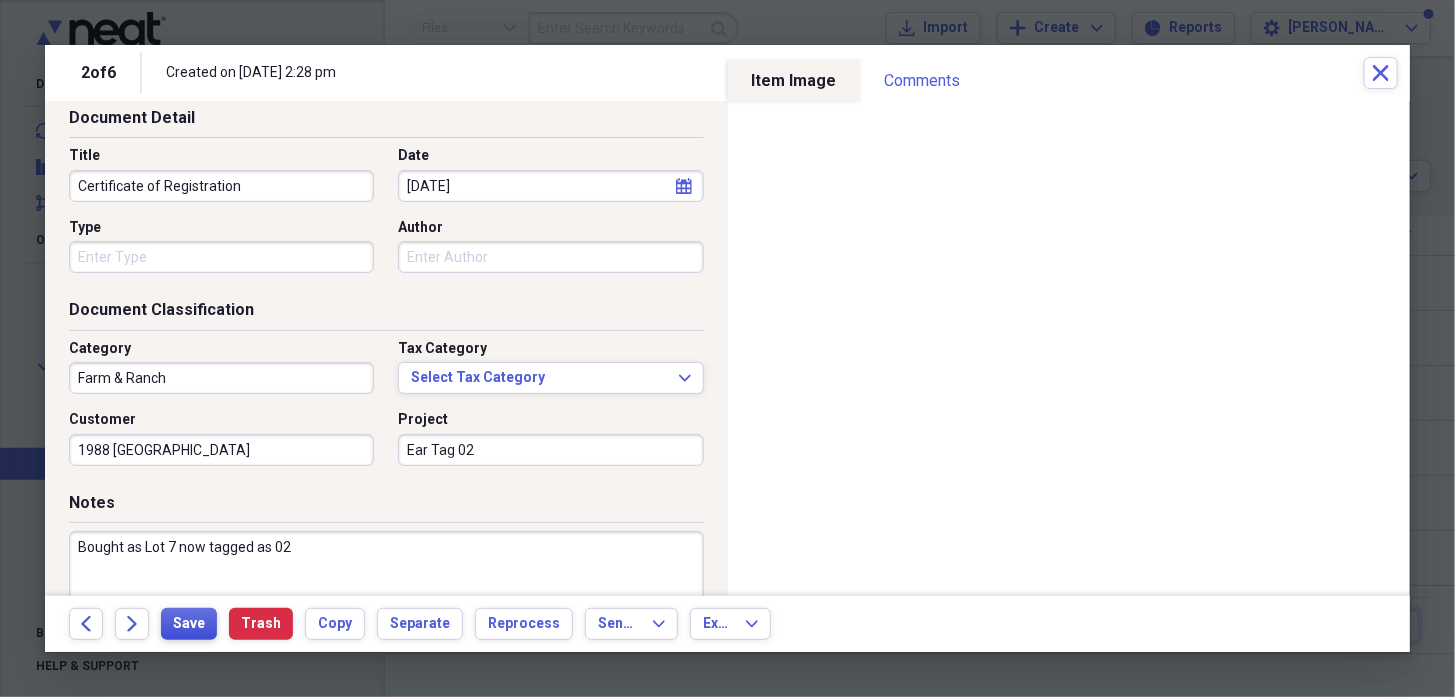type on "Bought as Lot 7 now tagged as 02" 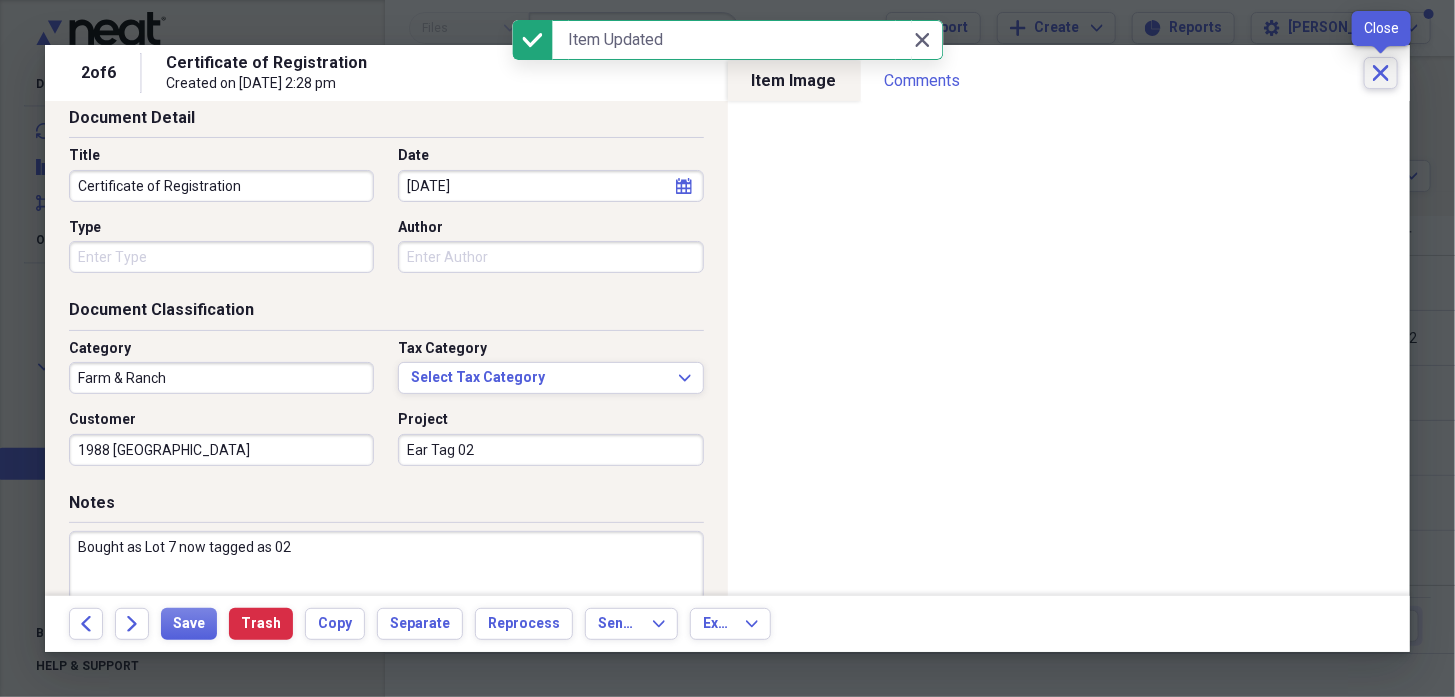 click on "Close" 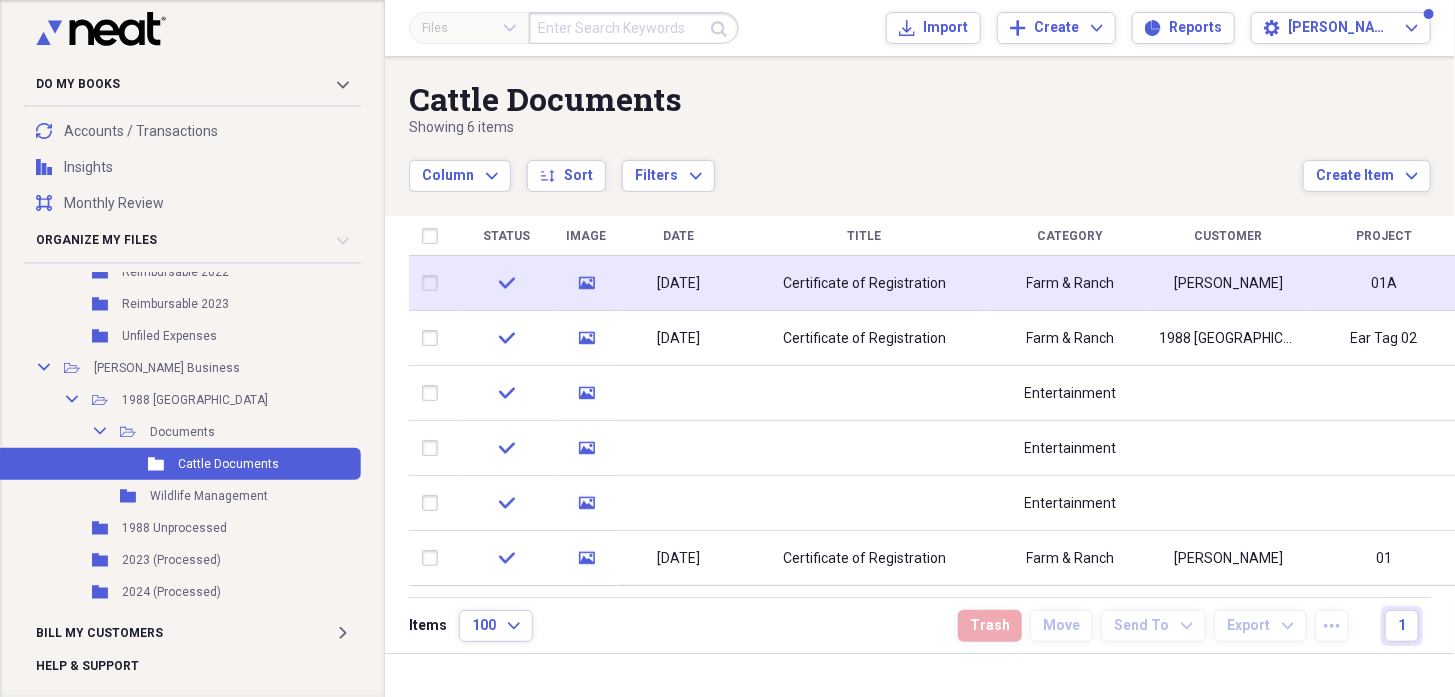 click on "Farm & Ranch" at bounding box center [1070, 283] 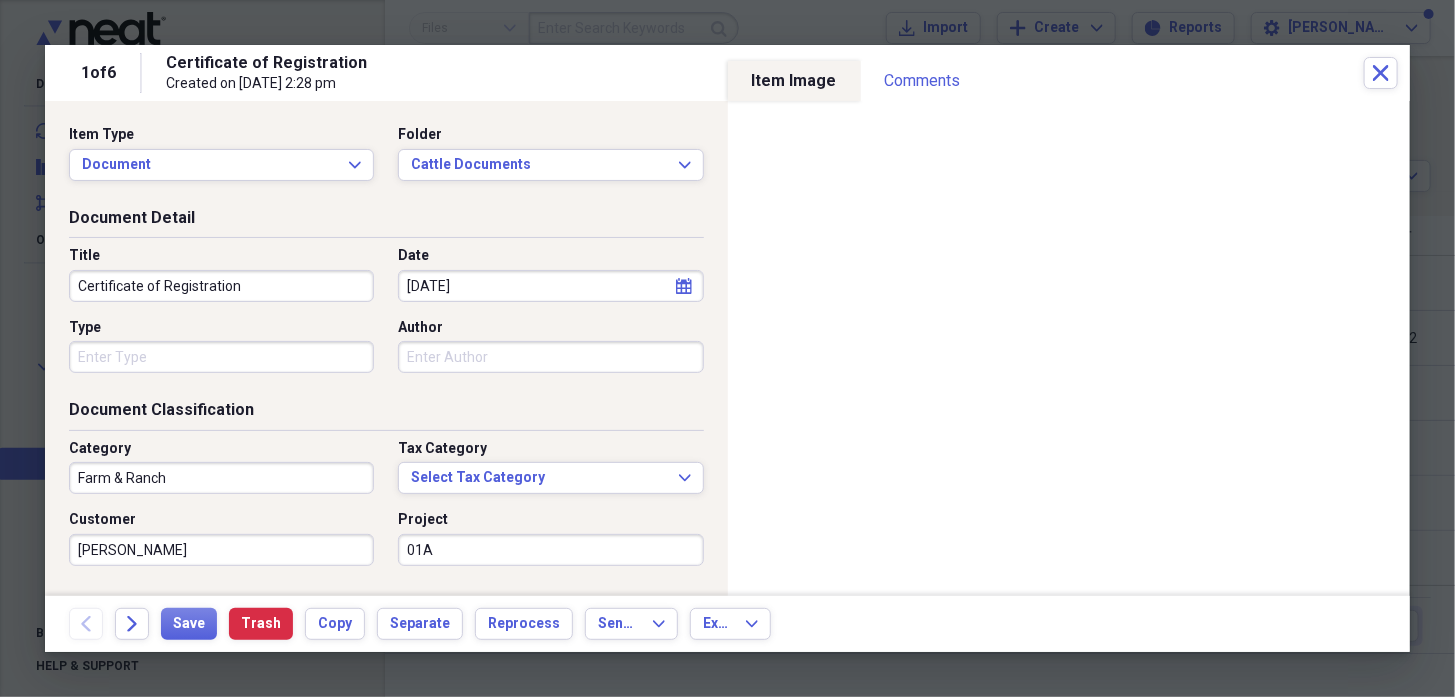 drag, startPoint x: 401, startPoint y: 549, endPoint x: 486, endPoint y: 550, distance: 85.00588 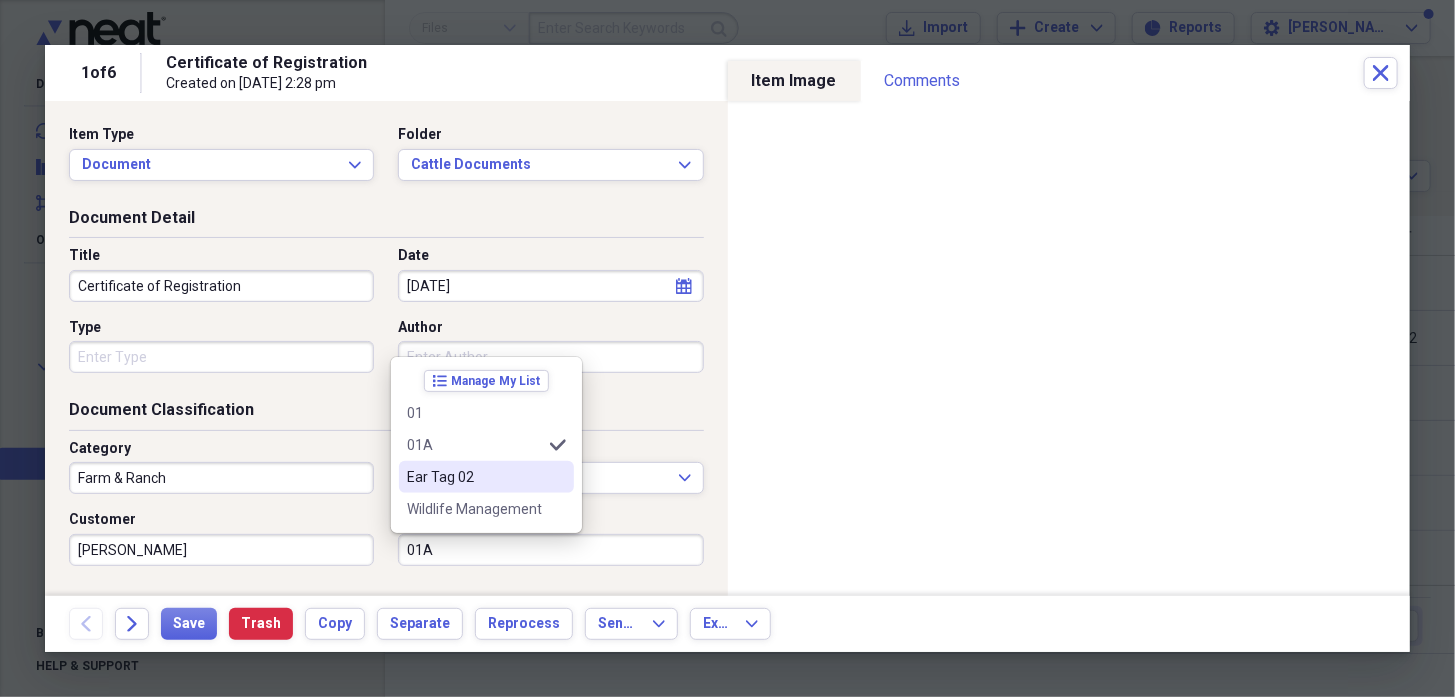click on "01A" at bounding box center [550, 550] 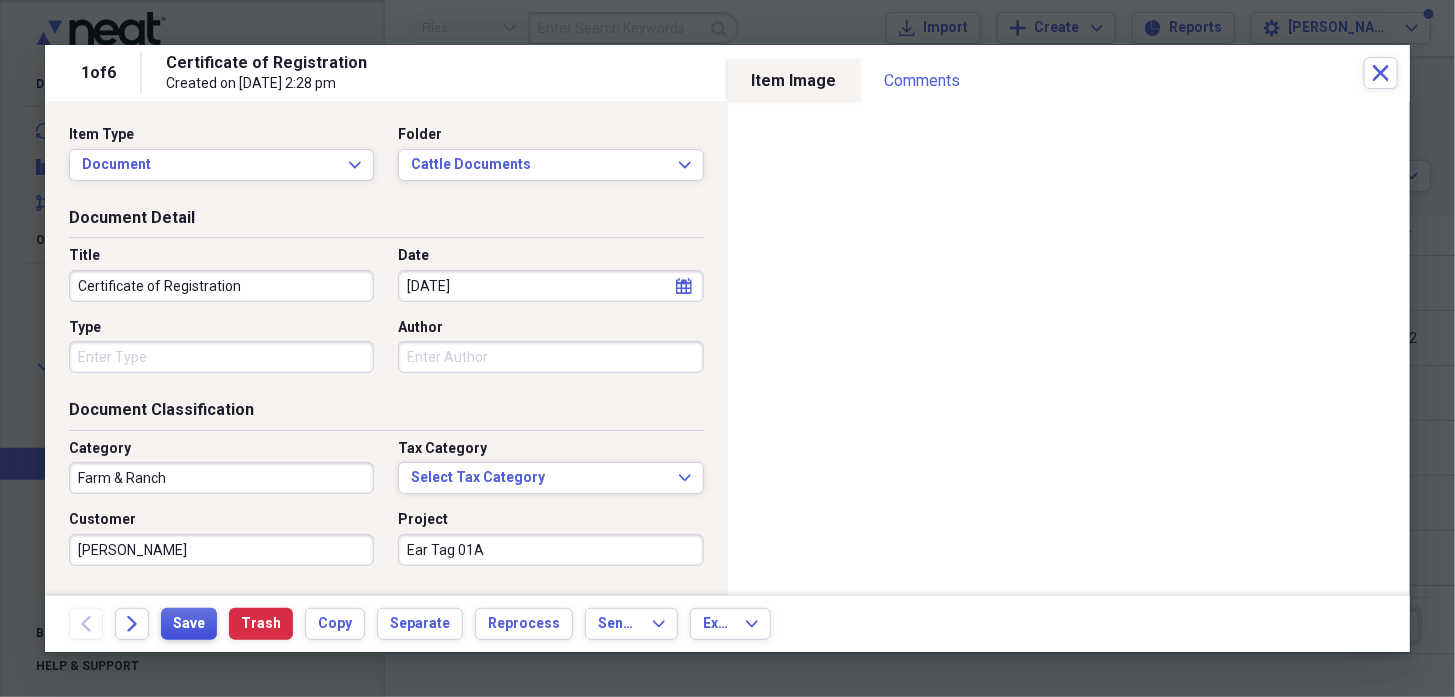type on "Ear Tag 01A" 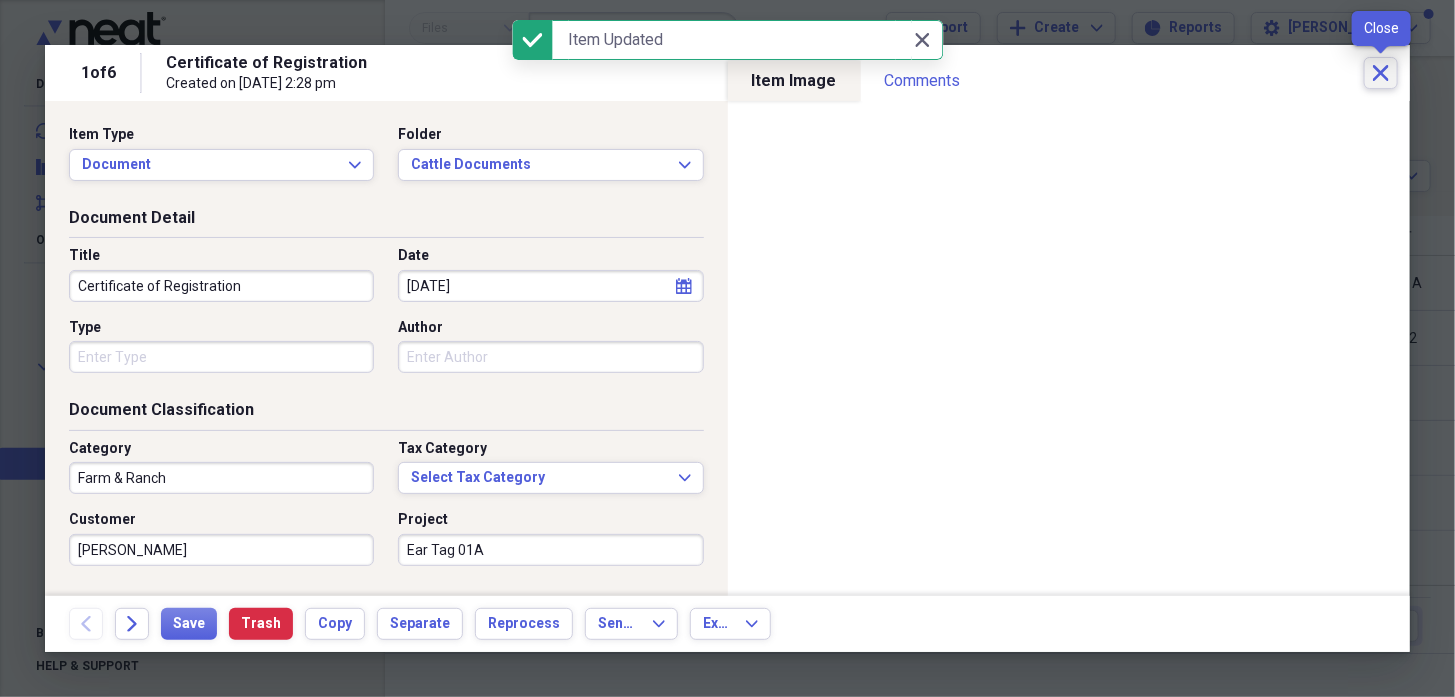 click 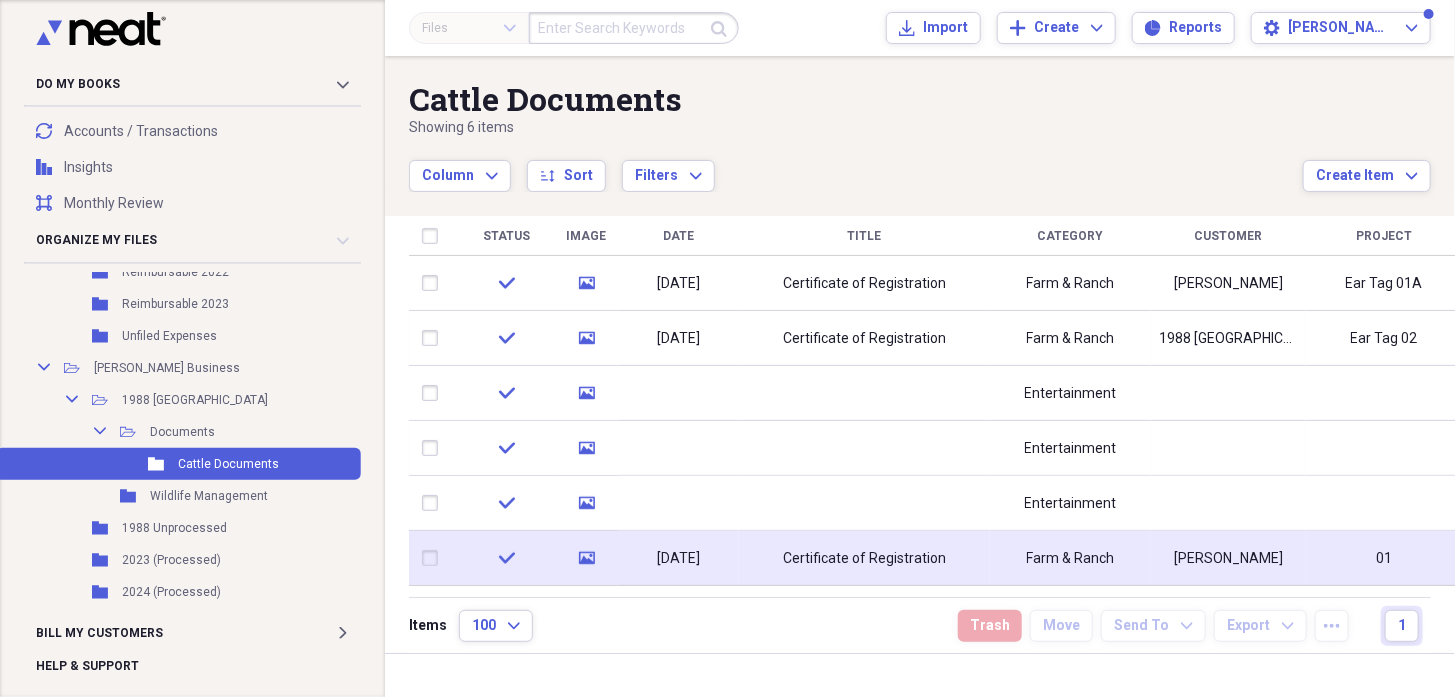 click on "check" at bounding box center [506, 558] 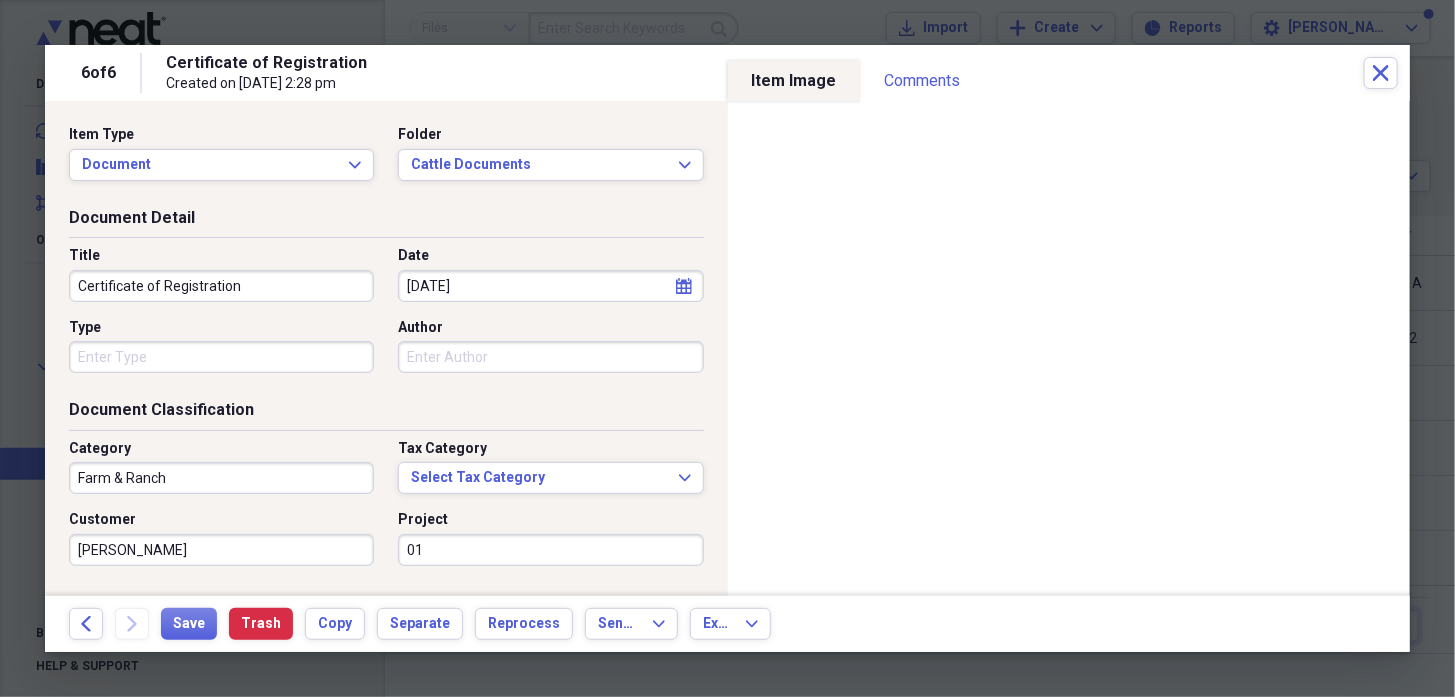 drag, startPoint x: 397, startPoint y: 548, endPoint x: 445, endPoint y: 546, distance: 48.04165 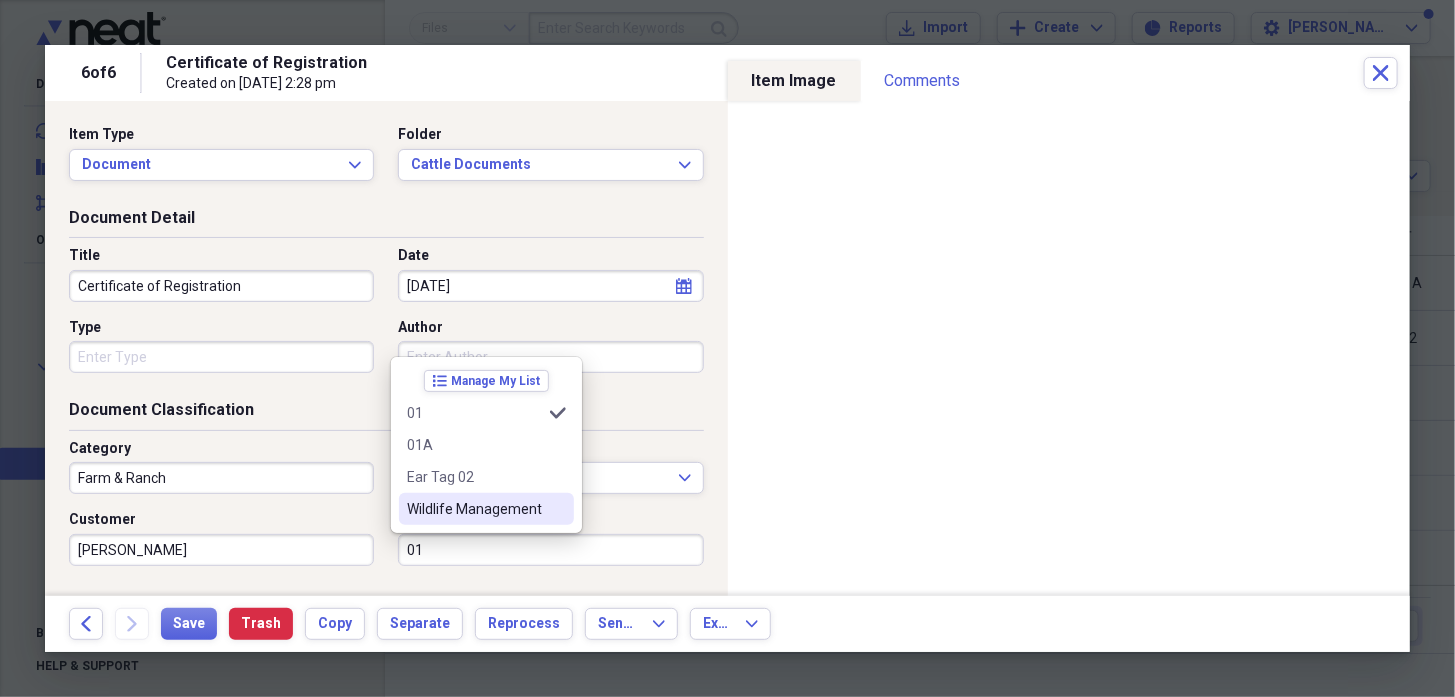 click on "01" at bounding box center (550, 550) 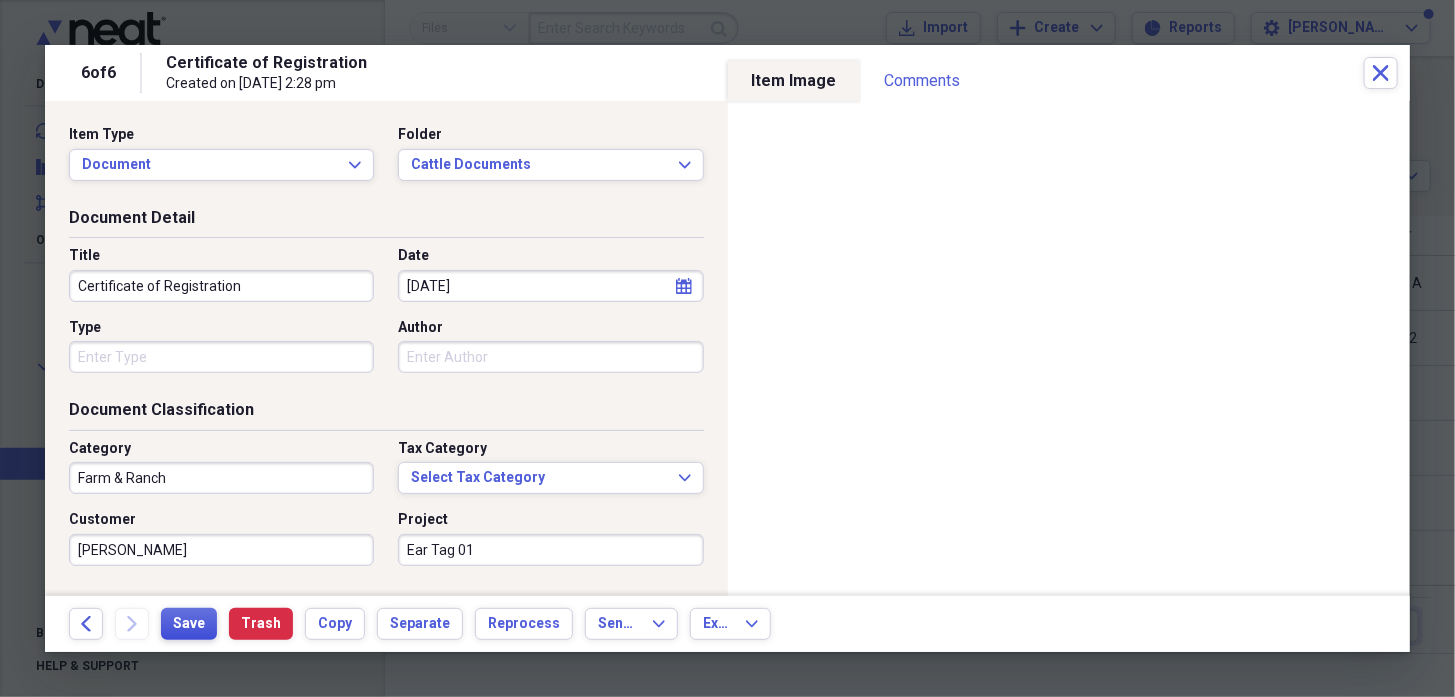 type on "Ear Tag 01" 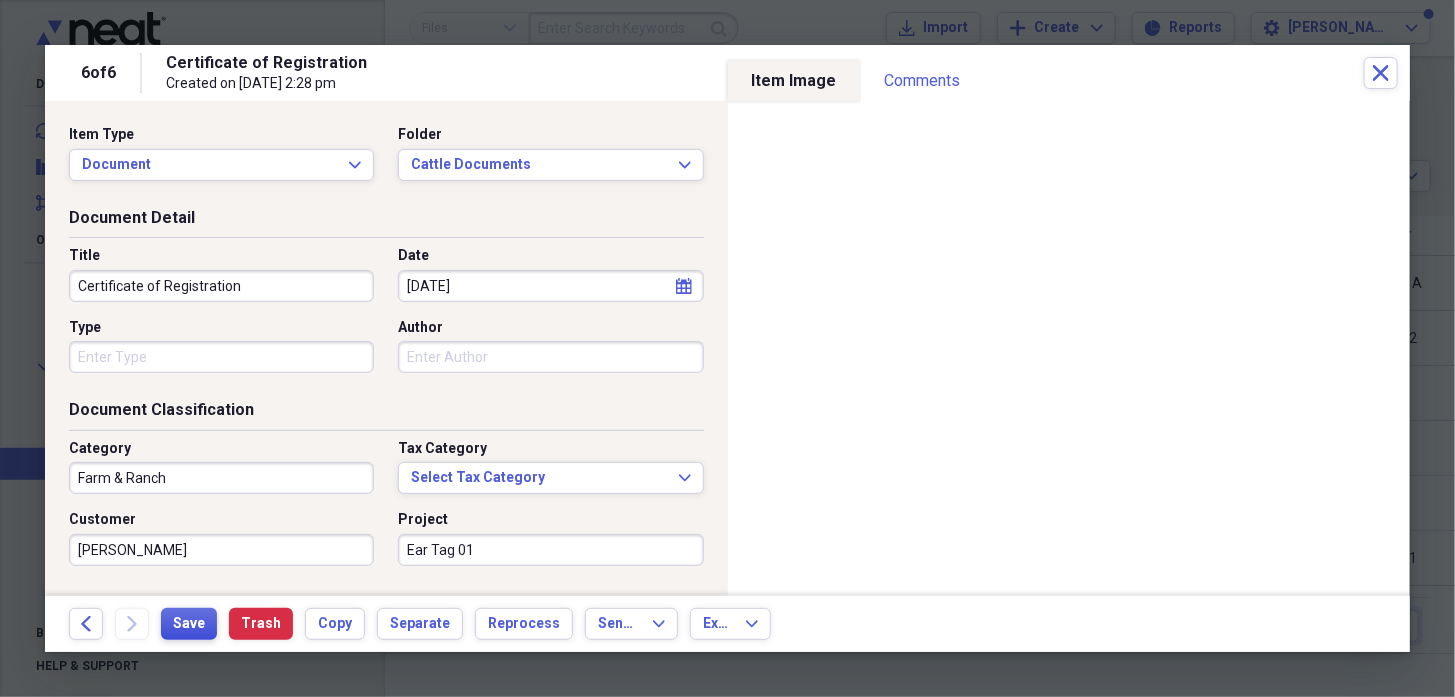 click on "Save" at bounding box center [189, 624] 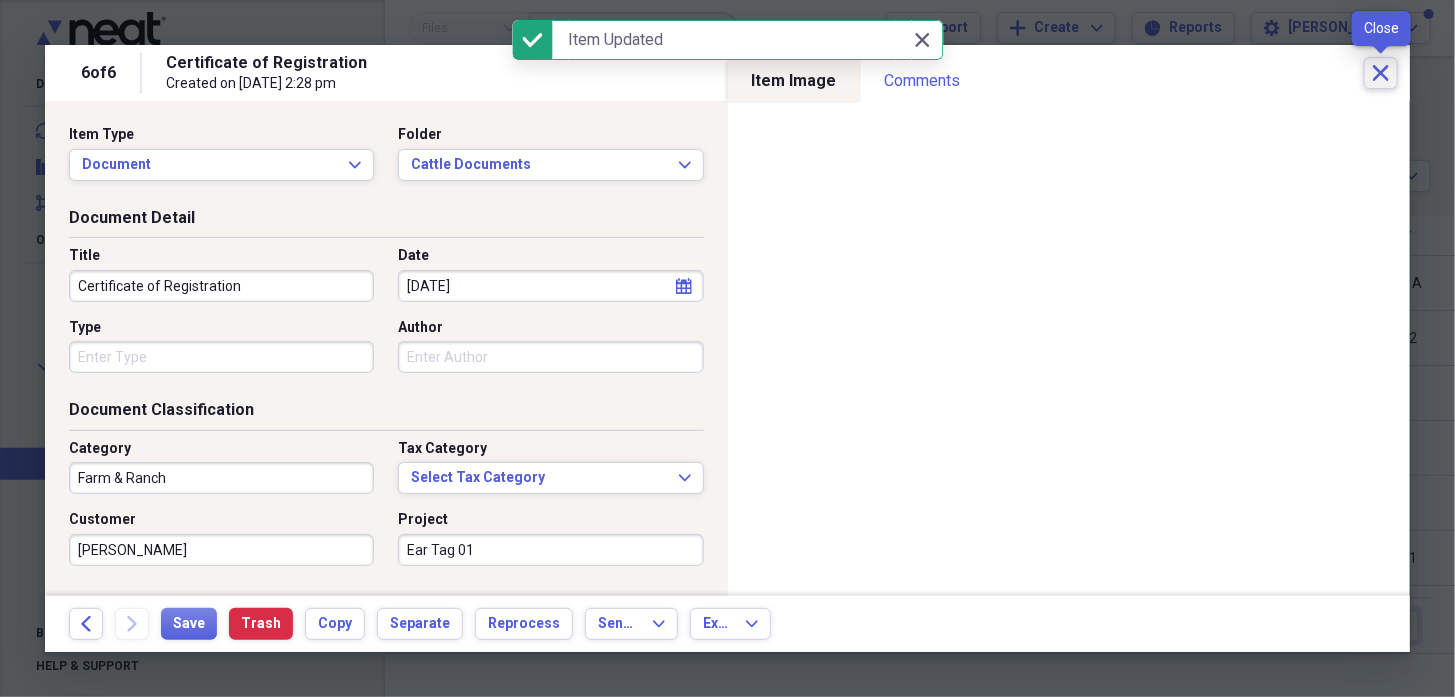click on "Close" 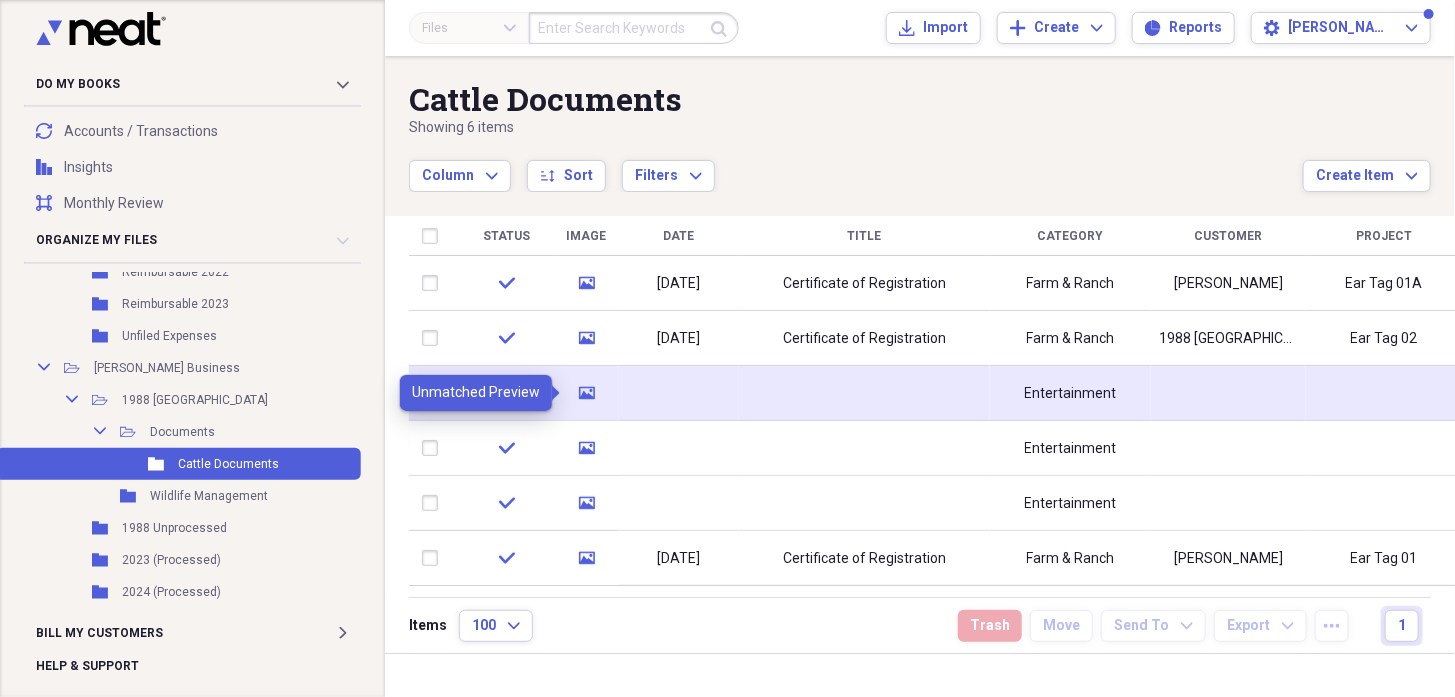 click on "media" 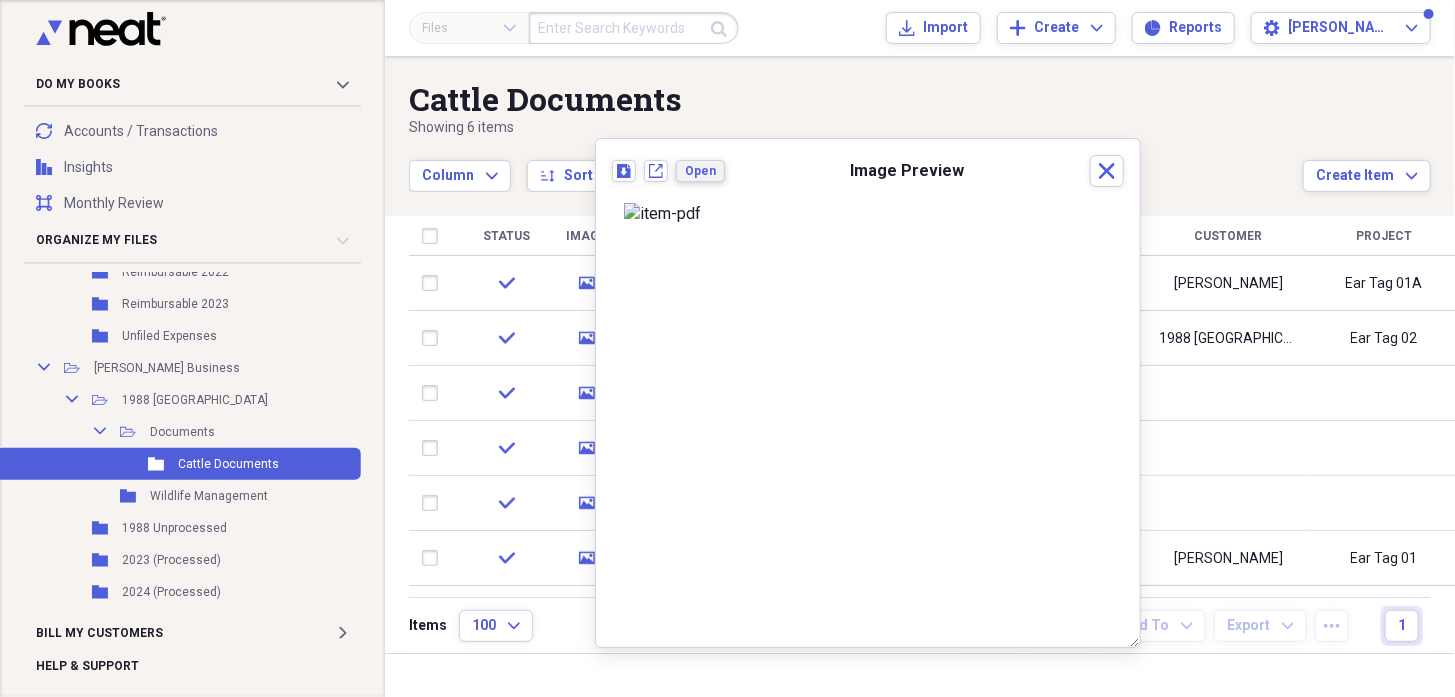 click on "Open" at bounding box center [700, 171] 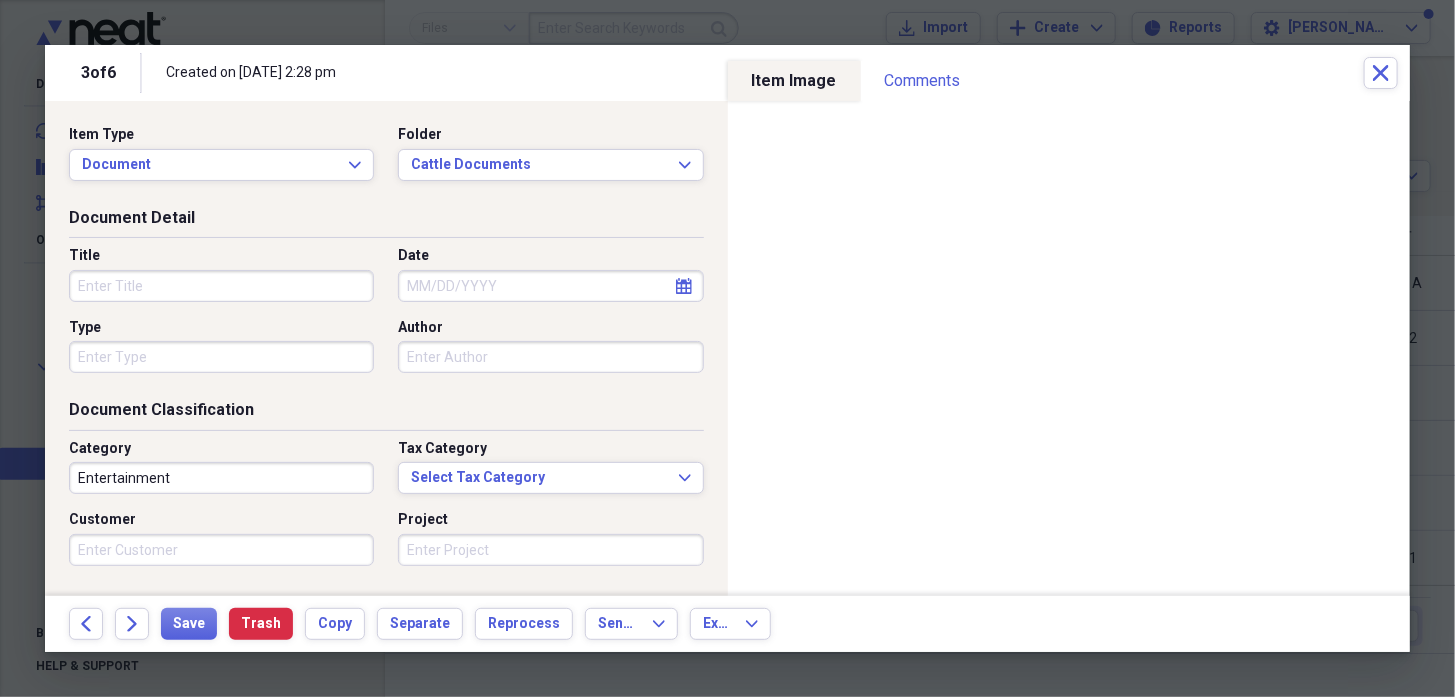 click on "Title" at bounding box center (221, 286) 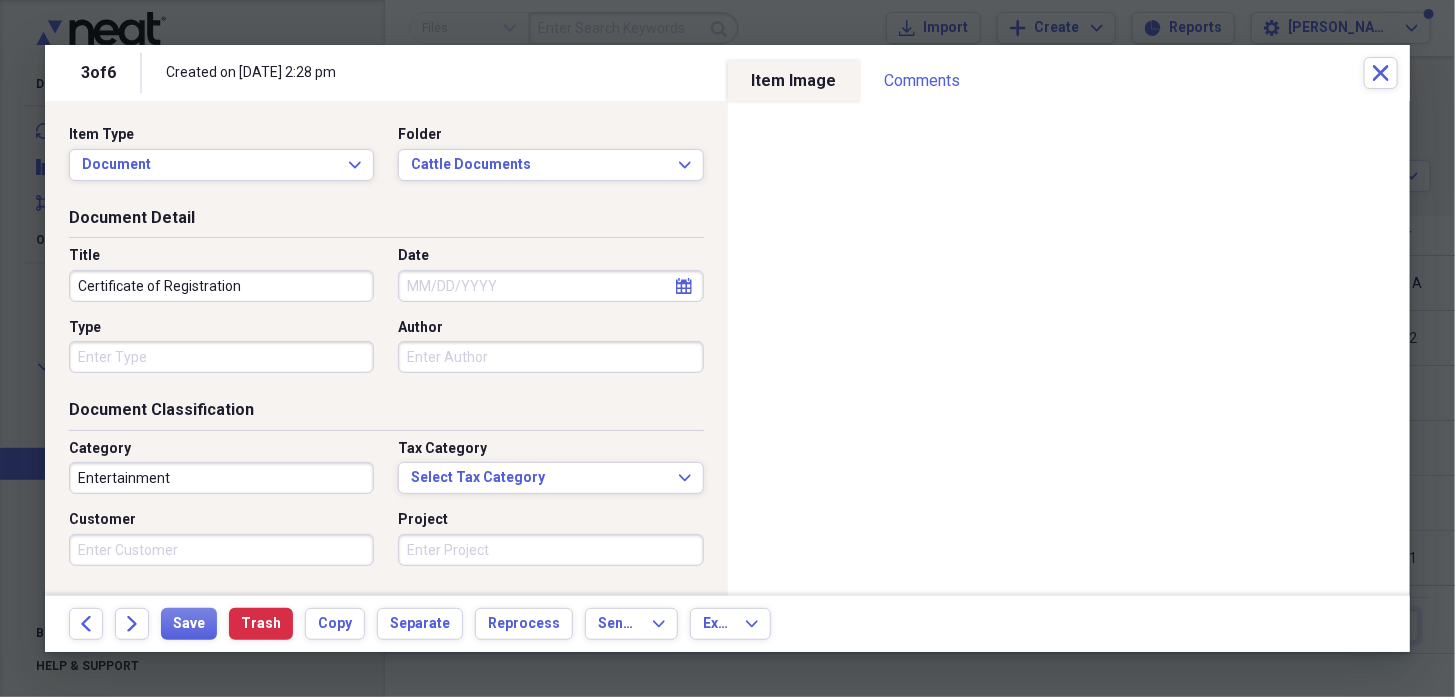 type on "Certificate of Registration" 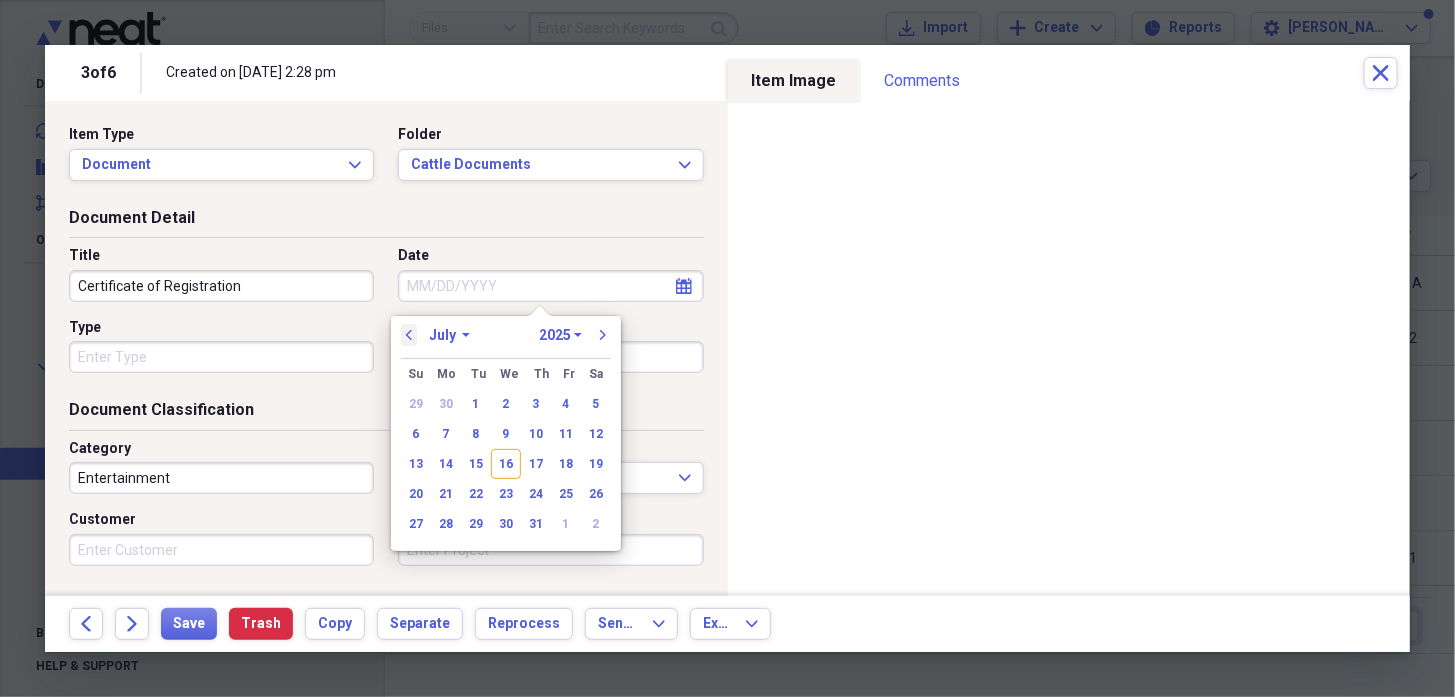click on "previous" at bounding box center (409, 335) 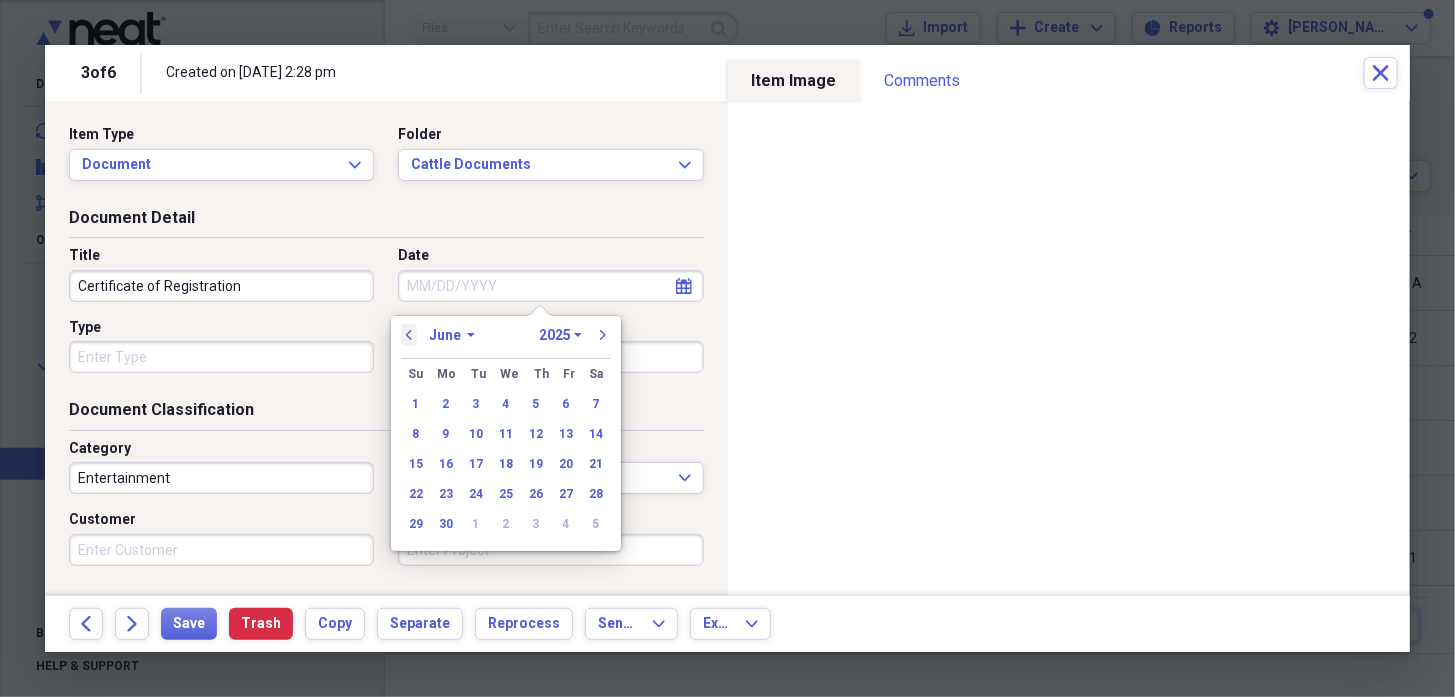 click on "previous" at bounding box center (409, 335) 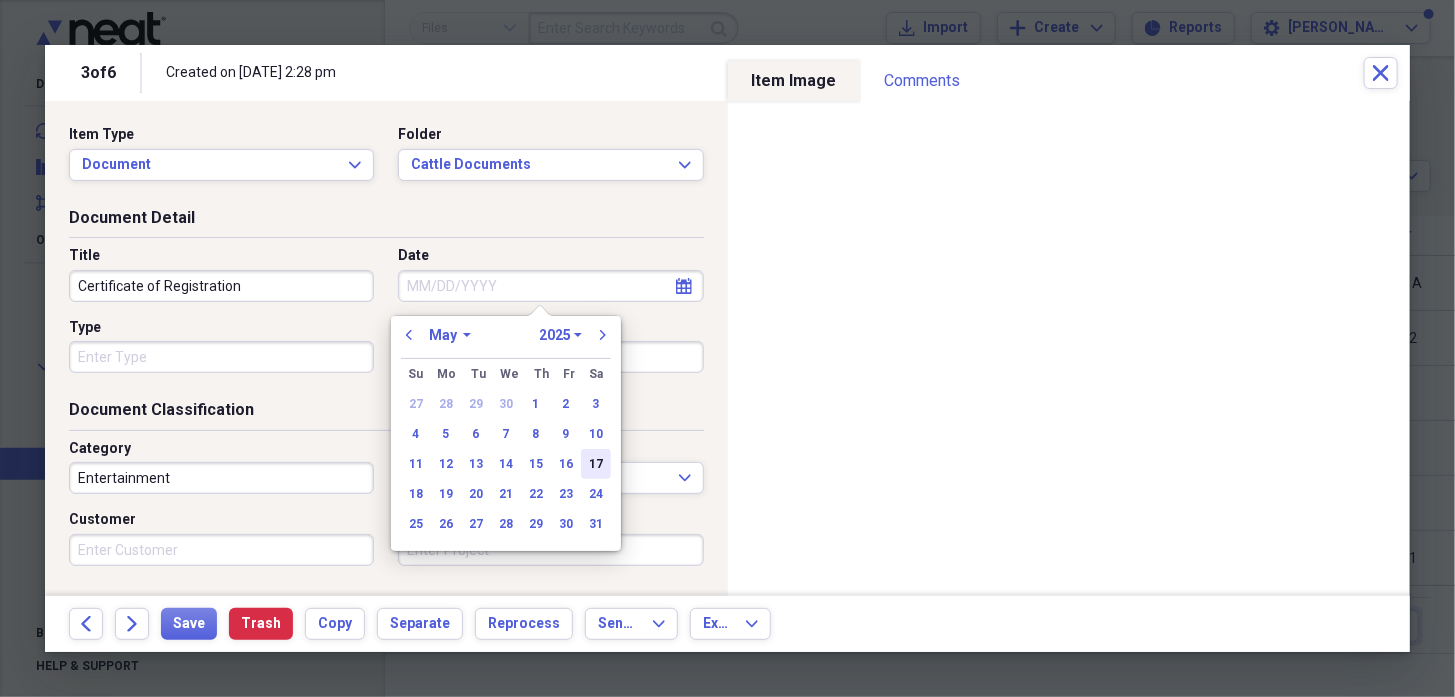 click on "17" at bounding box center (596, 464) 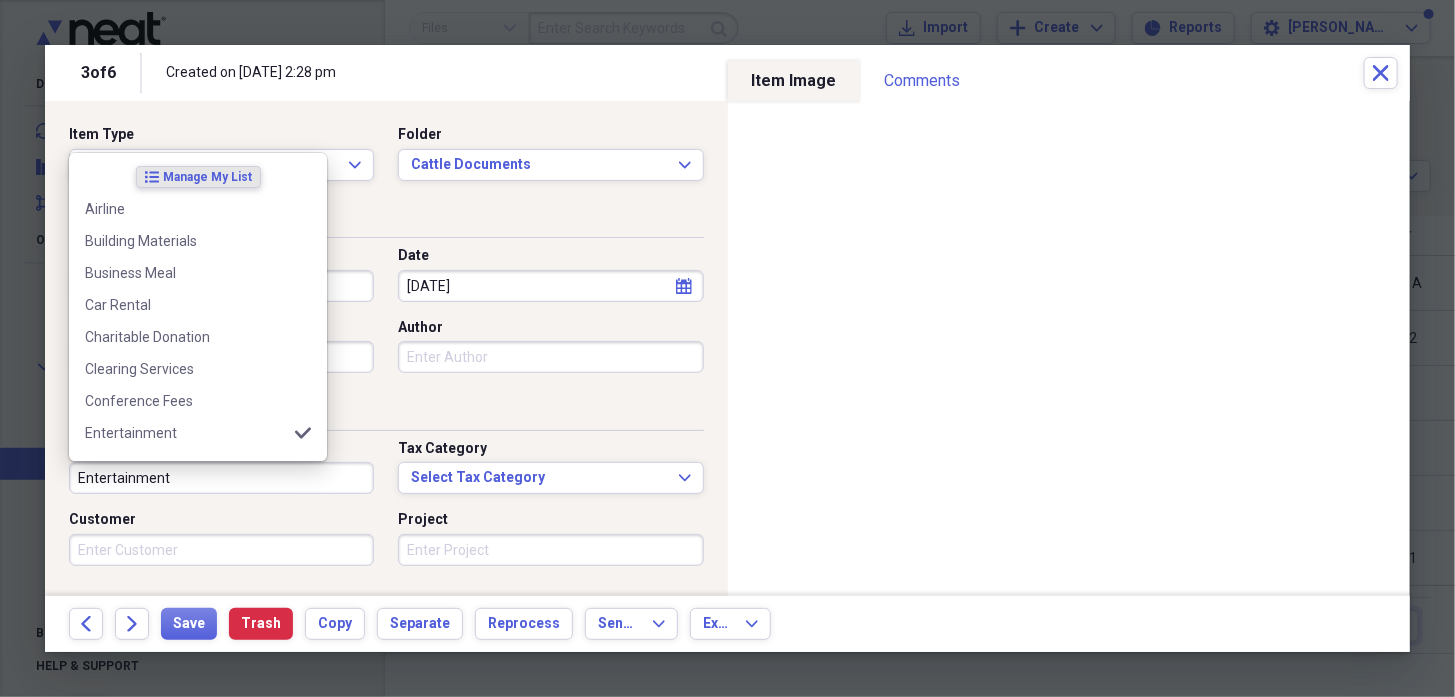 click on "Entertainment" at bounding box center [221, 478] 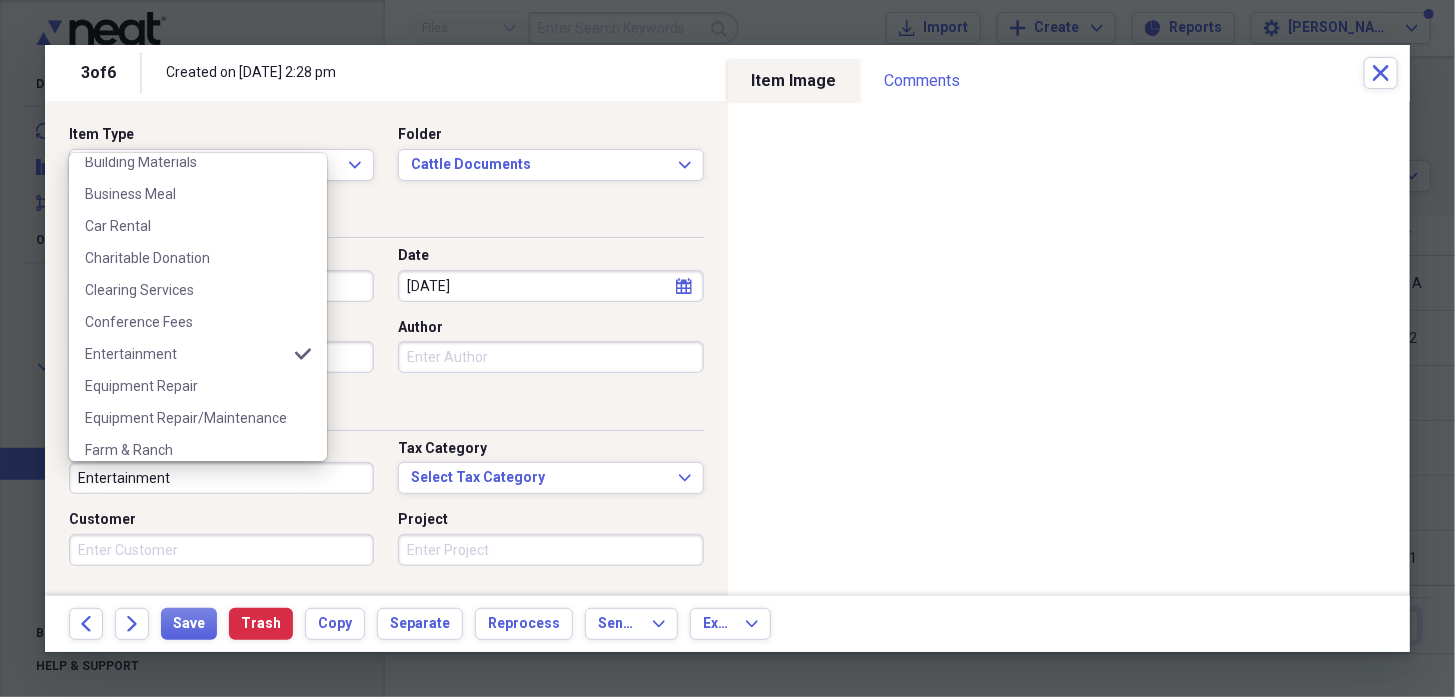 scroll, scrollTop: 234, scrollLeft: 0, axis: vertical 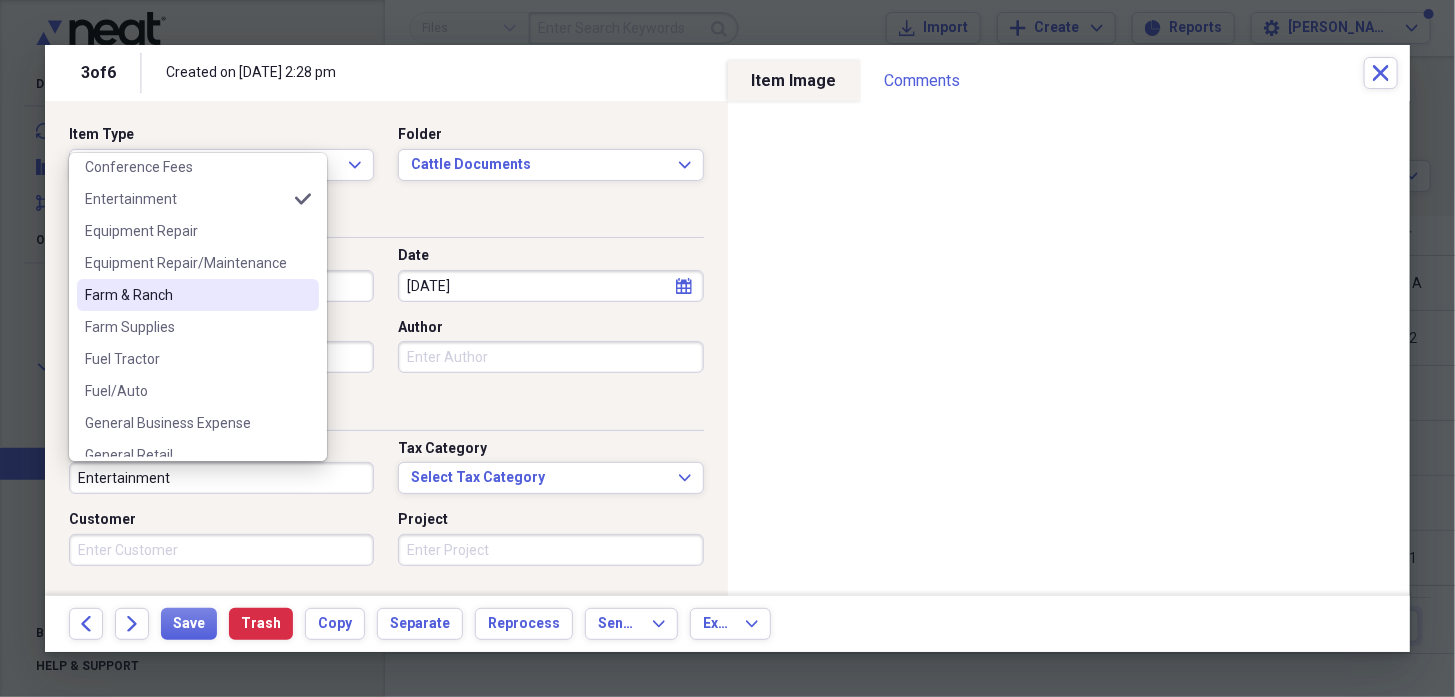 click on "Farm & Ranch" at bounding box center (186, 295) 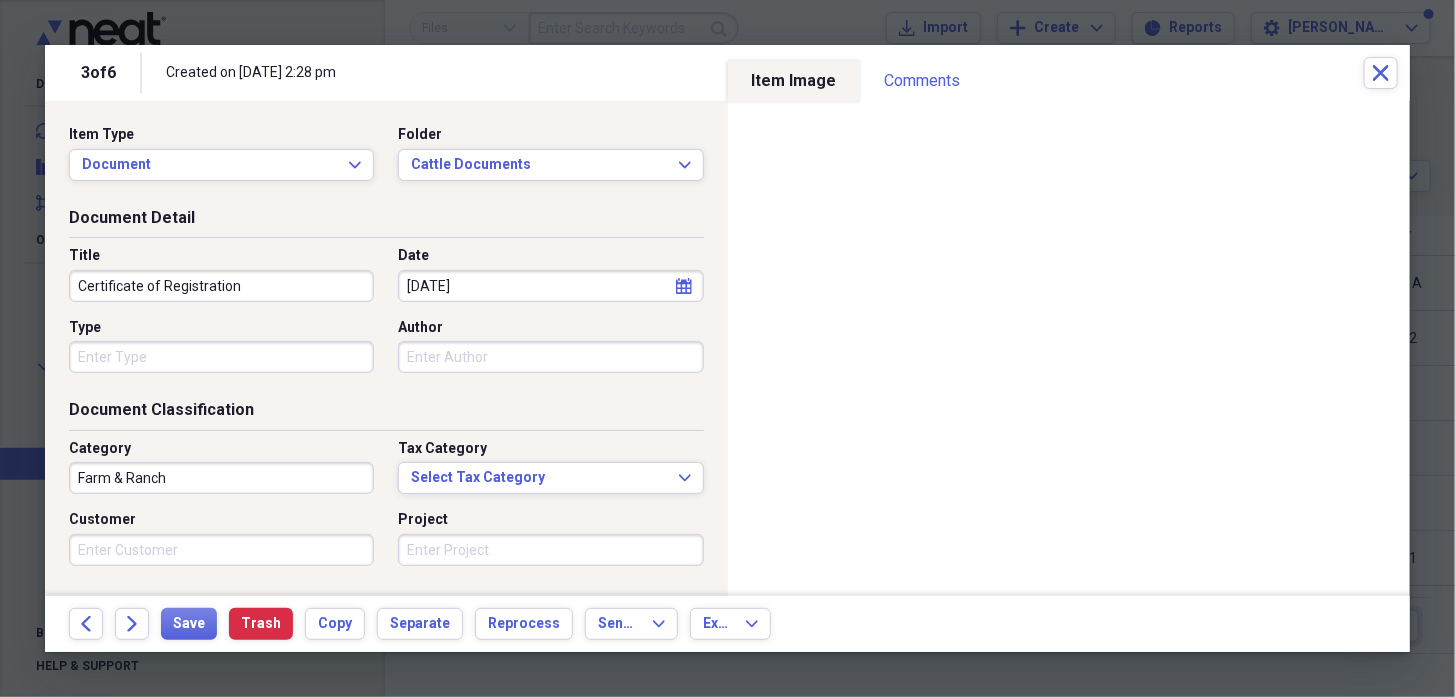 click on "Customer" at bounding box center [221, 550] 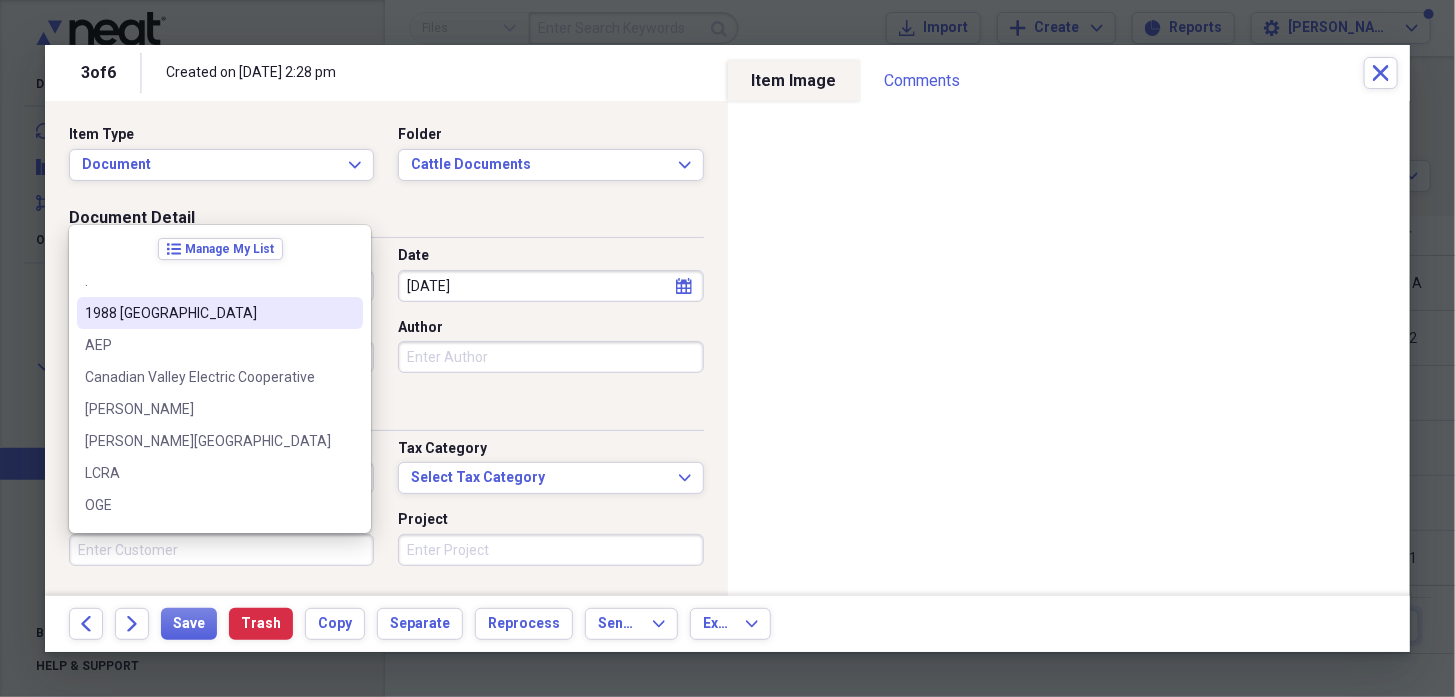 click on "1988 [GEOGRAPHIC_DATA]" at bounding box center [208, 313] 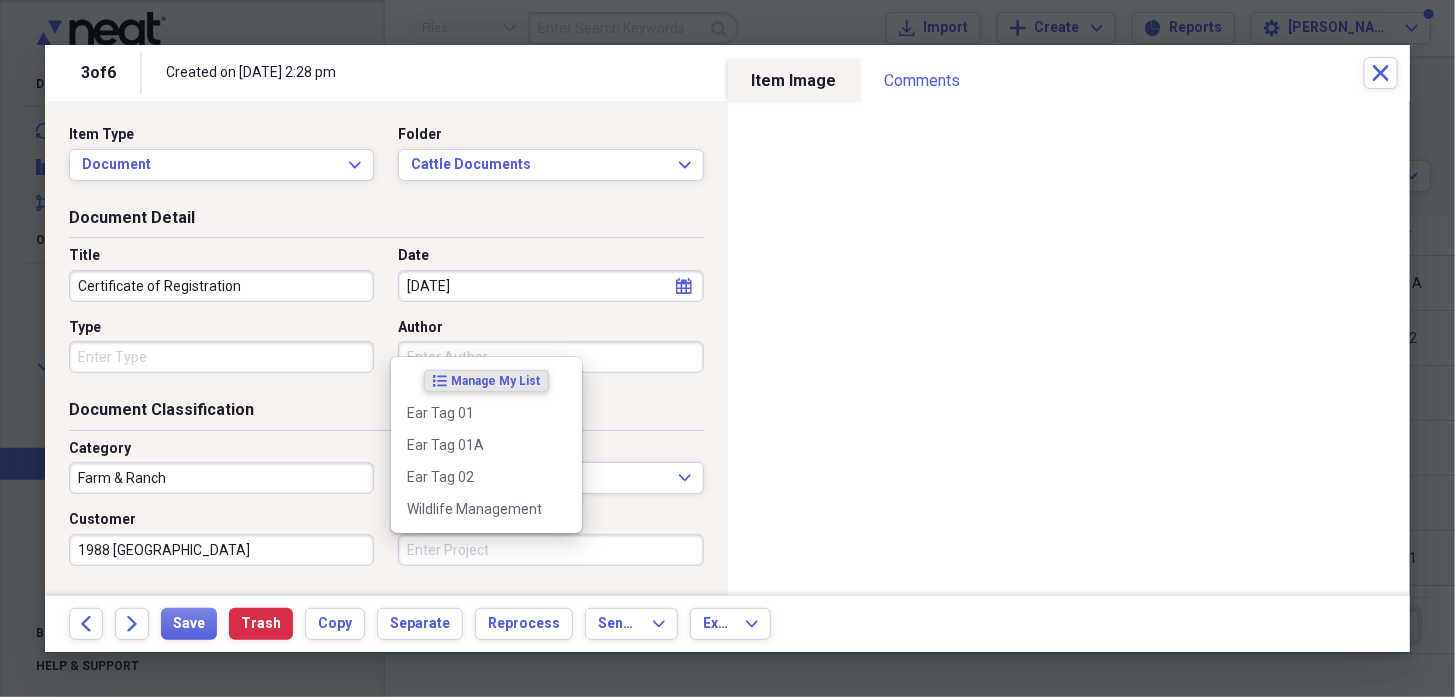click on "Project" at bounding box center [550, 550] 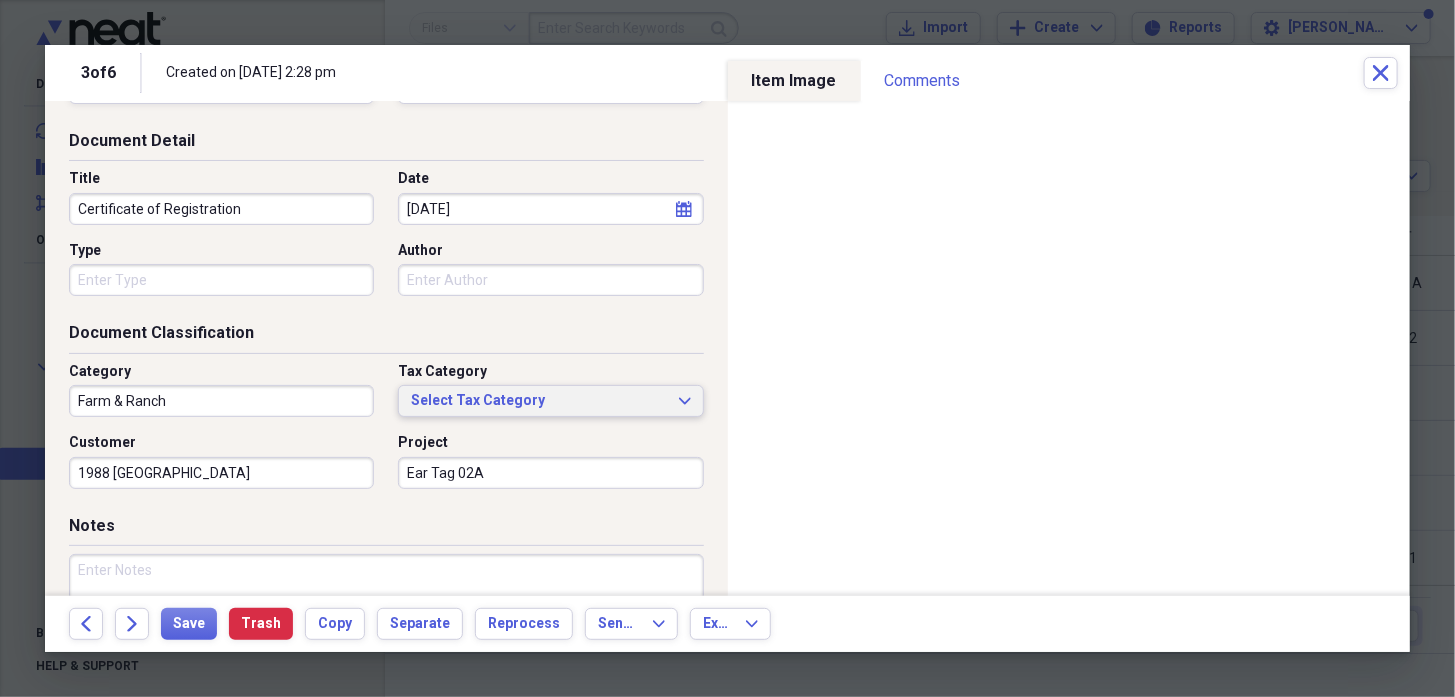 scroll, scrollTop: 100, scrollLeft: 0, axis: vertical 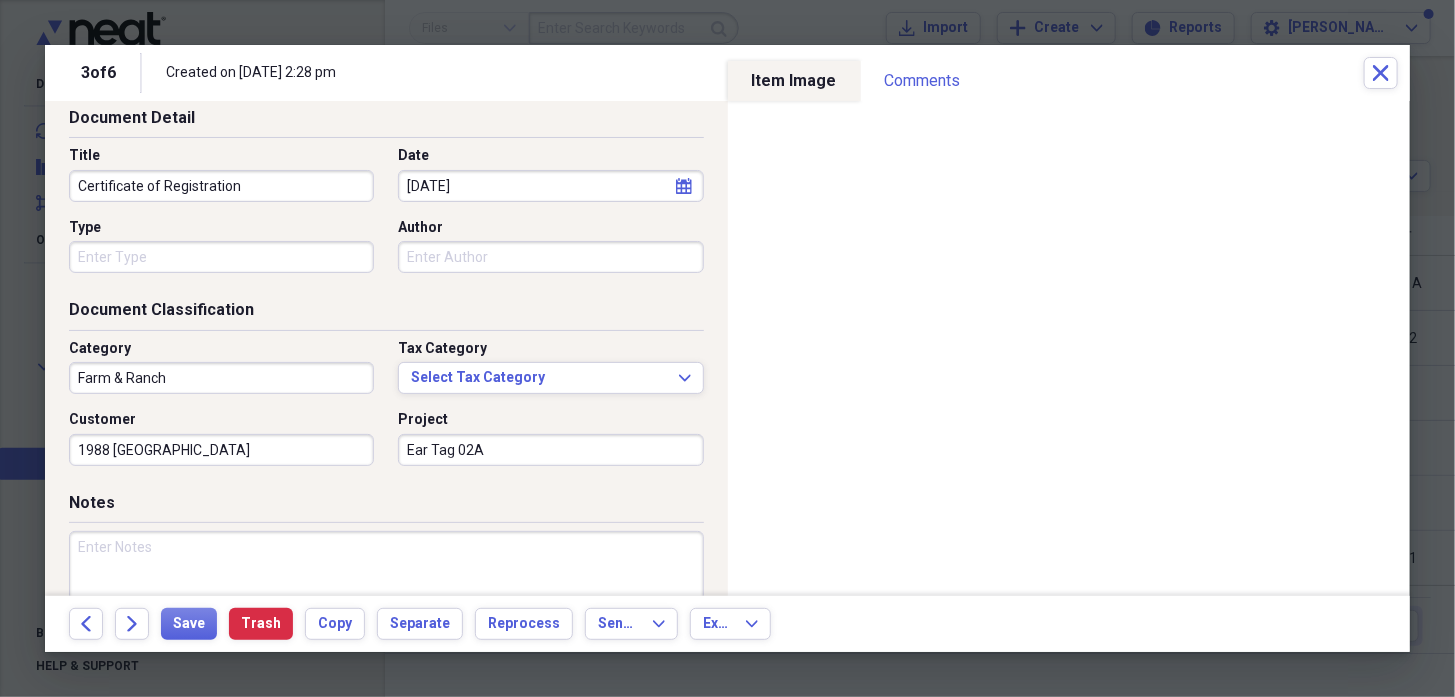 type on "Ear Tag 02A" 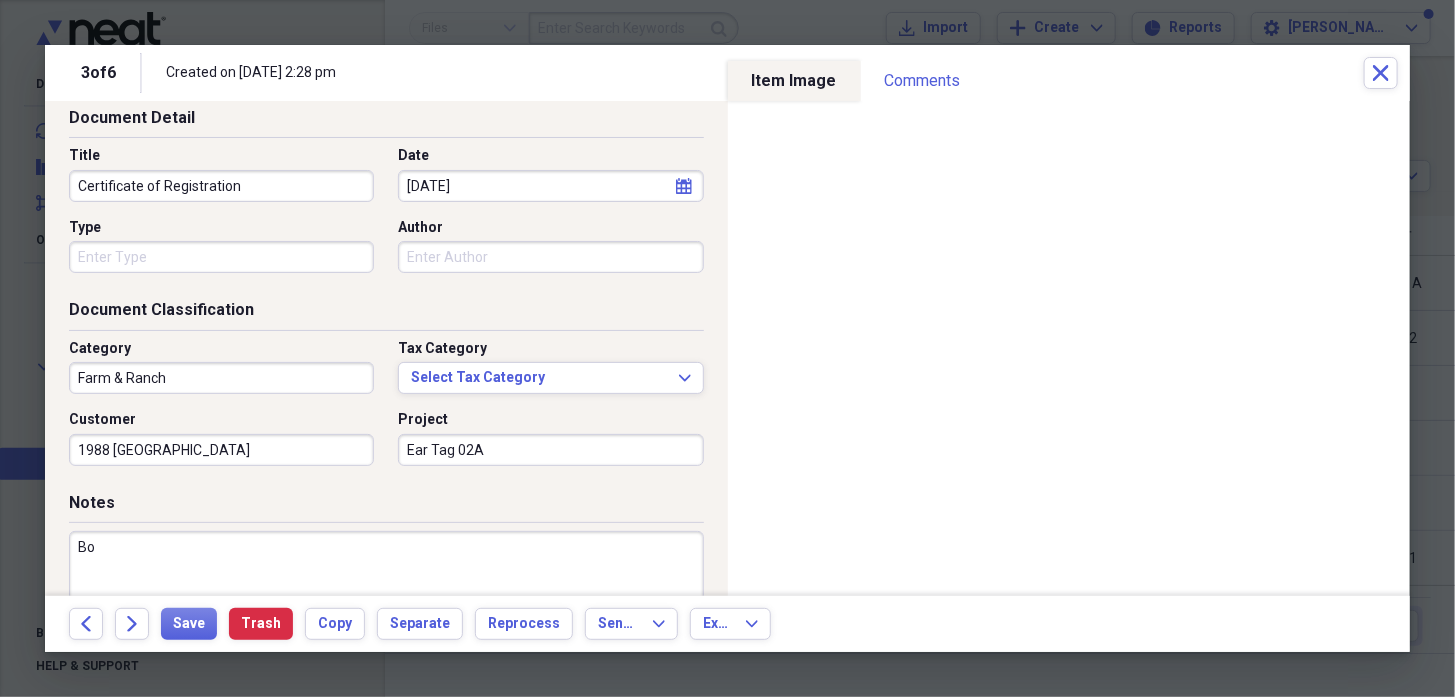 type on "B" 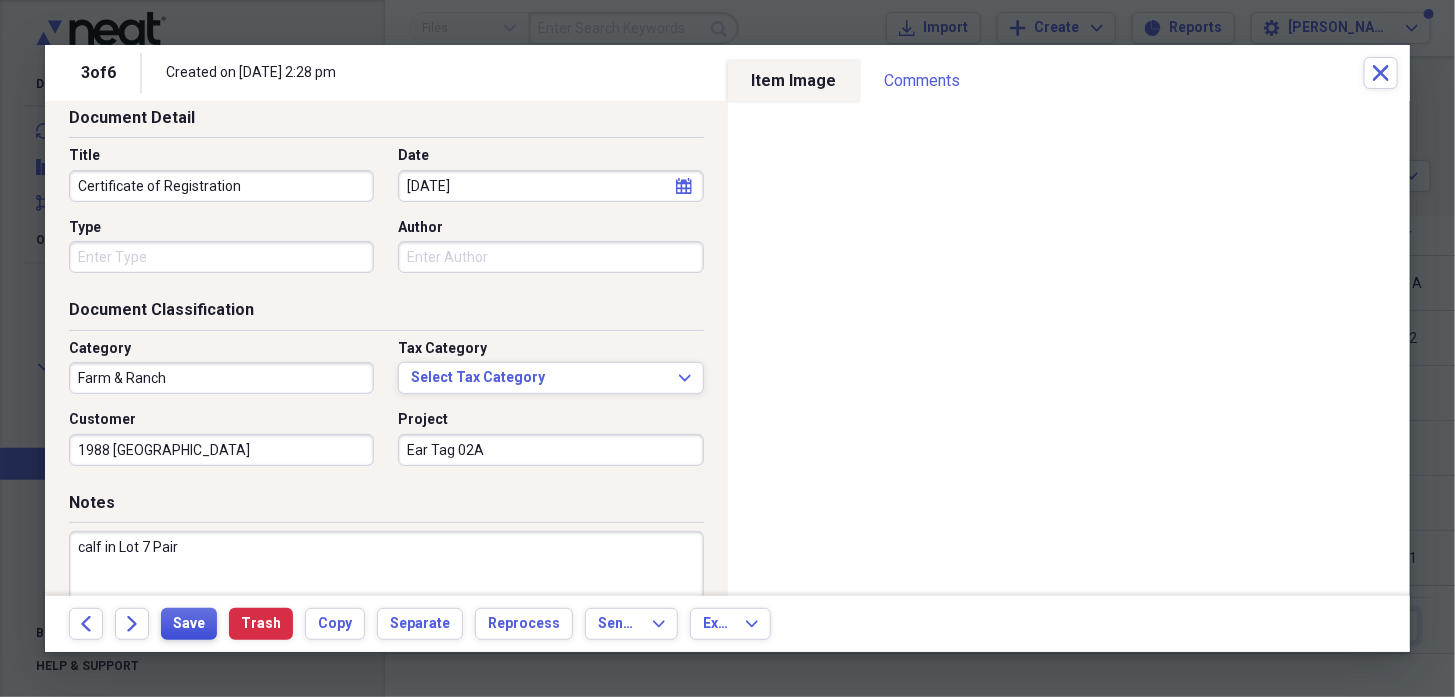 click on "Save" at bounding box center (189, 624) 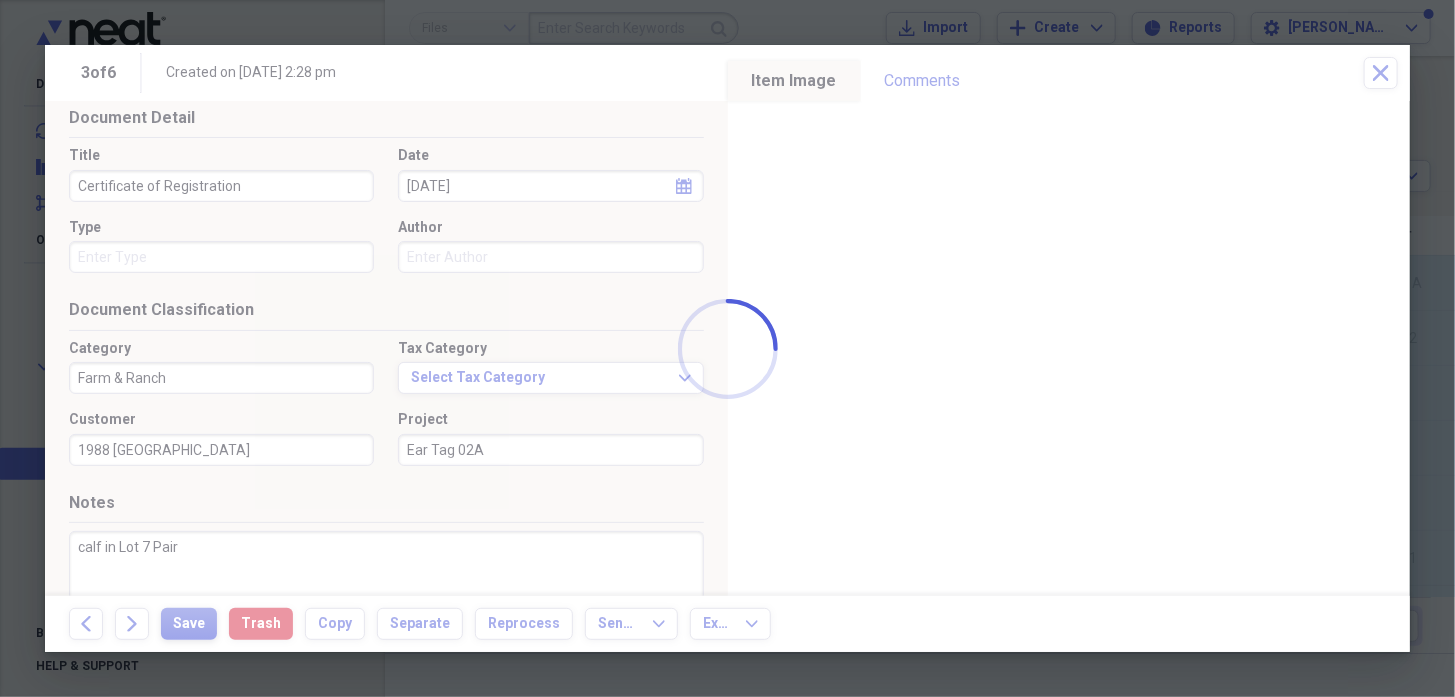 type on "calf in Lot 7 Pair" 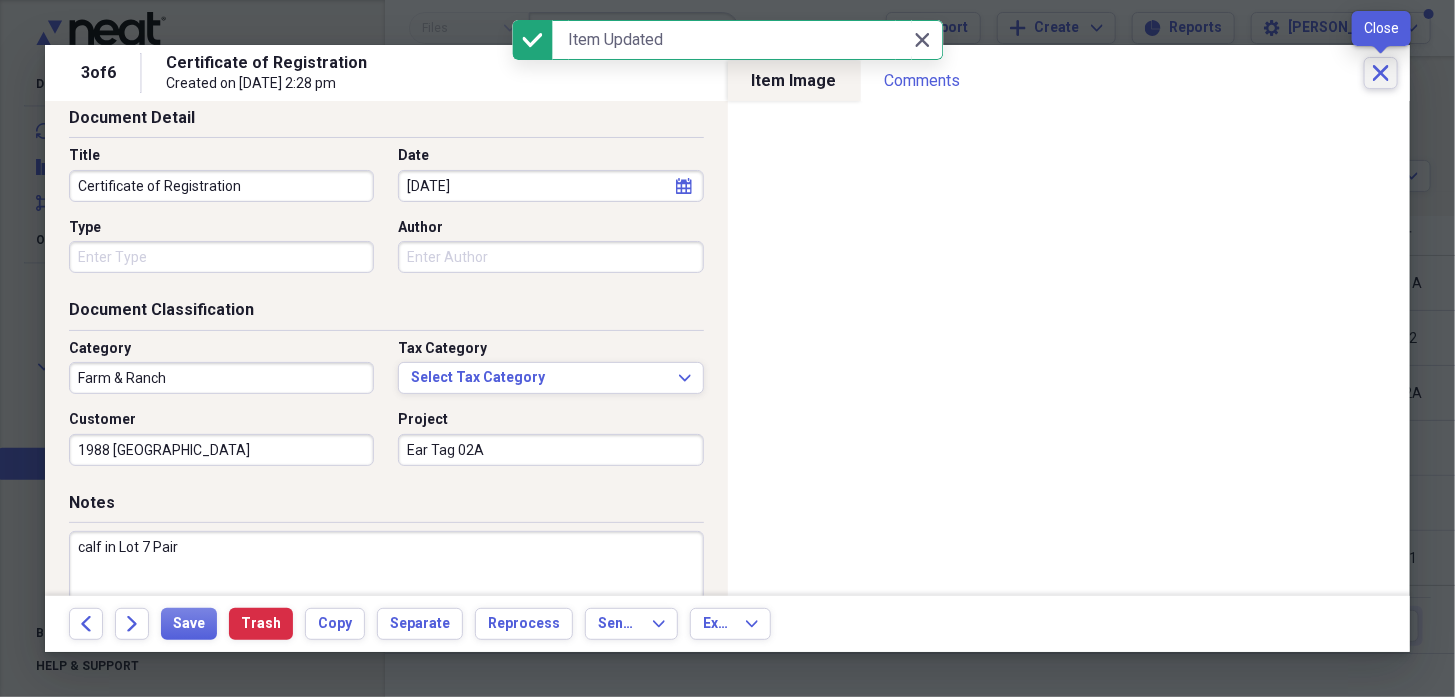 click on "Close" 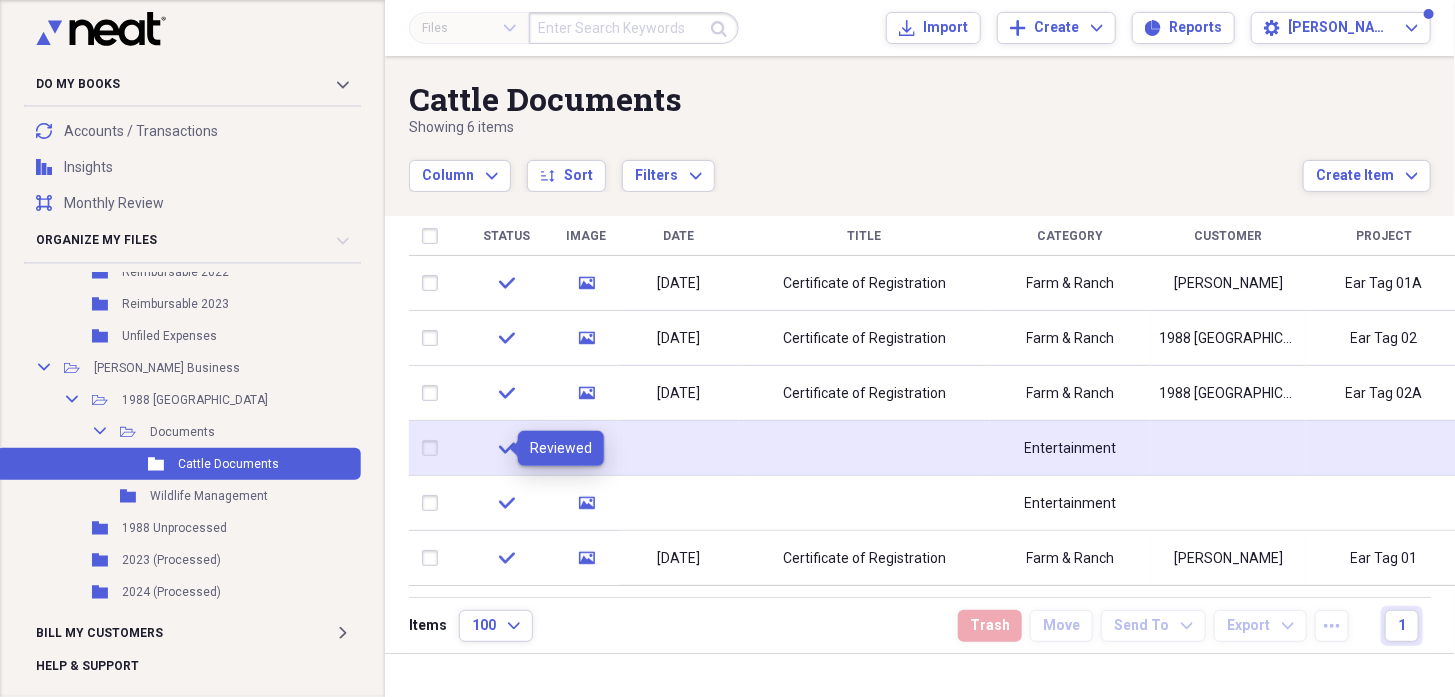 click 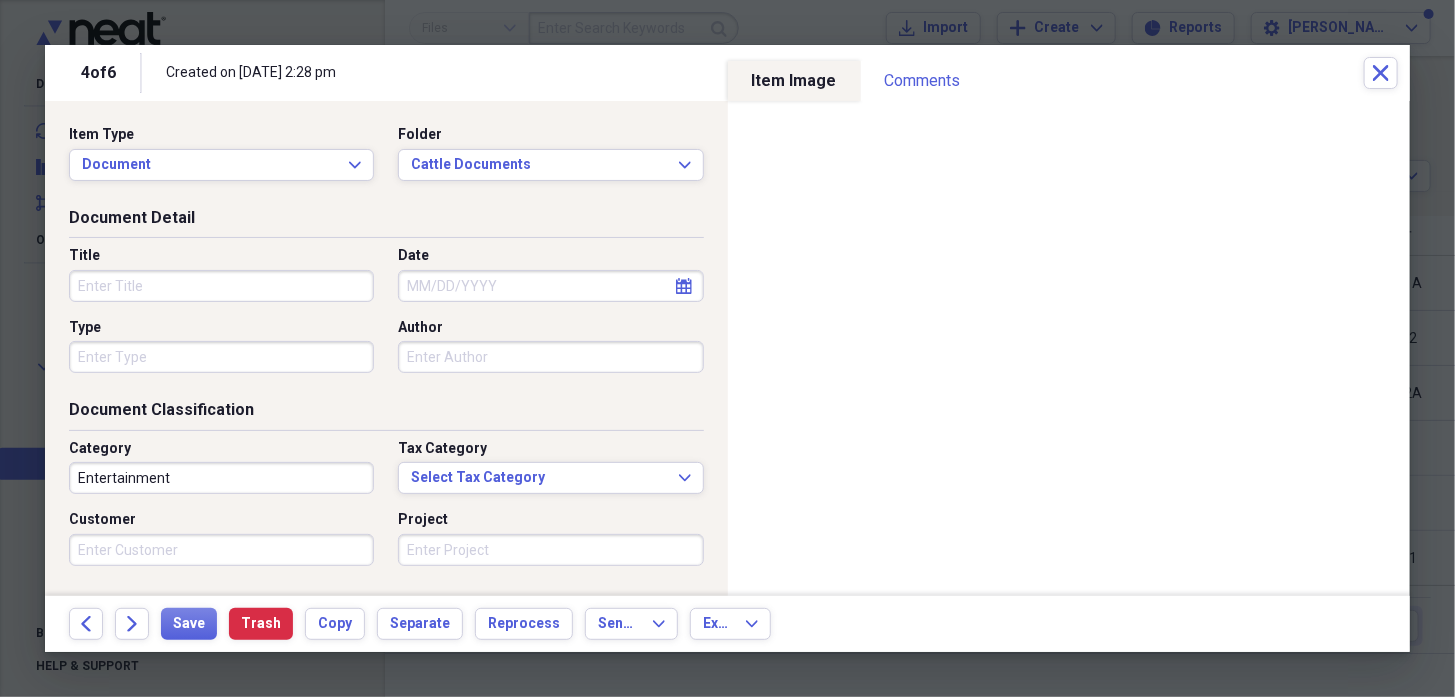 click on "Title" at bounding box center (221, 286) 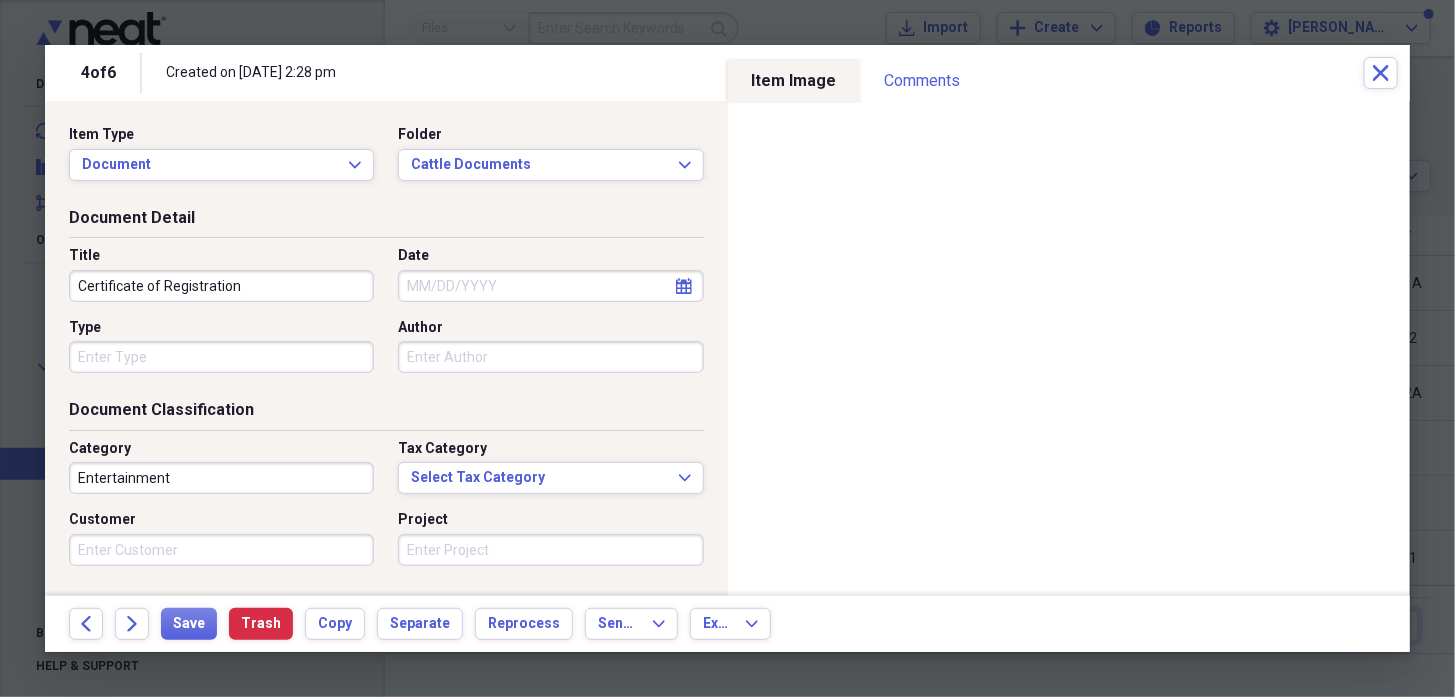 type on "Certificate of Registration" 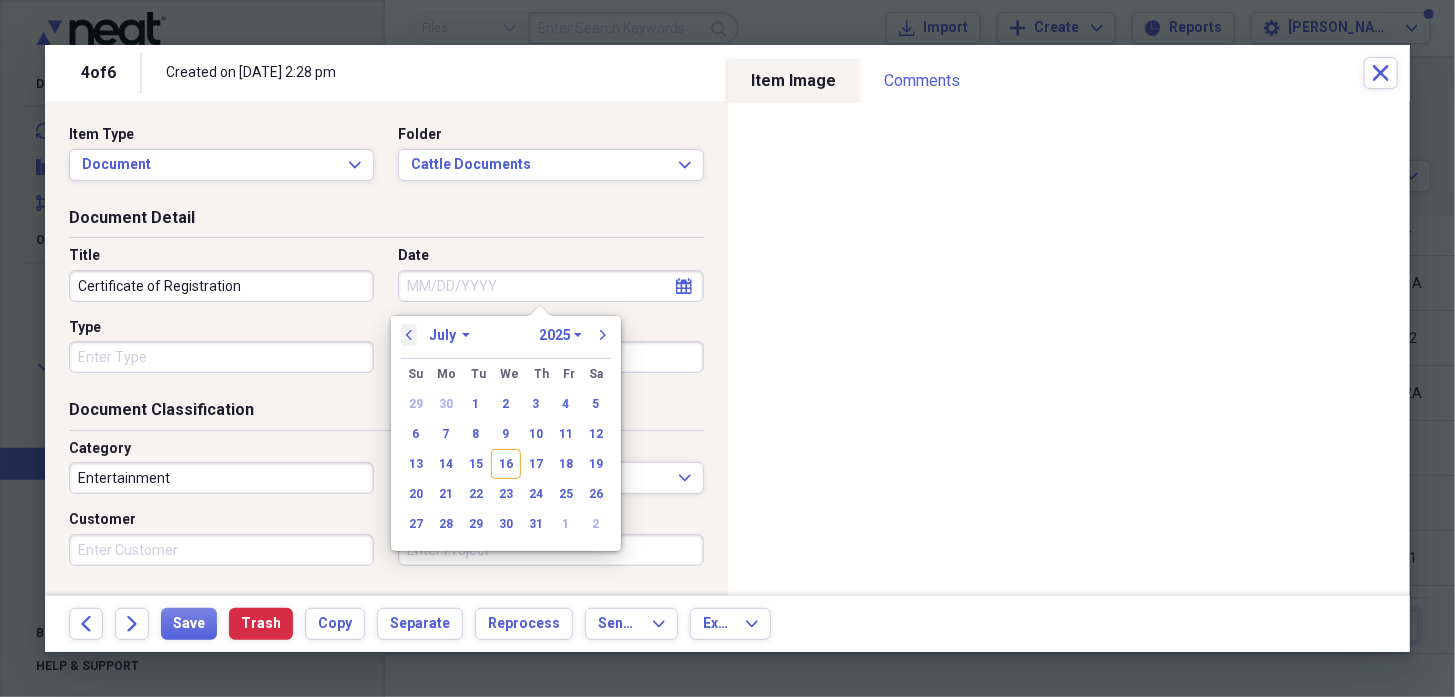 click on "previous" at bounding box center (409, 335) 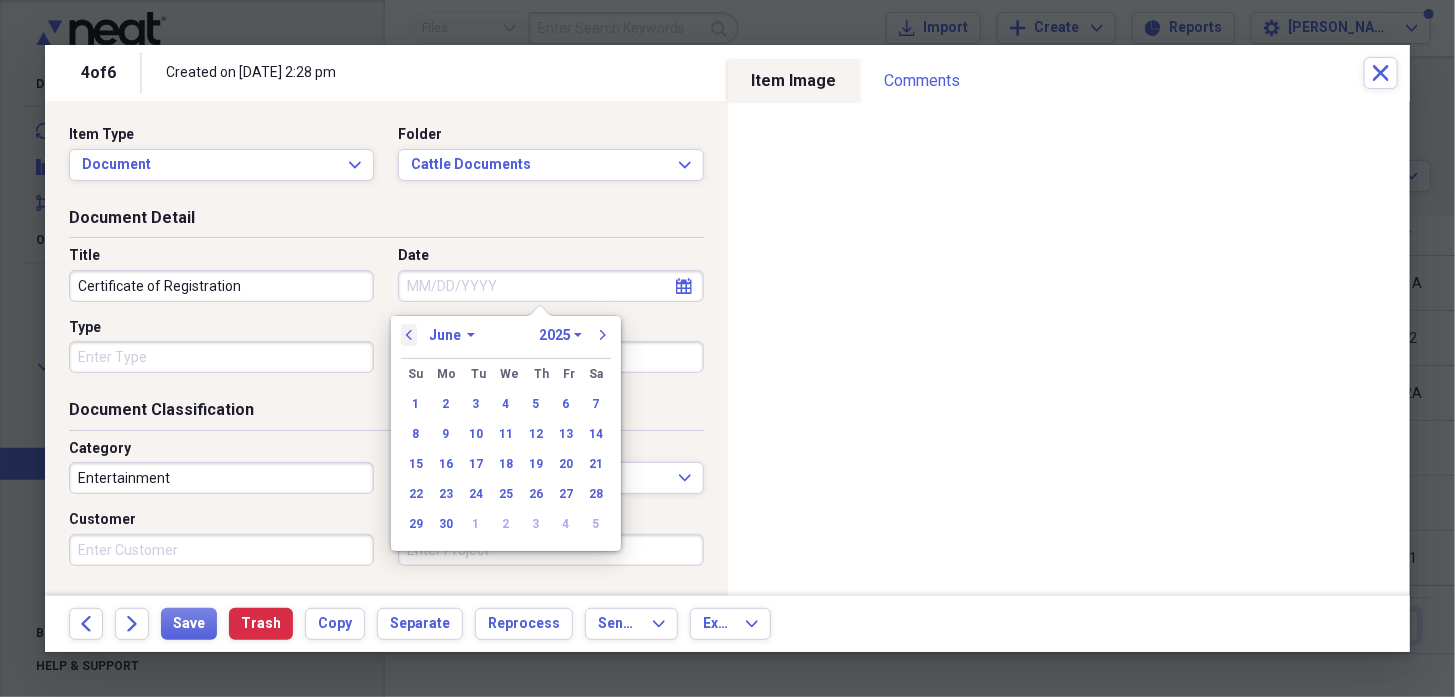 click on "previous" at bounding box center (409, 335) 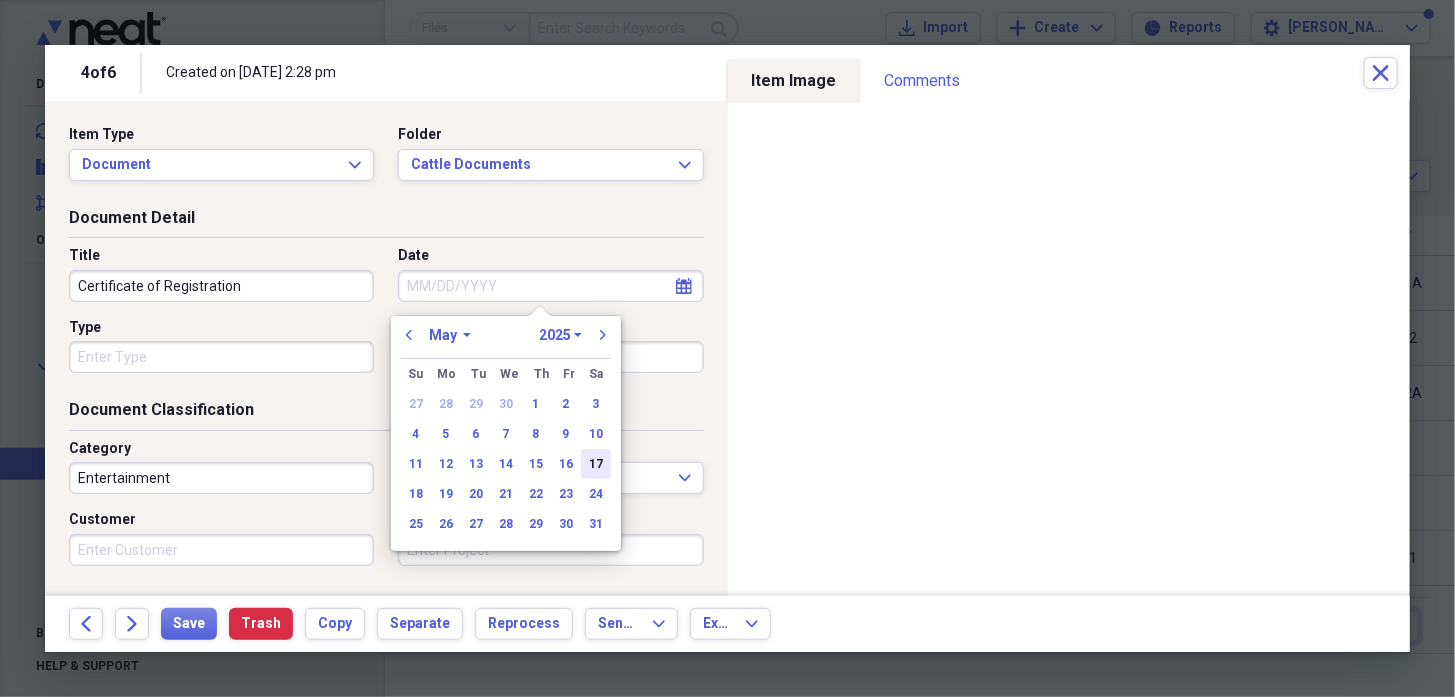 click on "17" at bounding box center [596, 464] 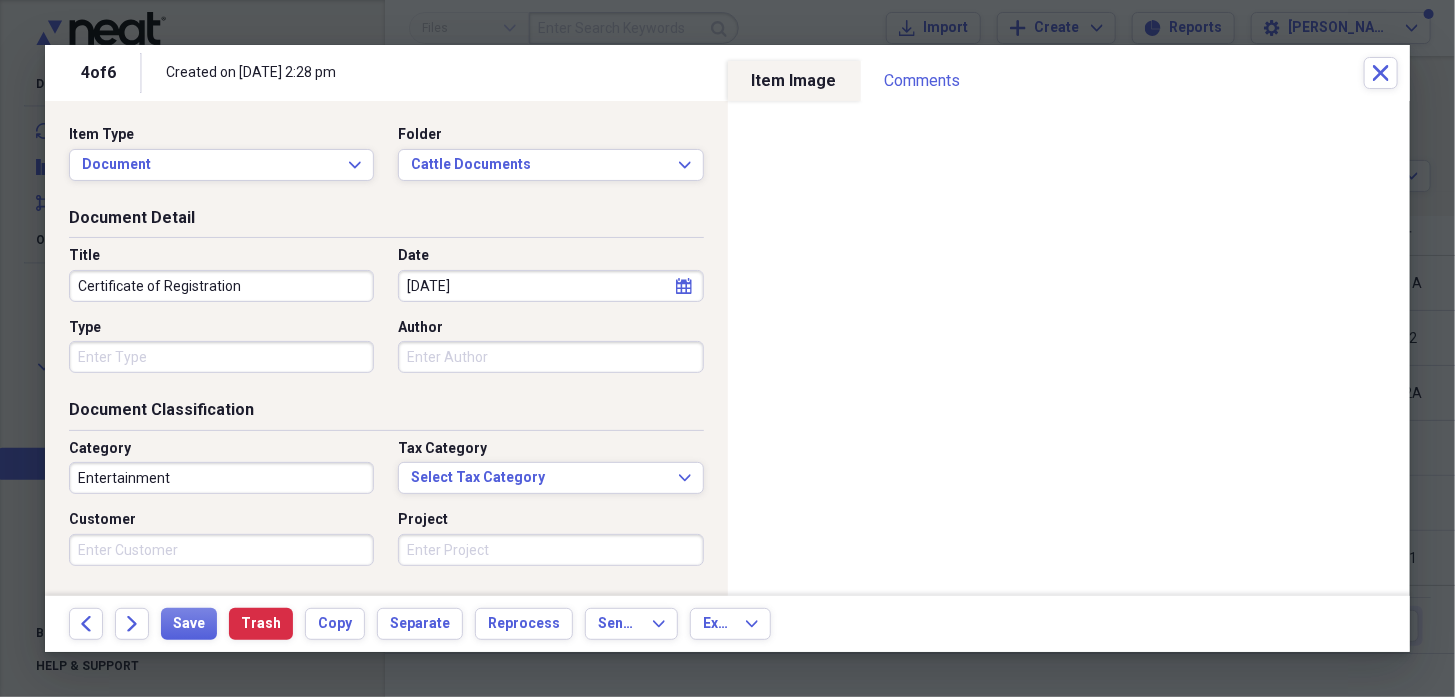 click on "Entertainment" at bounding box center [221, 478] 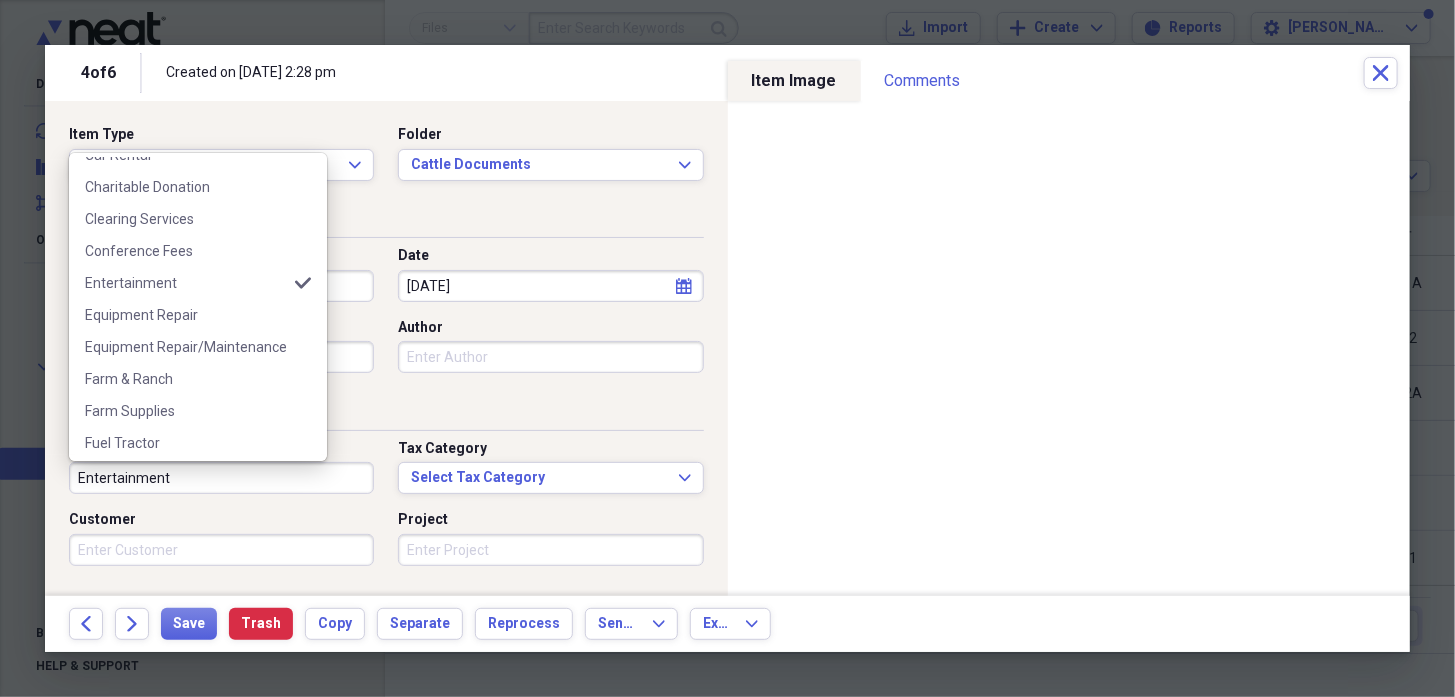 scroll, scrollTop: 166, scrollLeft: 0, axis: vertical 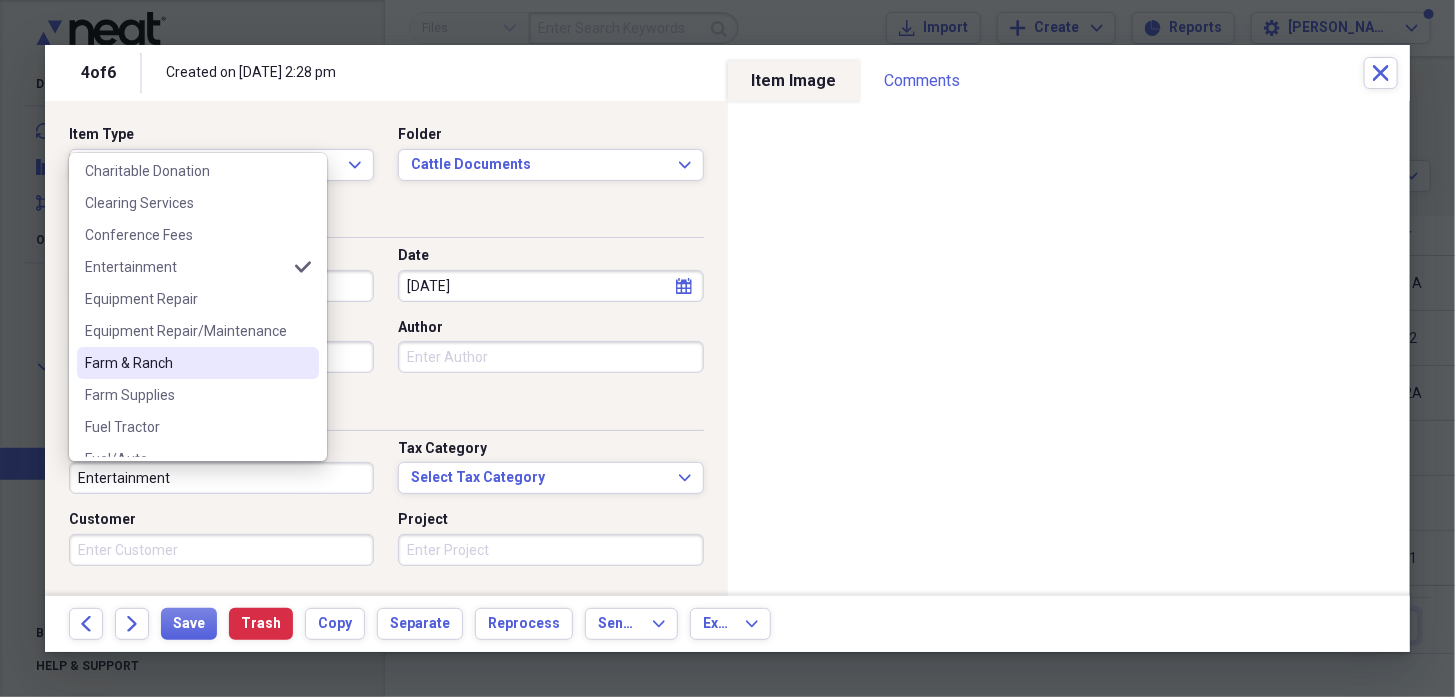 click on "Farm & Ranch" at bounding box center [186, 363] 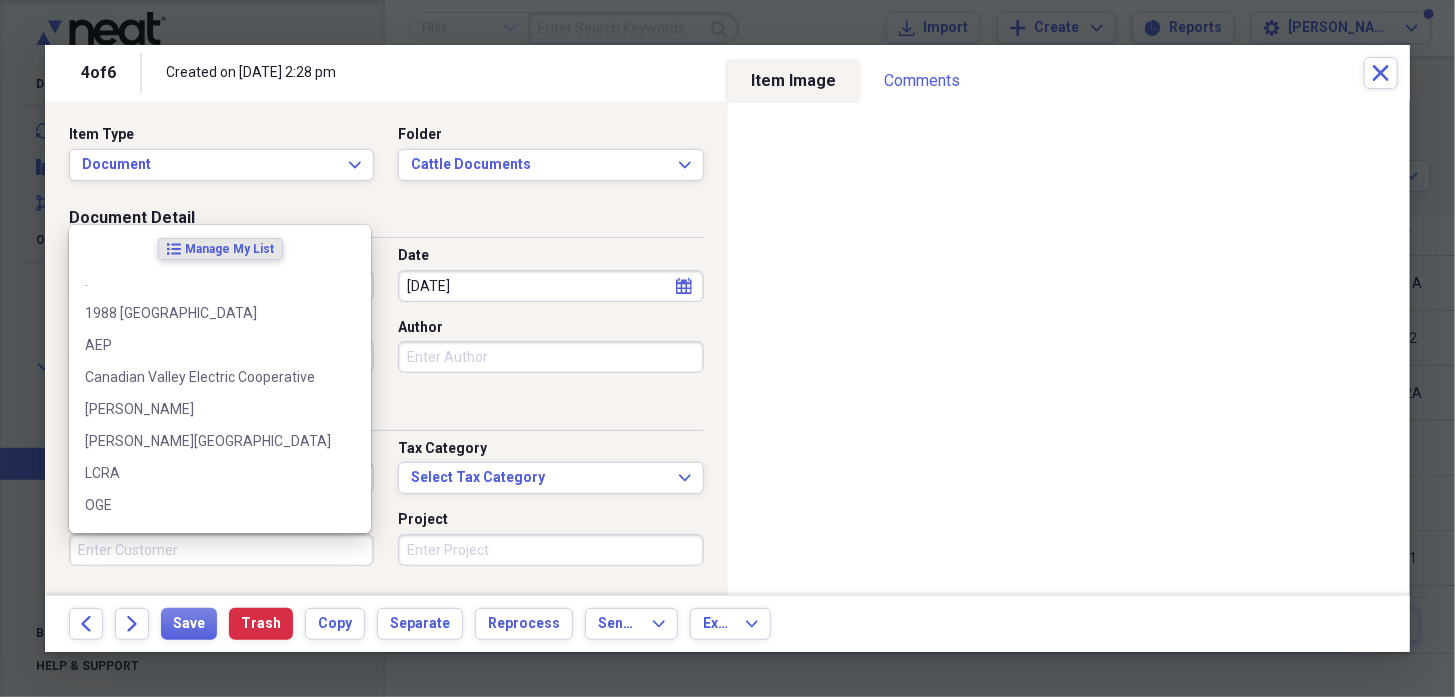 click on "Customer" at bounding box center [221, 550] 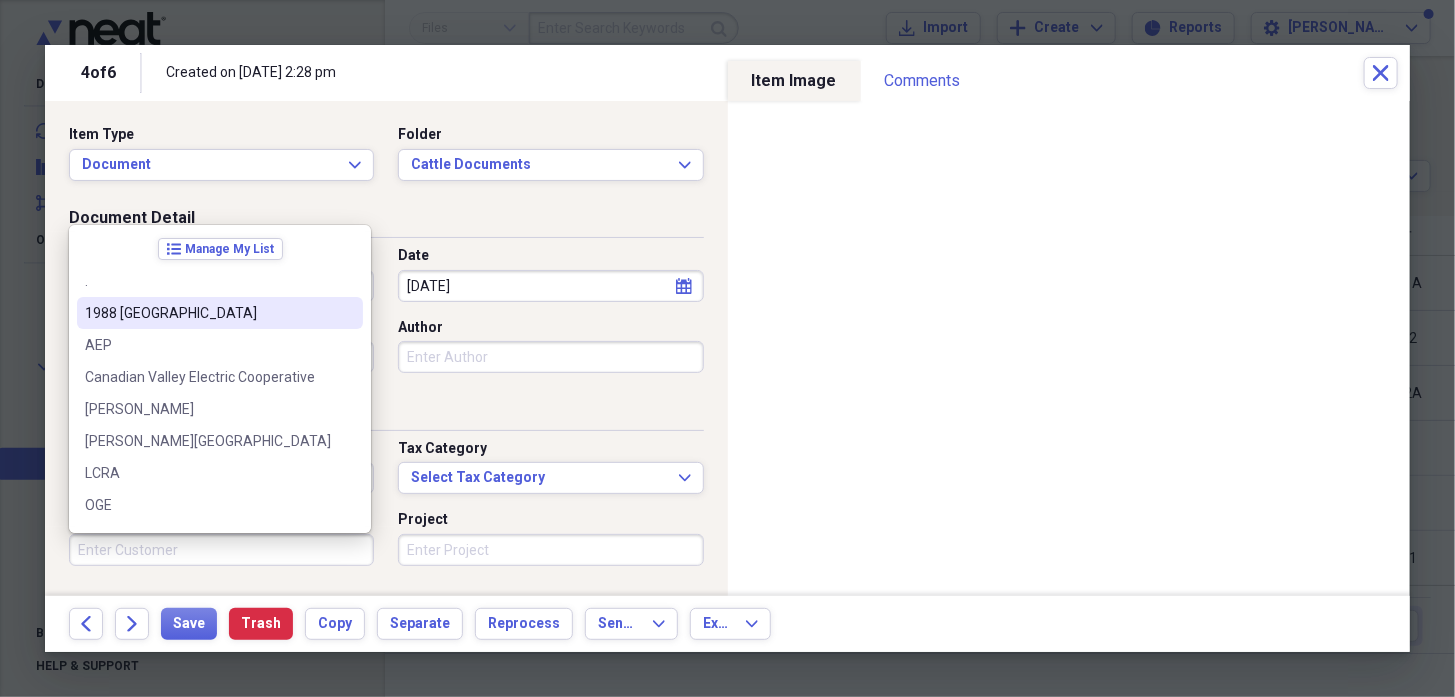 click on "1988 [GEOGRAPHIC_DATA]" at bounding box center (208, 313) 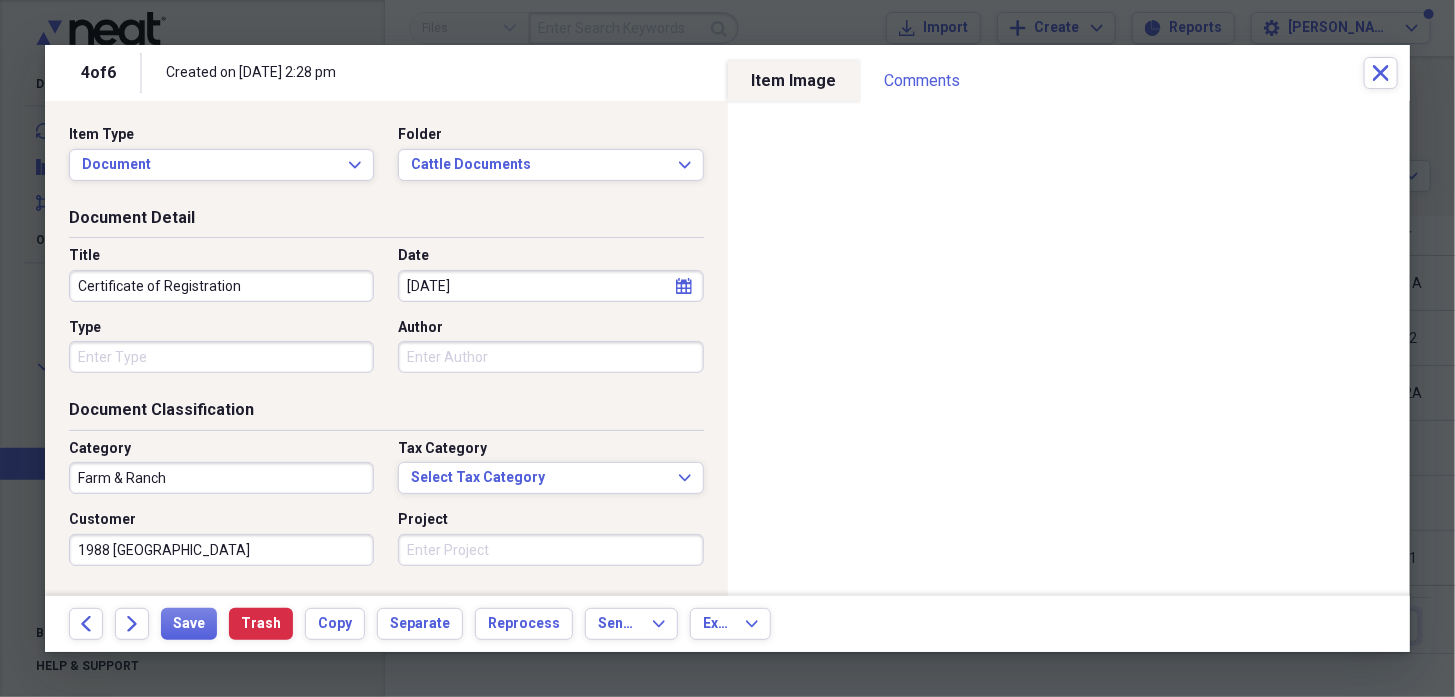 click on "Project" at bounding box center [550, 550] 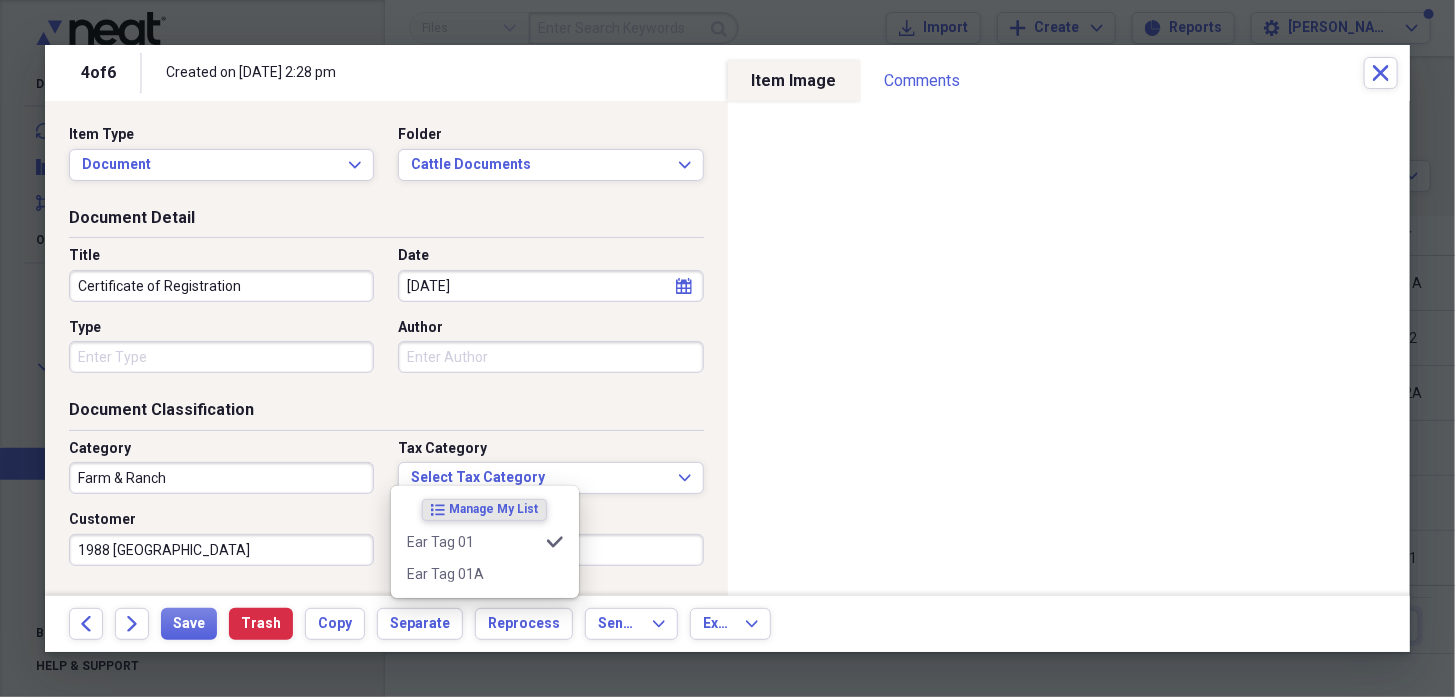scroll, scrollTop: 200, scrollLeft: 0, axis: vertical 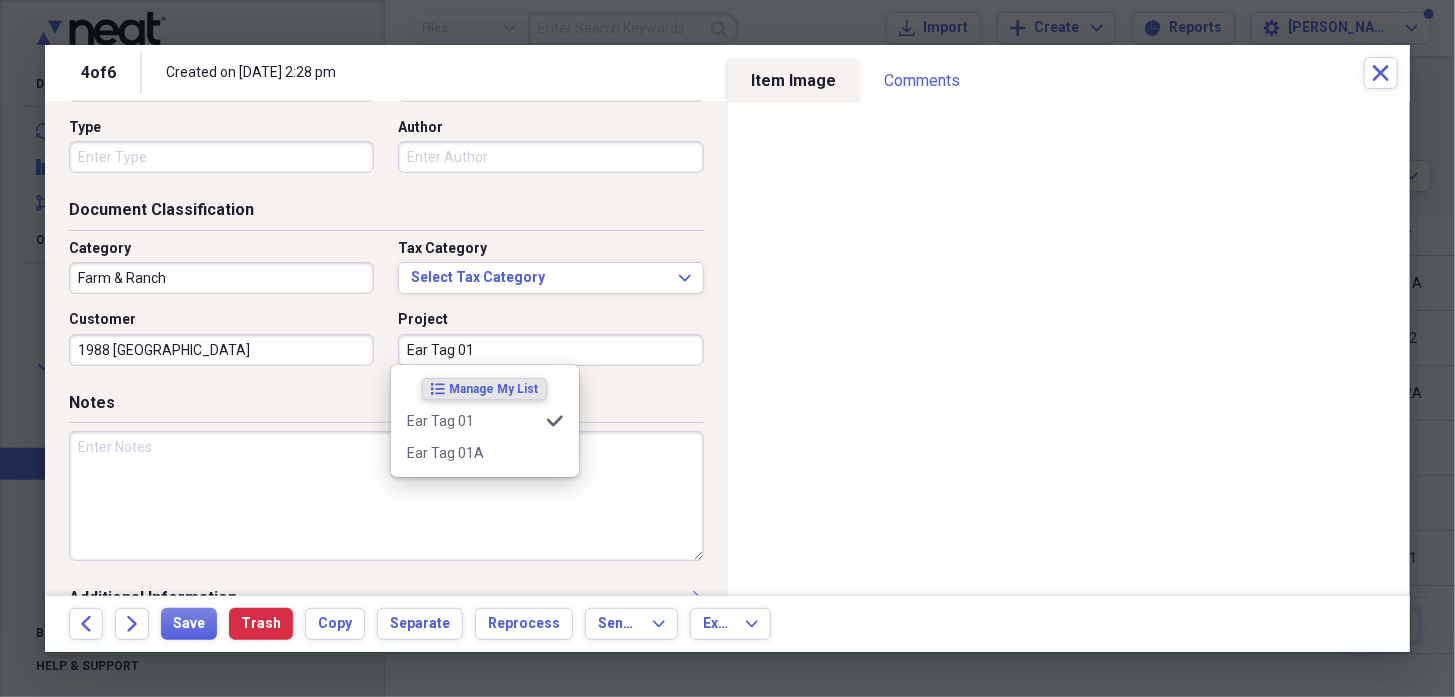 type on "Ear Tag 01" 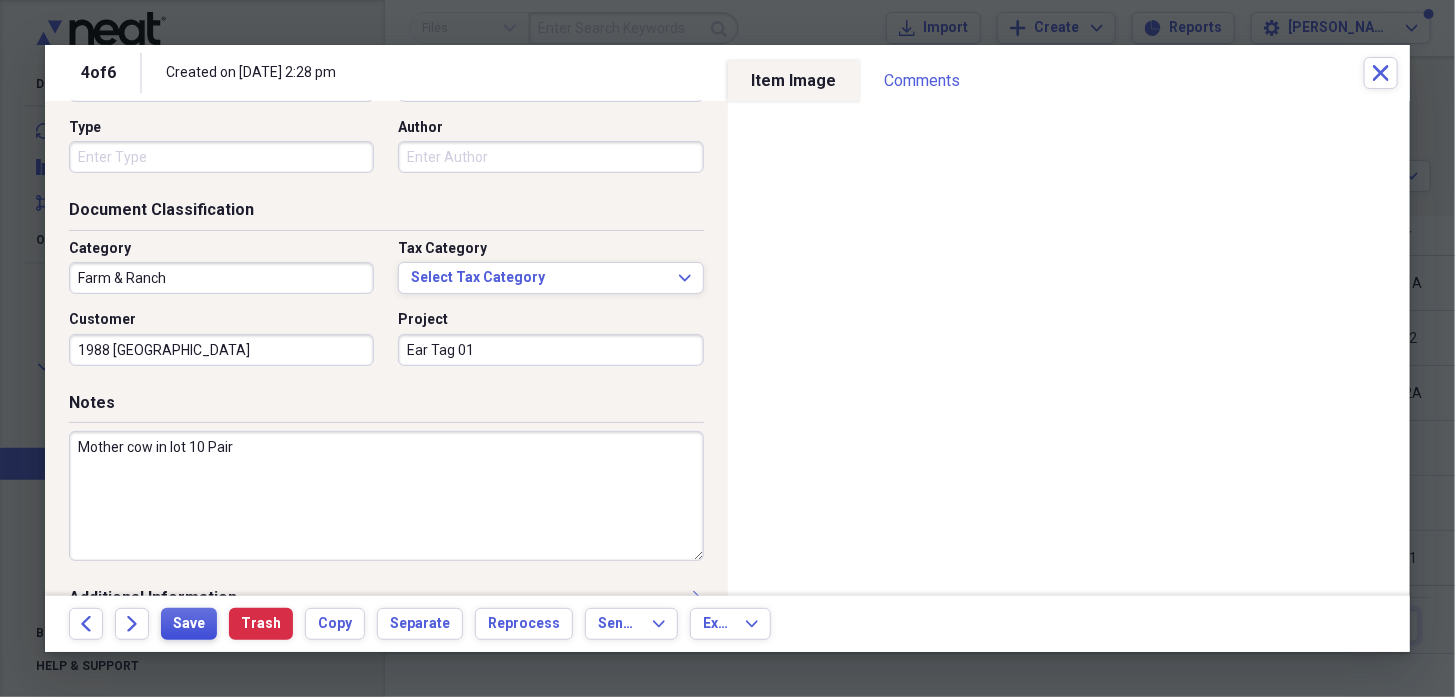 type on "Mother cow in lot 10 Pair" 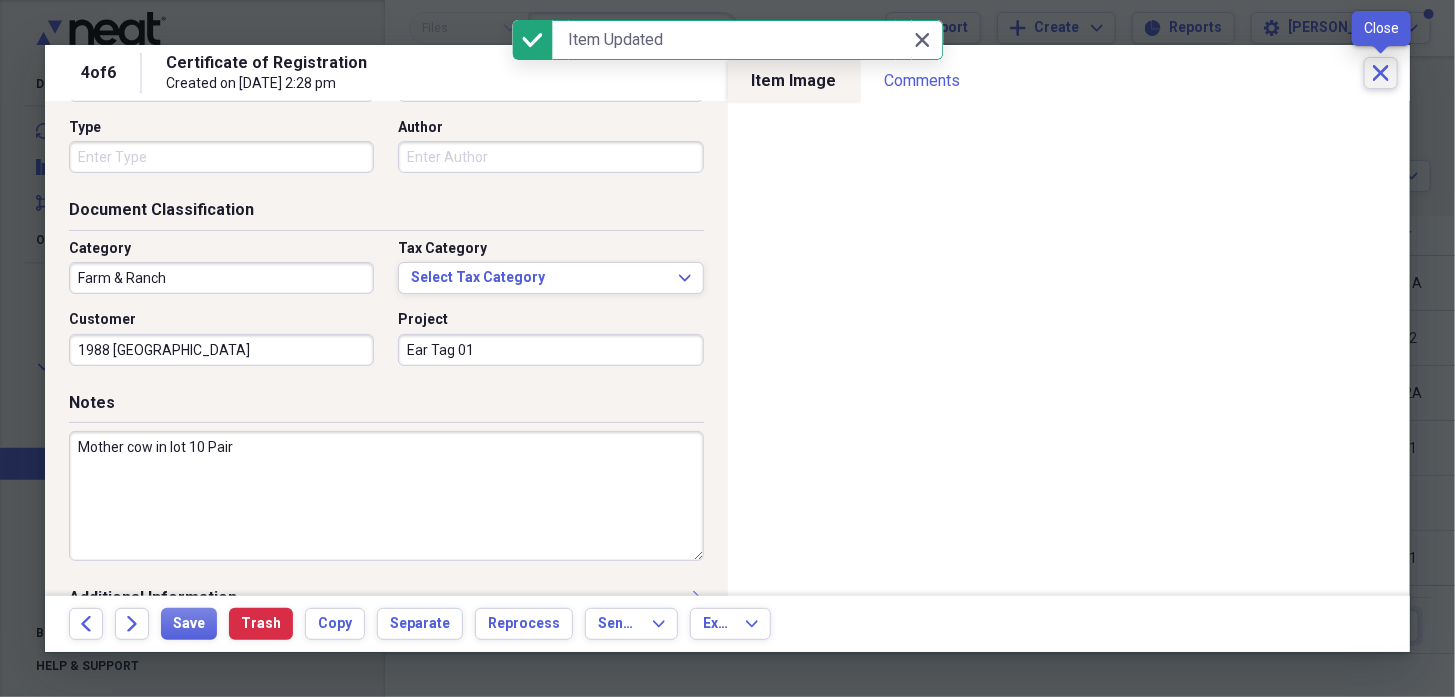 click 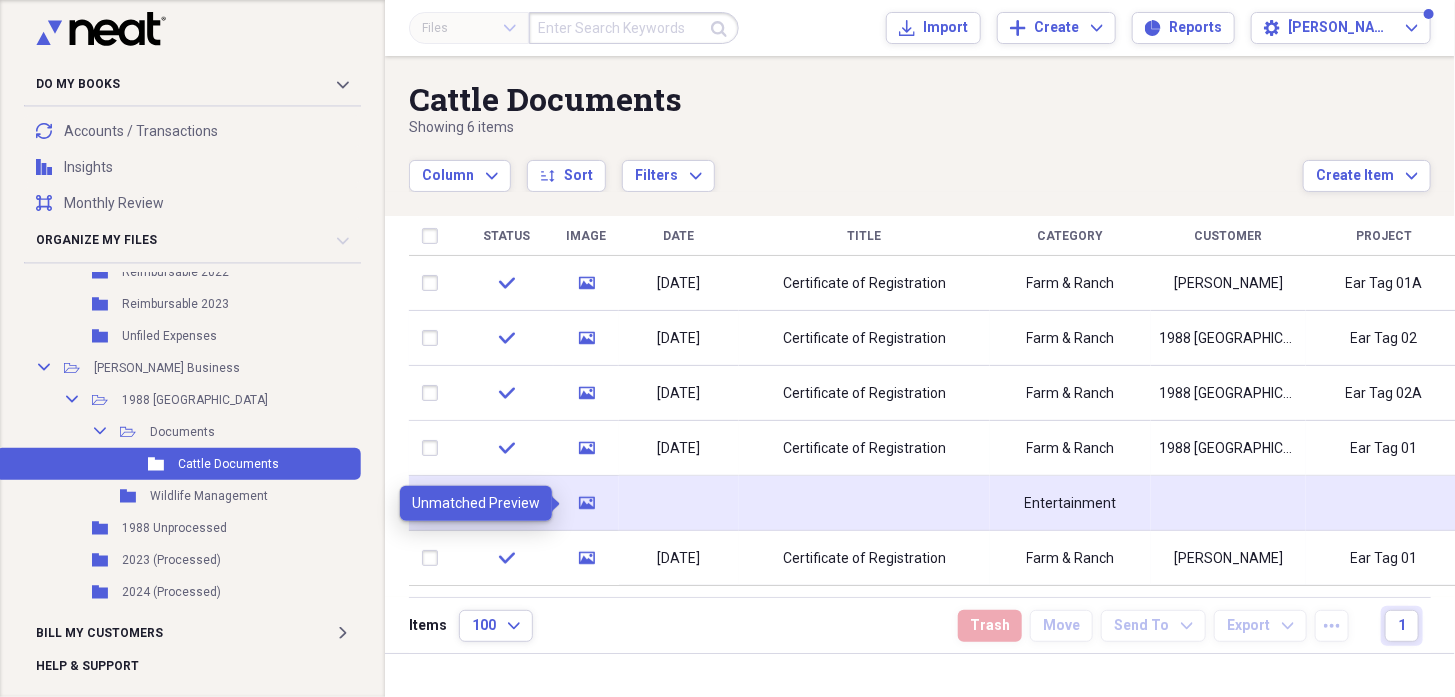 click on "media" 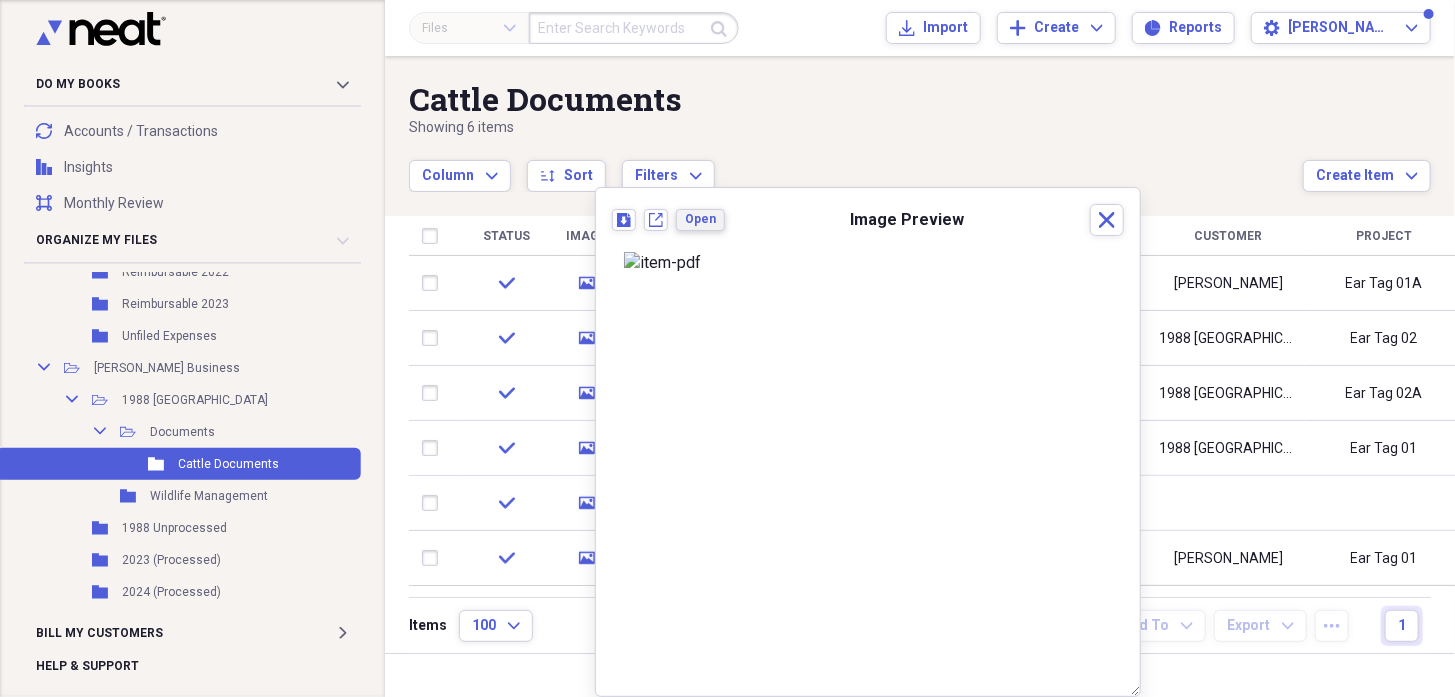 click on "Open" at bounding box center (700, 219) 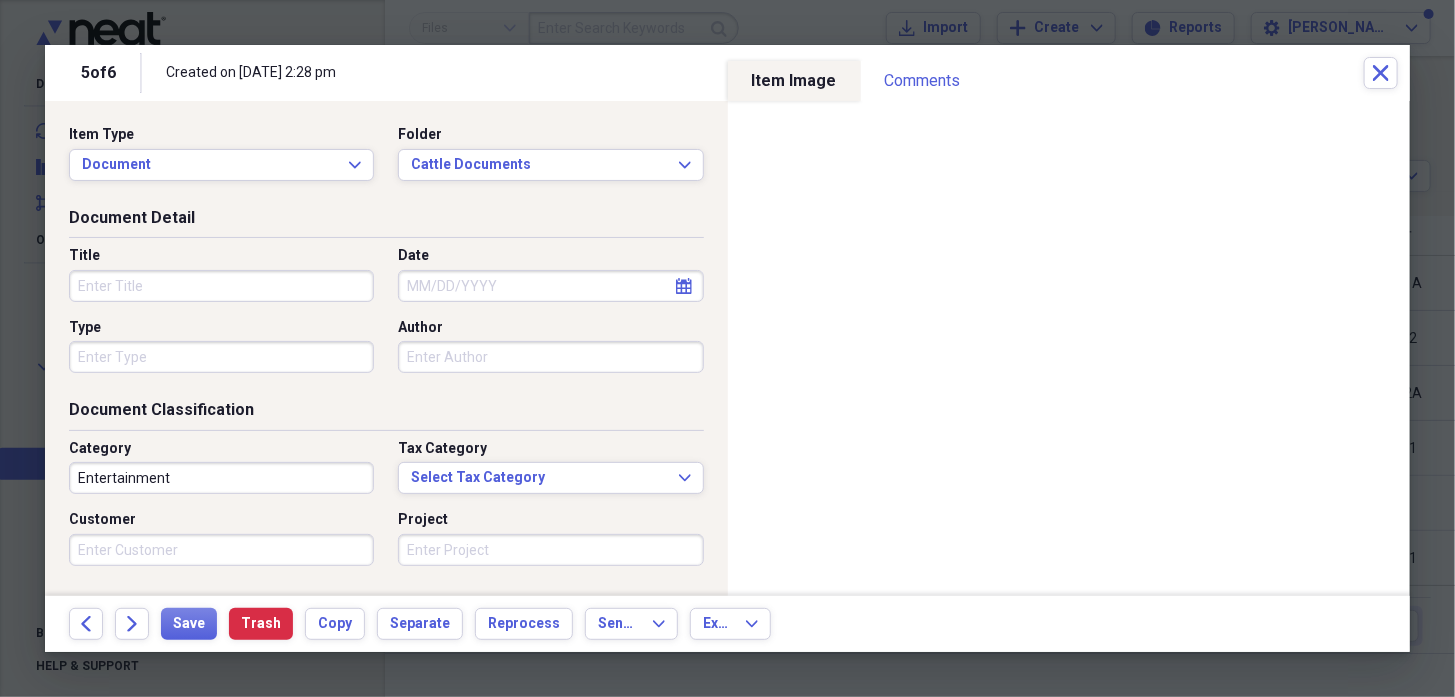 click 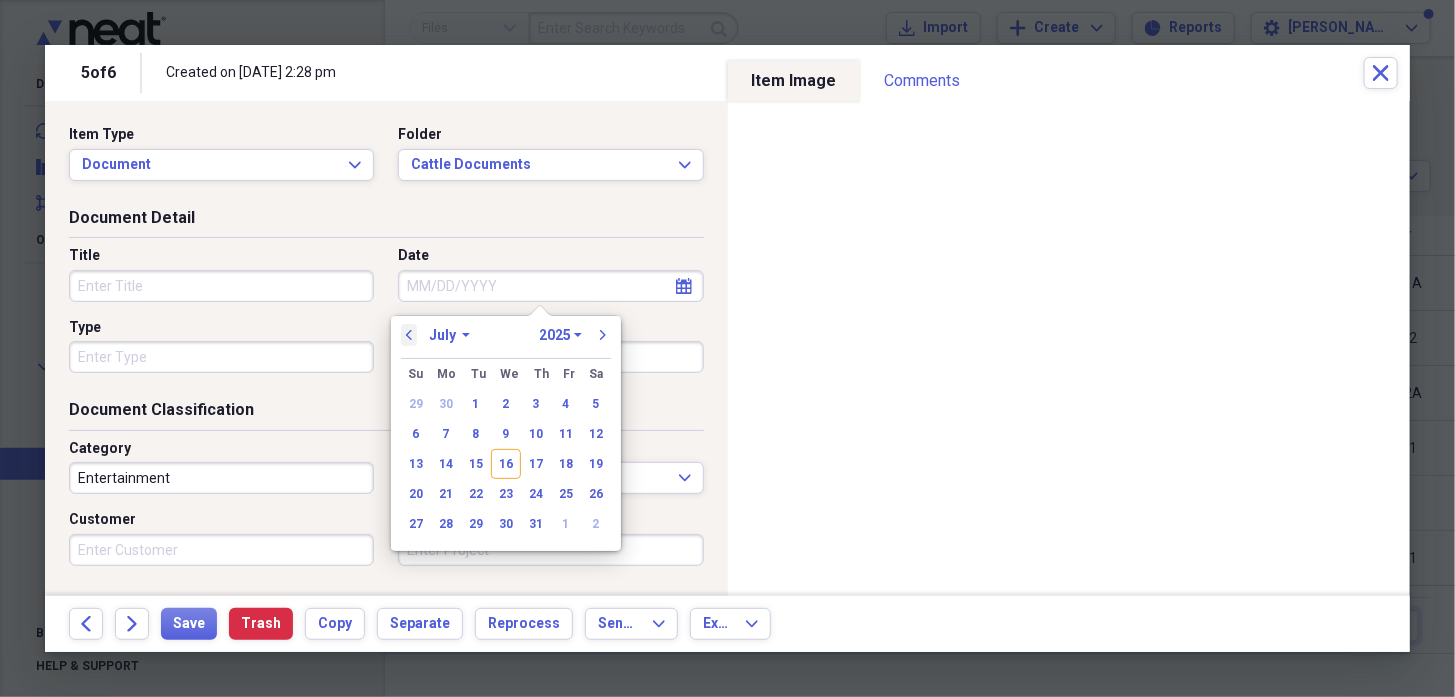 click on "previous" at bounding box center (409, 335) 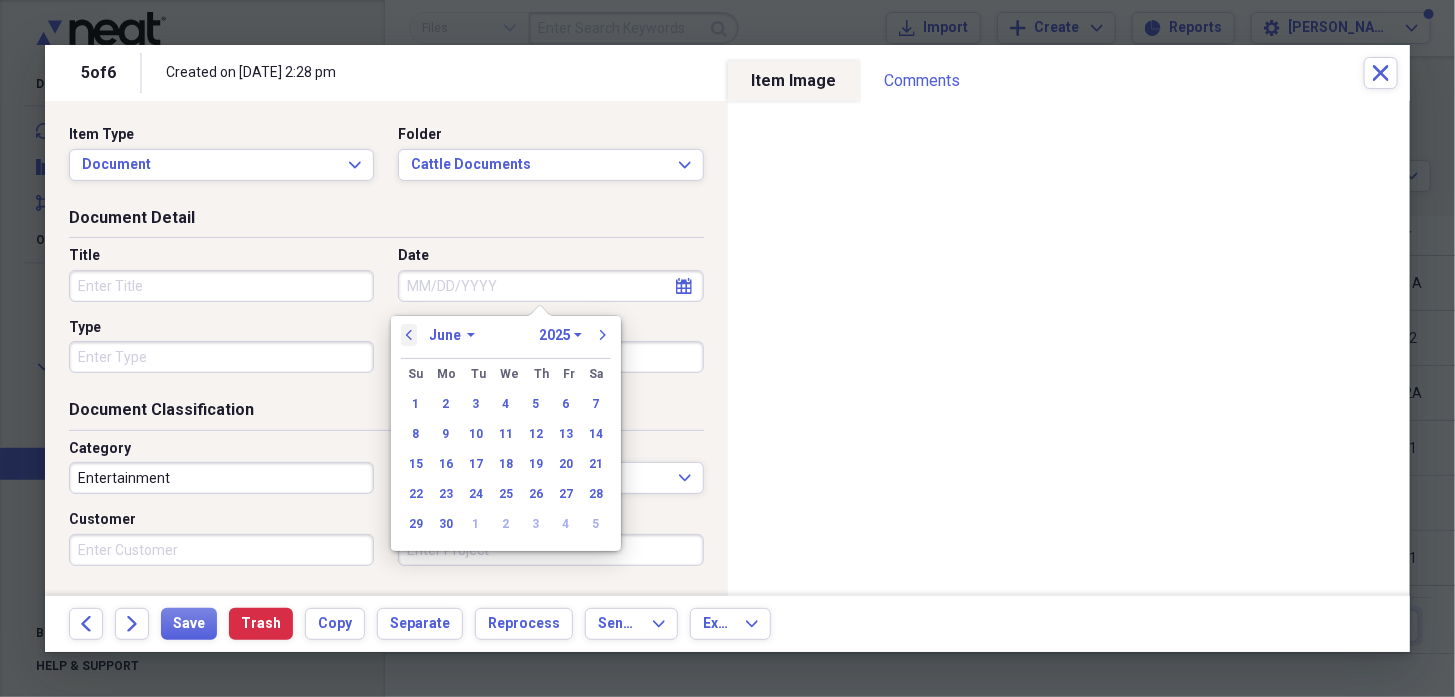 click on "previous" at bounding box center (409, 335) 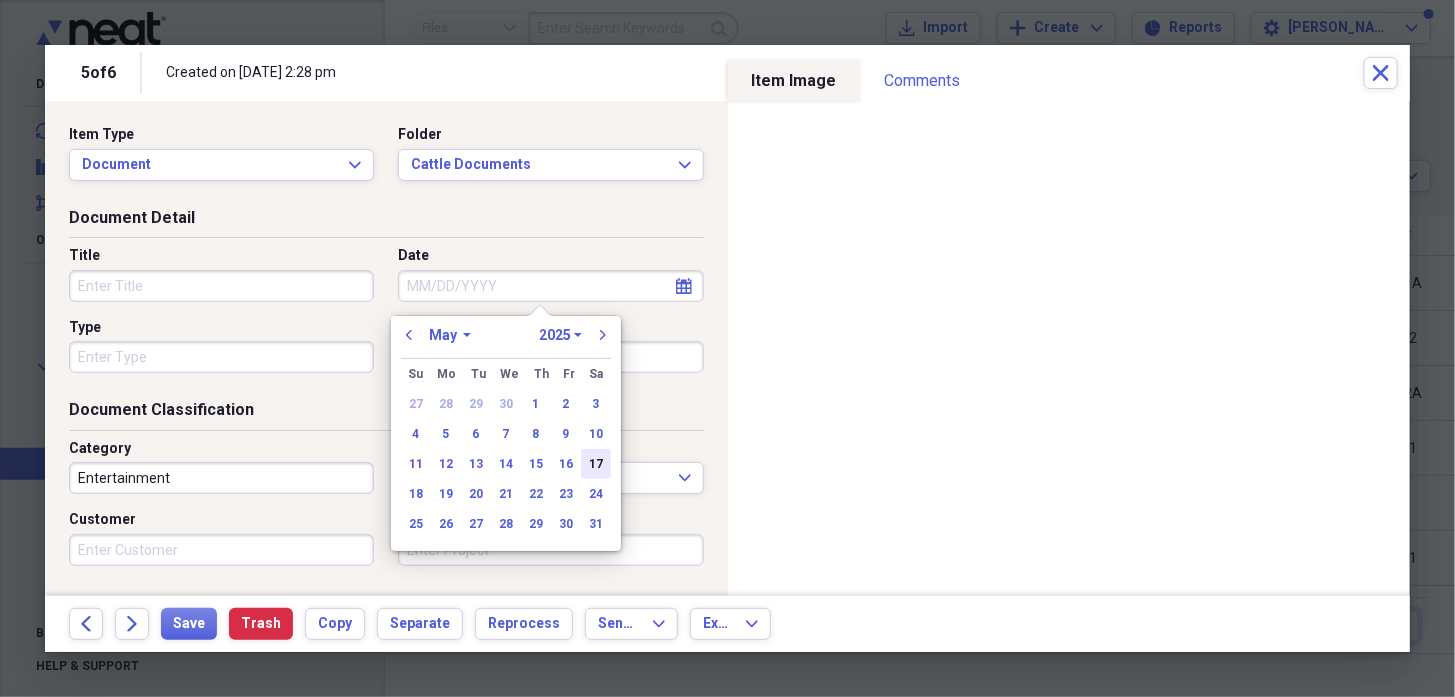 click on "17" at bounding box center [596, 464] 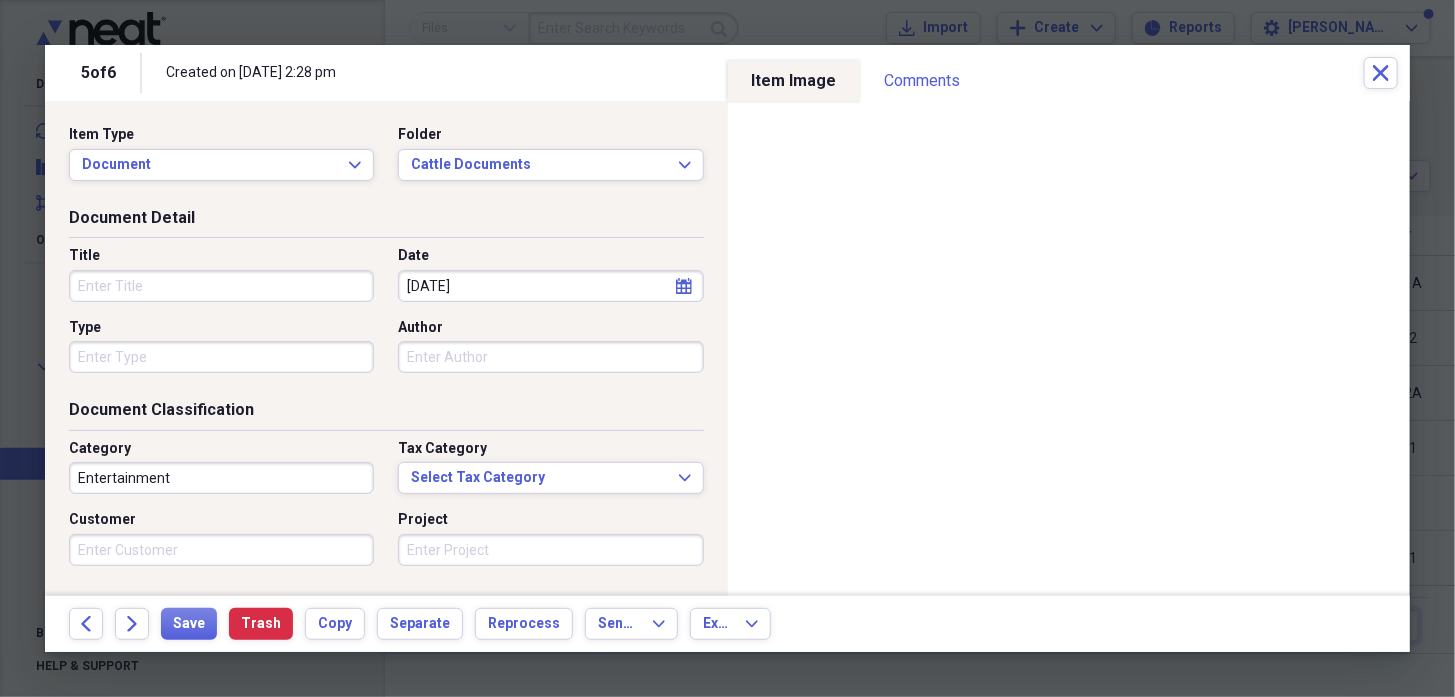 click on "Title" at bounding box center [221, 286] 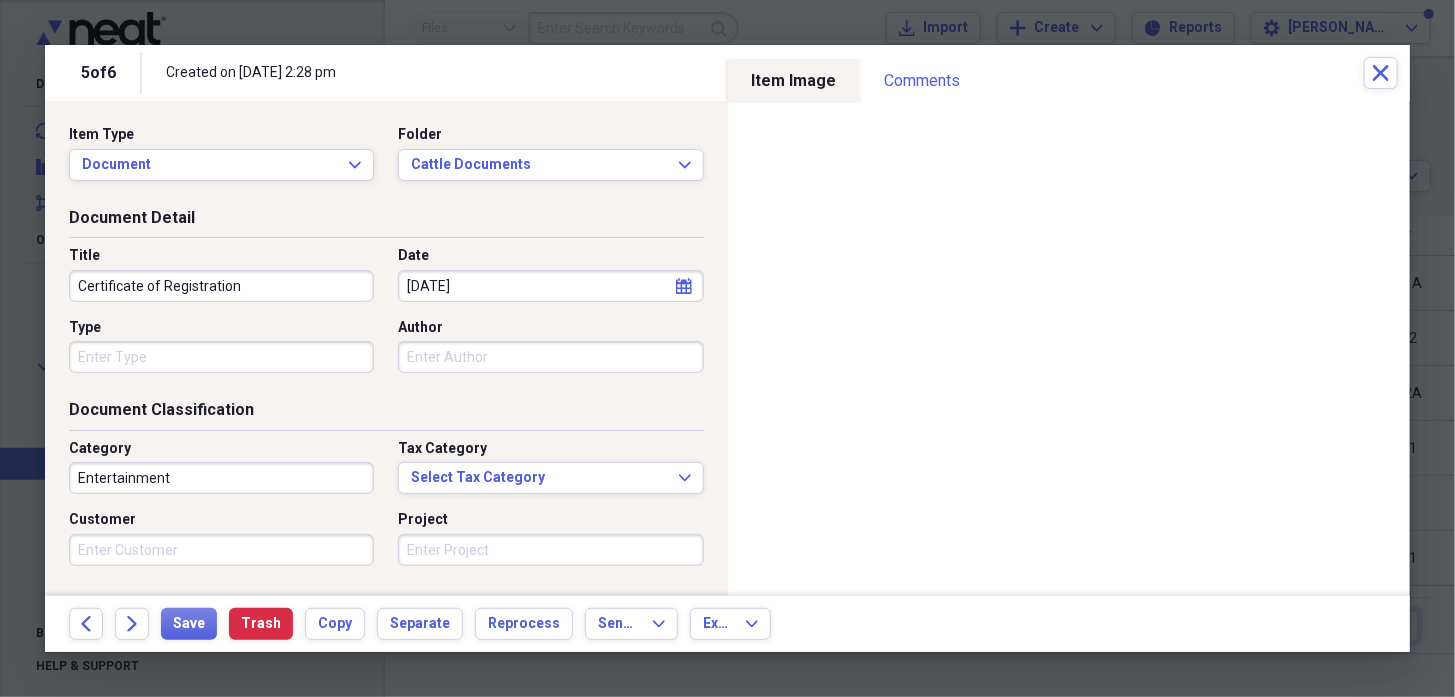type on "Certificate of Registration" 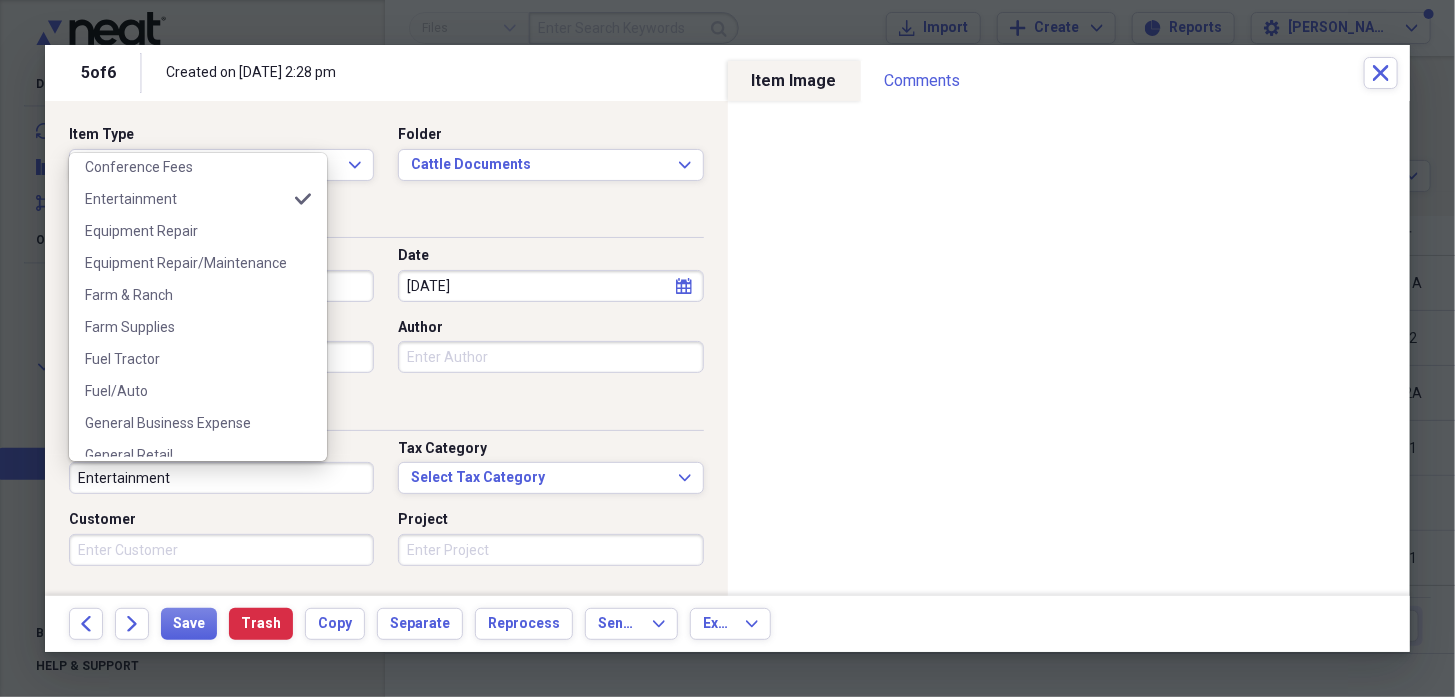 scroll, scrollTop: 250, scrollLeft: 0, axis: vertical 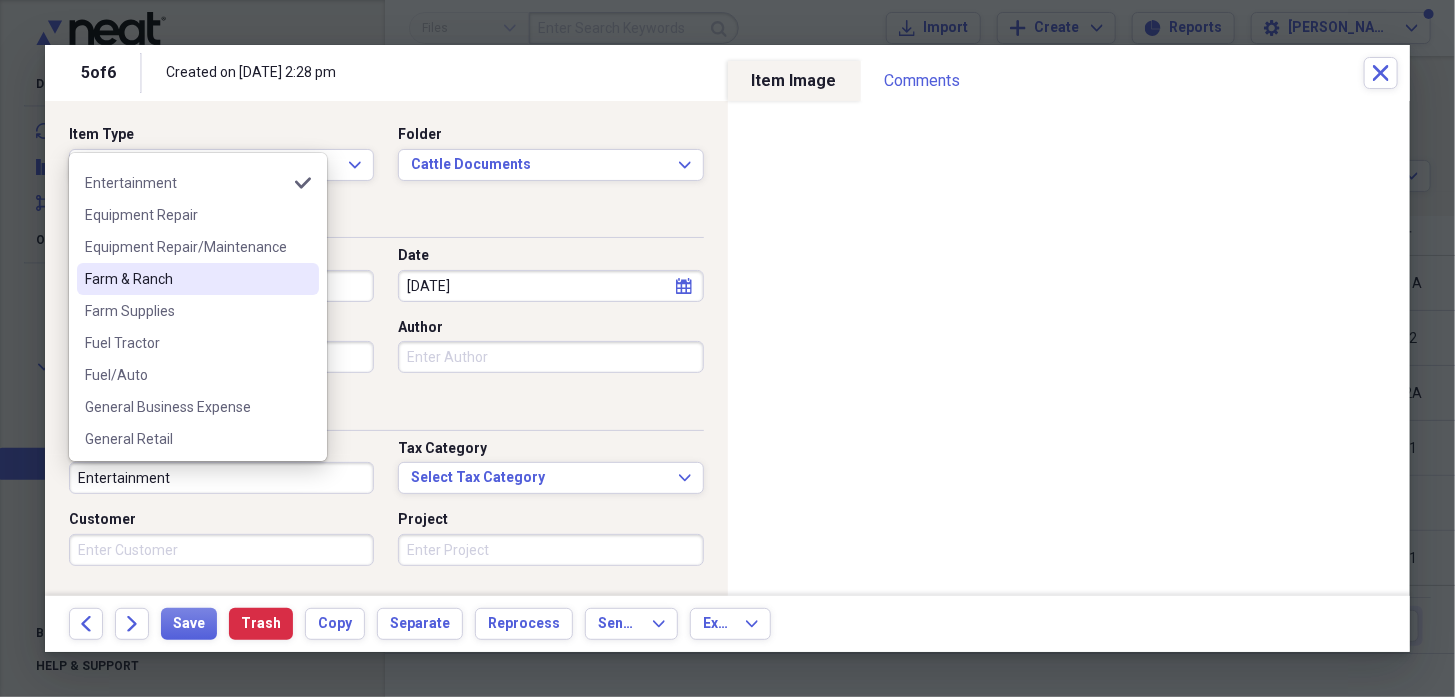 click on "Farm & Ranch" at bounding box center (186, 279) 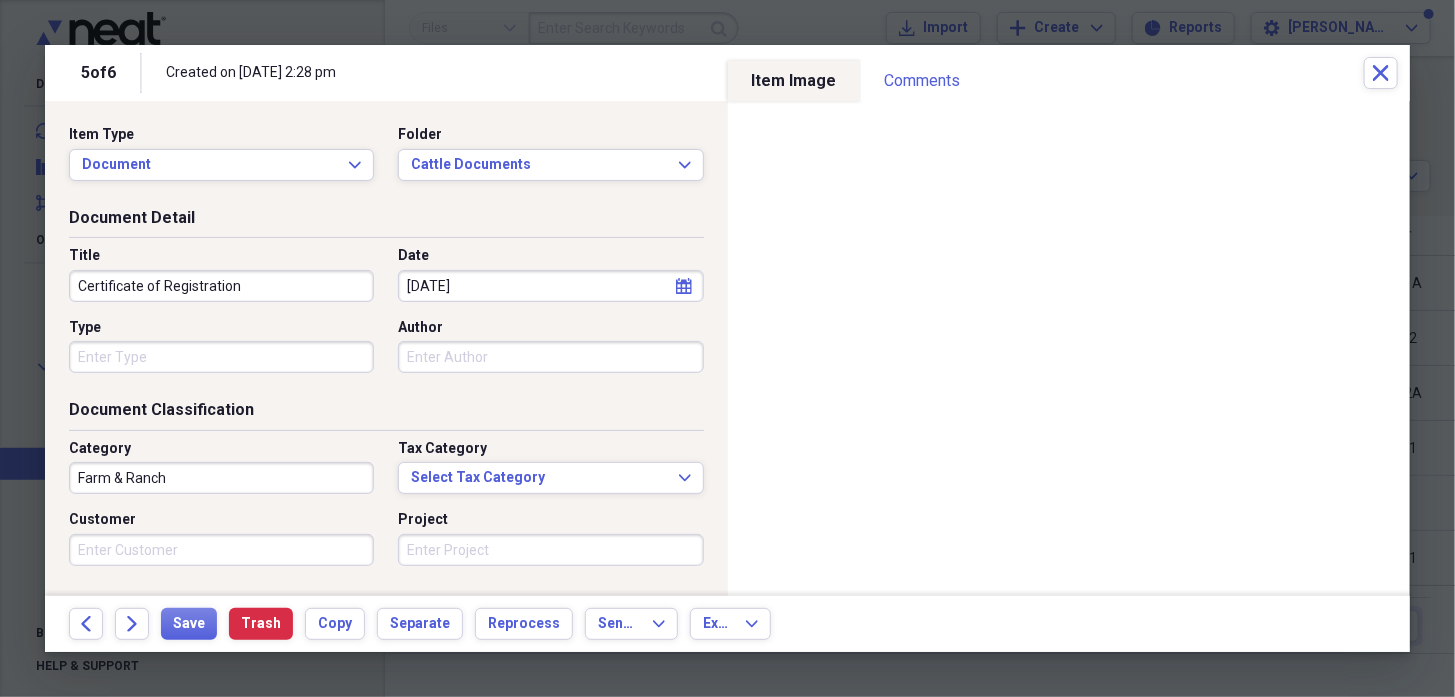 click on "Customer" at bounding box center [221, 550] 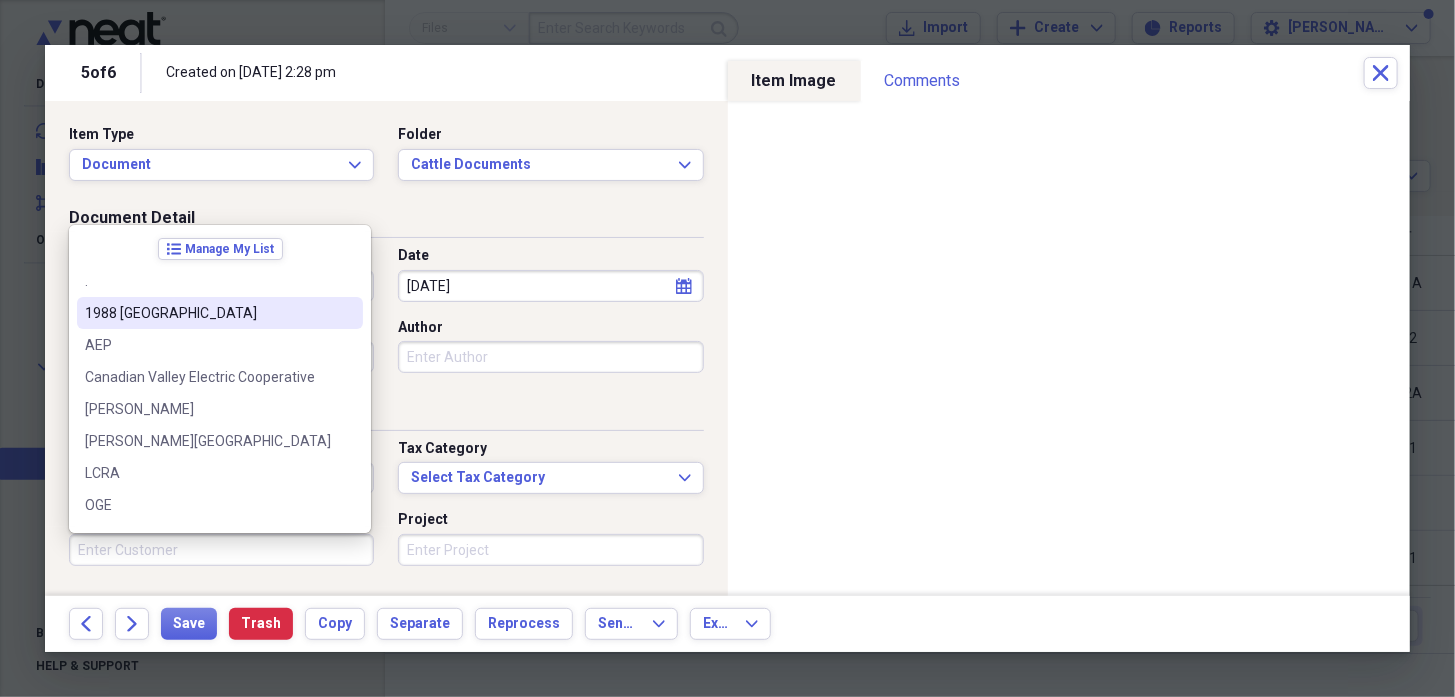 click on "1988 [GEOGRAPHIC_DATA]" at bounding box center [208, 313] 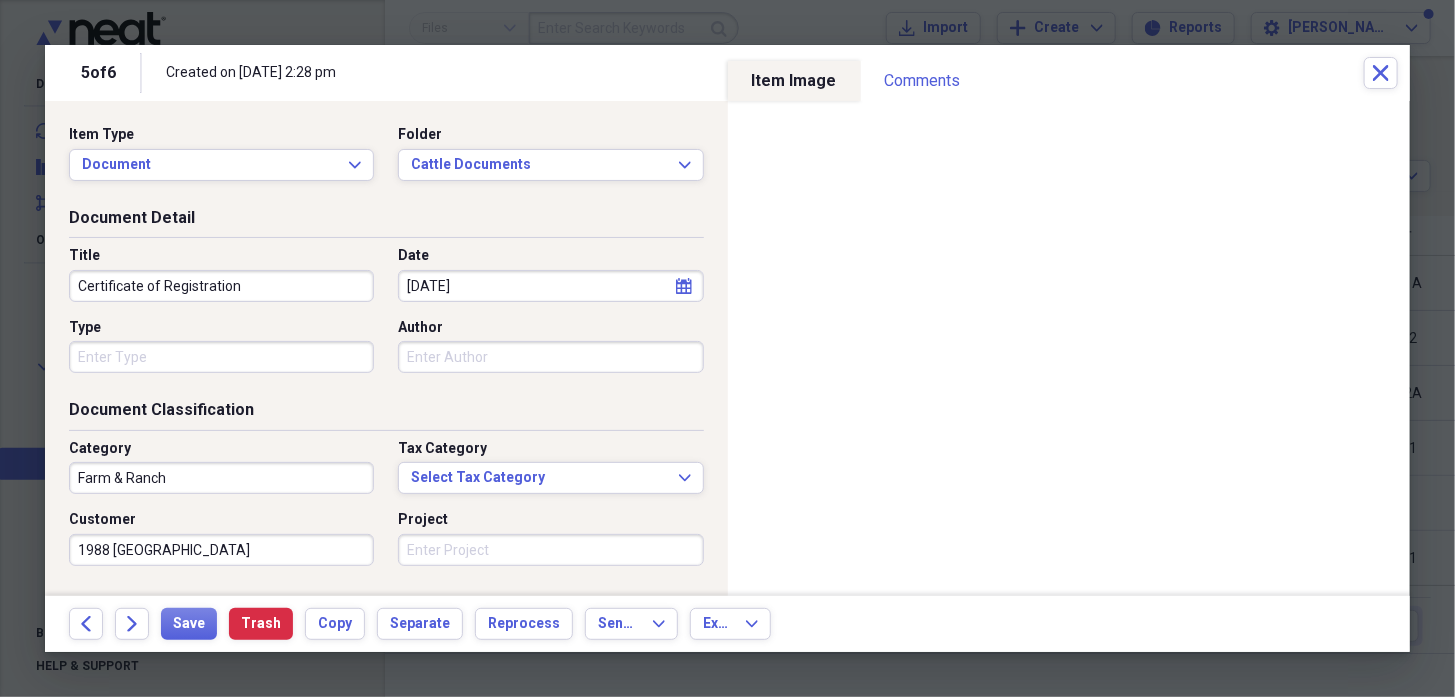 click on "Project" at bounding box center [550, 550] 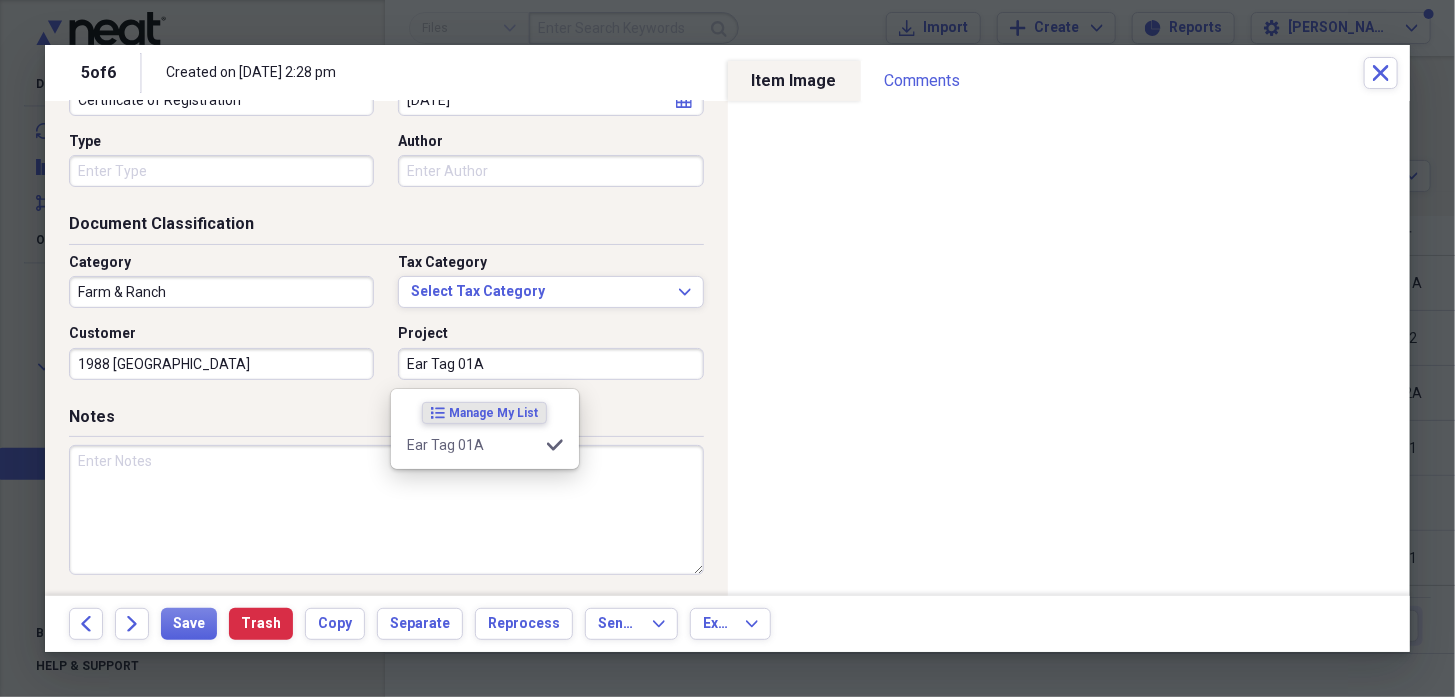 scroll, scrollTop: 200, scrollLeft: 0, axis: vertical 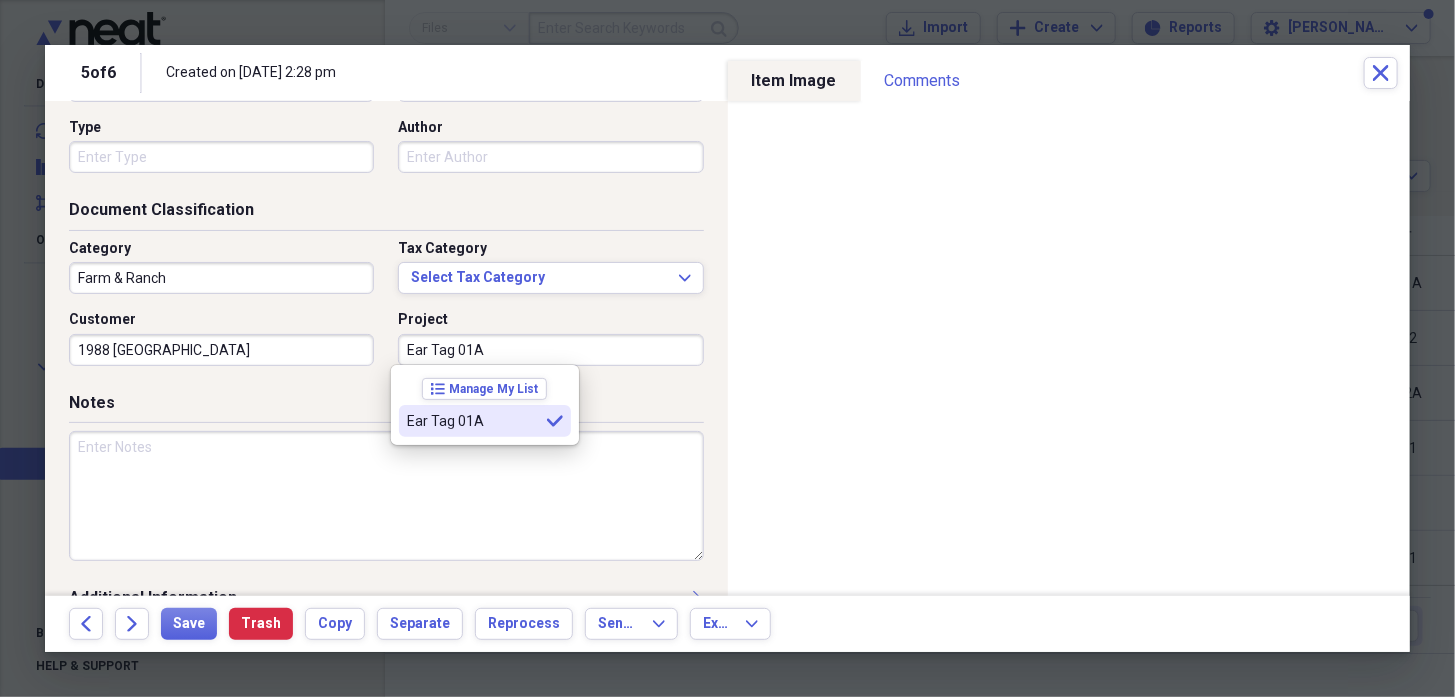 type on "Ear Tag 01A" 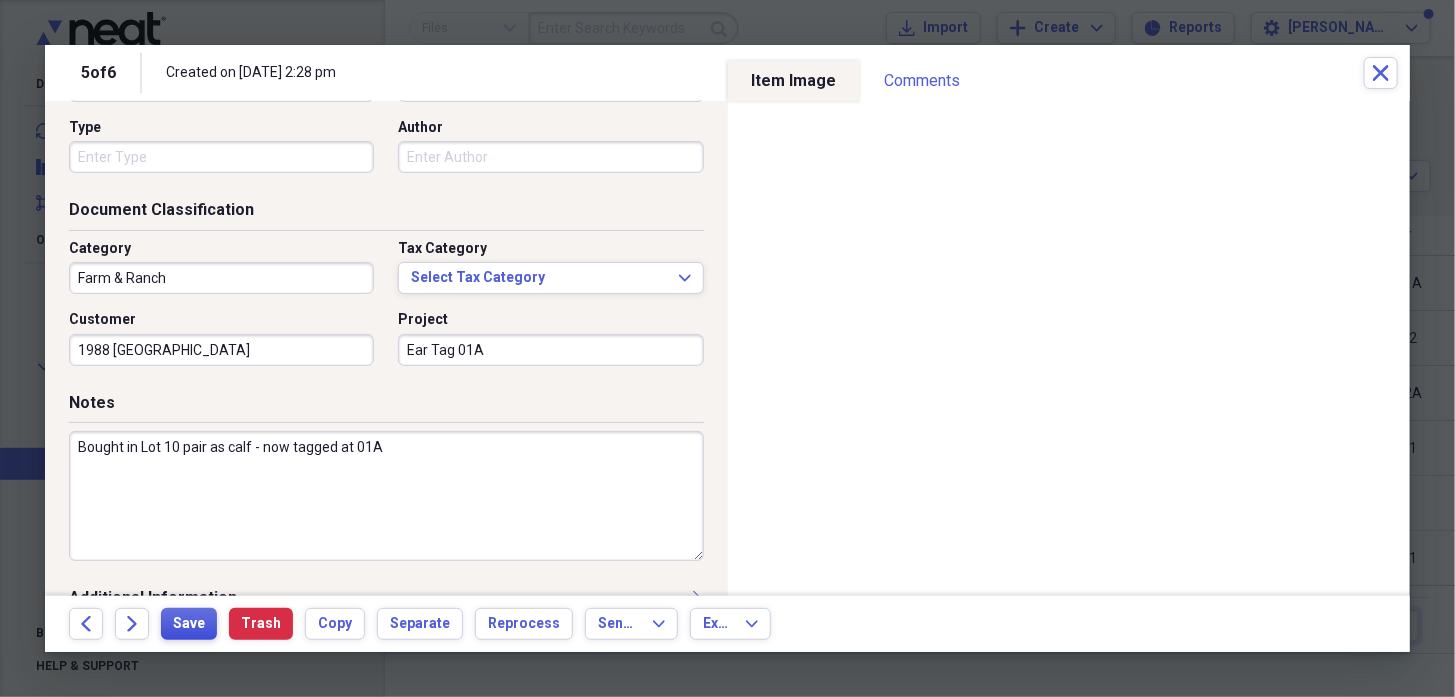 type on "Bought in Lot 10 pair as calf - now tagged at 01A" 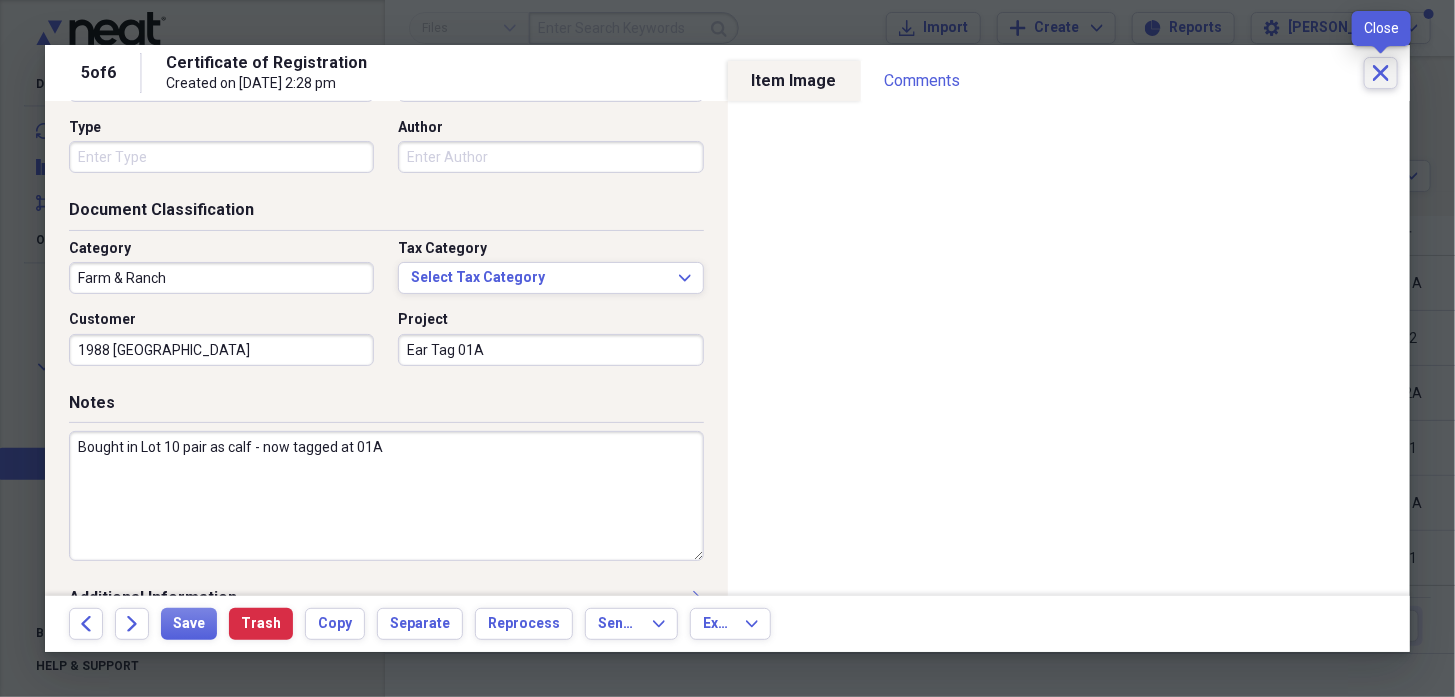 click on "Close" at bounding box center (1381, 73) 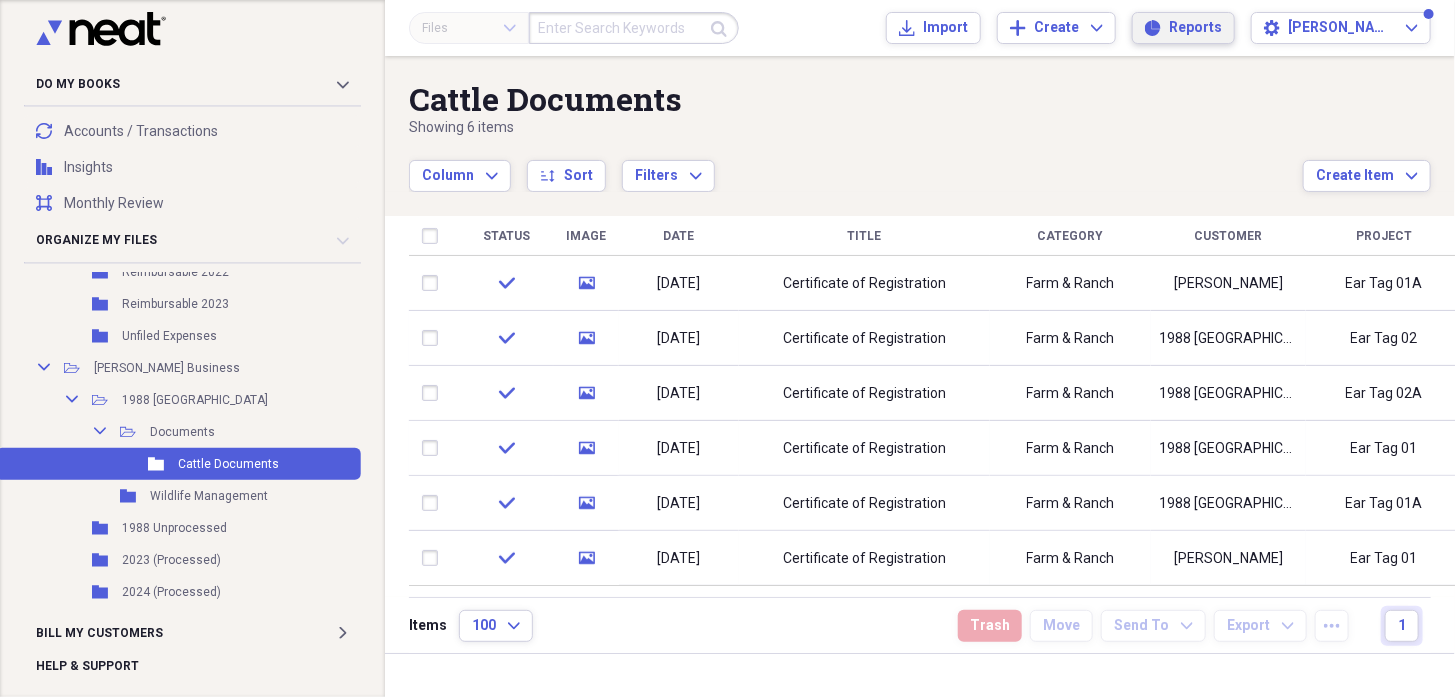 click on "Reports" at bounding box center (1195, 28) 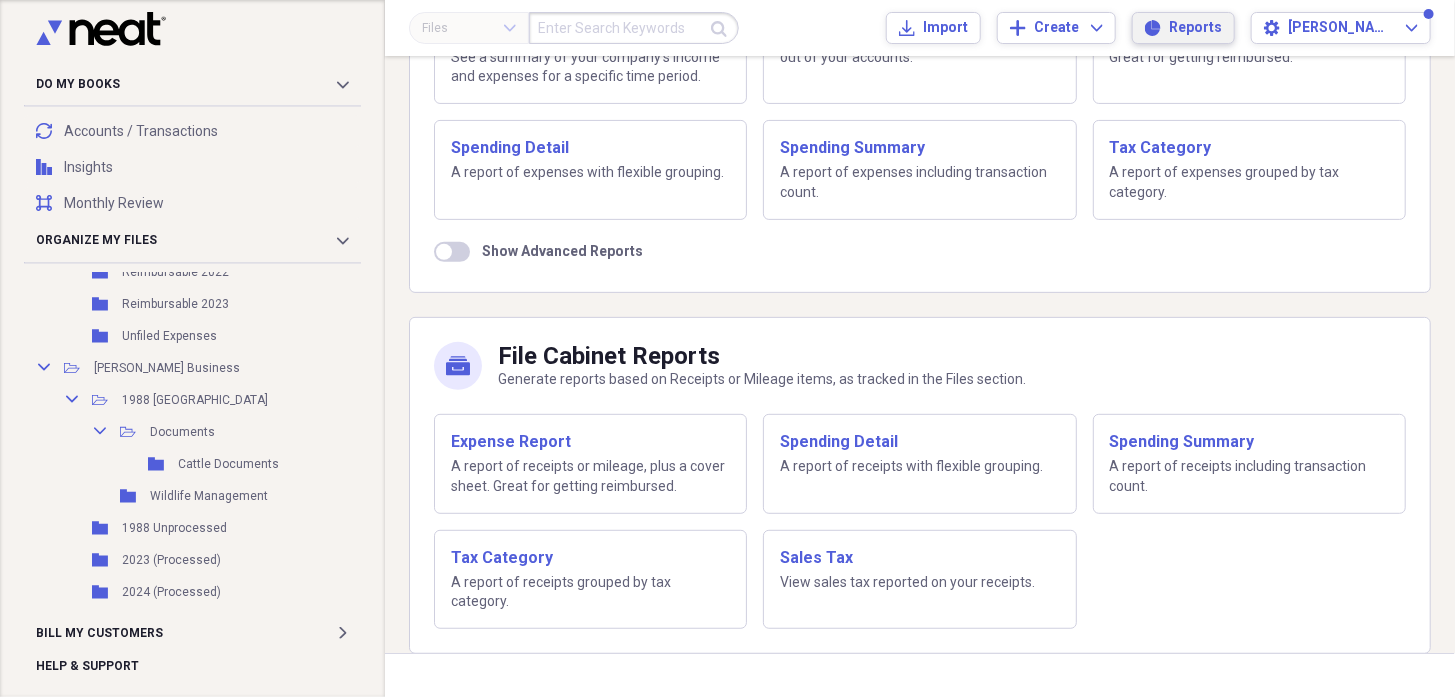 scroll, scrollTop: 0, scrollLeft: 0, axis: both 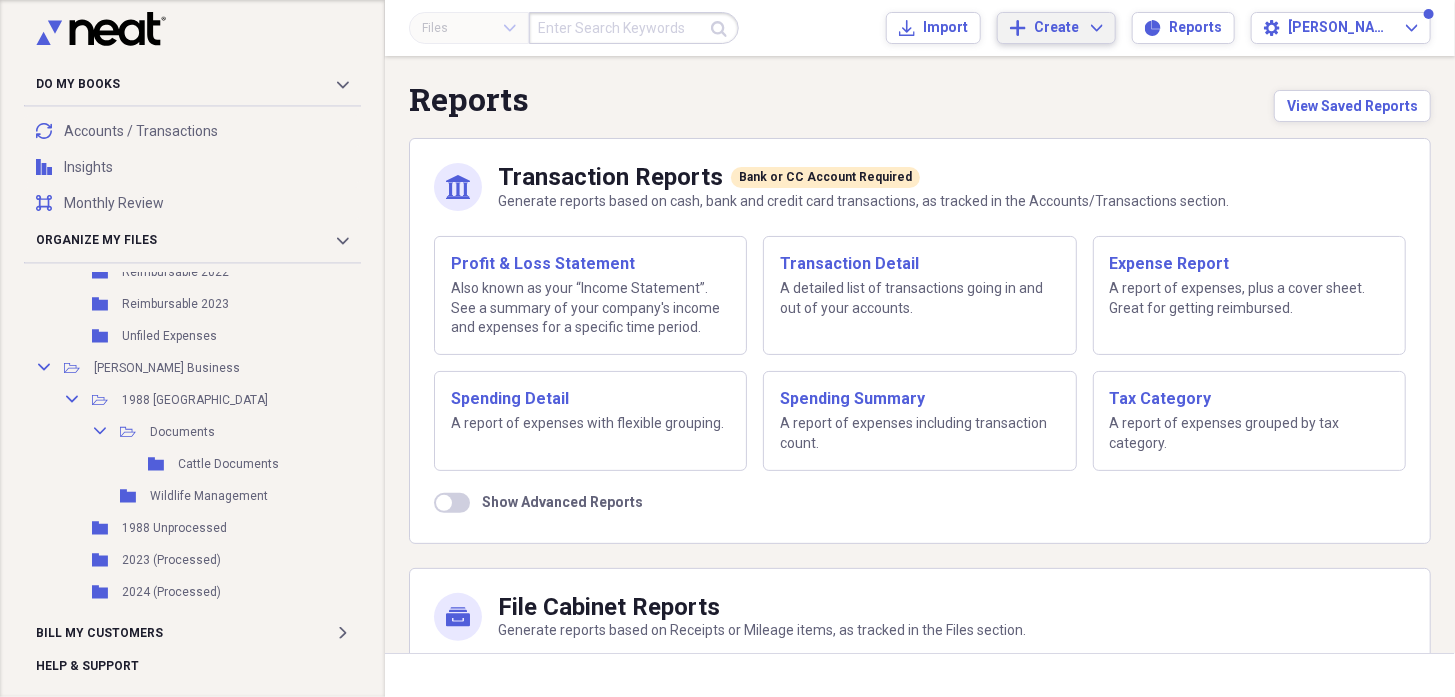 click on "Expand" 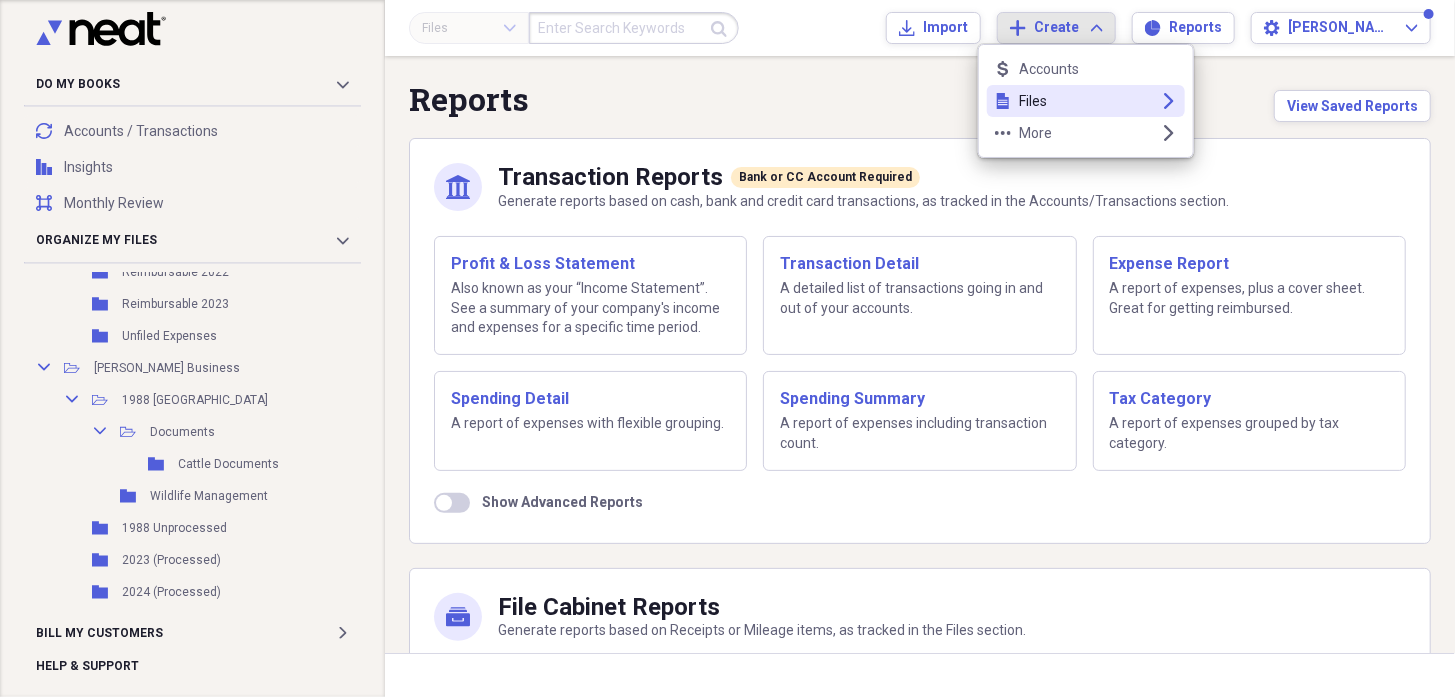 click on "expand" 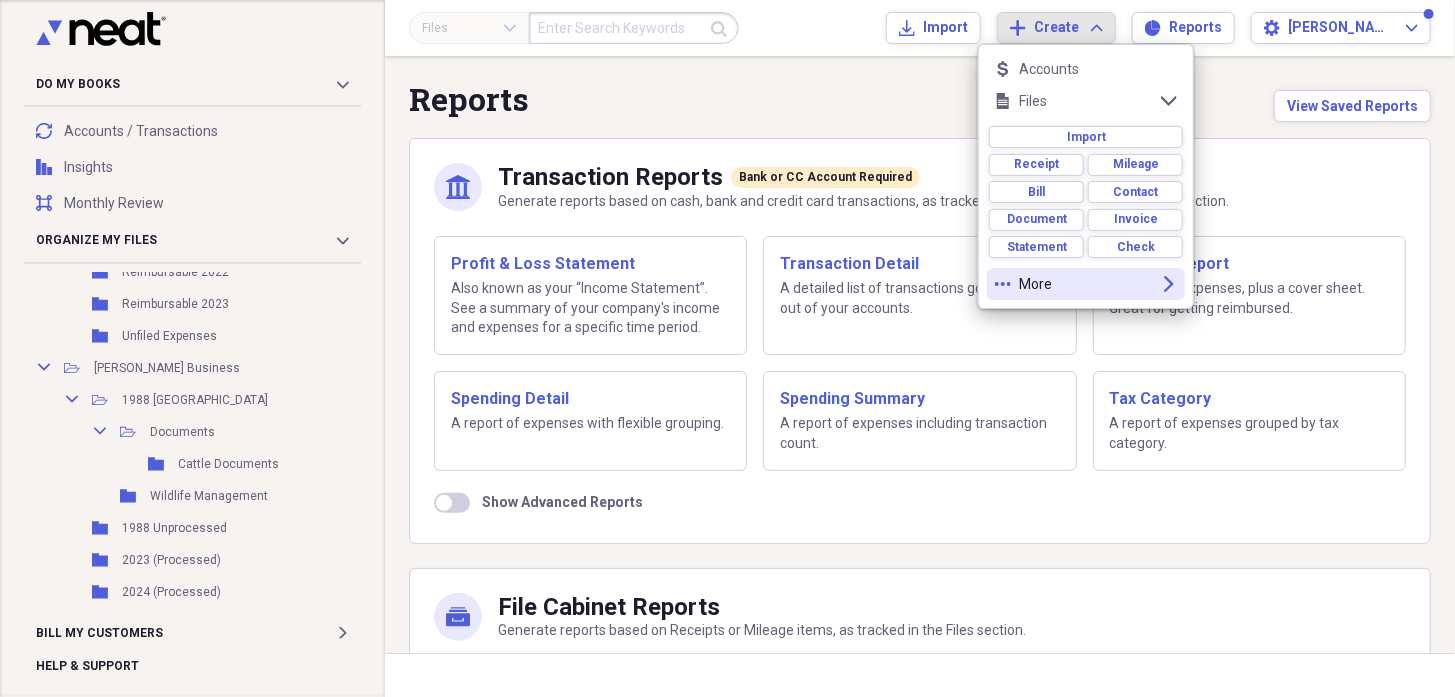 click on "expand" 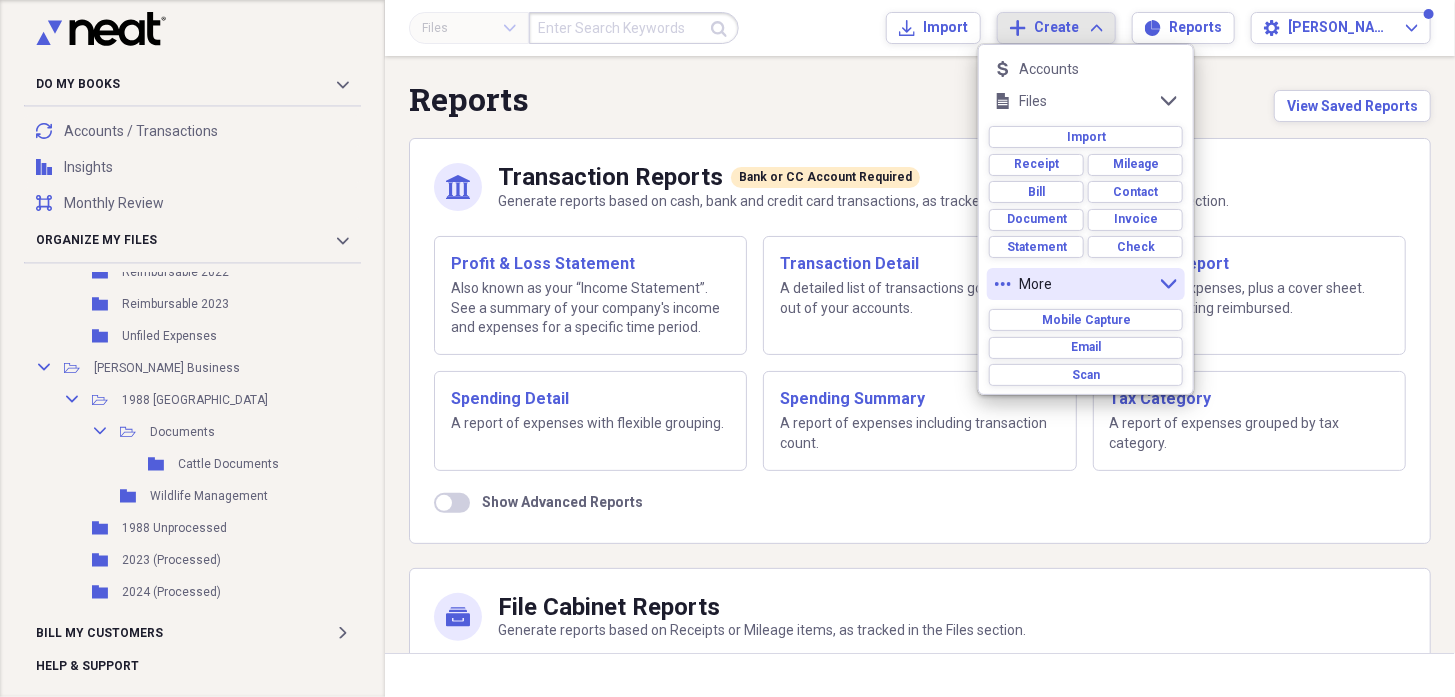 click on "bank Transaction Reports Bank or CC Account Required Generate reports based on cash, bank and credit card transactions, as tracked in the Accounts/Transactions section. Profit & Loss Statement Also known as your “Income Statement”. See a summary of your company's income and expenses for a specific time period. Transaction Detail A detailed list of transactions going in and out of your accounts. Expense Report A report of expenses, plus a cover sheet. Great for getting reimbursed. Spending Detail A report of expenses with flexible grouping. Spending Summary A report of expenses including transaction count. Tax Category A report of expenses grouped by tax category. Show Advanced Reports" at bounding box center (920, 340) 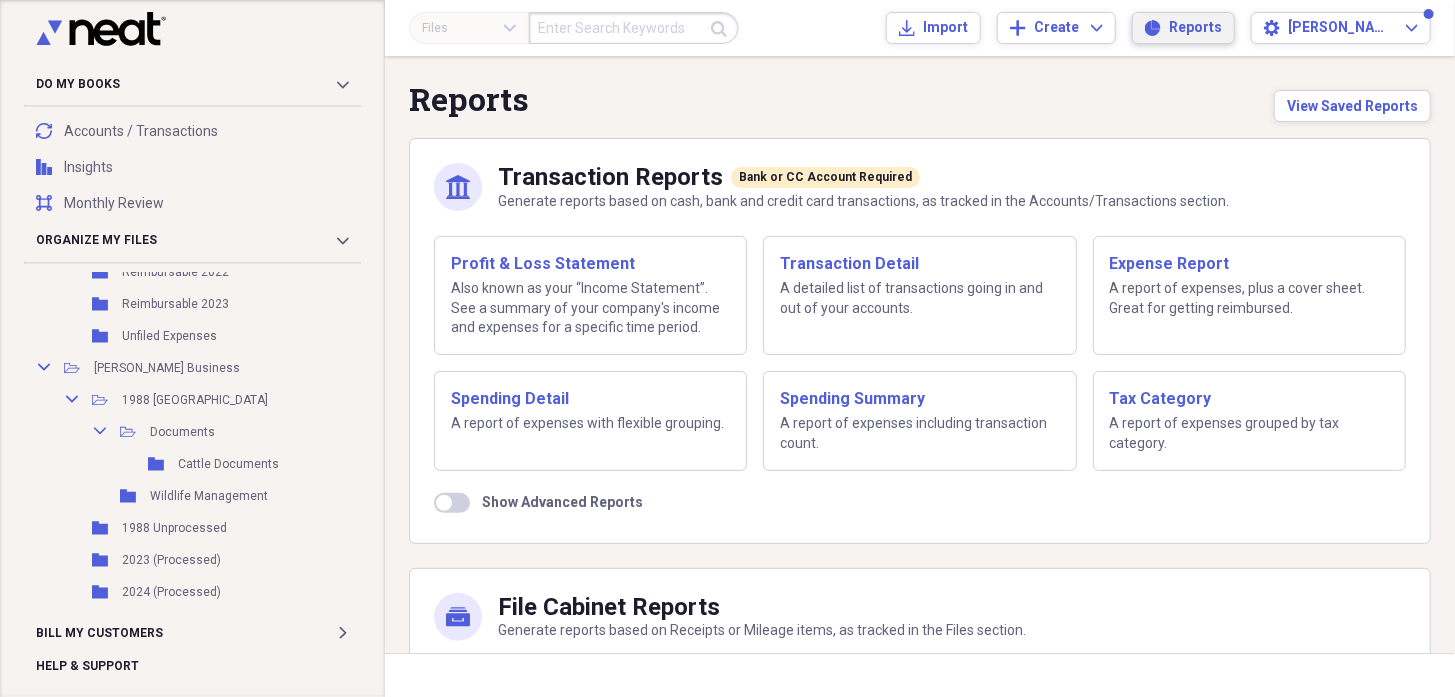 click on "Reports" at bounding box center [1195, 28] 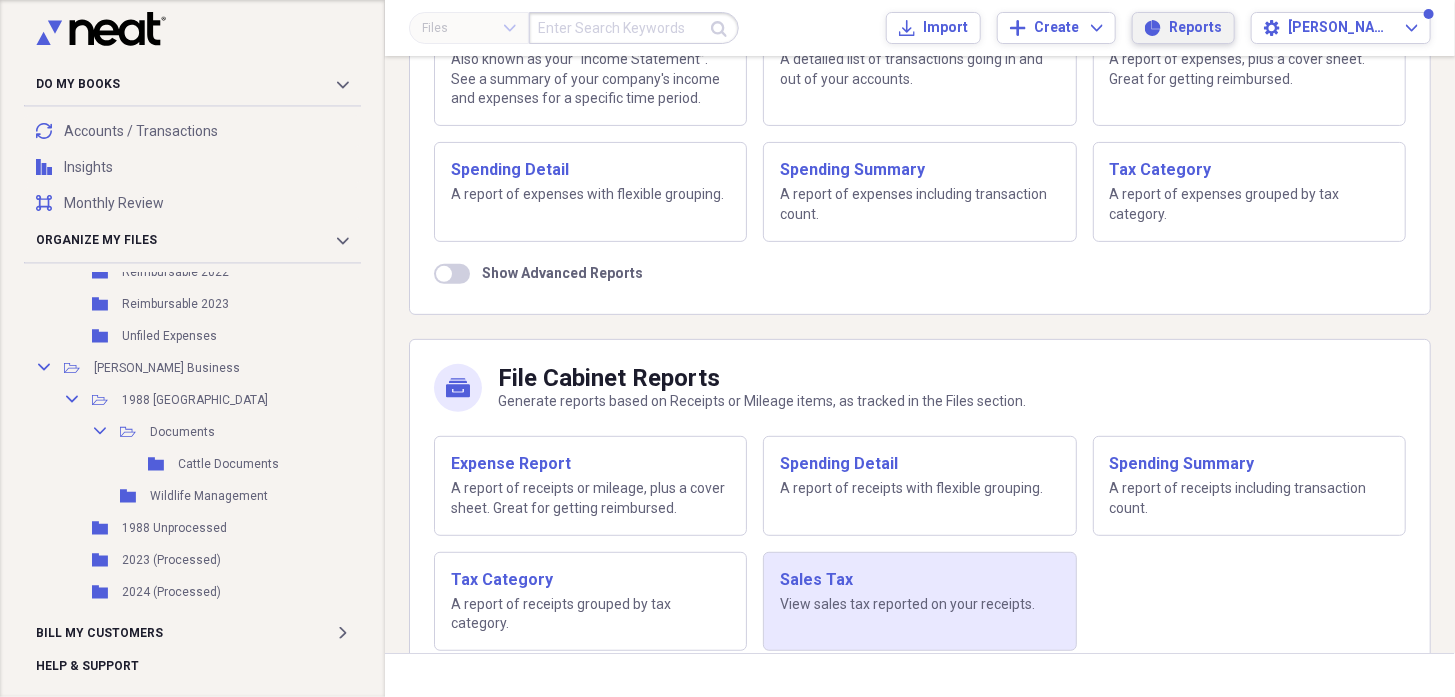 scroll, scrollTop: 251, scrollLeft: 0, axis: vertical 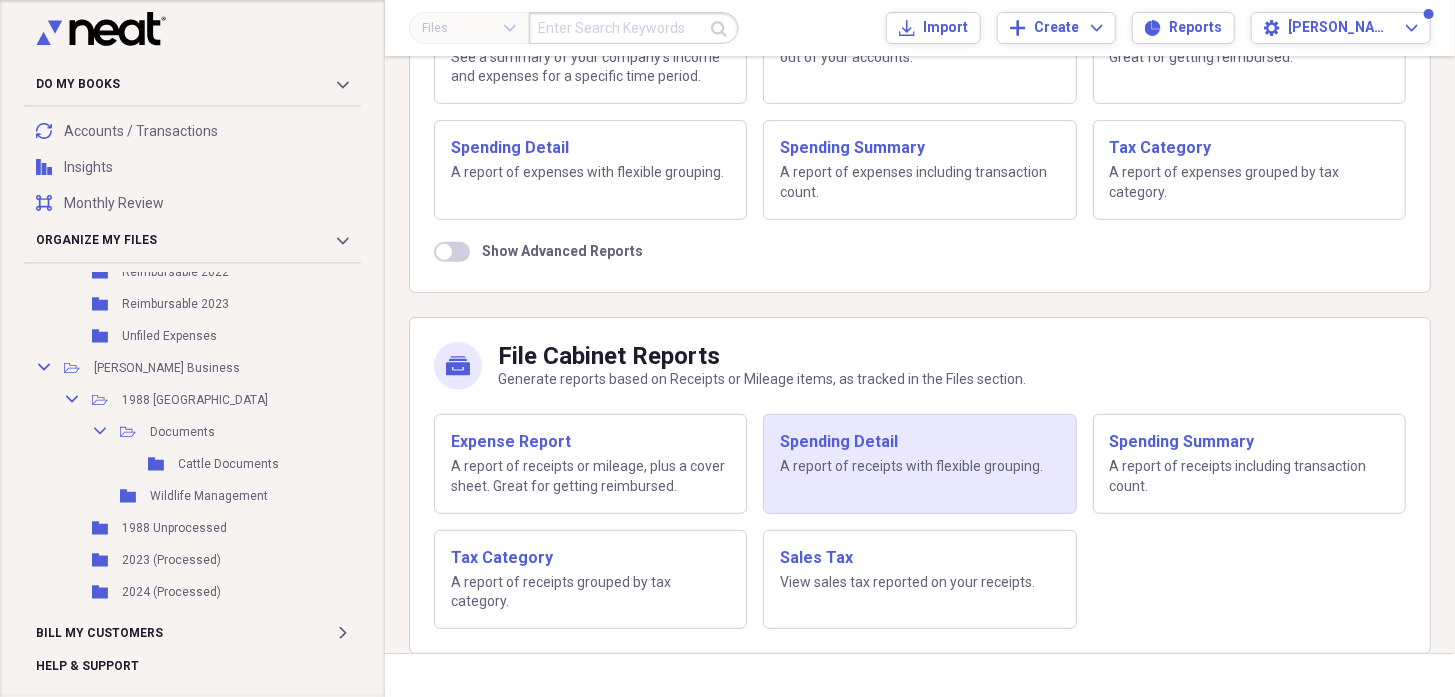click on "A report of receipts with flexible grouping." at bounding box center (919, 467) 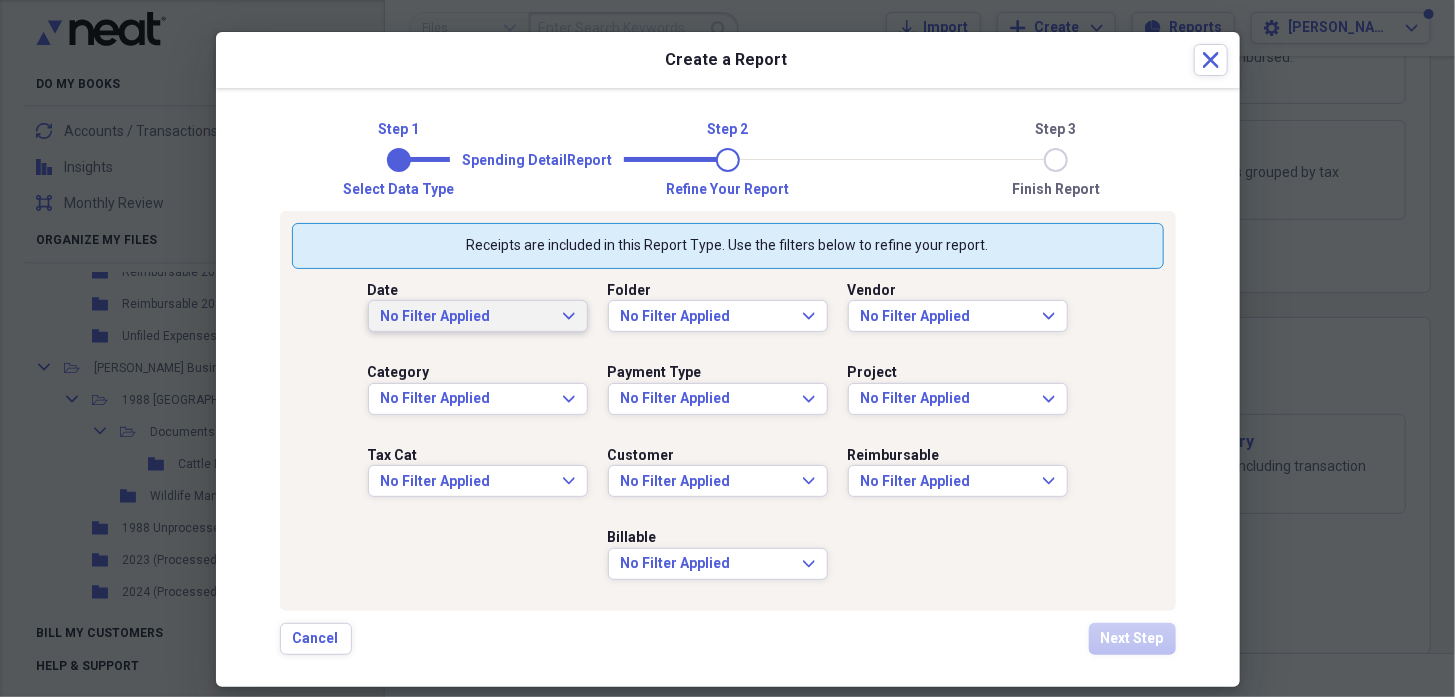 click on "Expand" 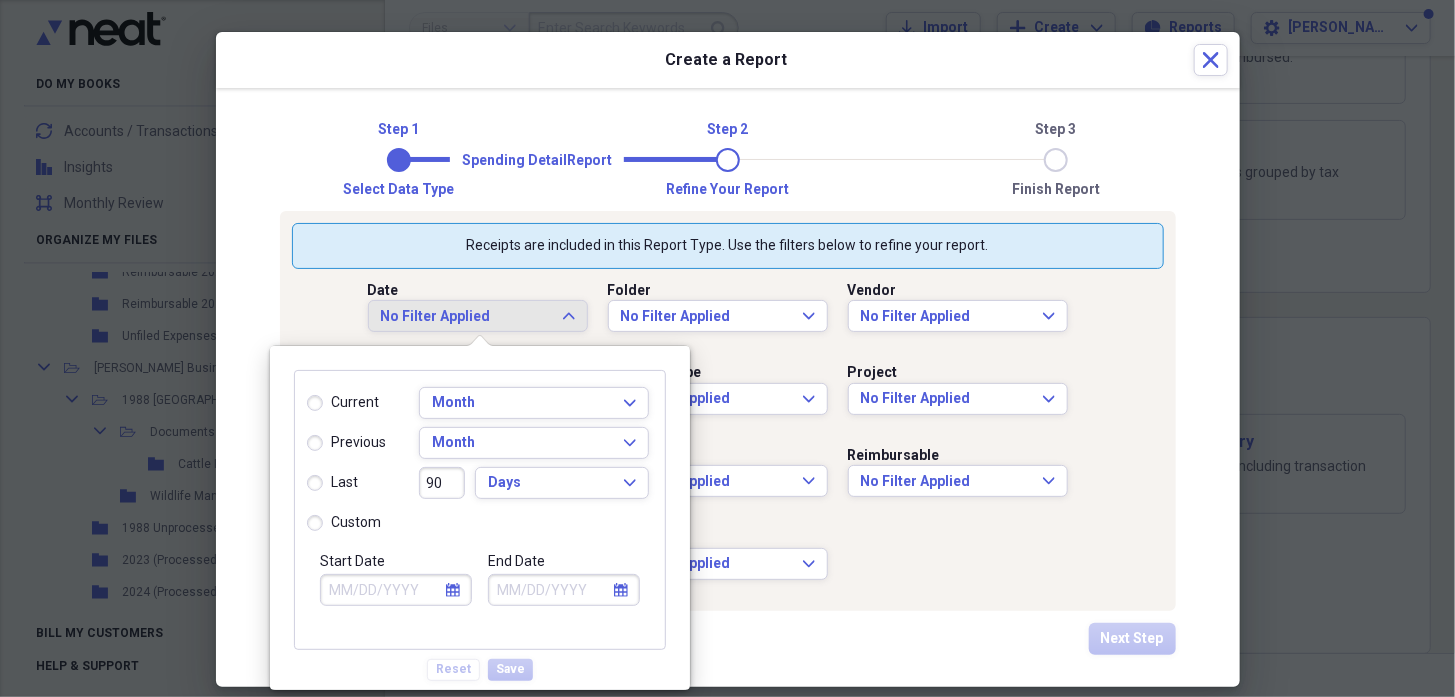 click on "last" at bounding box center [332, 483] 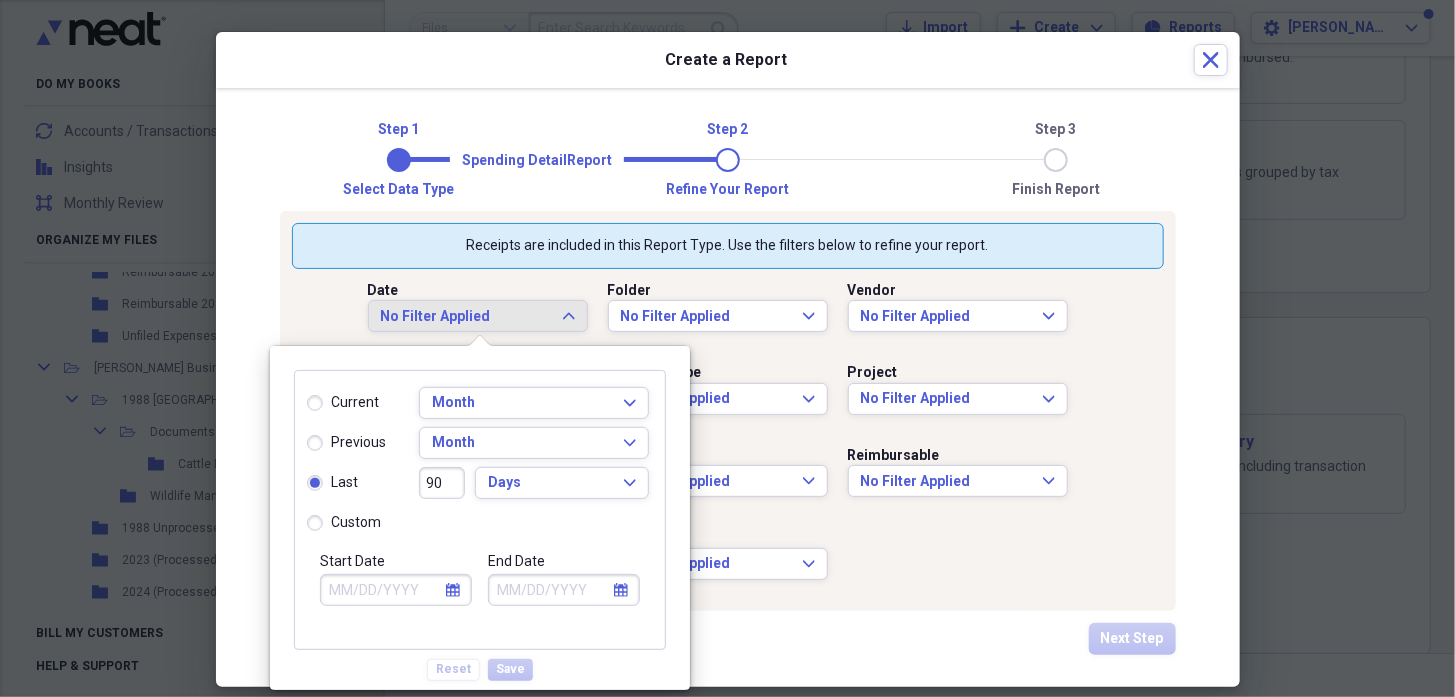 type on "[DATE]" 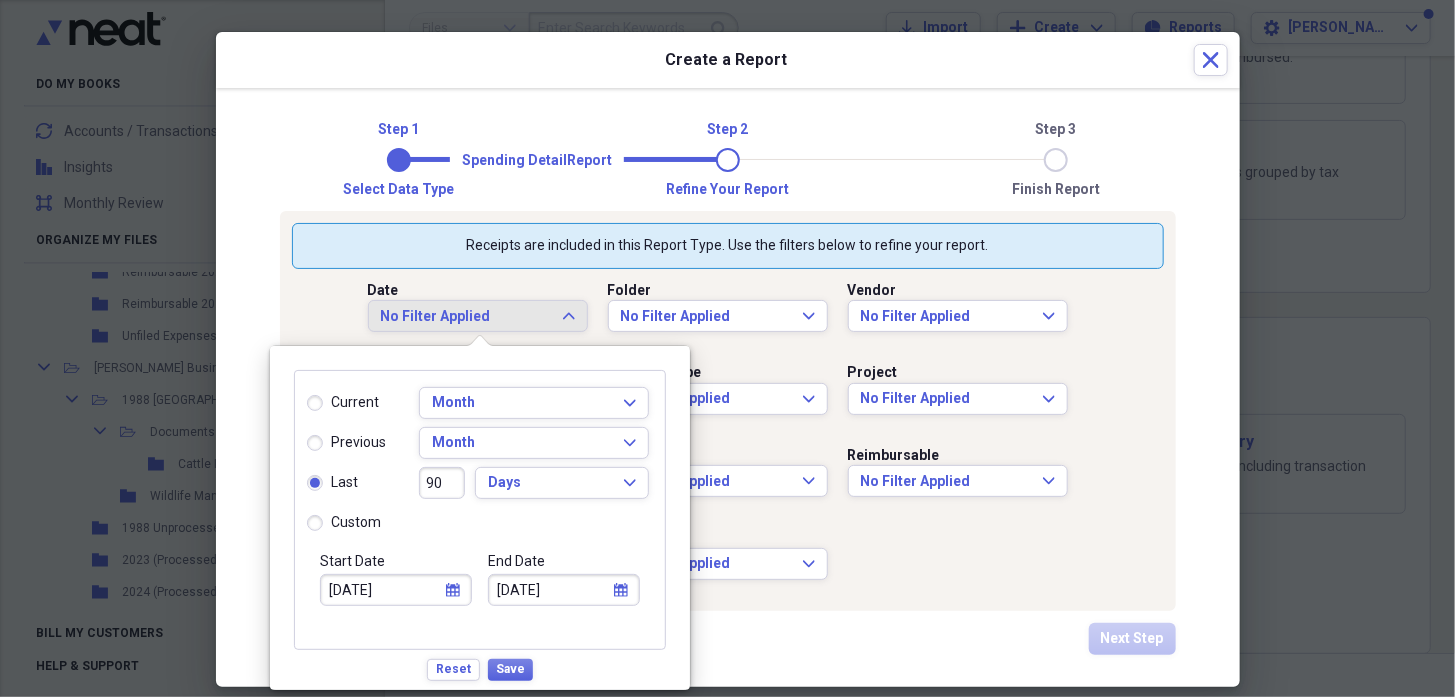 click on "90" at bounding box center [442, 483] 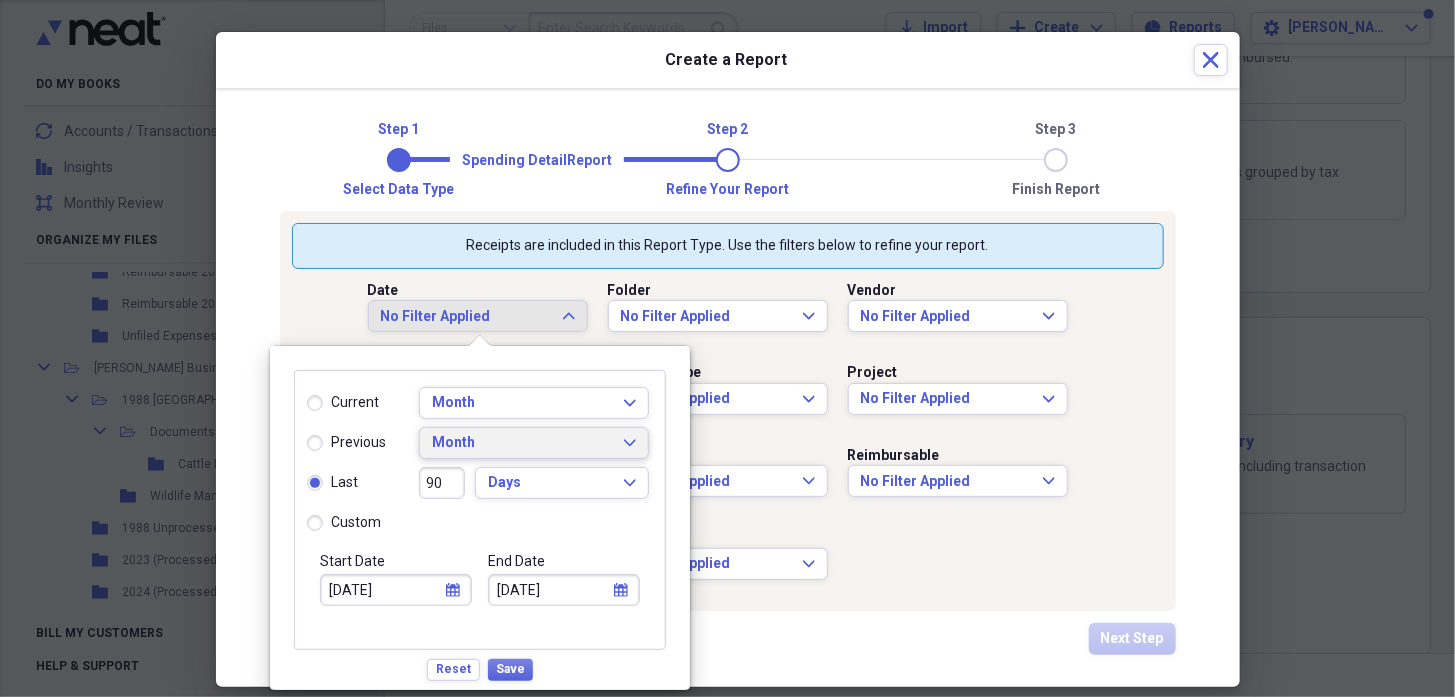 type on "9" 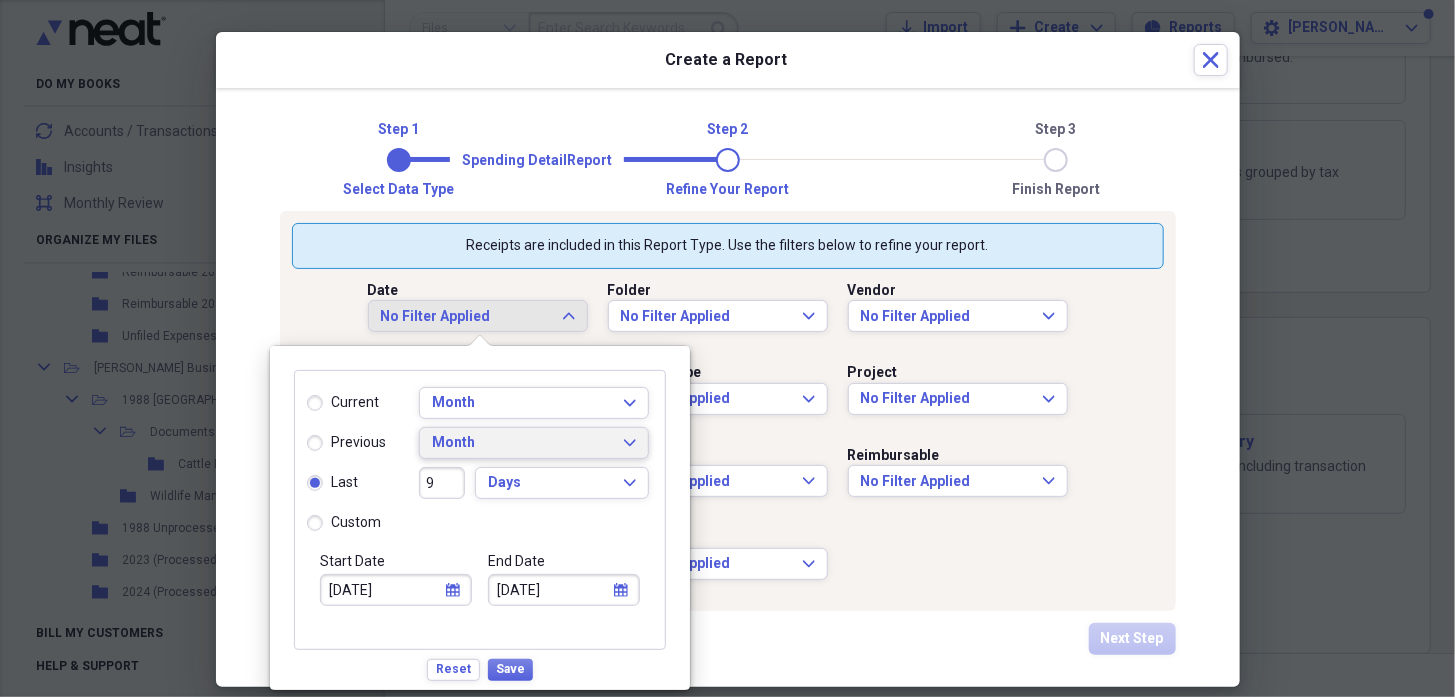 type on "[DATE]" 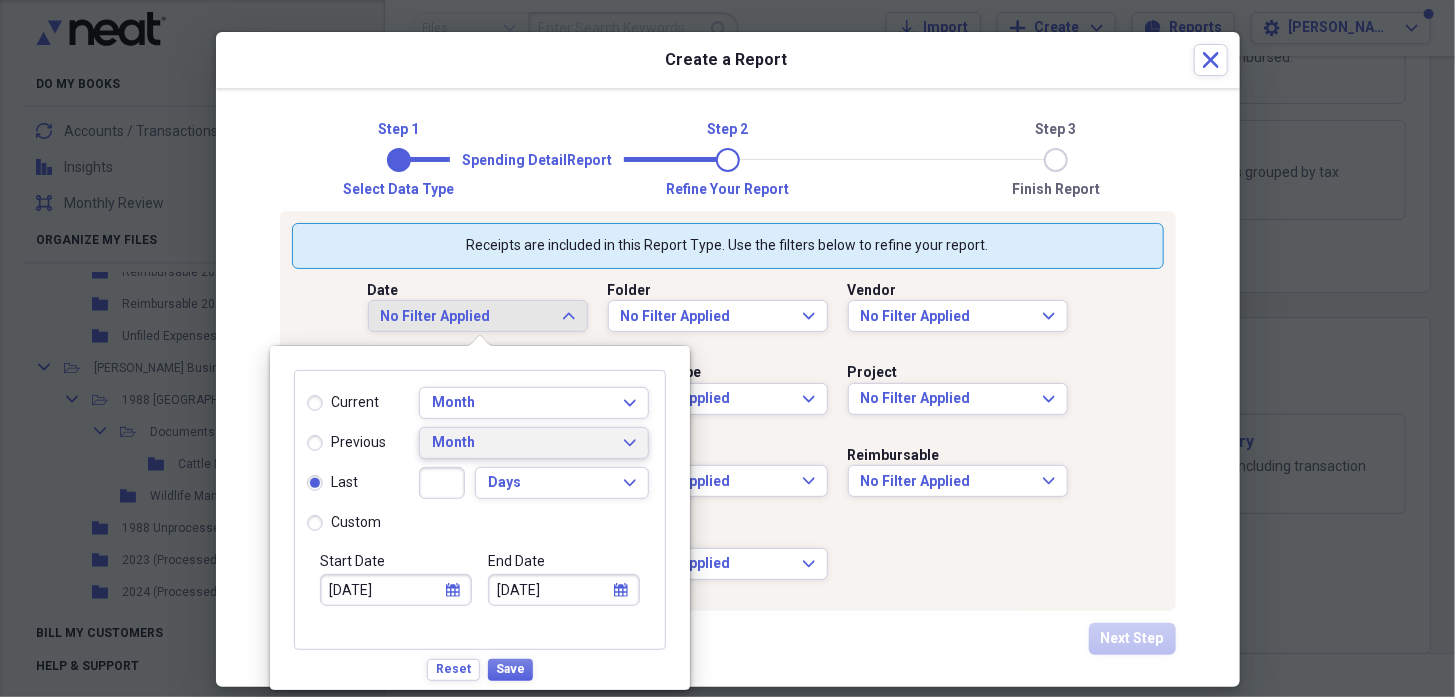 type 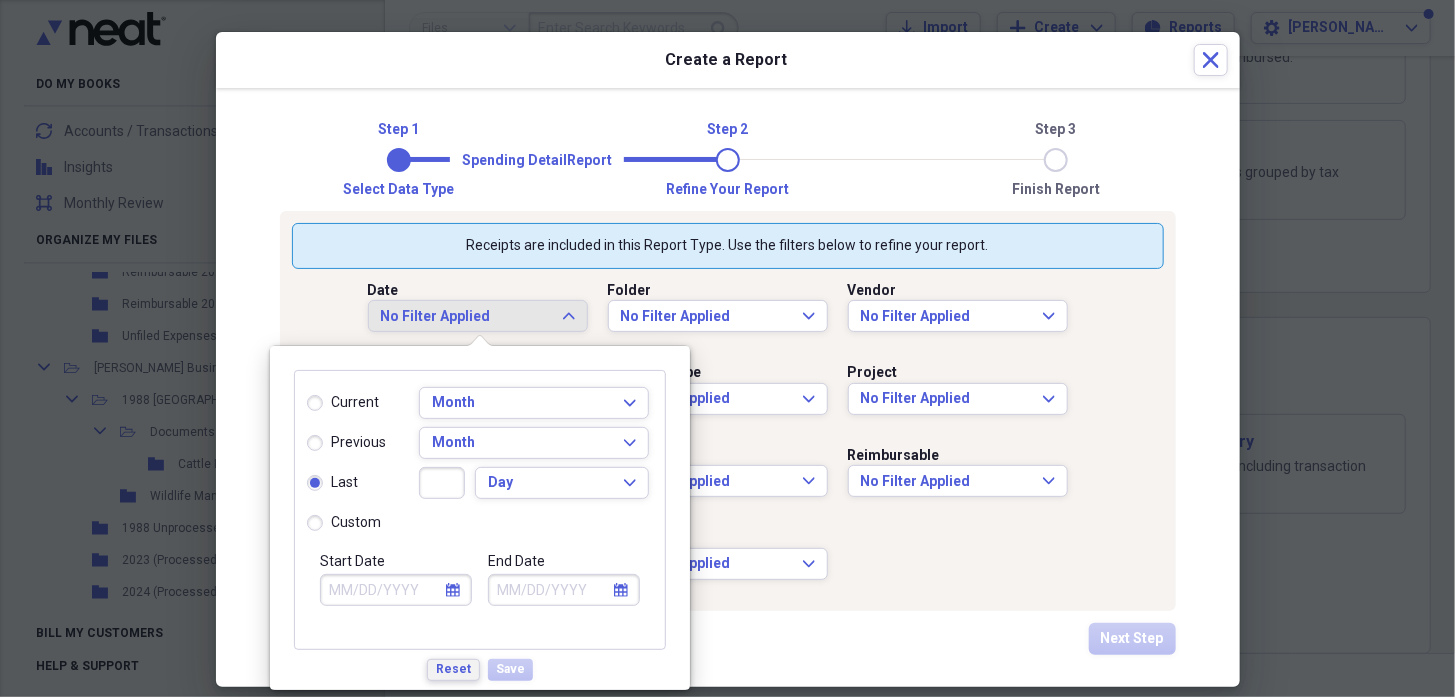 type 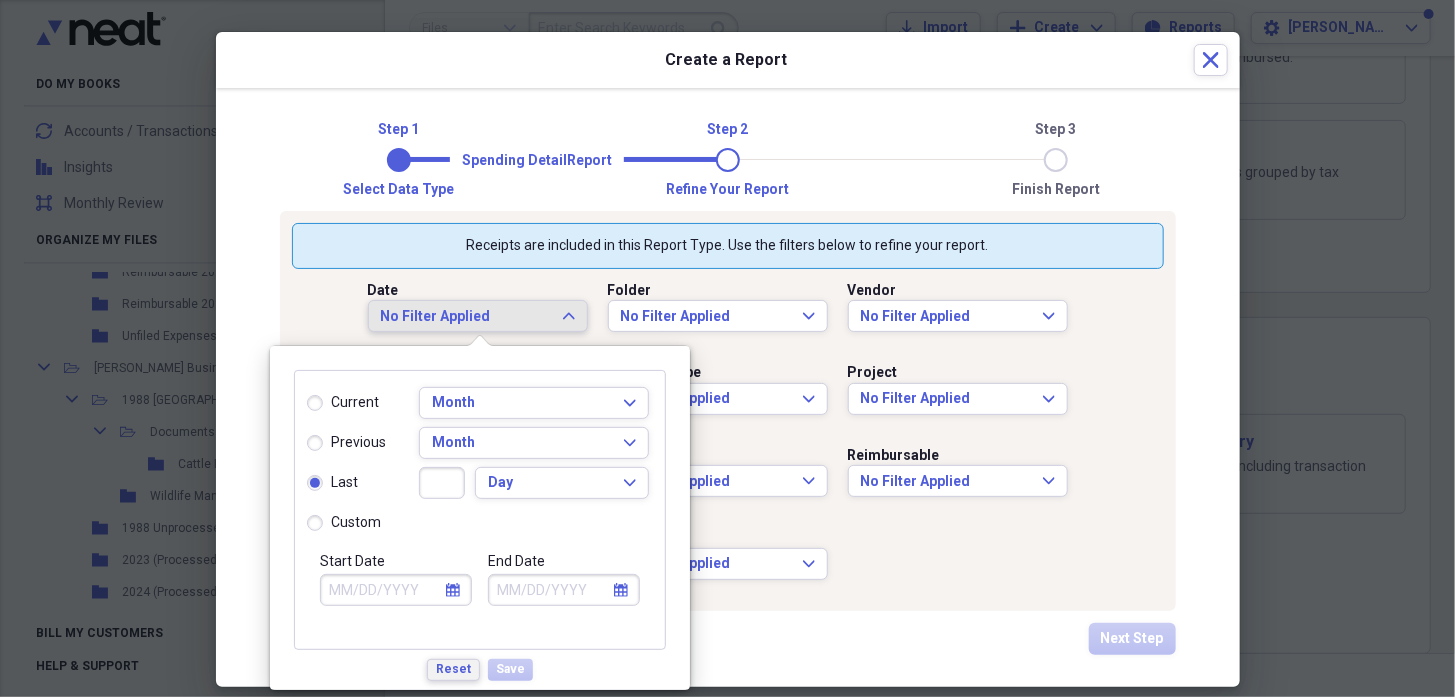 radio on "false" 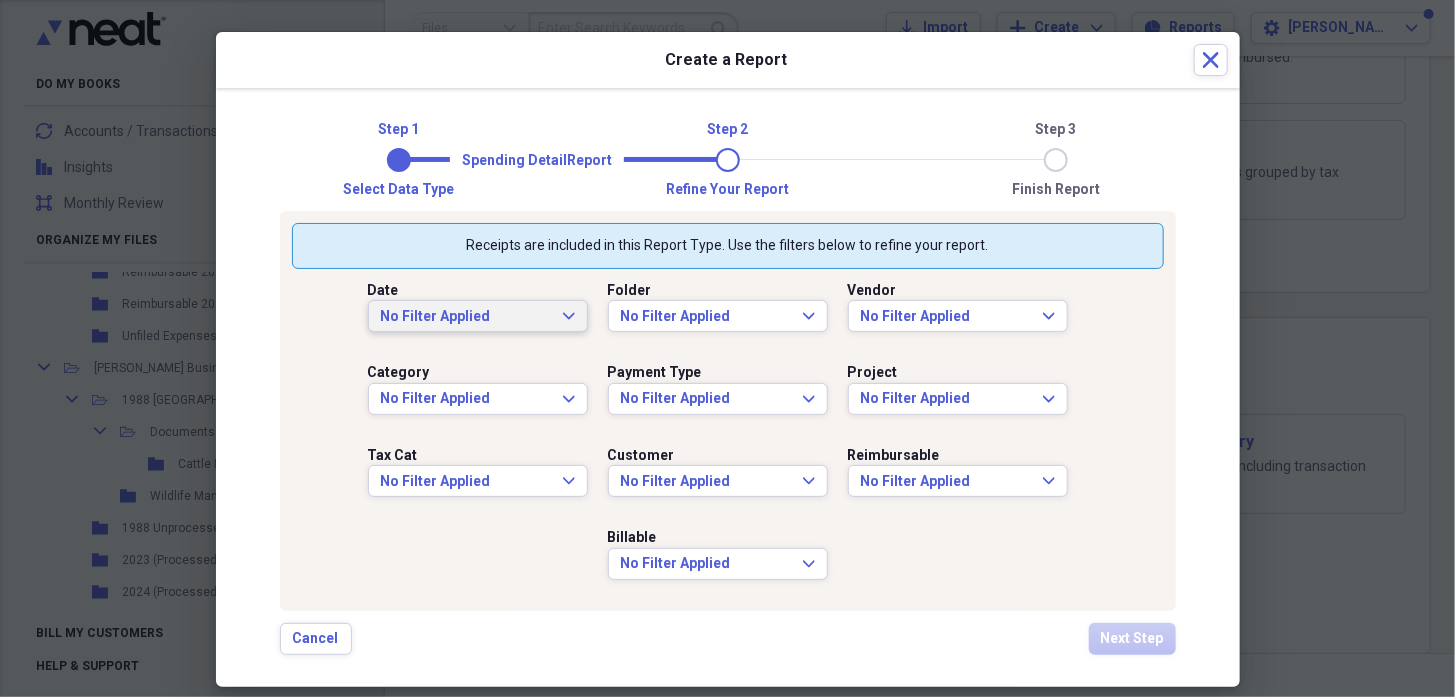 click on "No Filter Applied Expand" at bounding box center (478, 316) 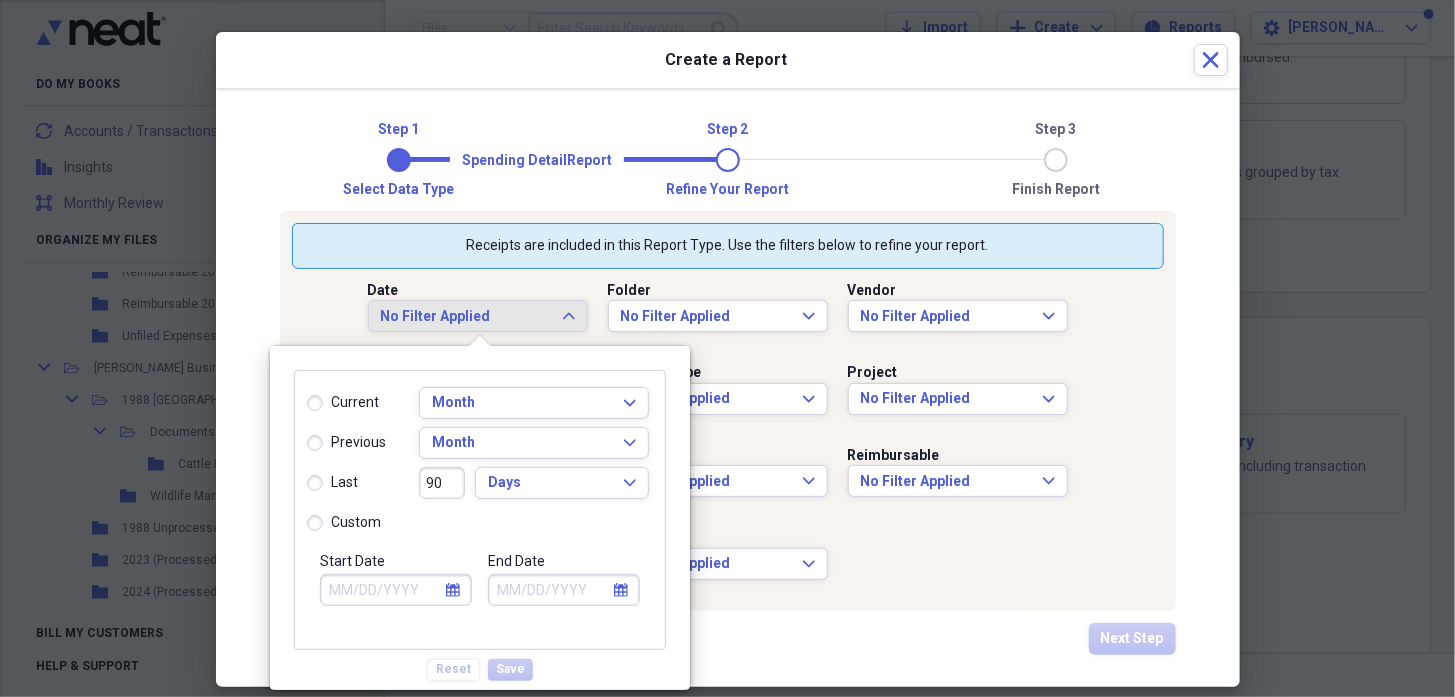 click on "last" at bounding box center (332, 483) 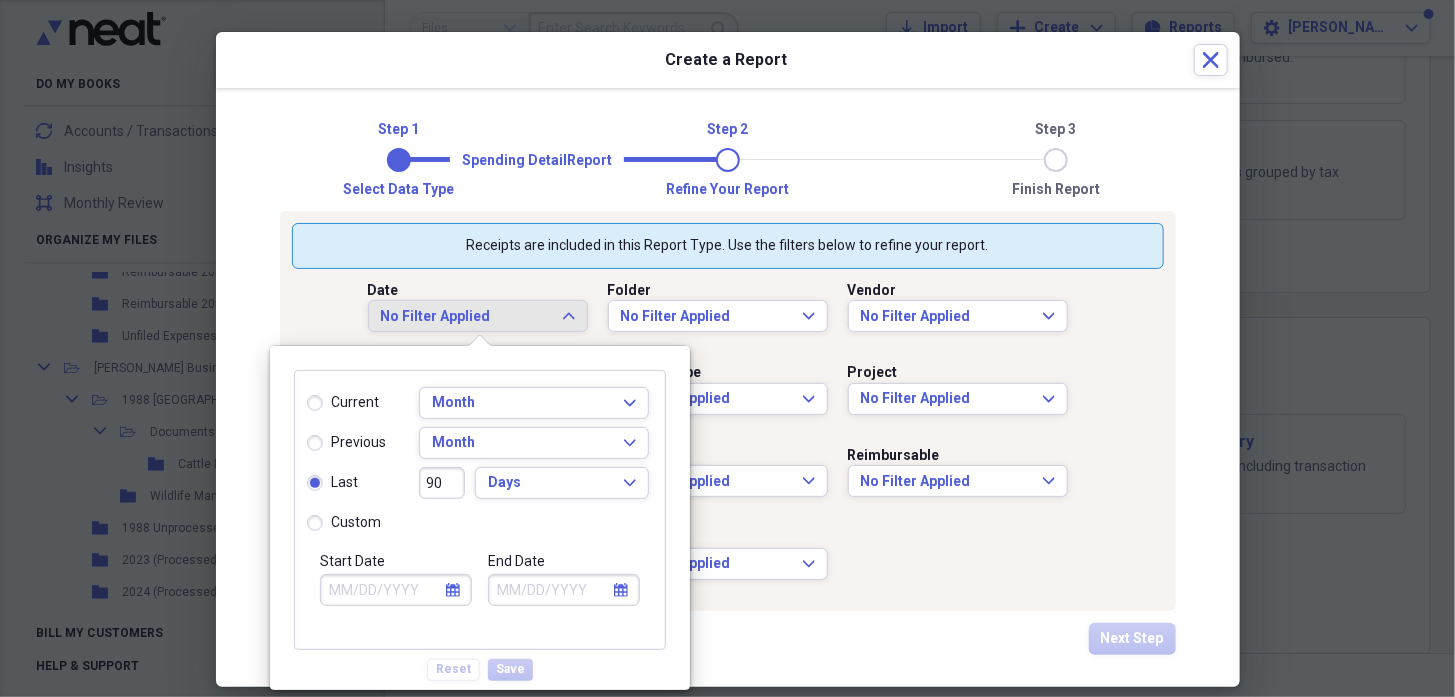 type on "[DATE]" 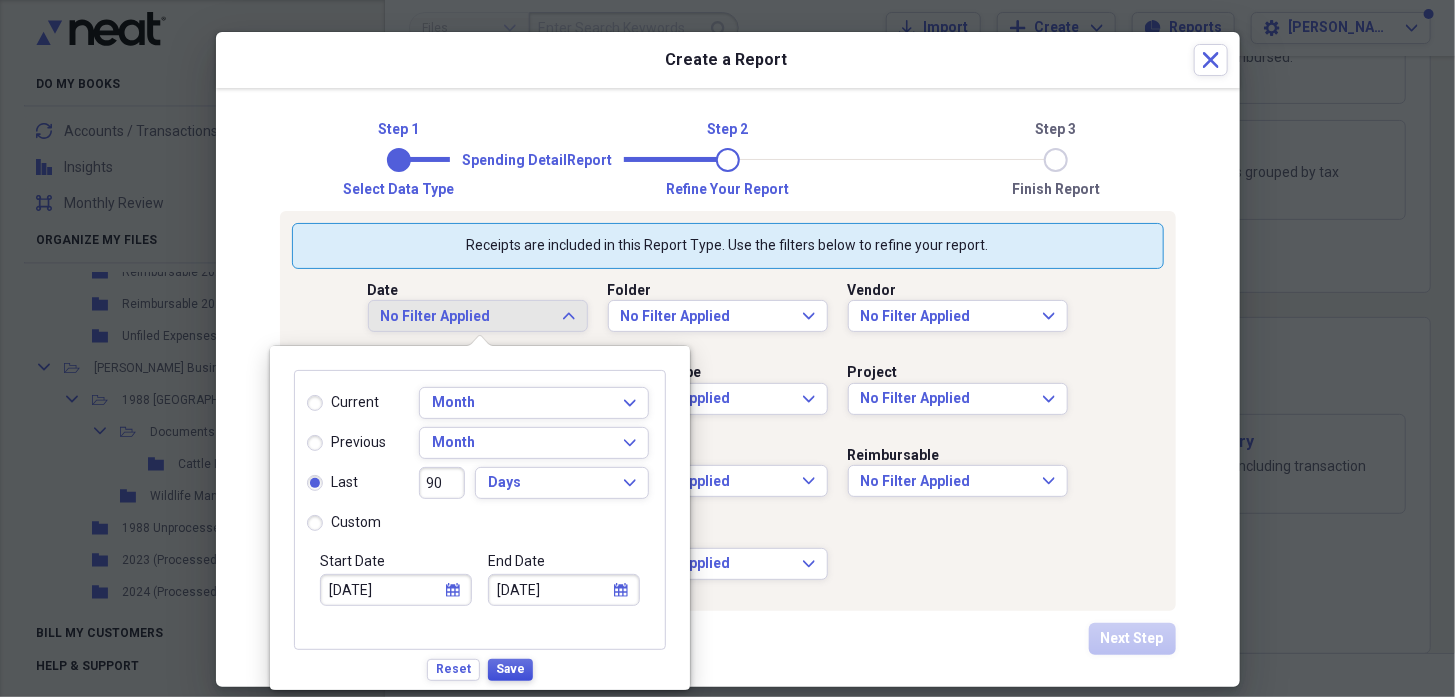 click on "Save" at bounding box center [510, 669] 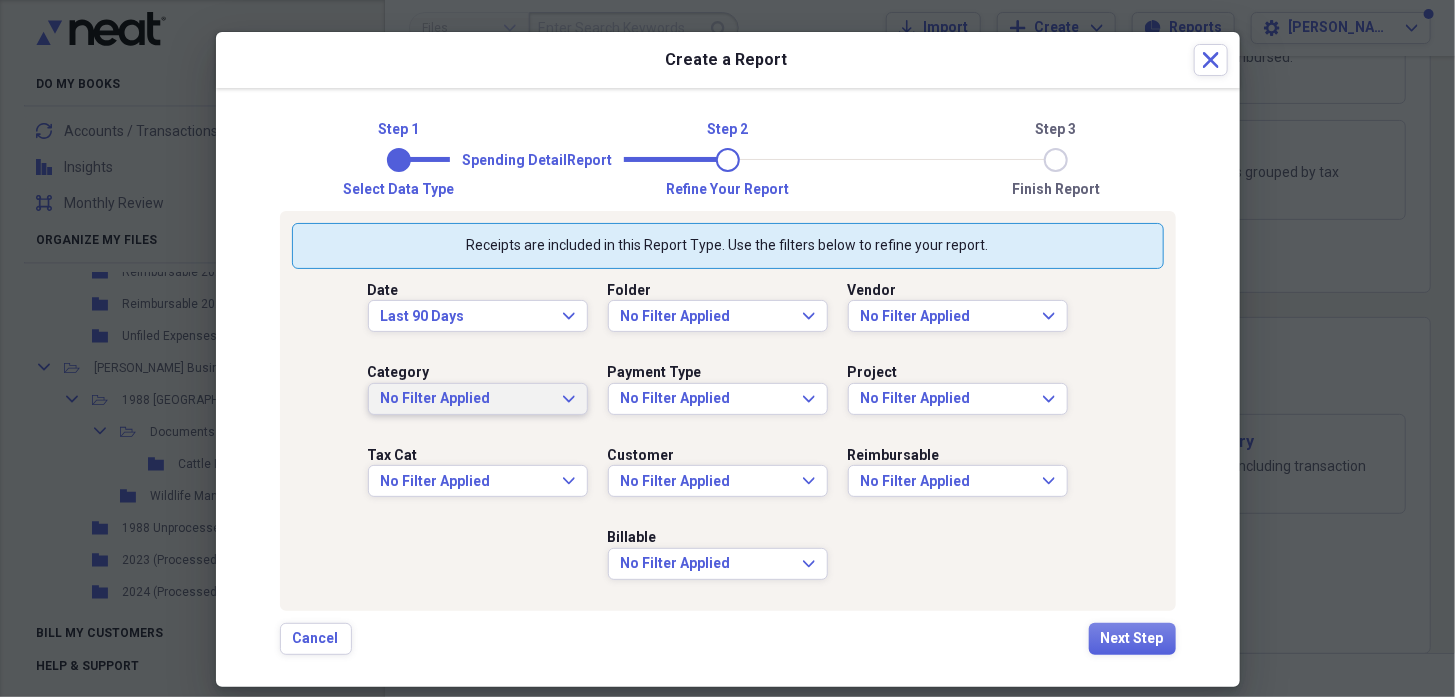 click on "Expand" 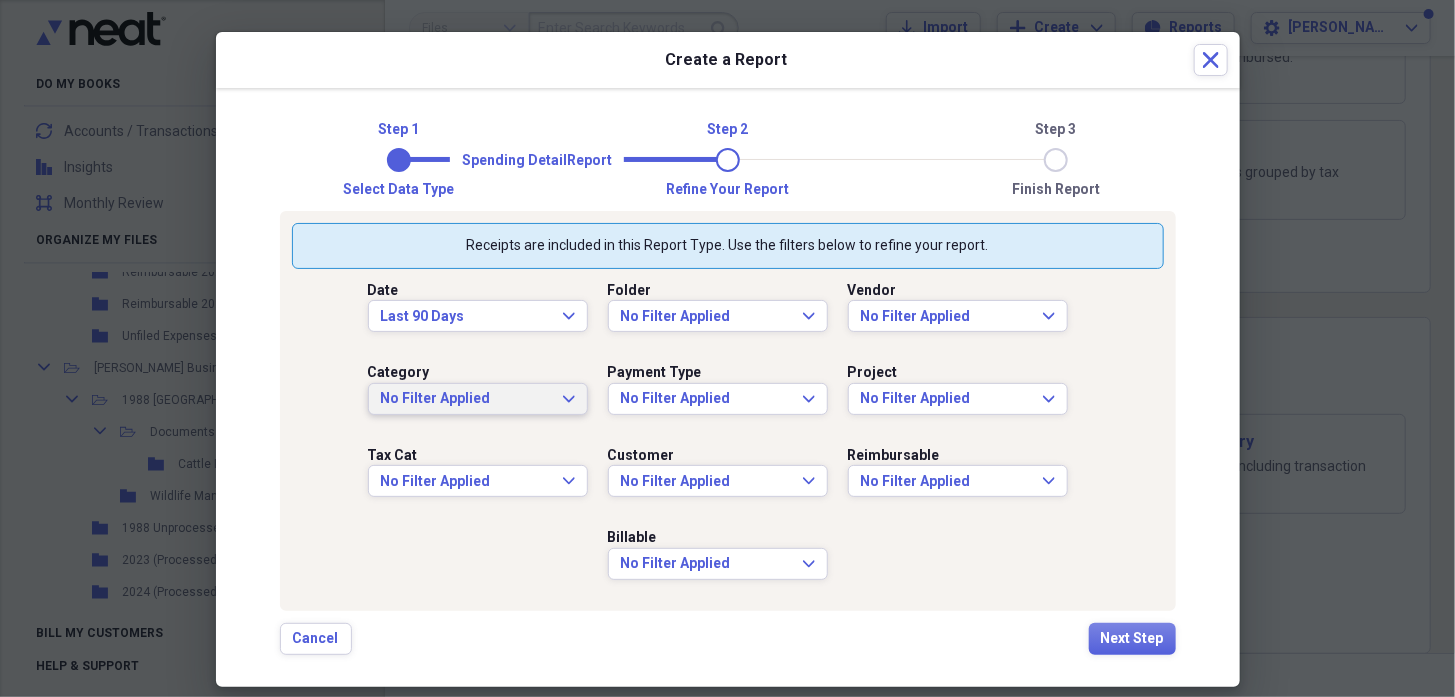 click on "Step 1 Step 2 Step 3 Select data type Refine your report Finish report Spending Detail  Report Receipts are included in this Report Type. Use the filters below to refine your report. Date Last 90 Days Expand Folder No Filter Applied Expand Vendor No Filter Applied Expand Category No Filter Applied Expand Payment Type No Filter Applied Expand Project No Filter Applied Expand Tax Cat No Filter Applied Expand Customer No Filter Applied Expand Reimbursable No Filter Applied Expand Billable No Filter Applied Expand Cancel Next Step" at bounding box center (728, 387) 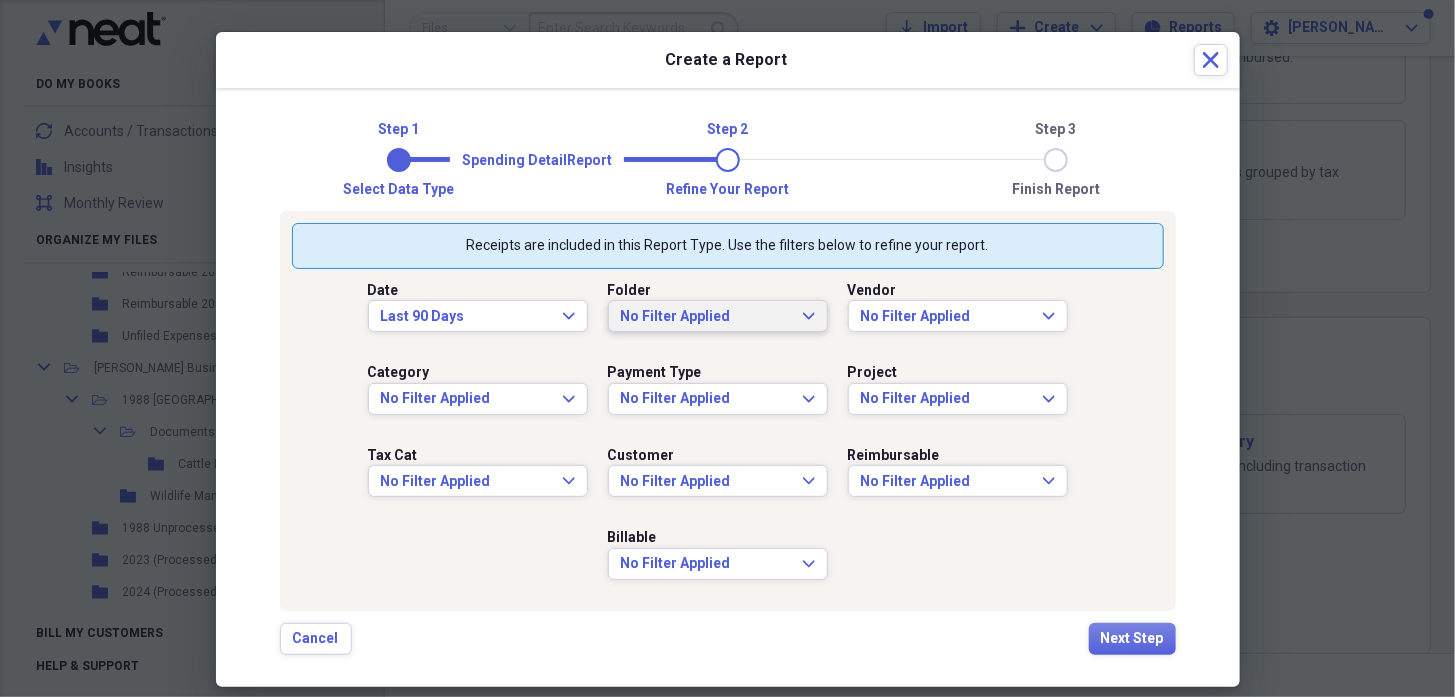 click on "Expand" 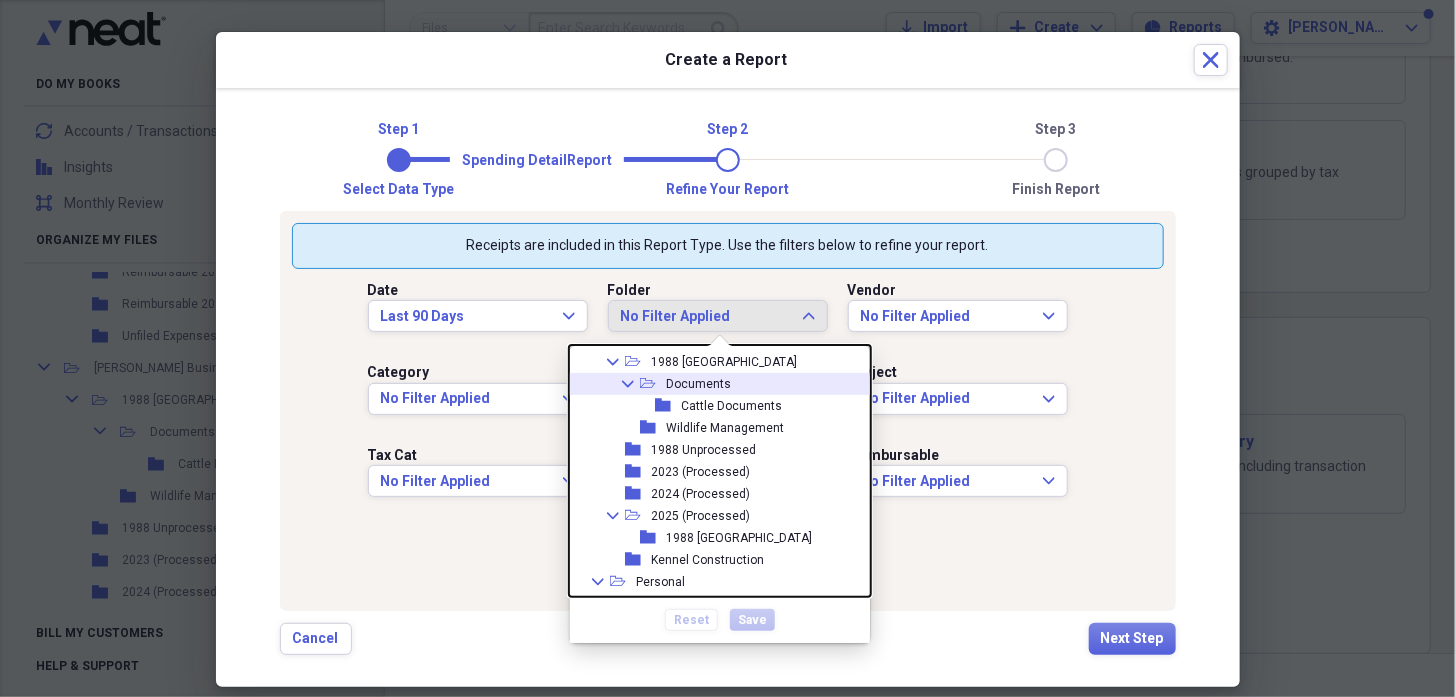 scroll, scrollTop: 302, scrollLeft: 0, axis: vertical 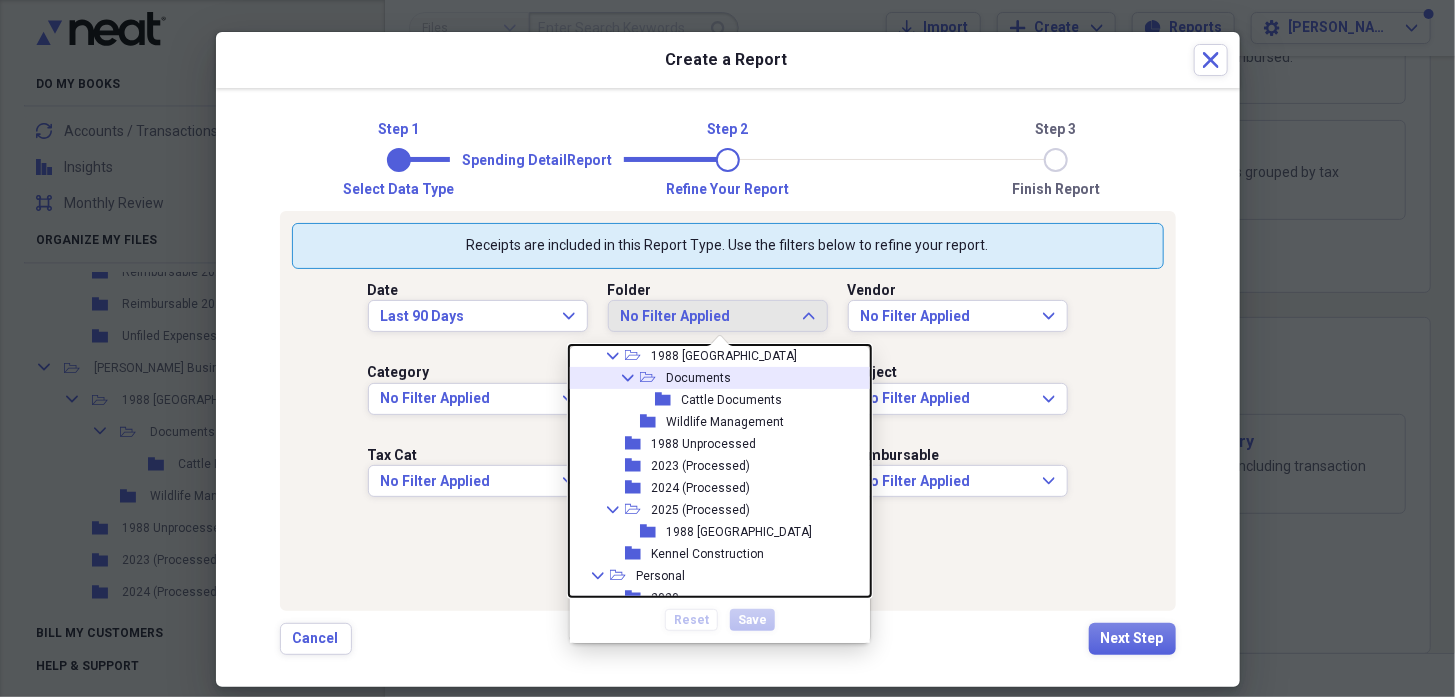 click on "Collapse" at bounding box center [628, 378] 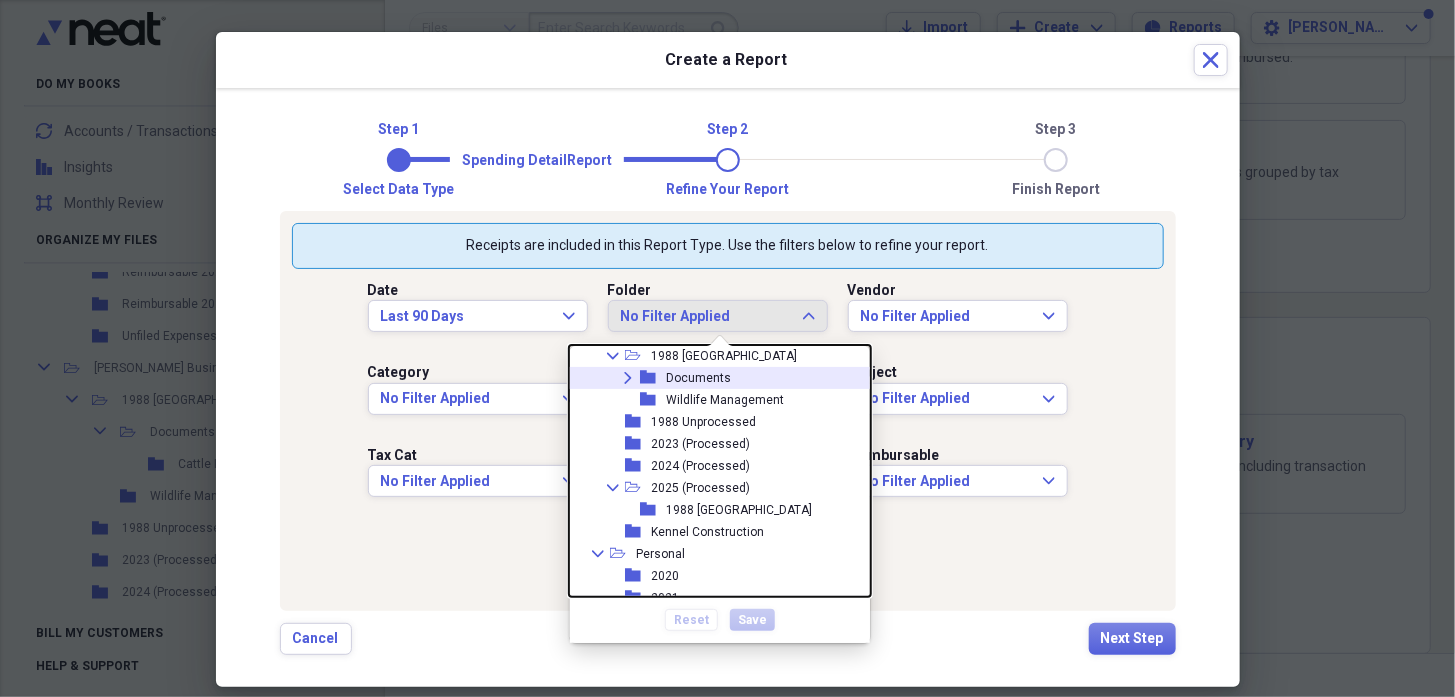 click on "Expand" at bounding box center [627, 378] 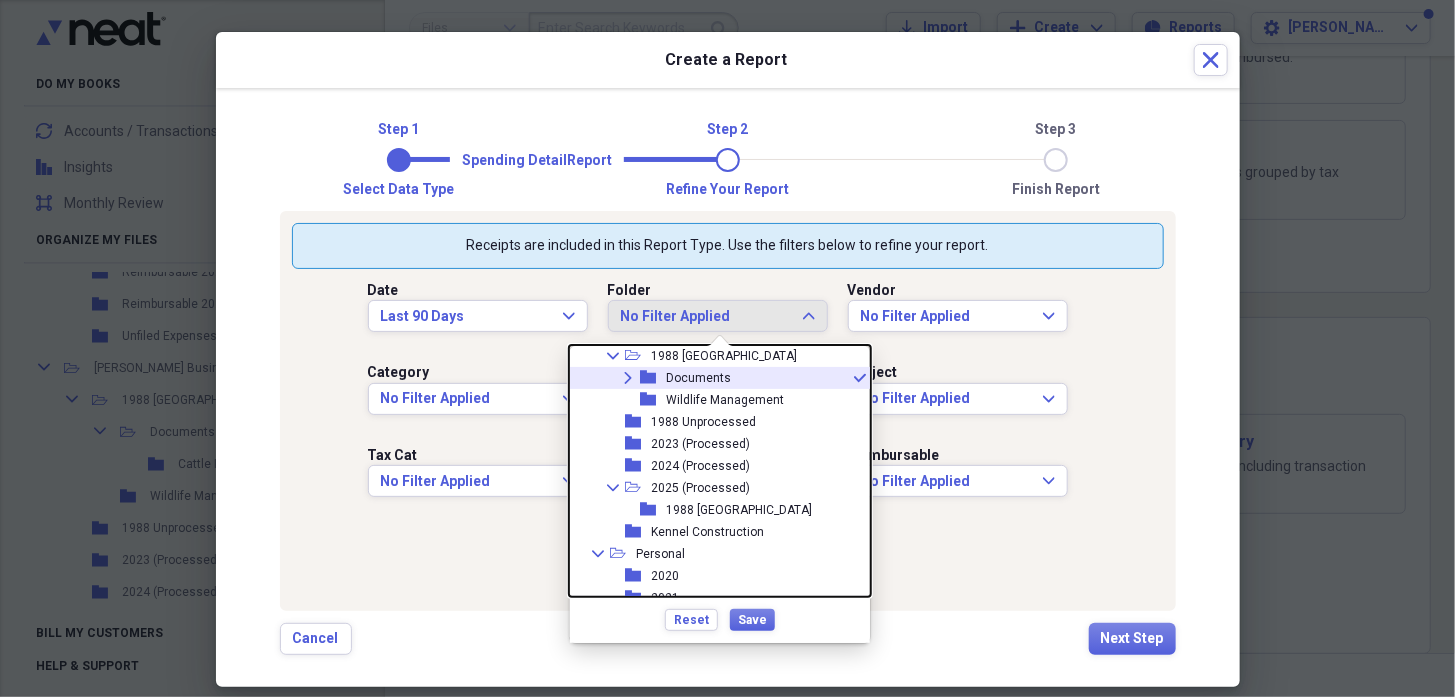 click on "Expand" 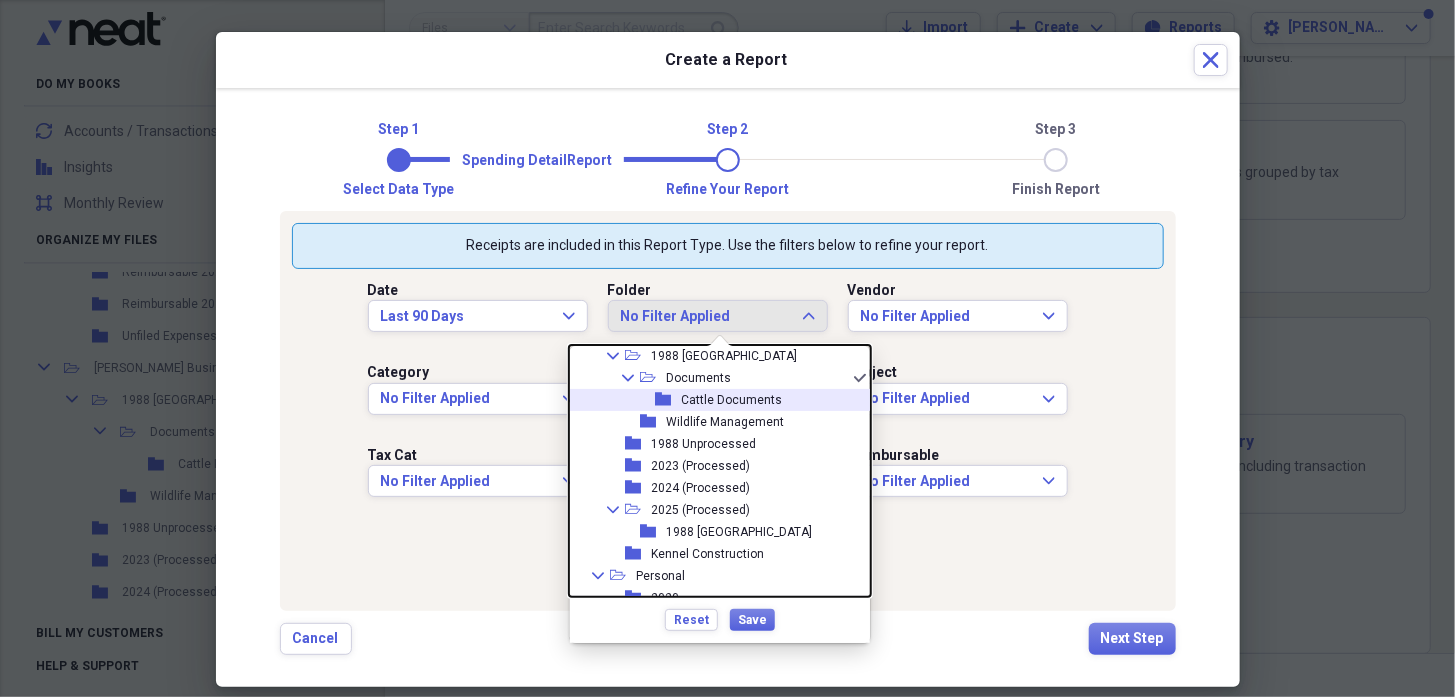 click on "Cattle Documents" at bounding box center [731, 400] 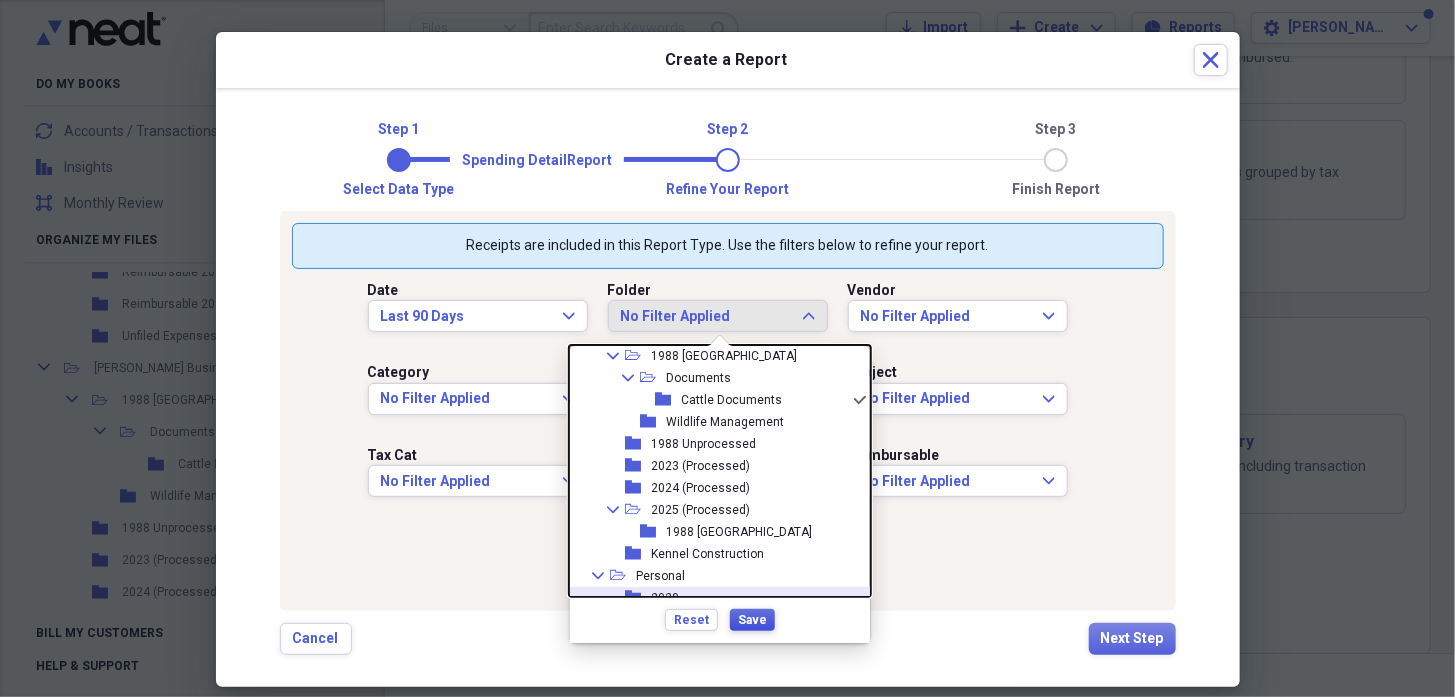 click on "Save" at bounding box center (752, 620) 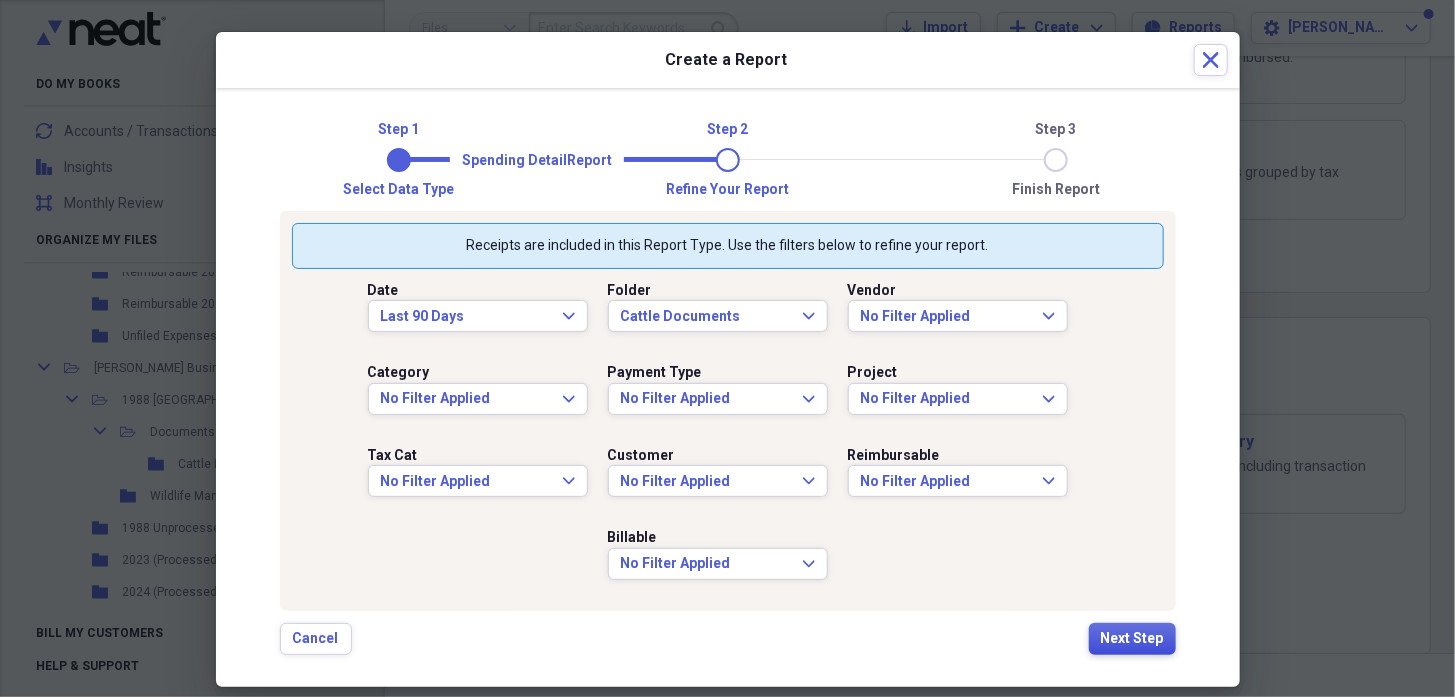 click on "Next Step" at bounding box center (1132, 639) 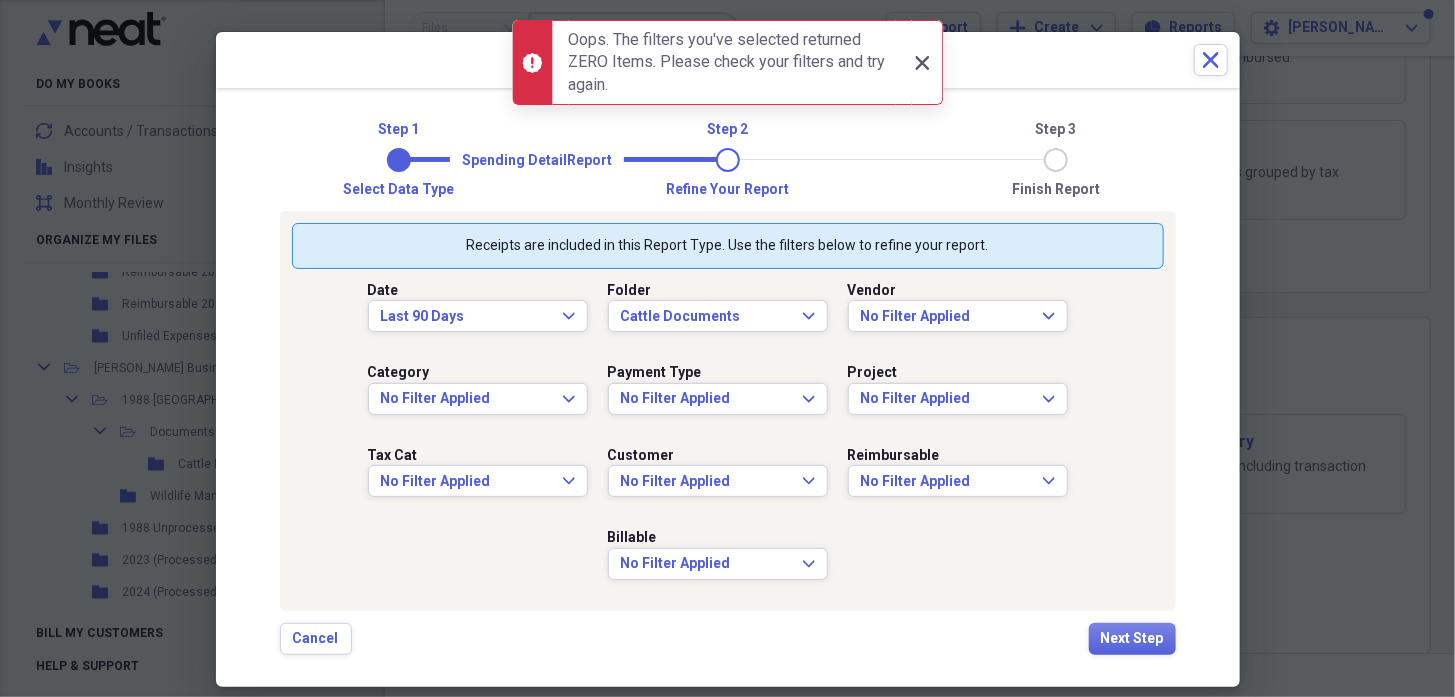click 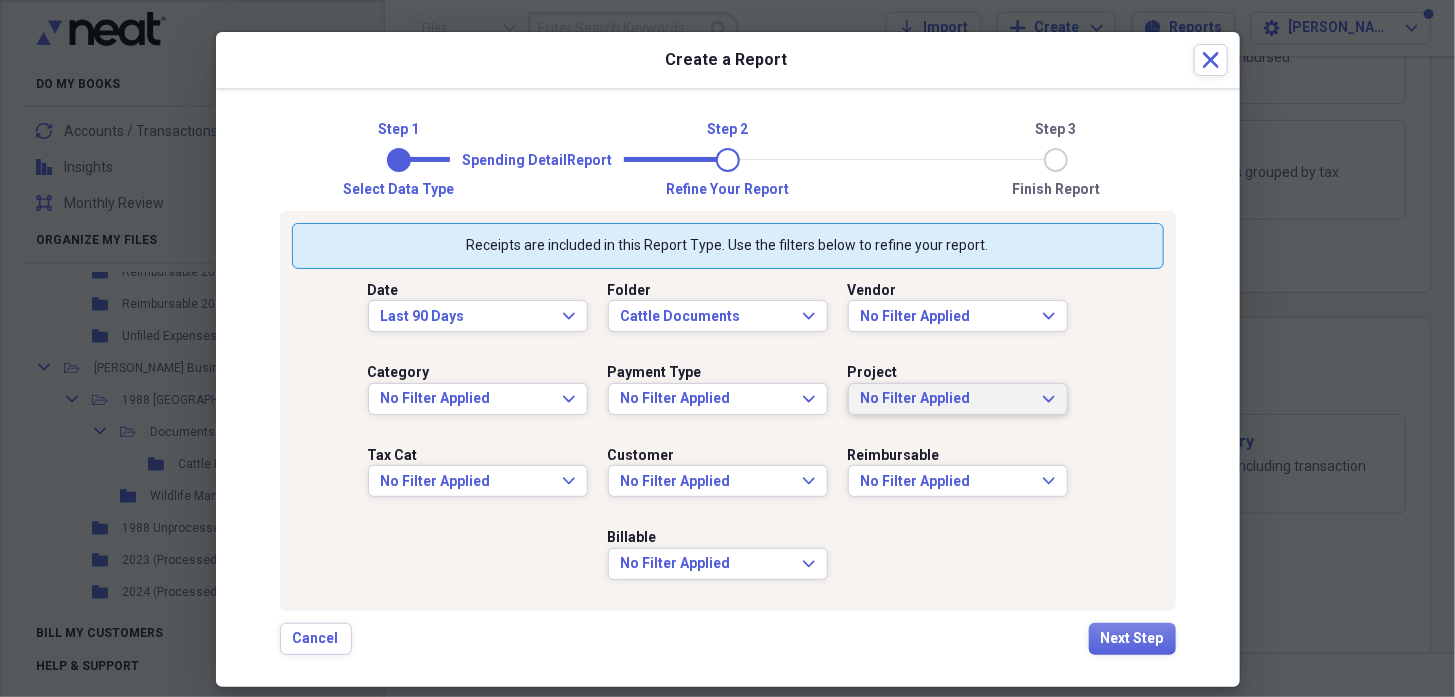 click on "No Filter Applied Expand" at bounding box center [958, 399] 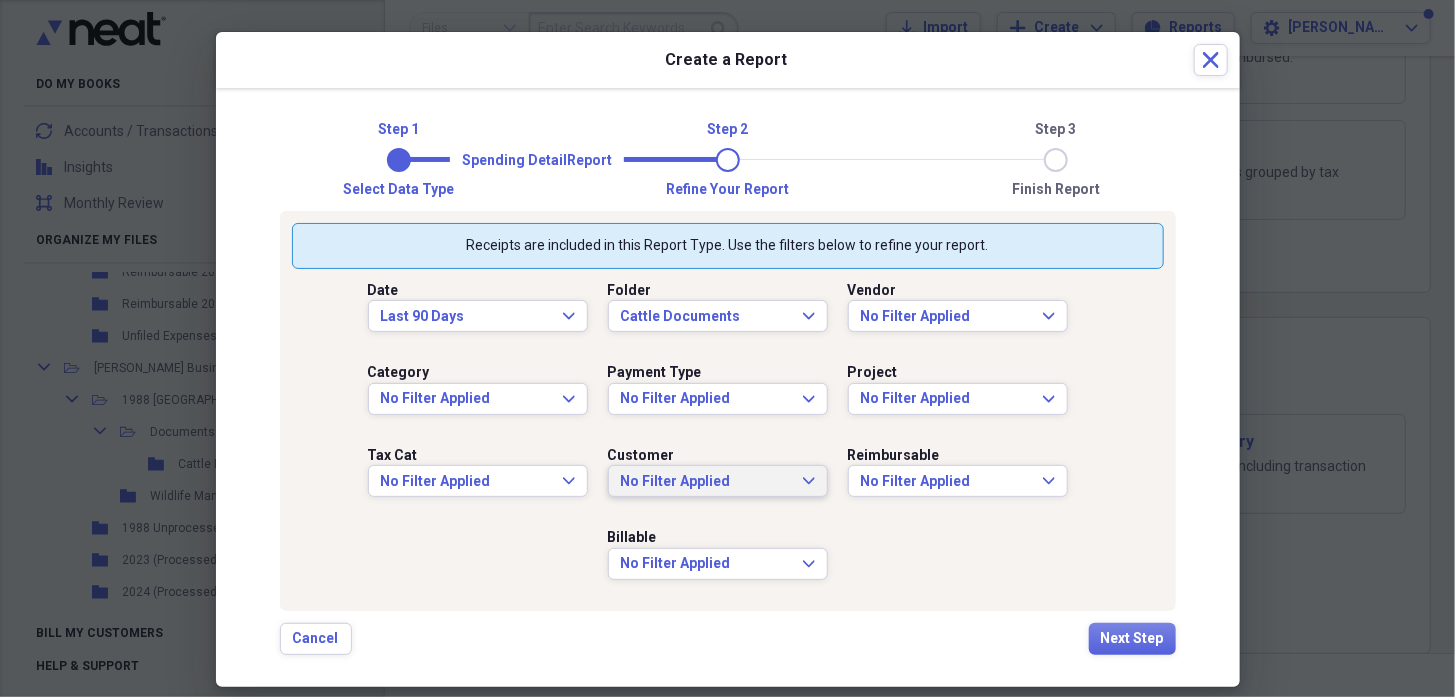 click on "No Filter Applied Expand" at bounding box center (718, 481) 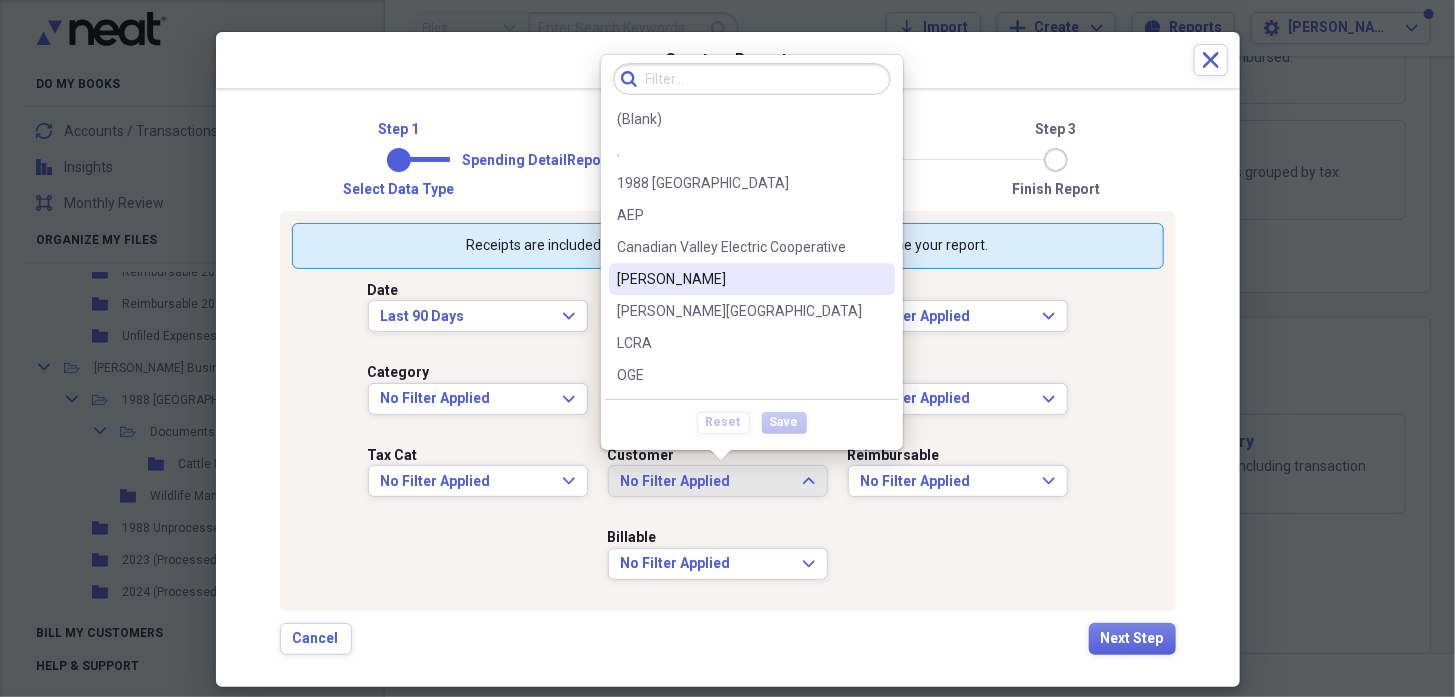 click on "[PERSON_NAME]" at bounding box center (740, 279) 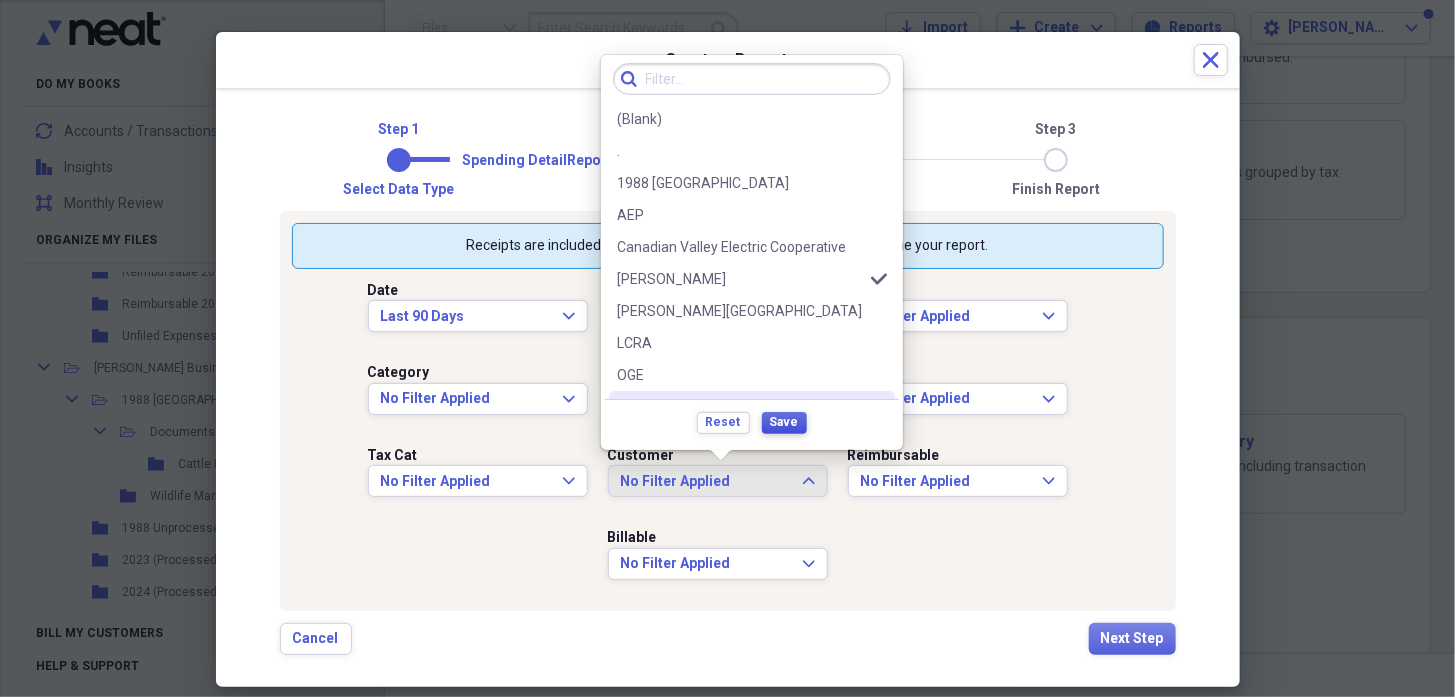 click on "Save" at bounding box center [784, 422] 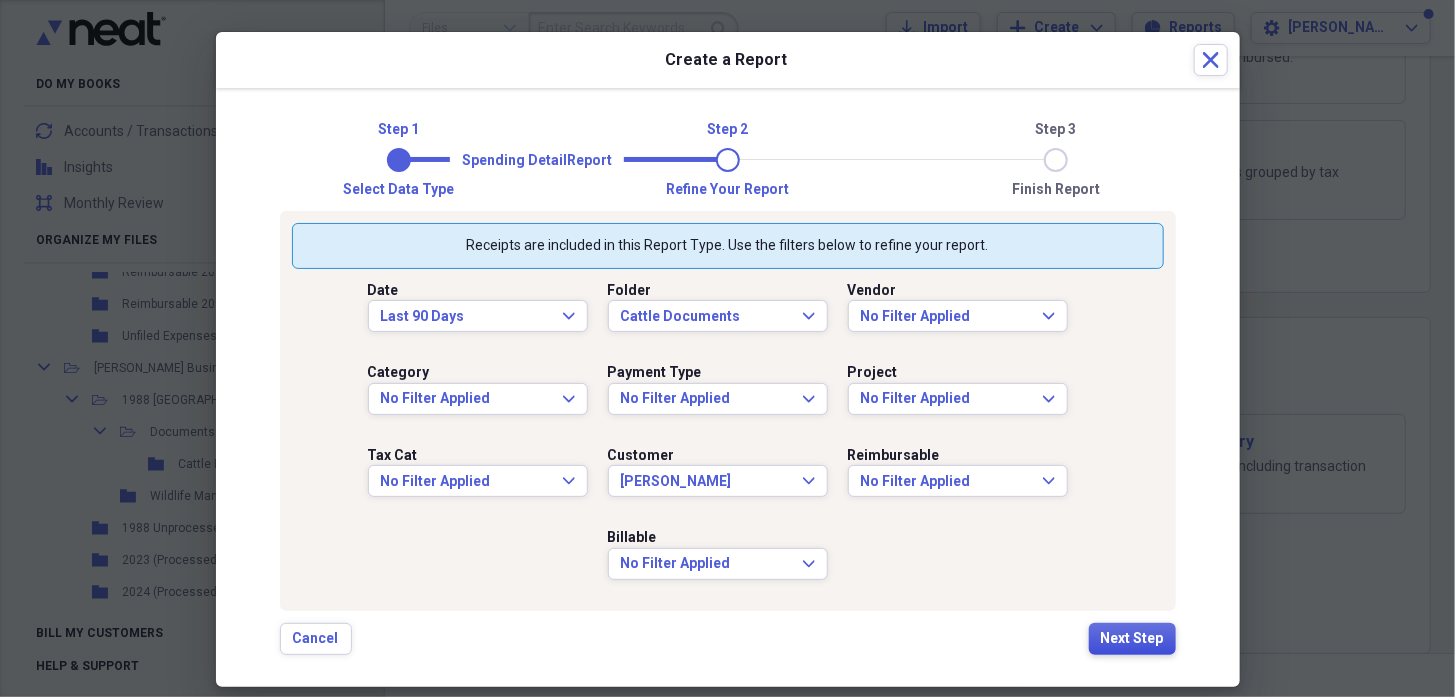 click on "Next Step" at bounding box center [1132, 639] 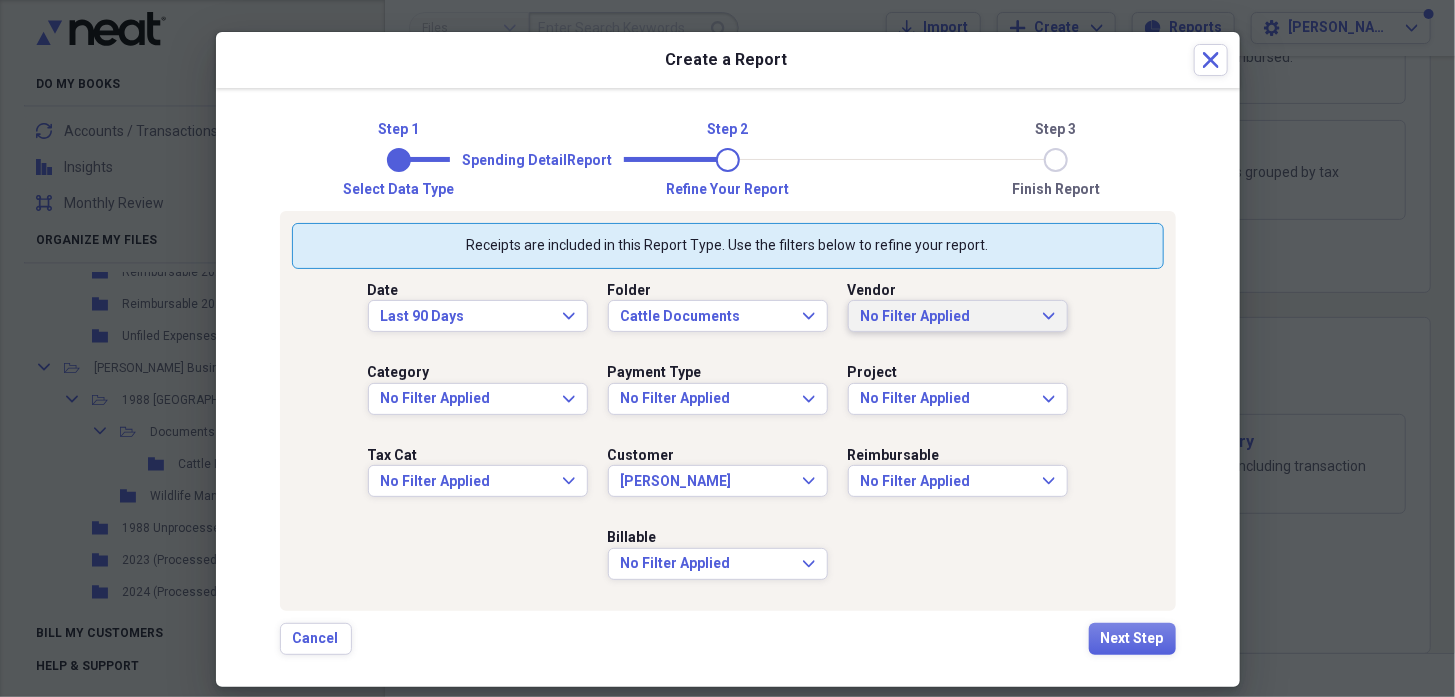 click on "Expand" 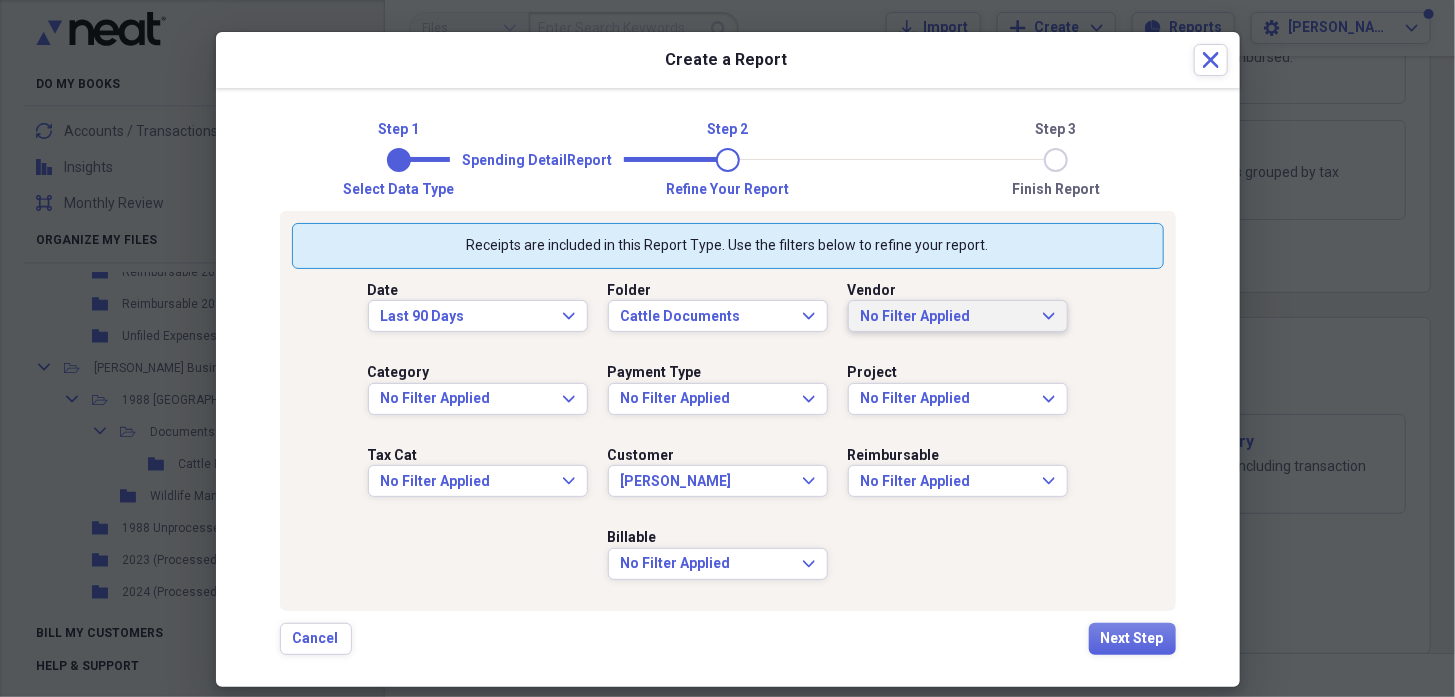 drag, startPoint x: 1236, startPoint y: 408, endPoint x: 1215, endPoint y: 420, distance: 24.186773 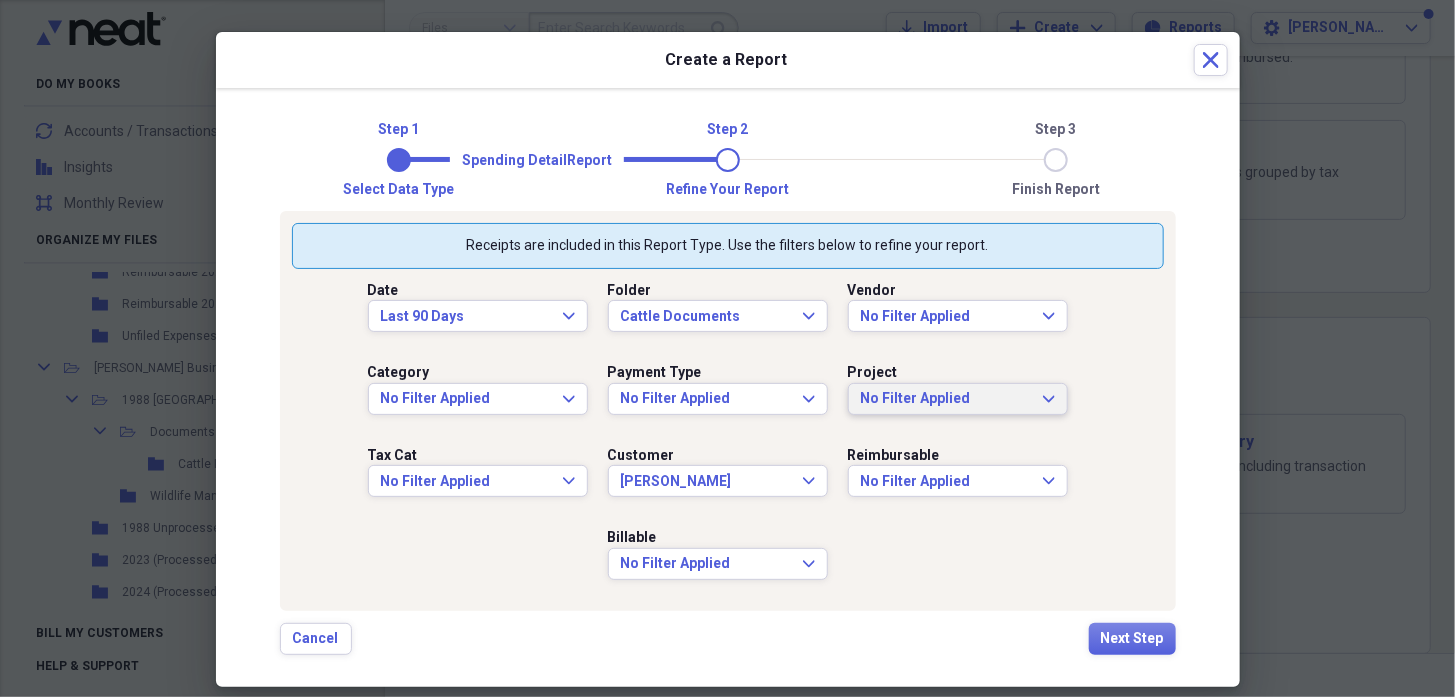 click on "Expand" 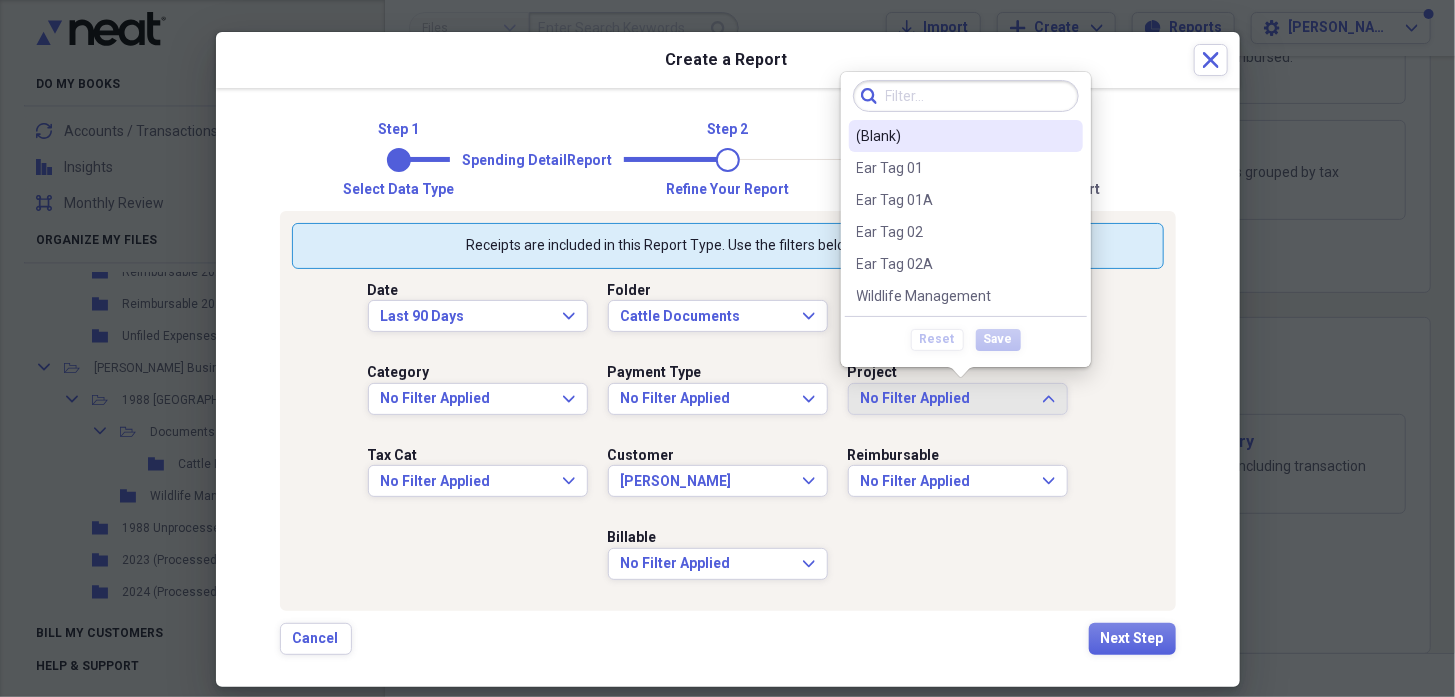 click on "(Blank)" at bounding box center (966, 136) 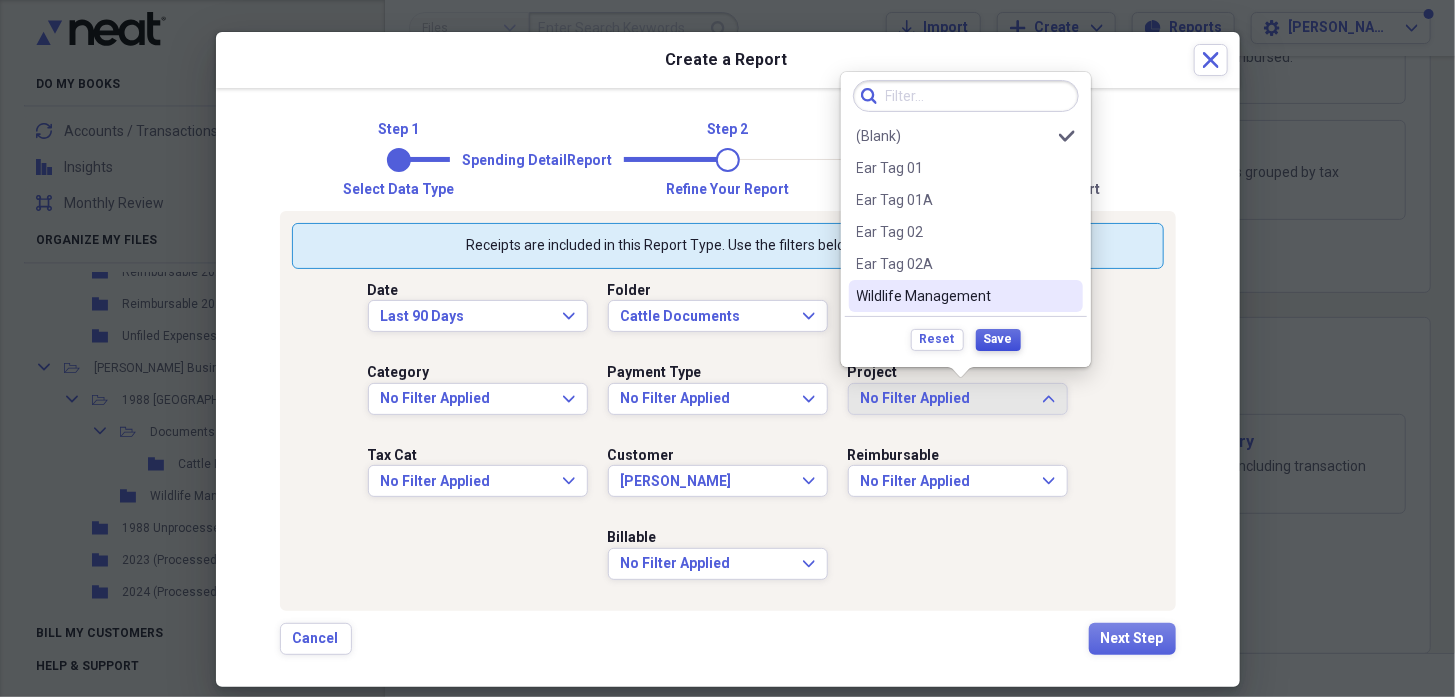 click on "Save" at bounding box center [998, 339] 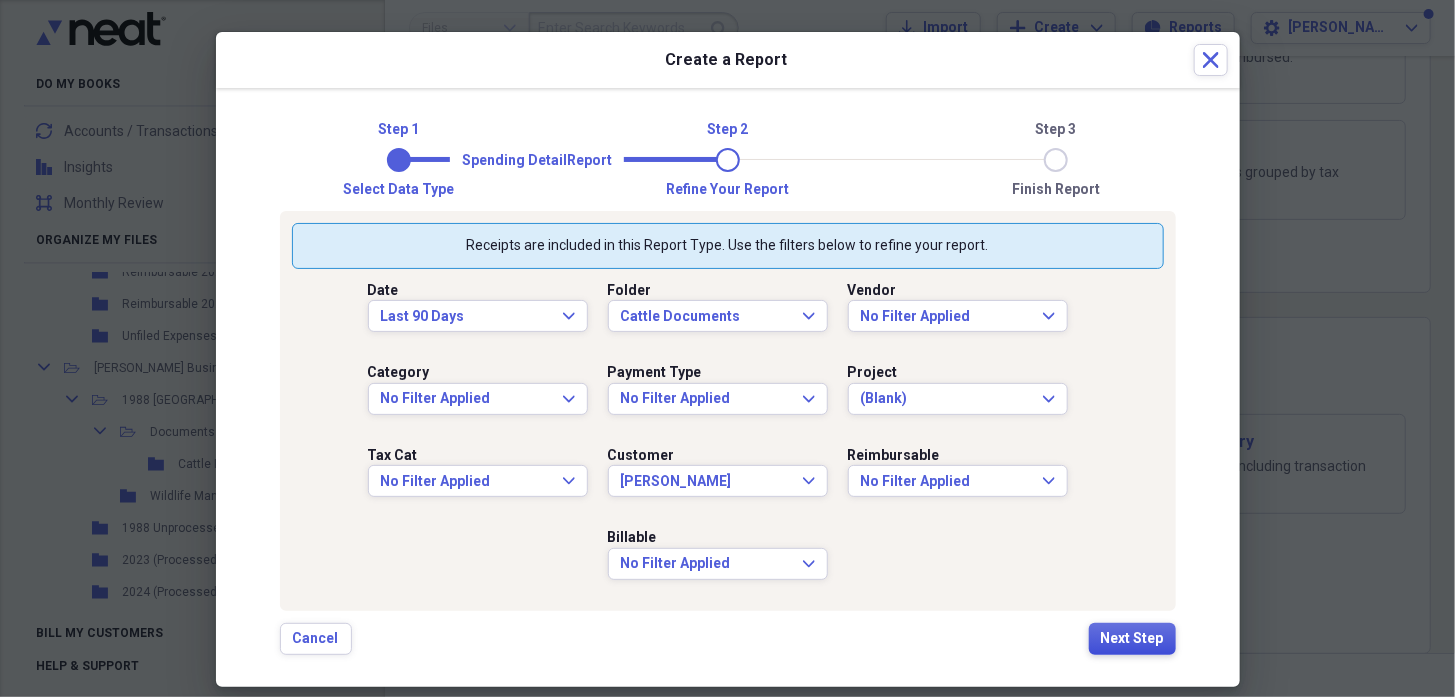 click on "Next Step" at bounding box center (1132, 639) 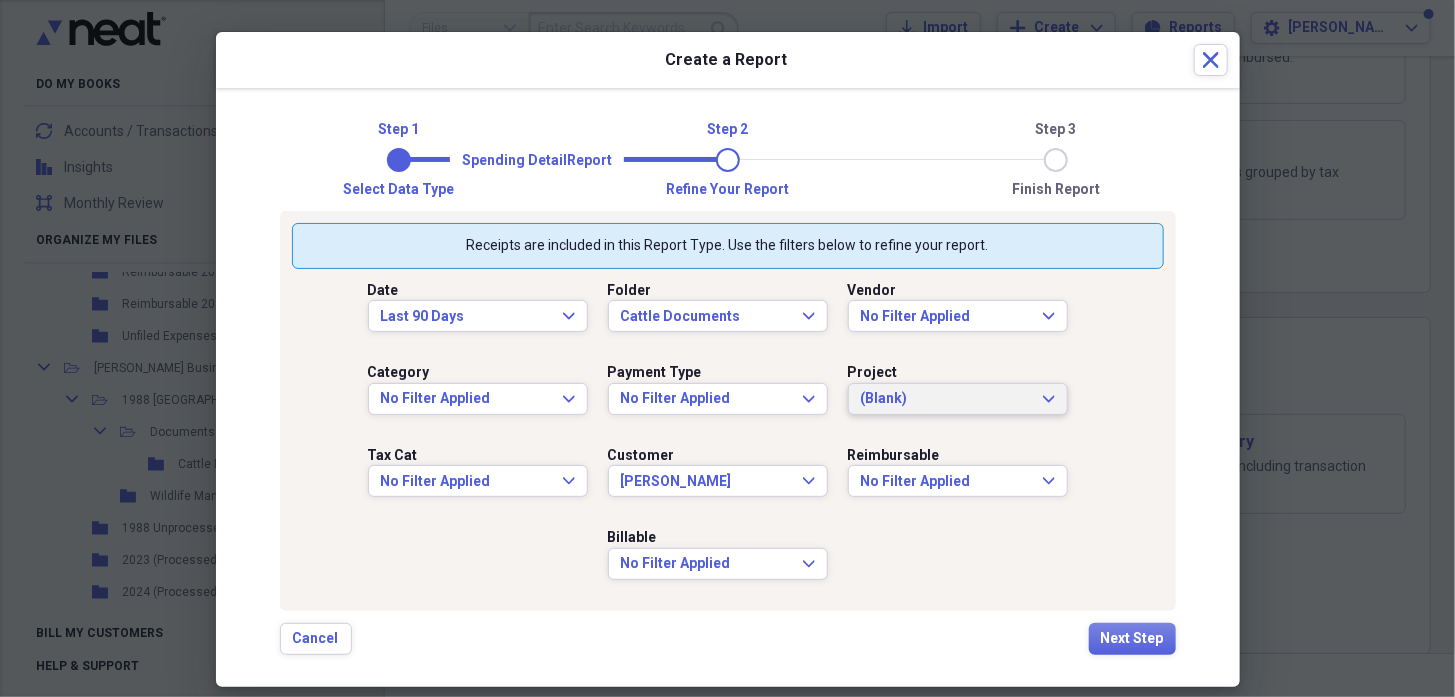 click on "Expand" 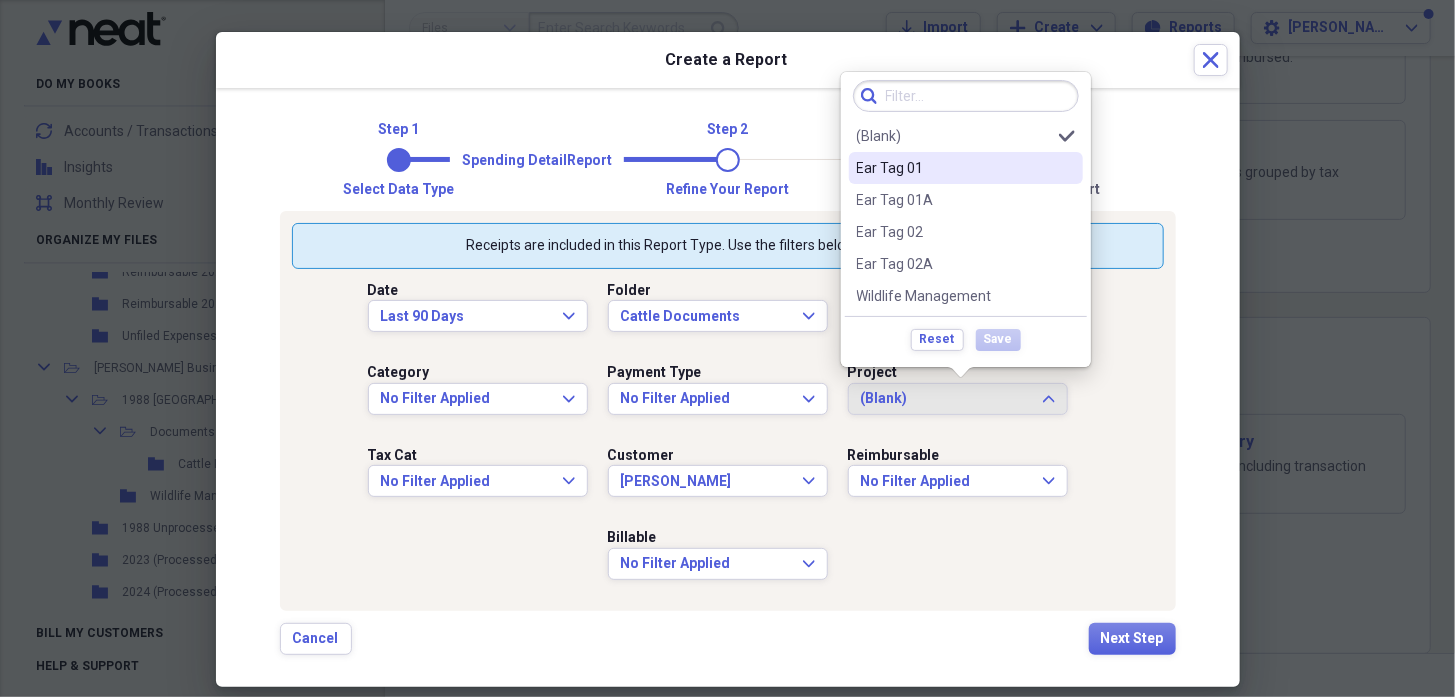 click on "Ear Tag 01" at bounding box center [954, 168] 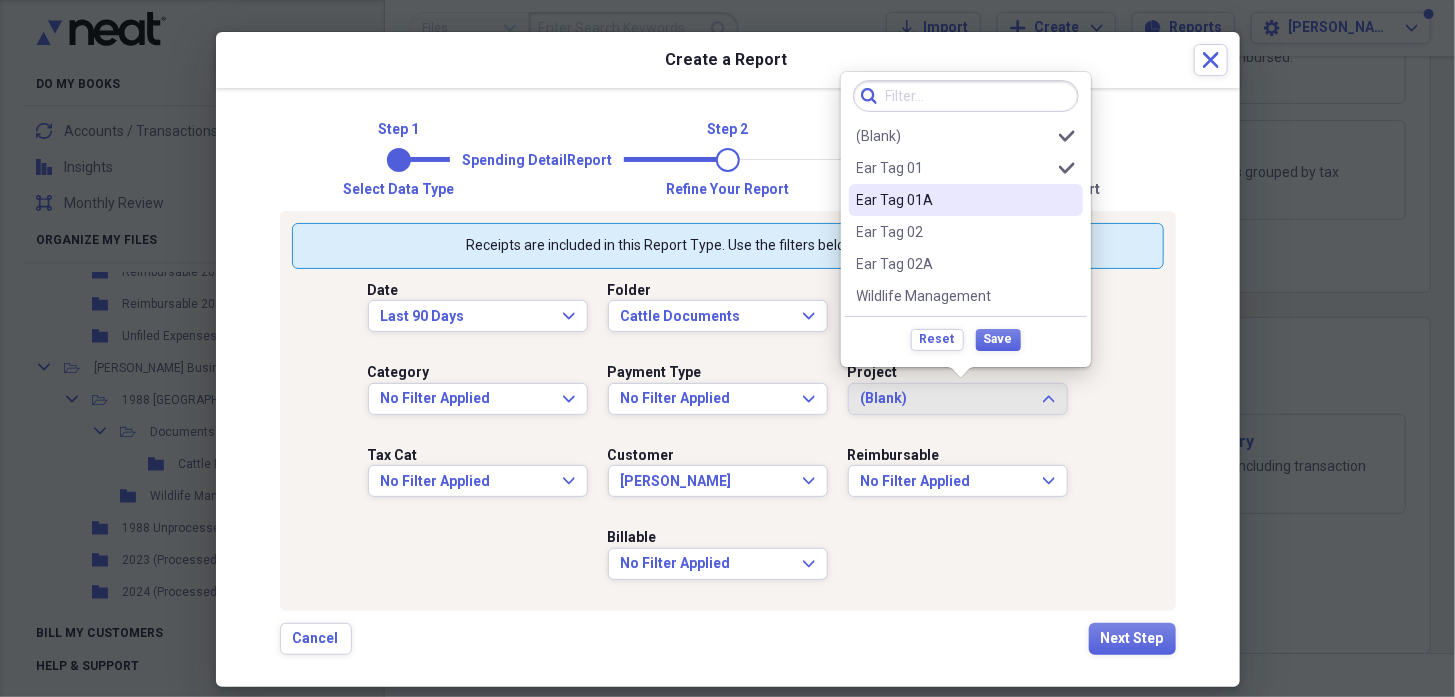 click on "Ear Tag 01A" at bounding box center (954, 200) 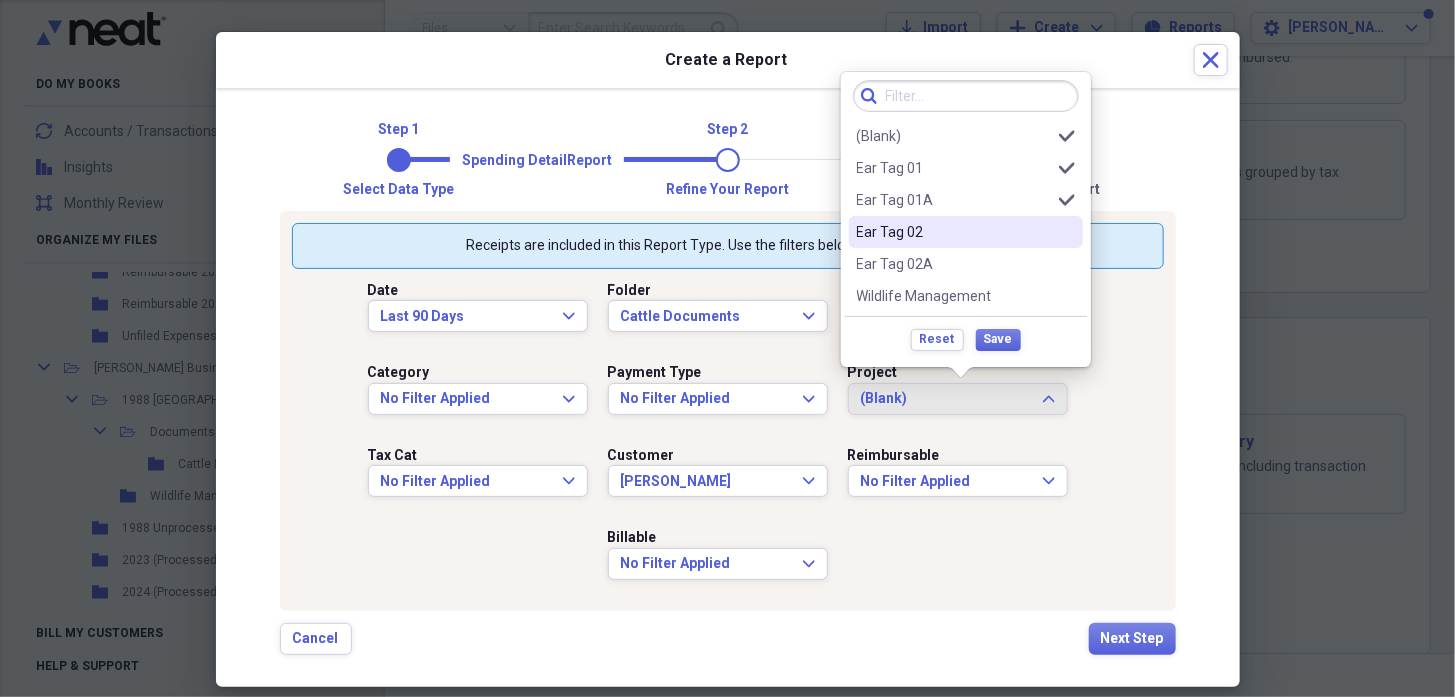 click on "Ear Tag 02" at bounding box center [954, 232] 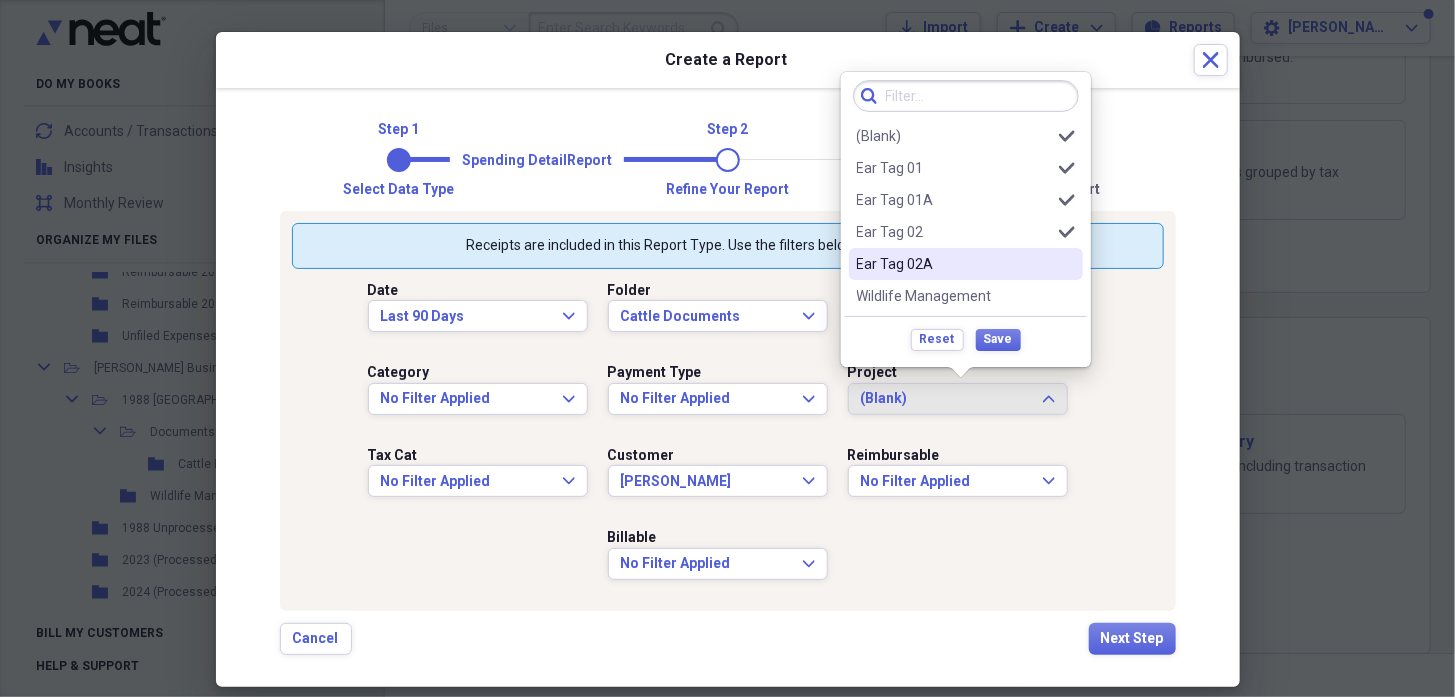 click on "Ear Tag 02A" at bounding box center [954, 264] 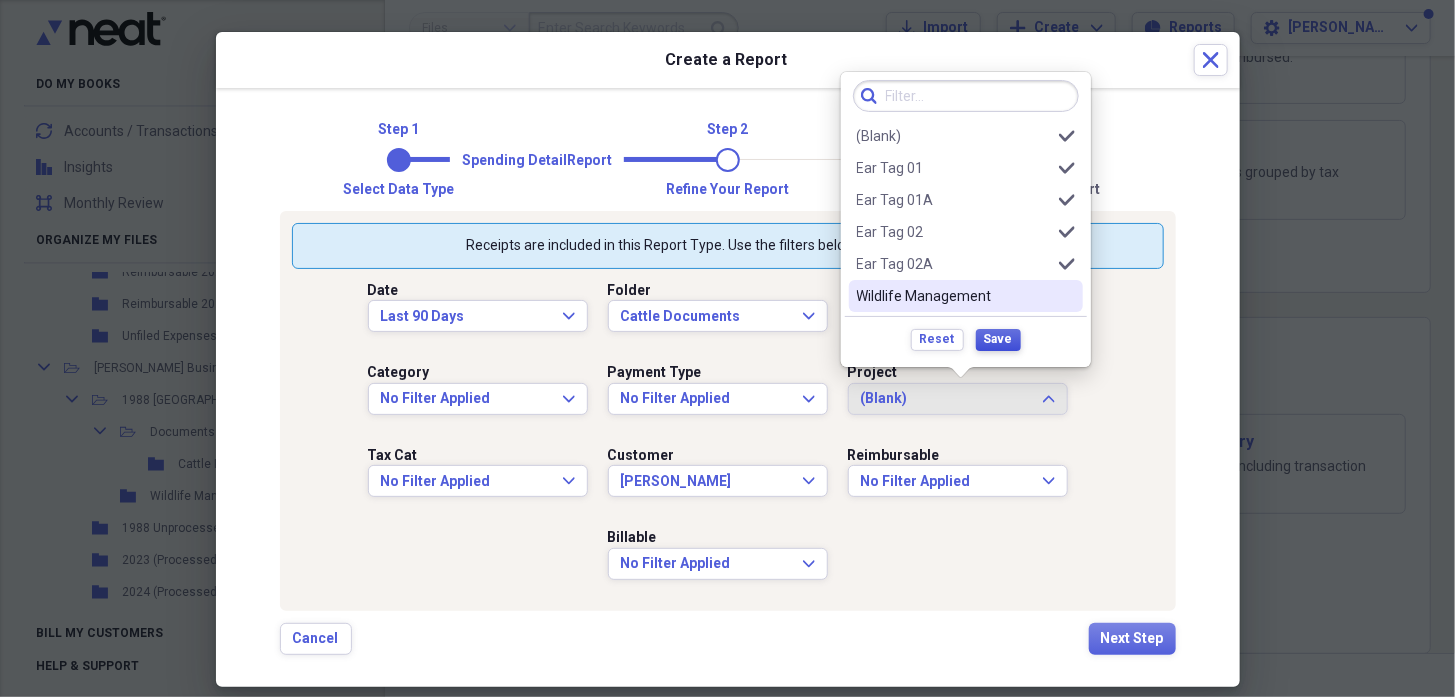 click on "Save" at bounding box center (998, 339) 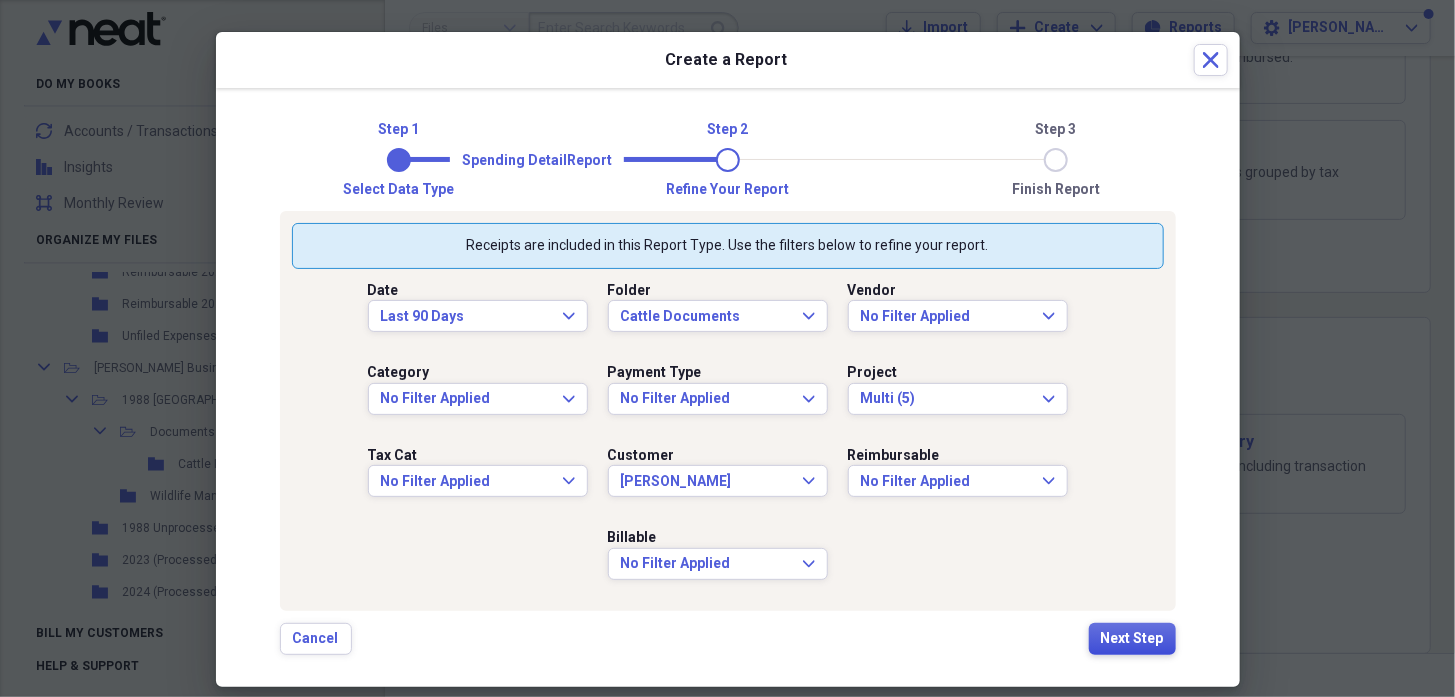 click on "Next Step" at bounding box center [1132, 639] 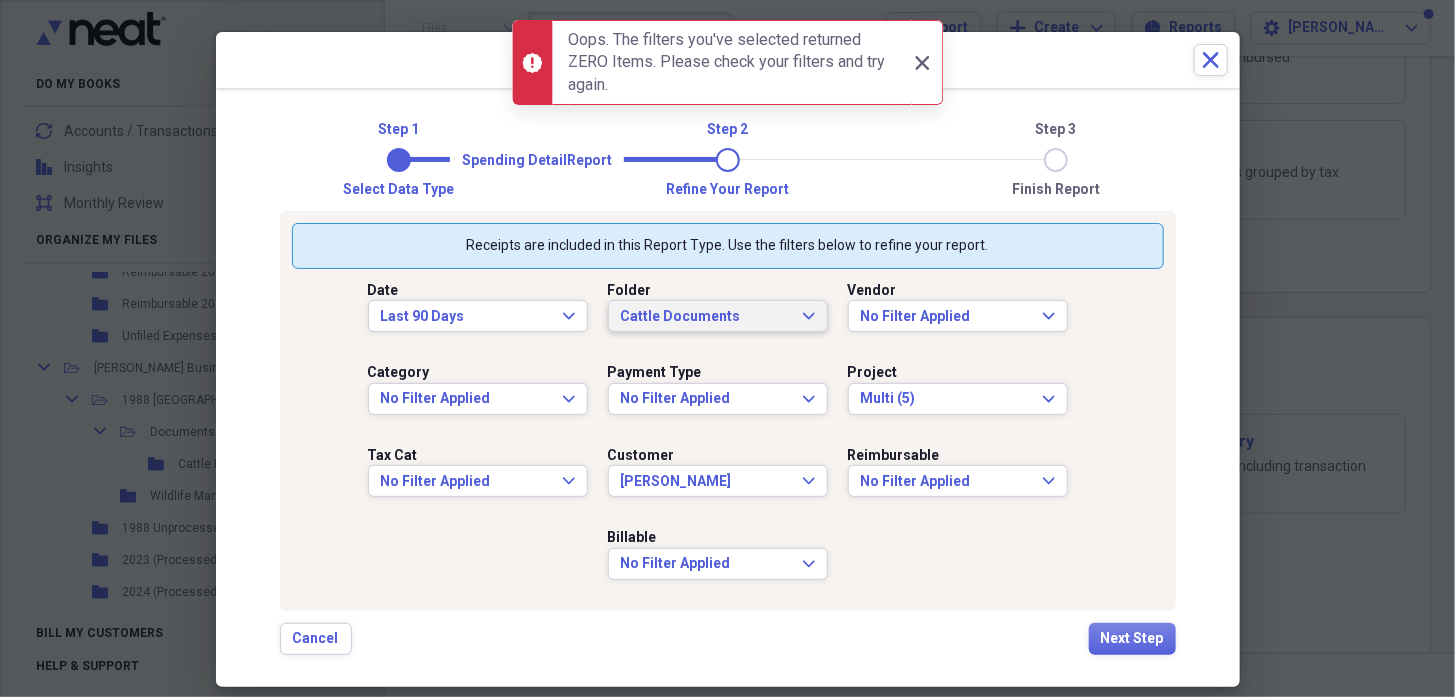 click on "Cattle Documents Expand" at bounding box center [718, 317] 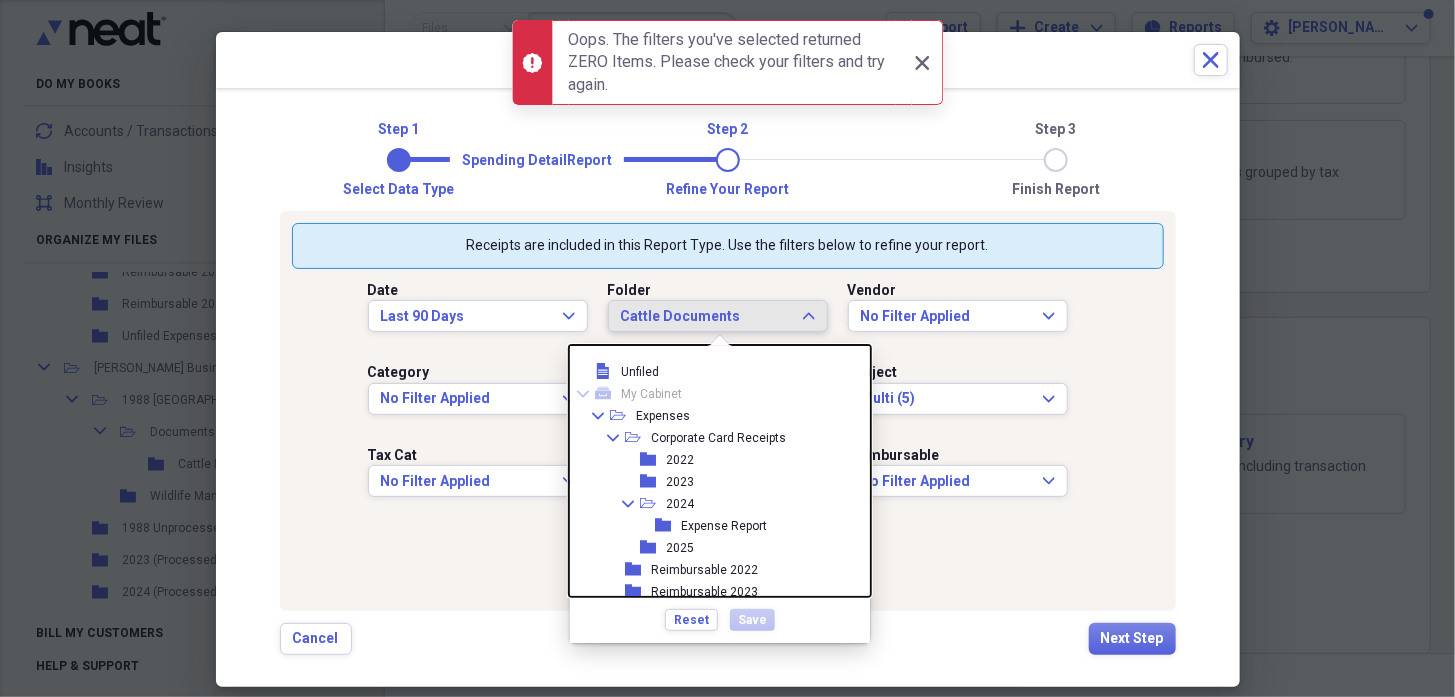 click on "Cattle Documents Expand" at bounding box center [718, 317] 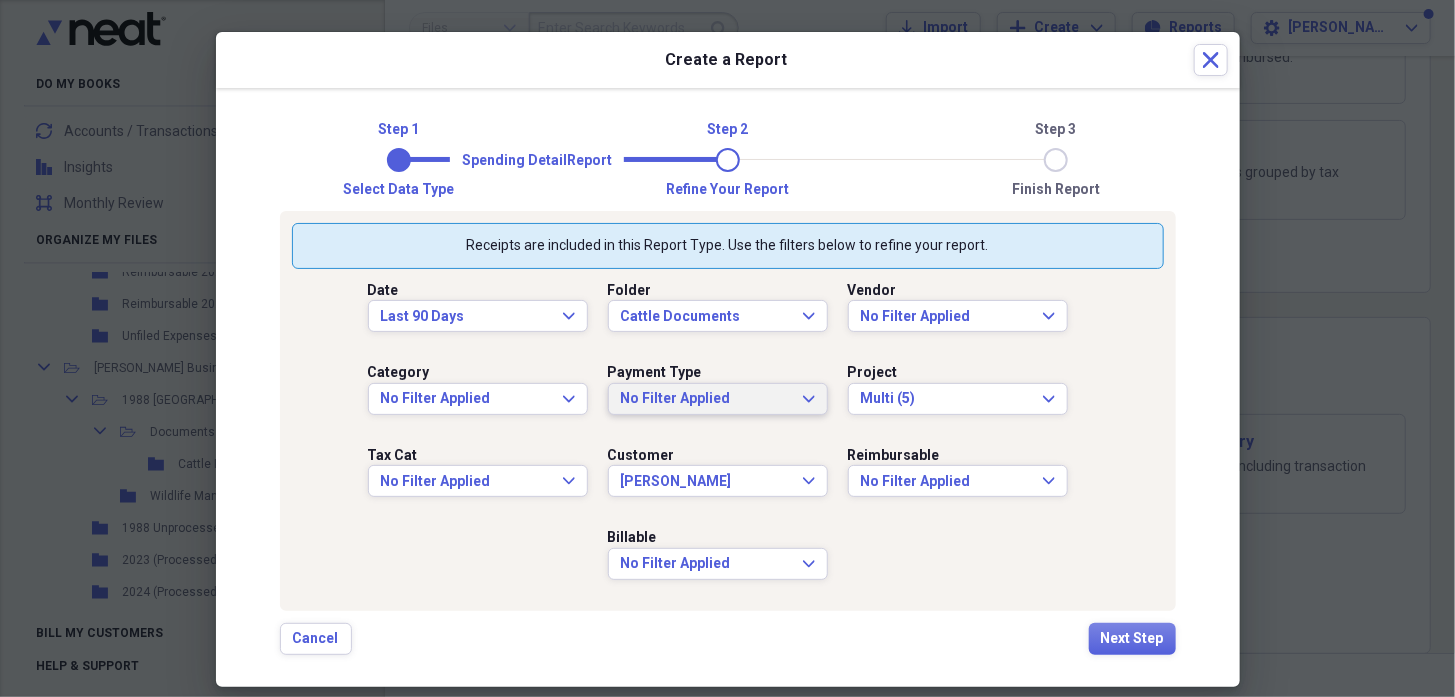 click on "Expand" 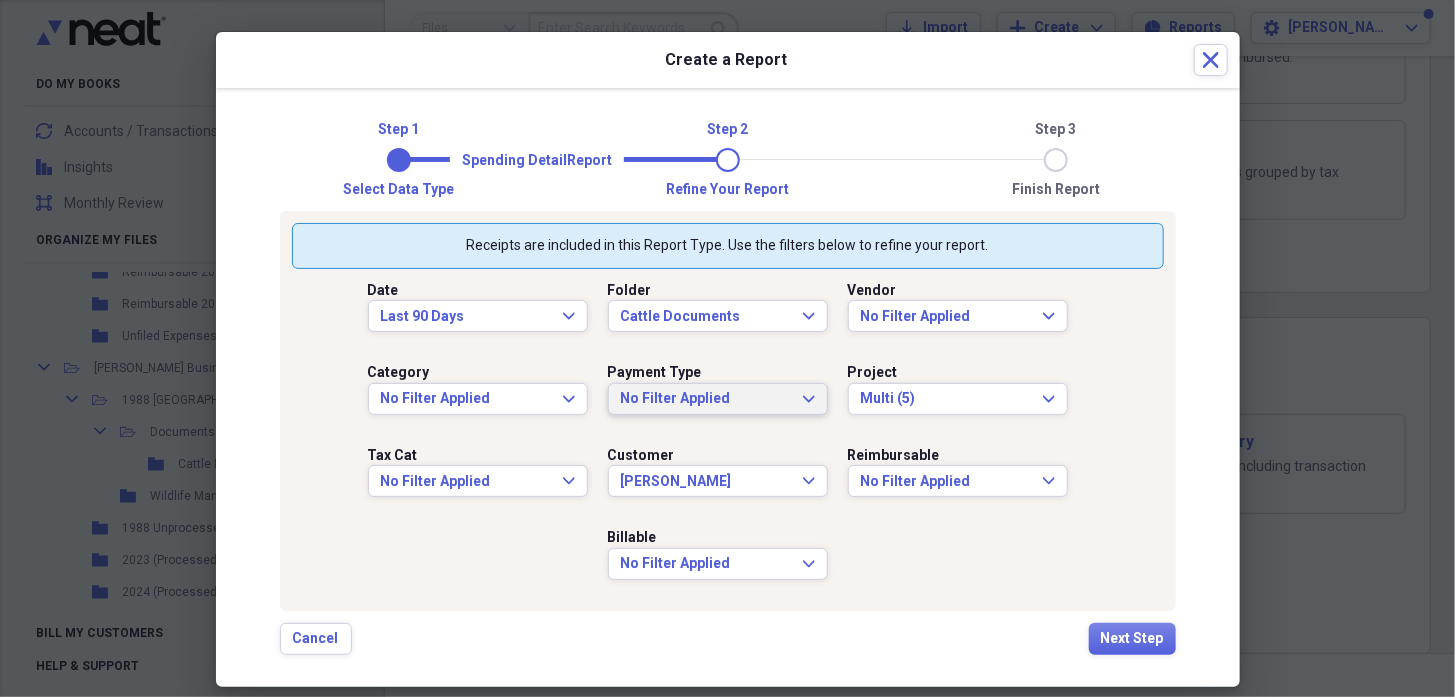 click on "Date Last 90 Days Expand Folder Cattle Documents Expand Vendor No Filter Applied Expand Category No Filter Applied Expand Payment Type No Filter Applied Expand Project Multi (5) Expand Tax Cat No Filter Applied Expand Customer Dakota [PERSON_NAME] Expand Reimbursable No Filter Applied Expand Billable No Filter Applied Expand" at bounding box center [728, 434] 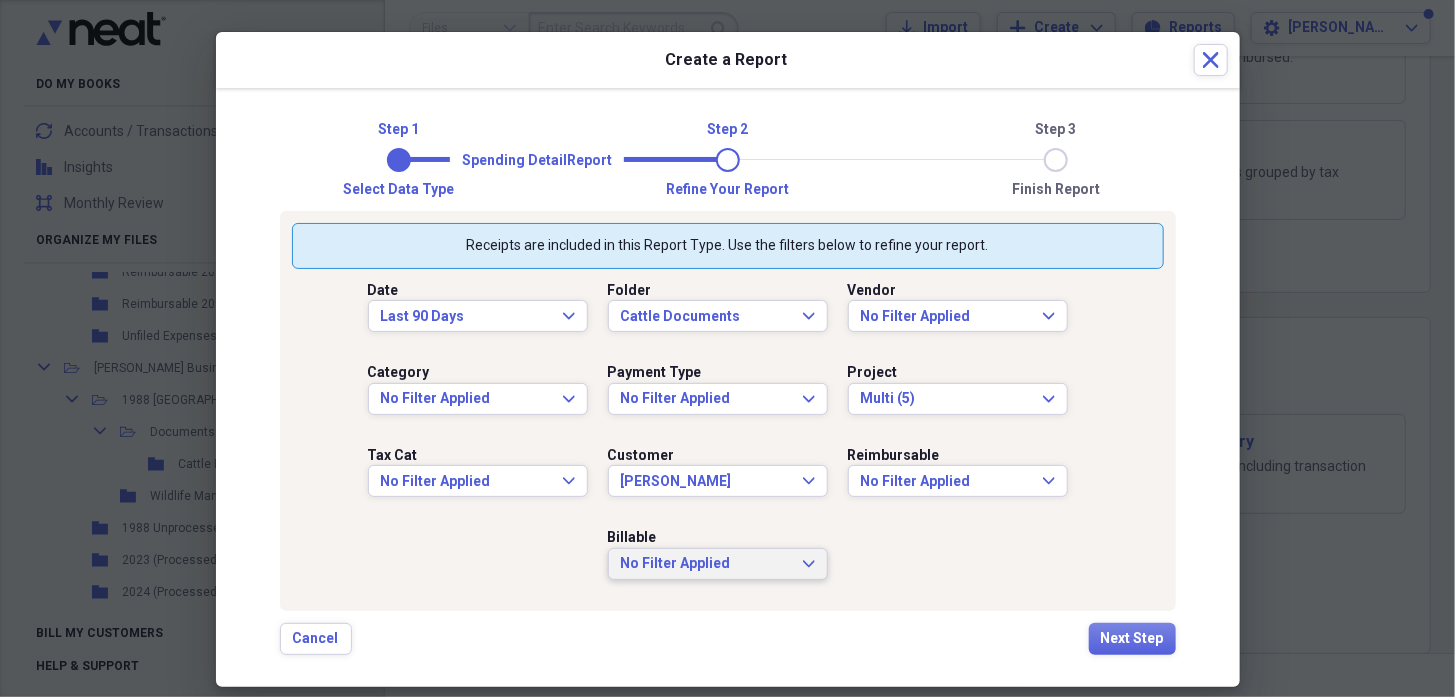 click on "Expand" 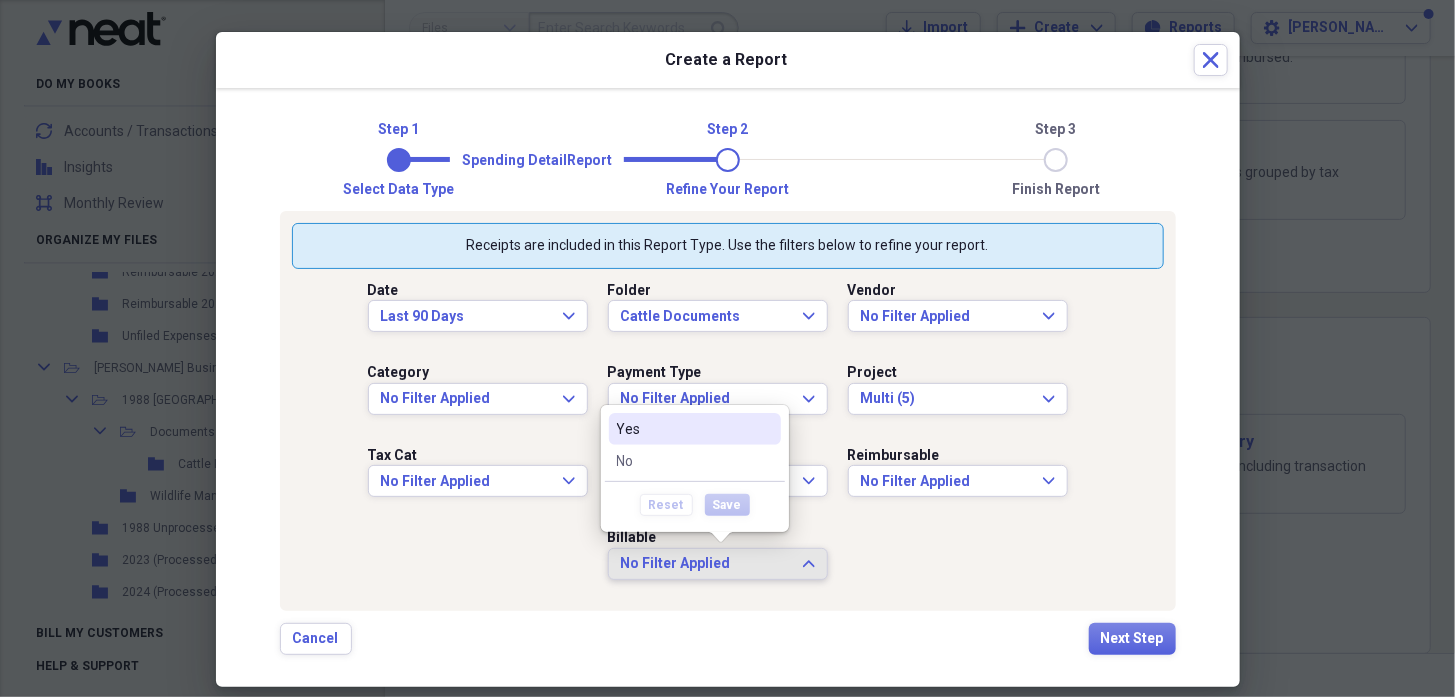 drag, startPoint x: 799, startPoint y: 562, endPoint x: 644, endPoint y: 463, distance: 183.91846 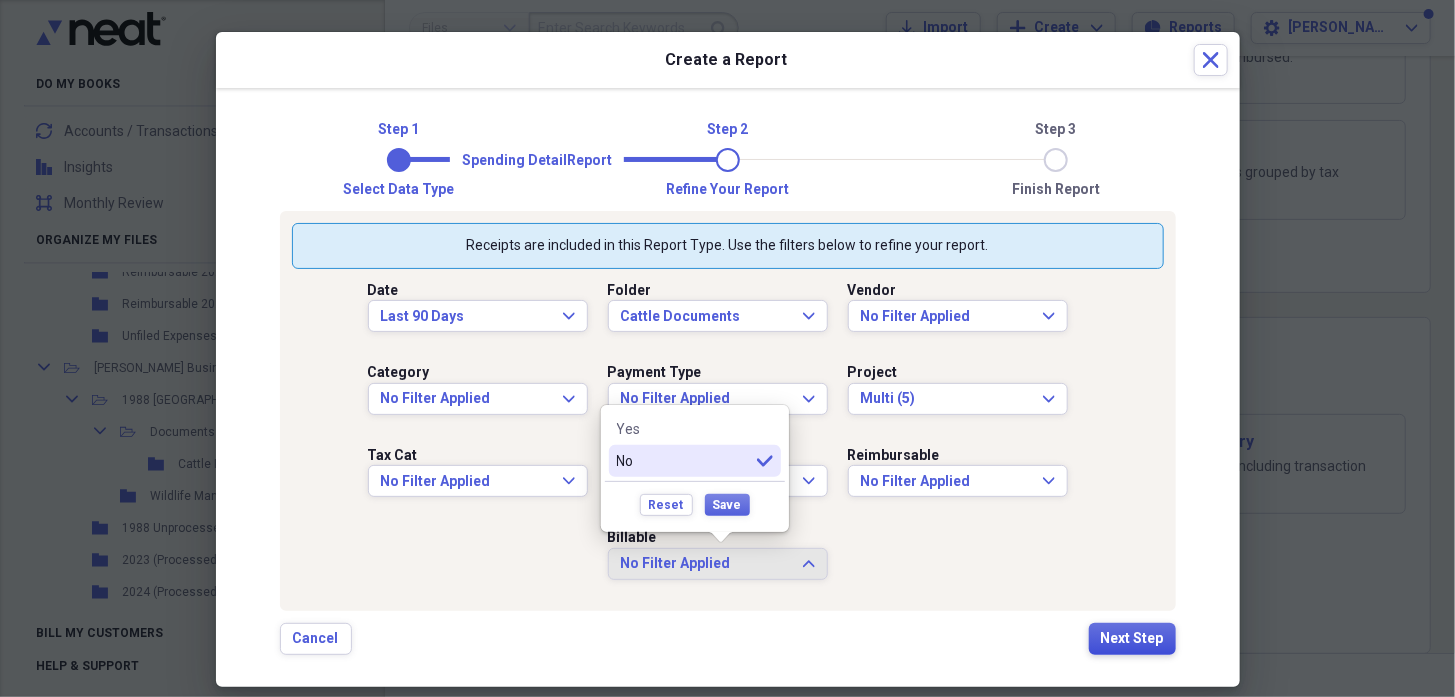 click on "Next Step" at bounding box center (1132, 639) 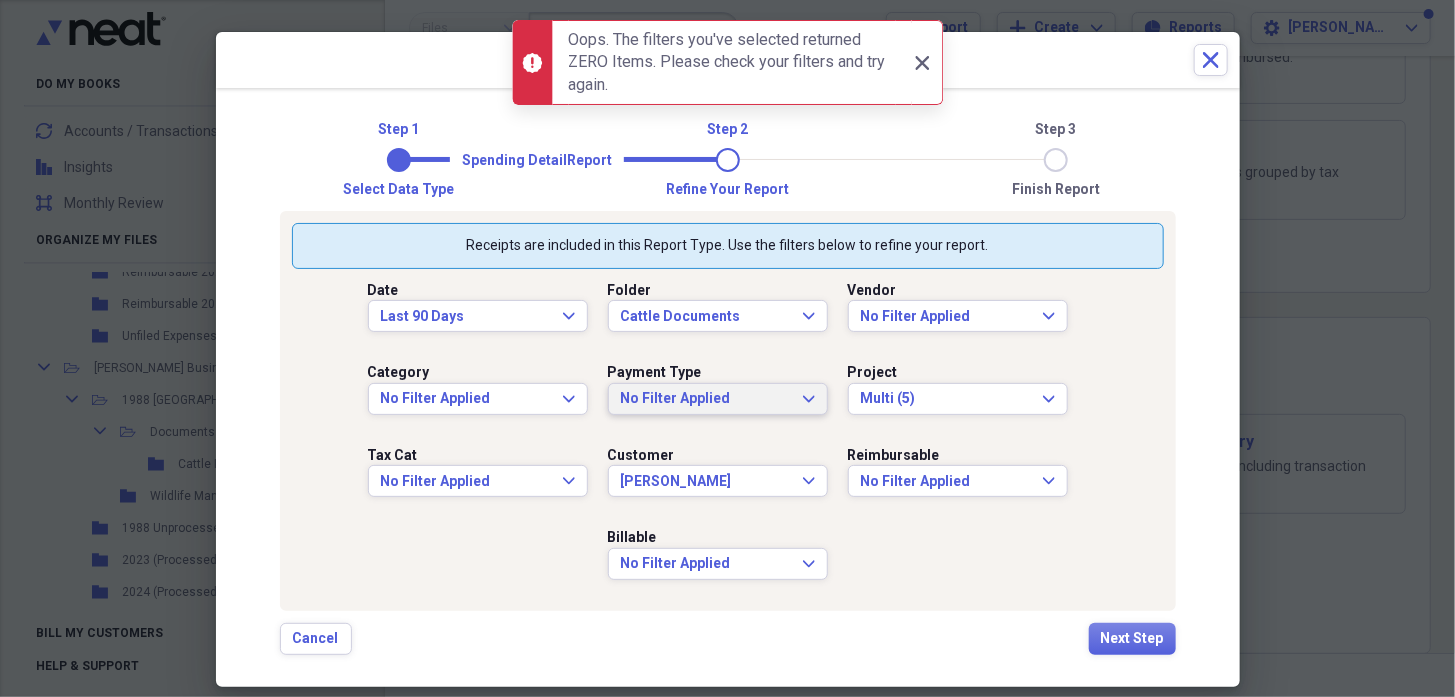 click on "Expand" 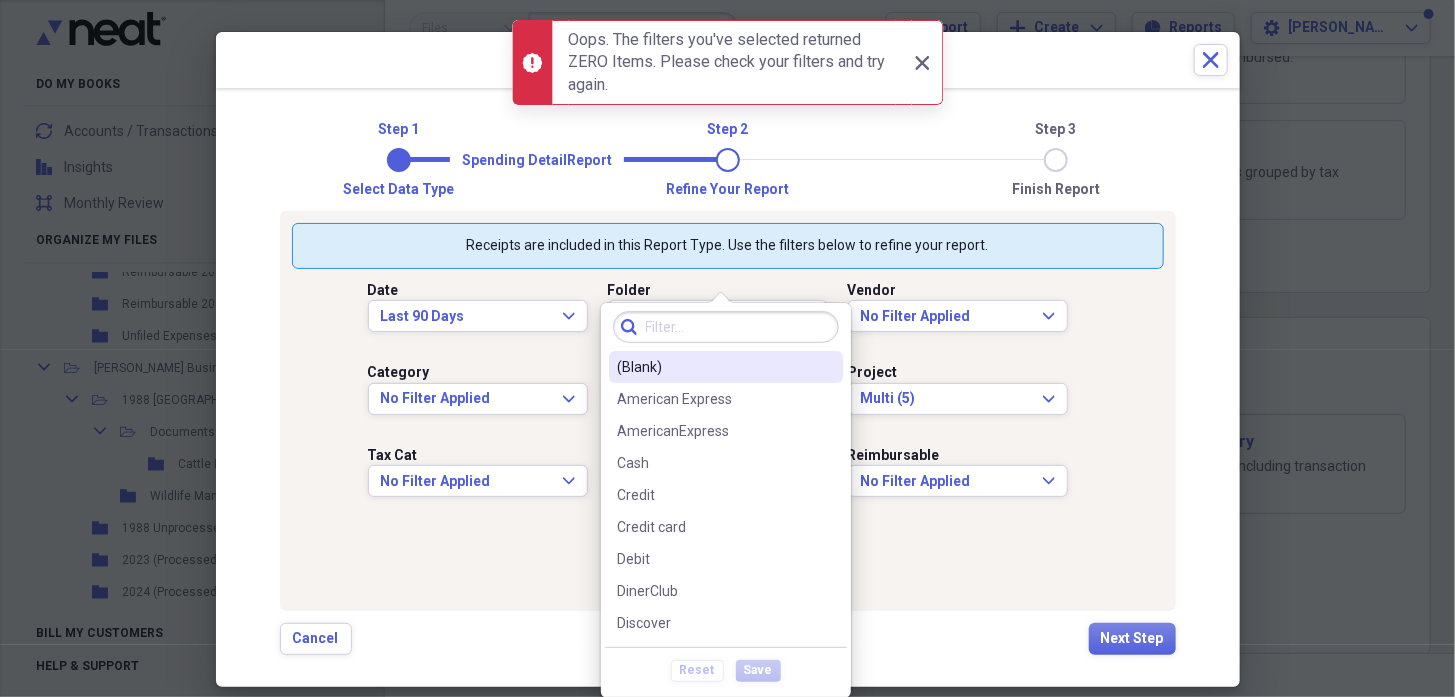 click on "(Blank)" at bounding box center [714, 367] 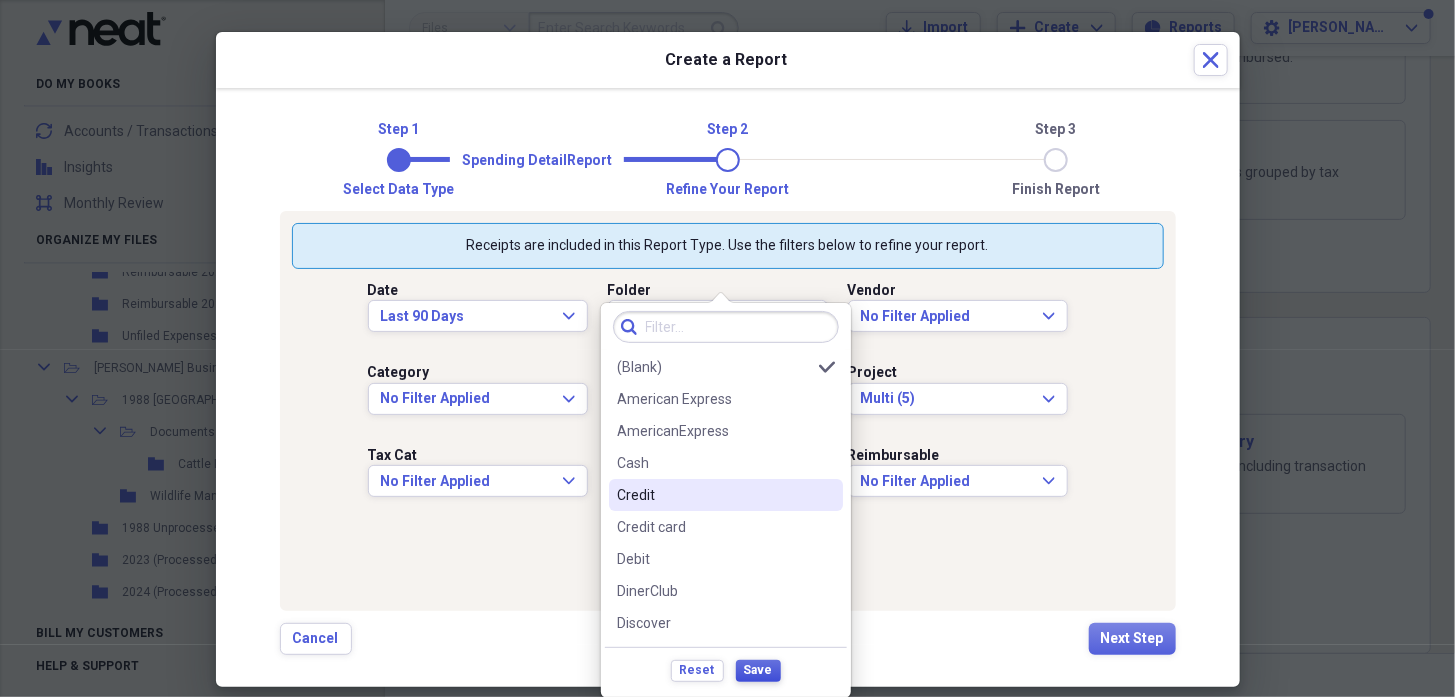 click on "Save" at bounding box center [758, 670] 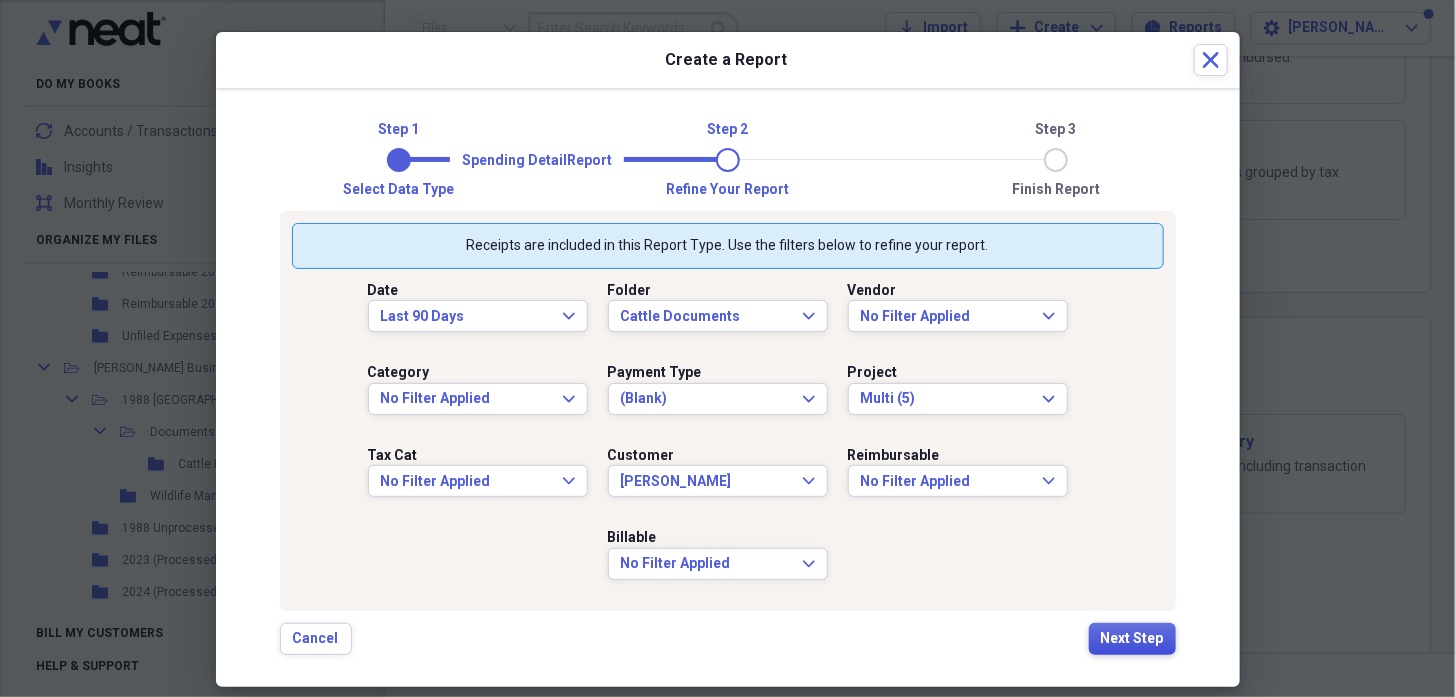 click on "Next Step" at bounding box center [1132, 639] 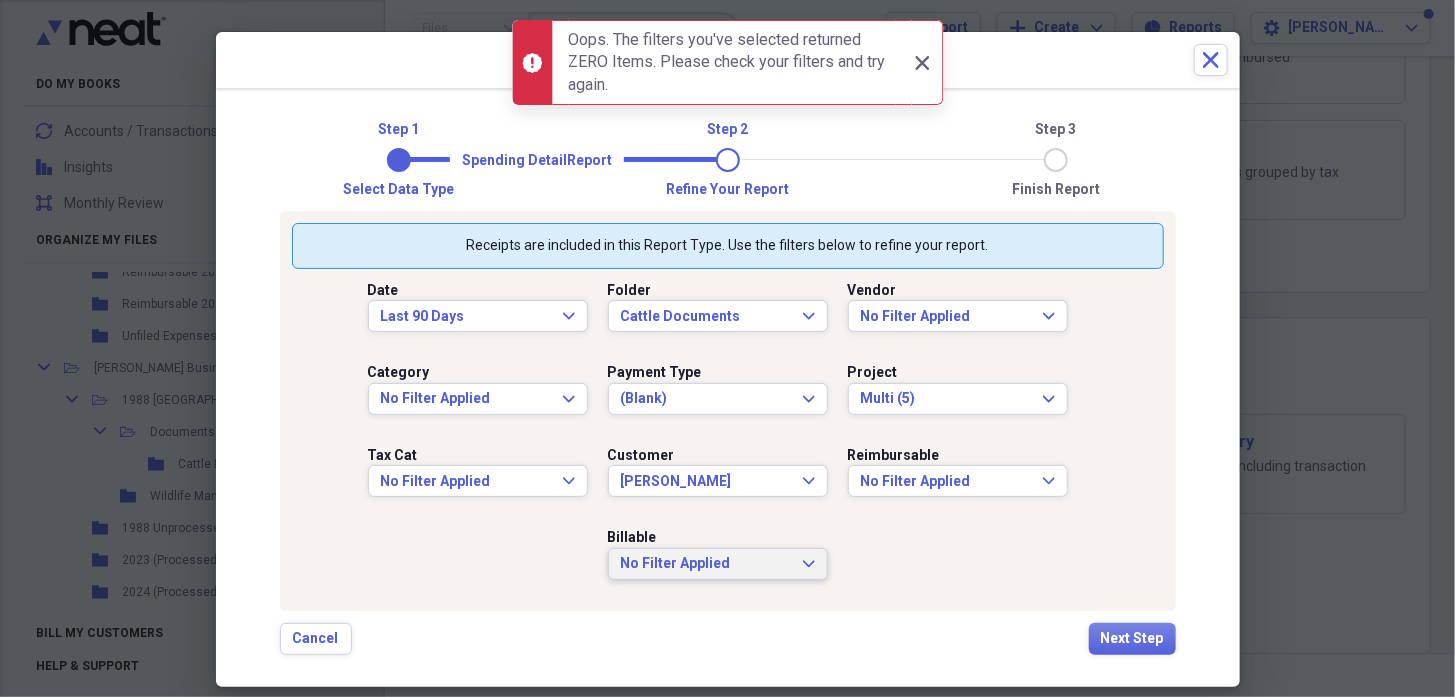 click on "Expand" 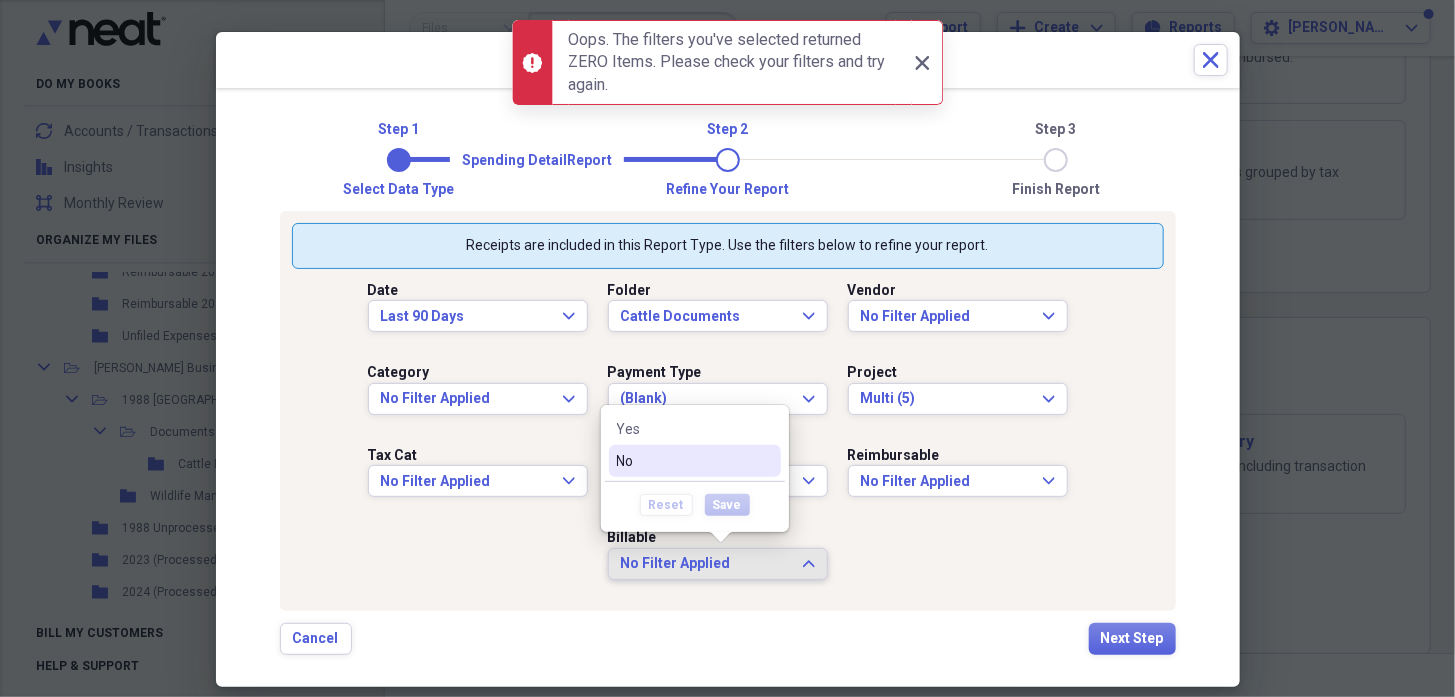 click on "No" at bounding box center (683, 461) 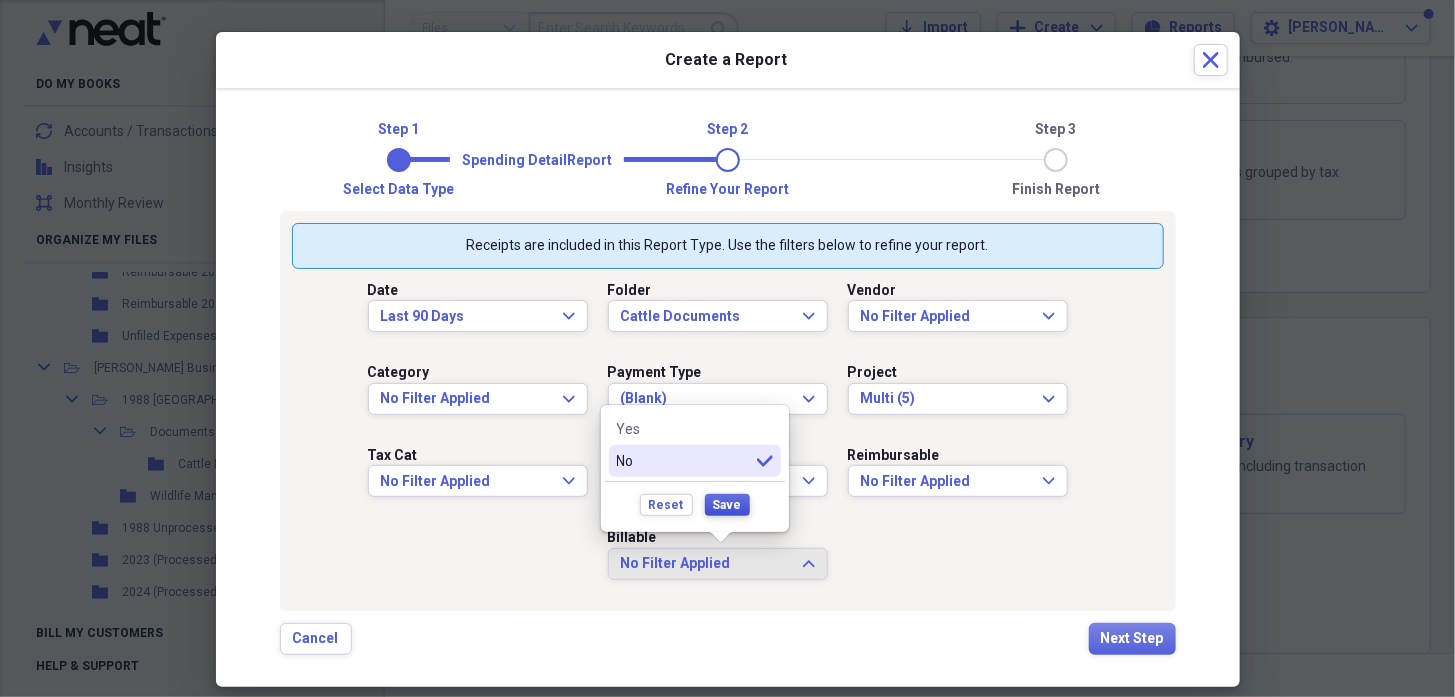 click on "Save" at bounding box center [727, 505] 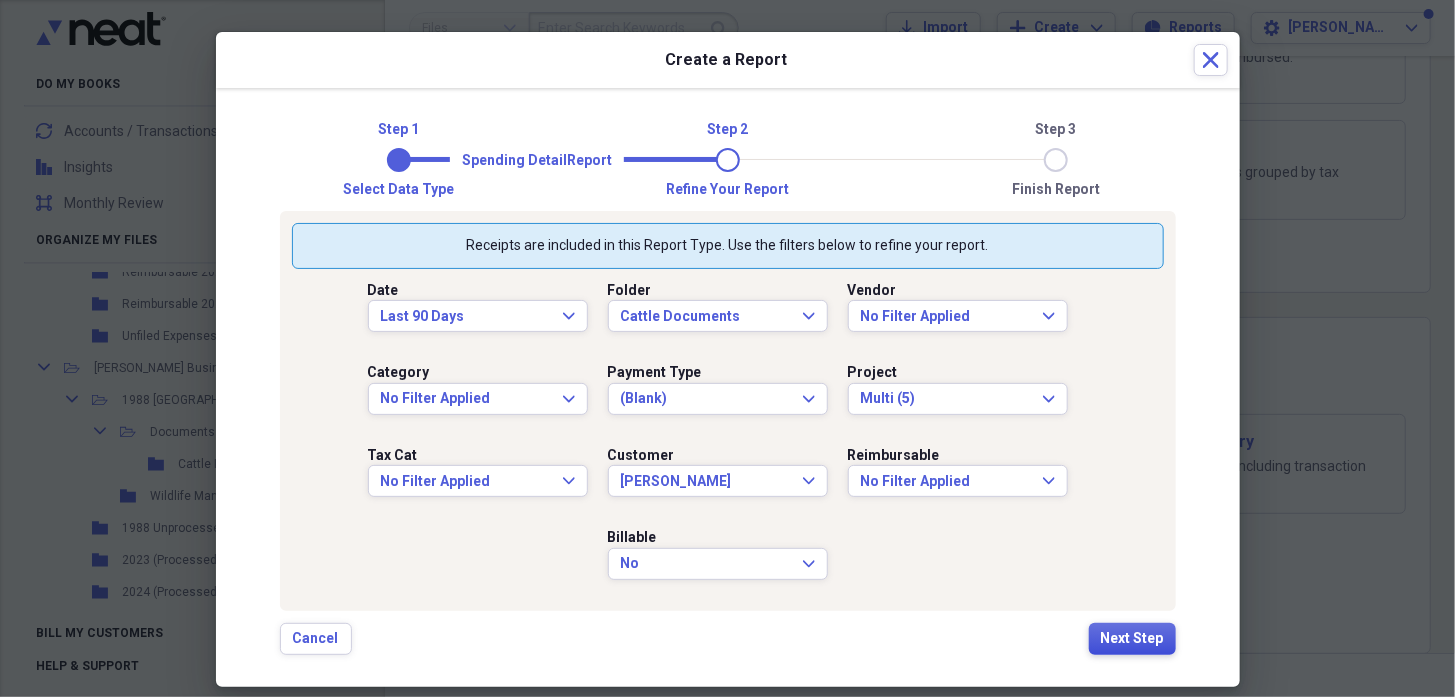 click on "Next Step" at bounding box center [1132, 639] 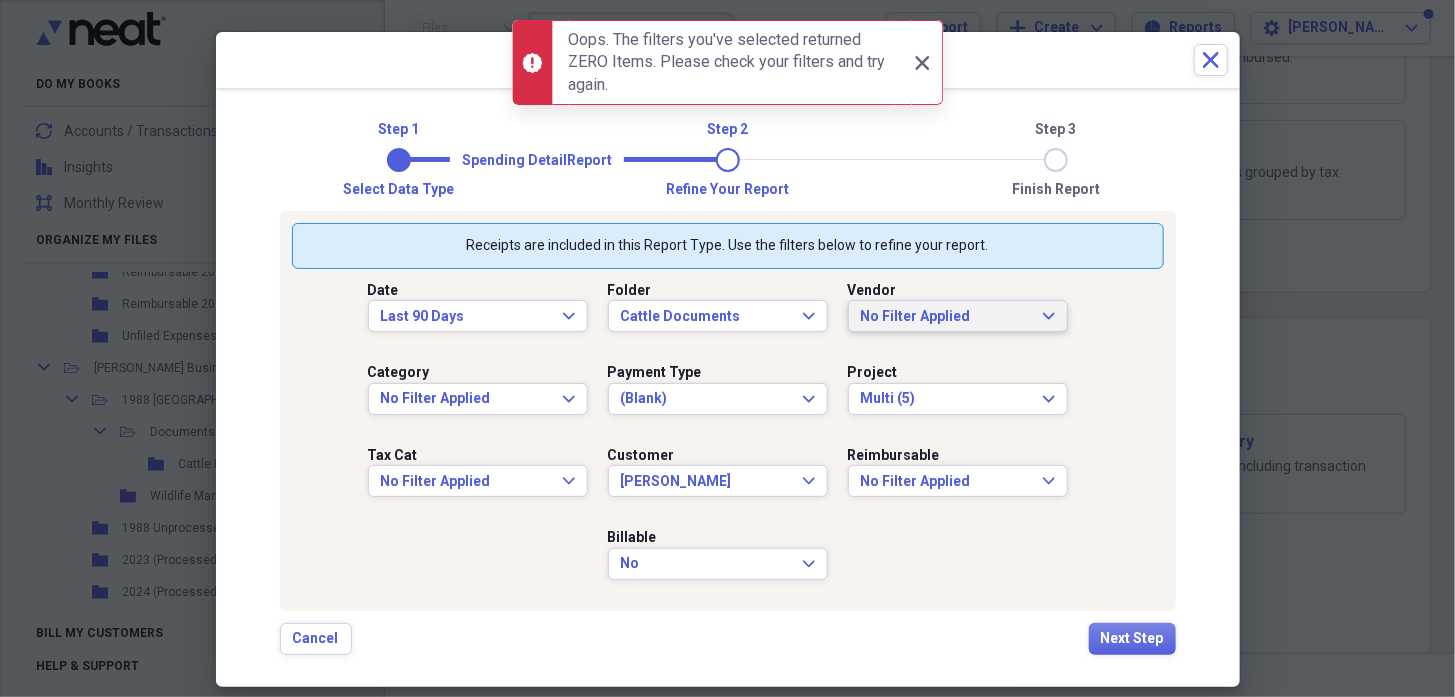 click 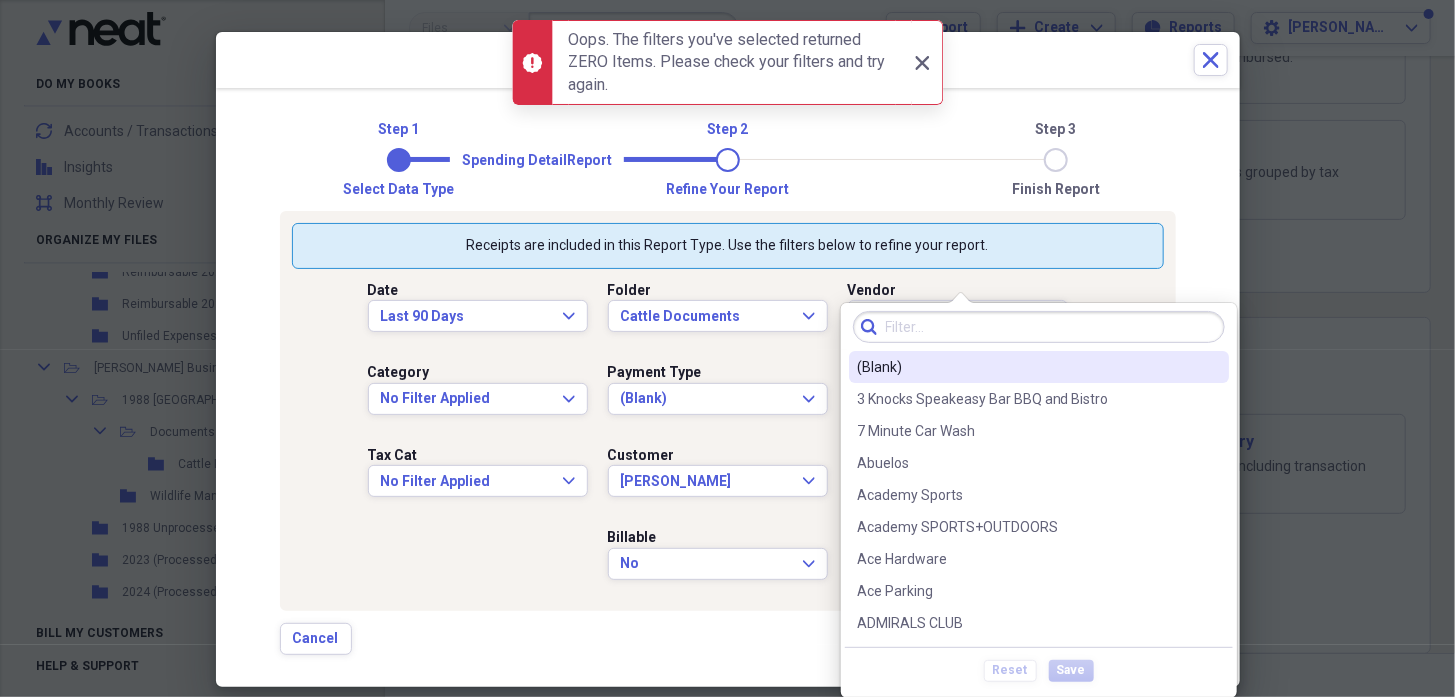 click on "(Blank)" at bounding box center (1027, 367) 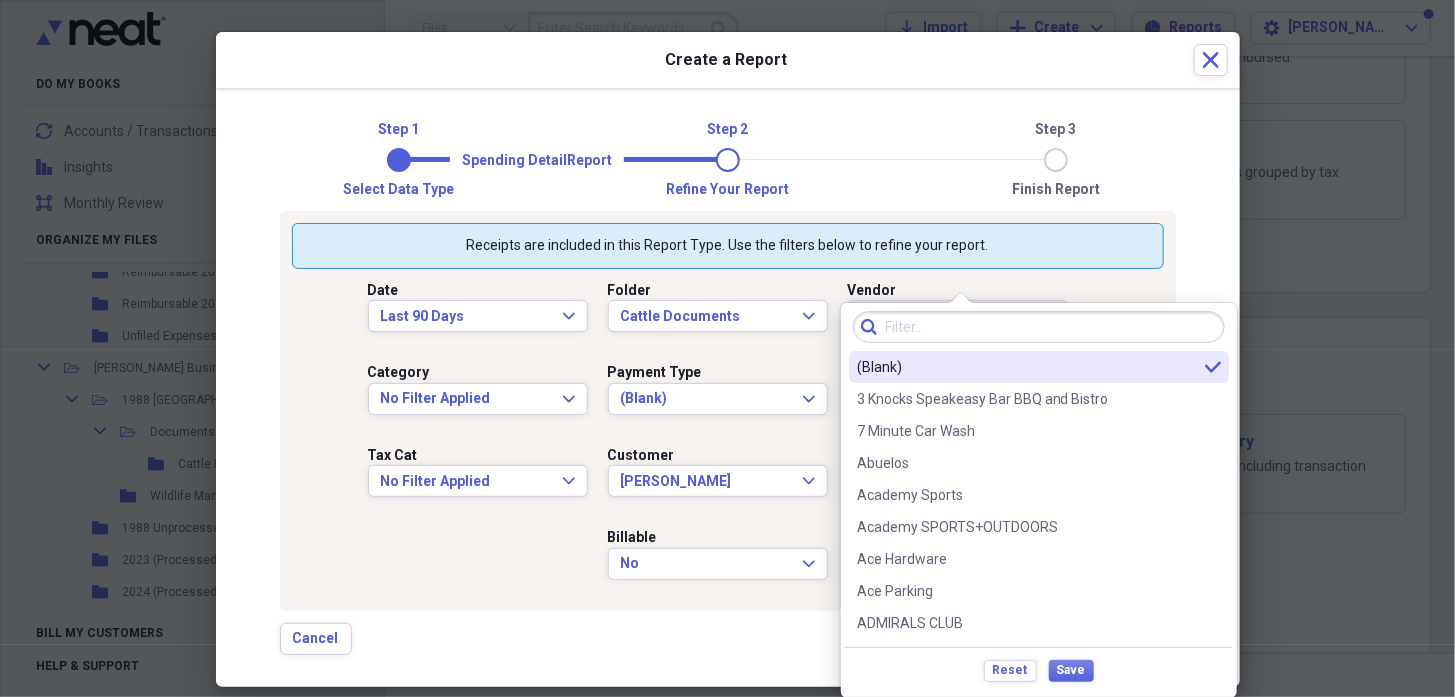 click on "(Blank)" at bounding box center [1027, 367] 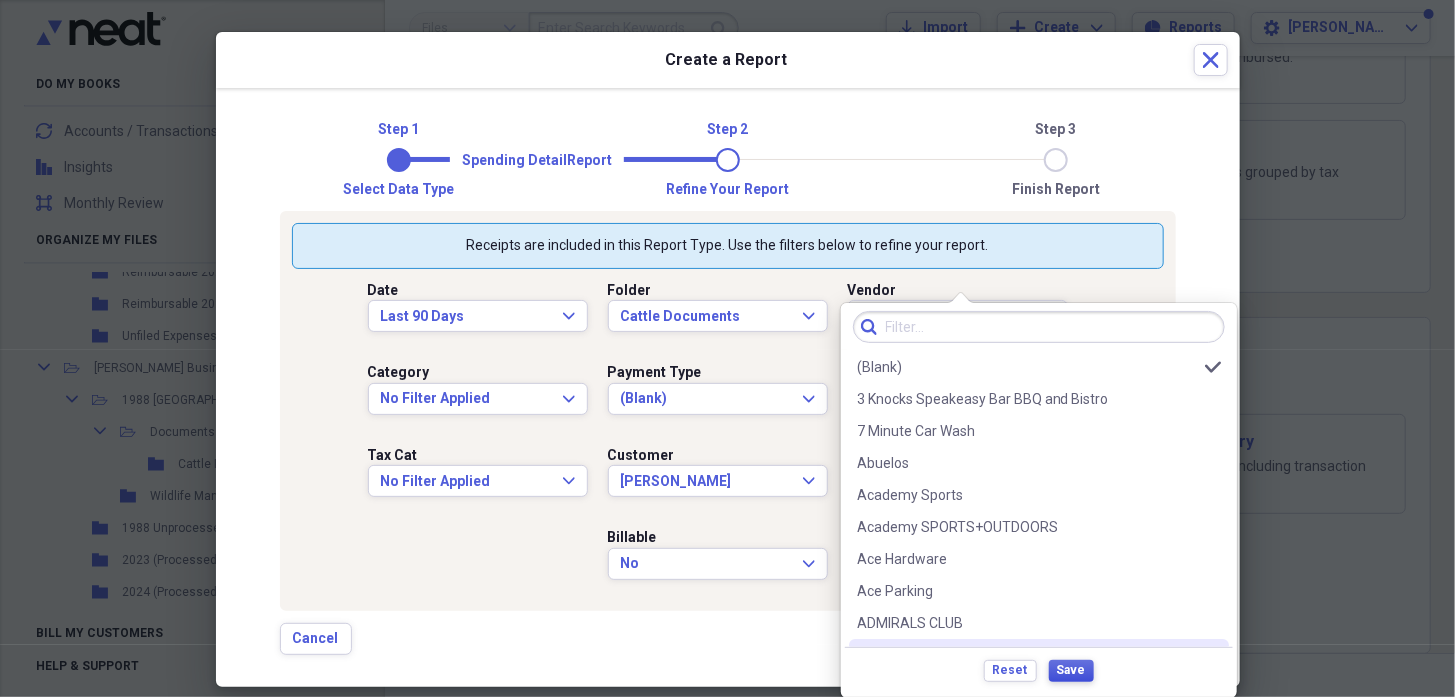 click on "Save" at bounding box center (1071, 670) 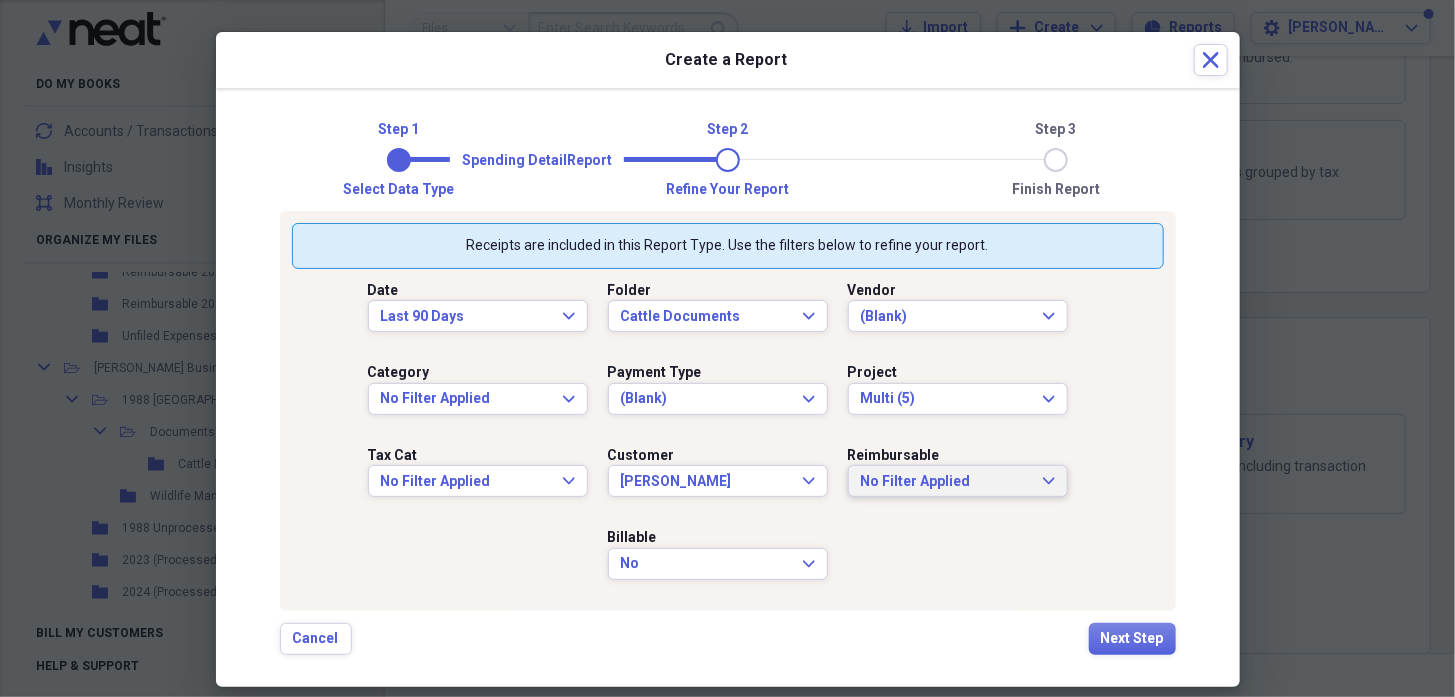 click on "No Filter Applied Expand" at bounding box center [958, 481] 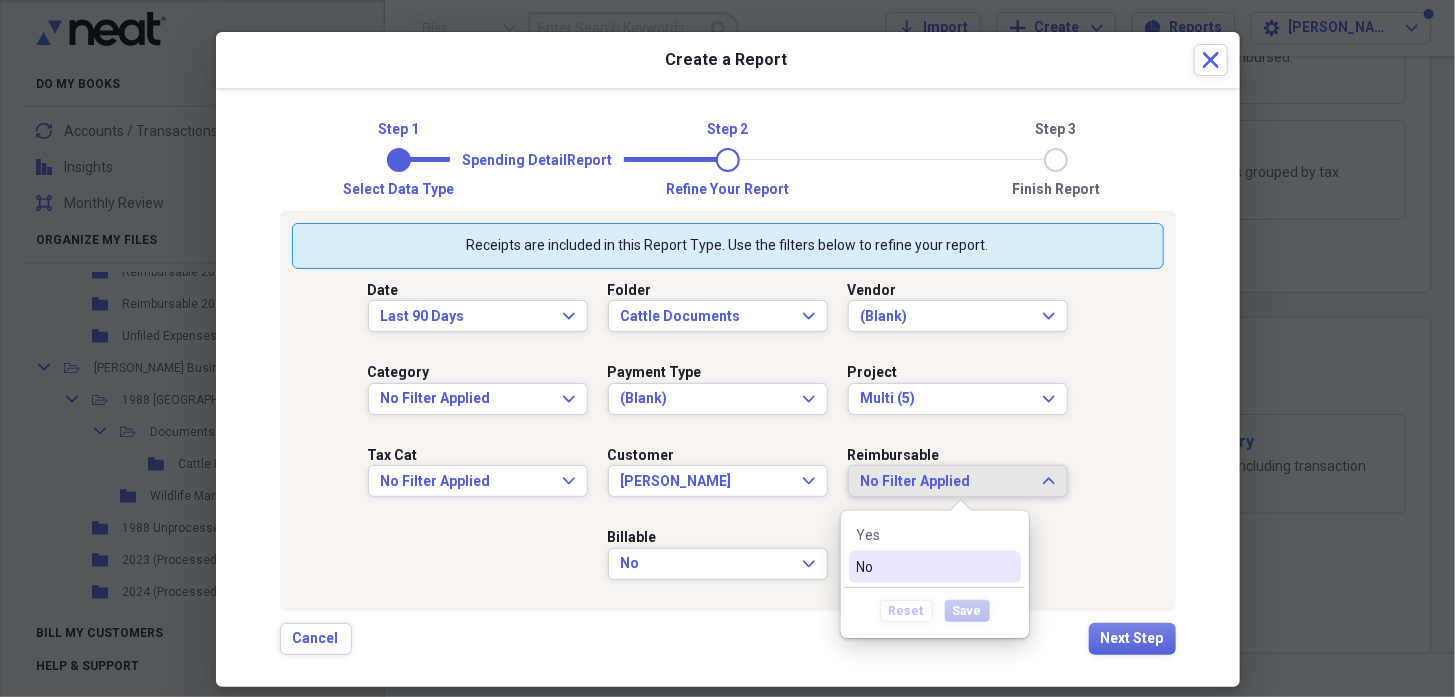 click on "No" at bounding box center [923, 567] 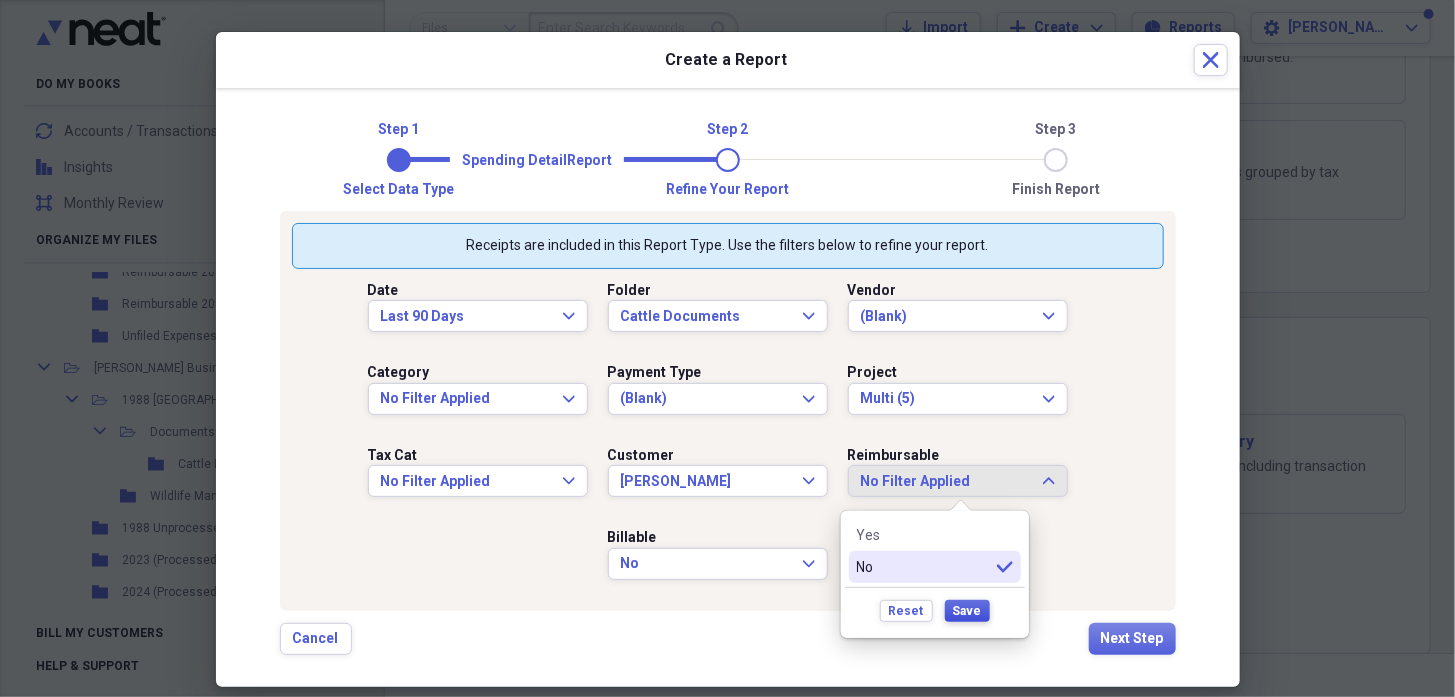 click on "Save" at bounding box center [967, 611] 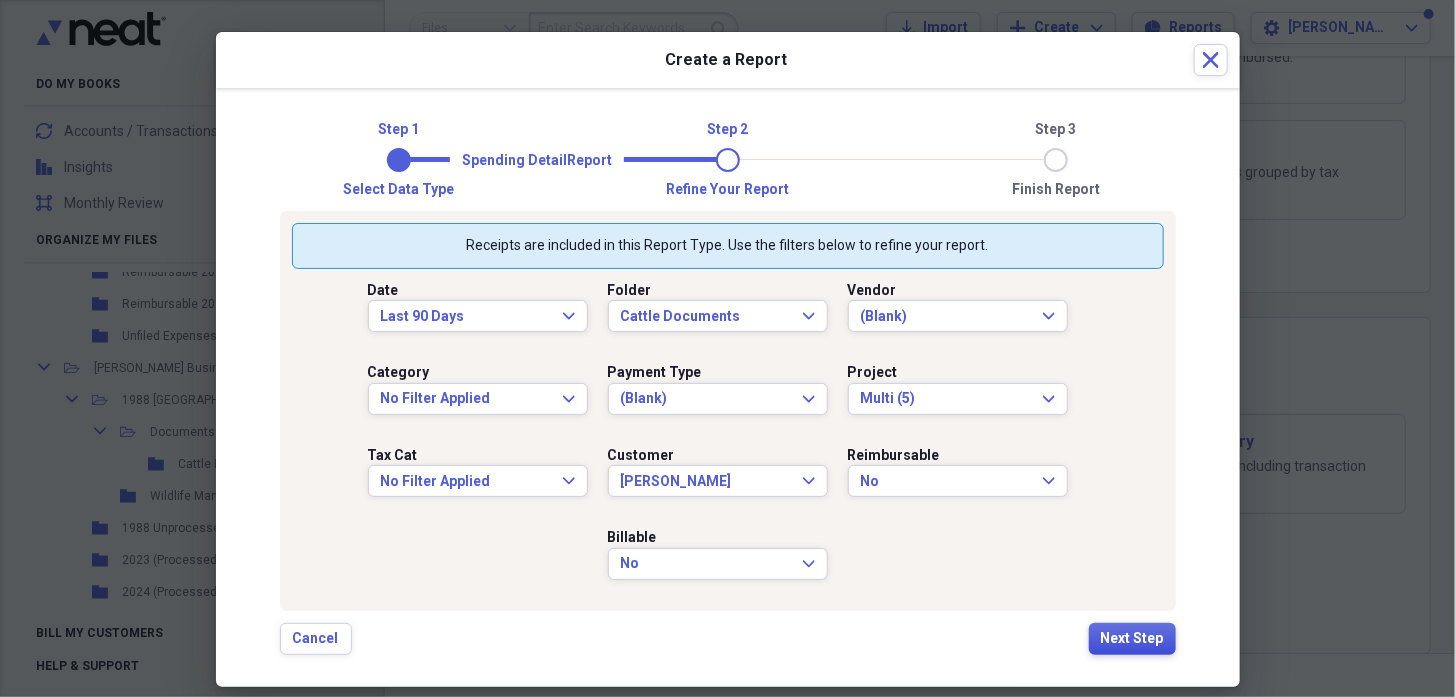 click on "Next Step" at bounding box center [1132, 639] 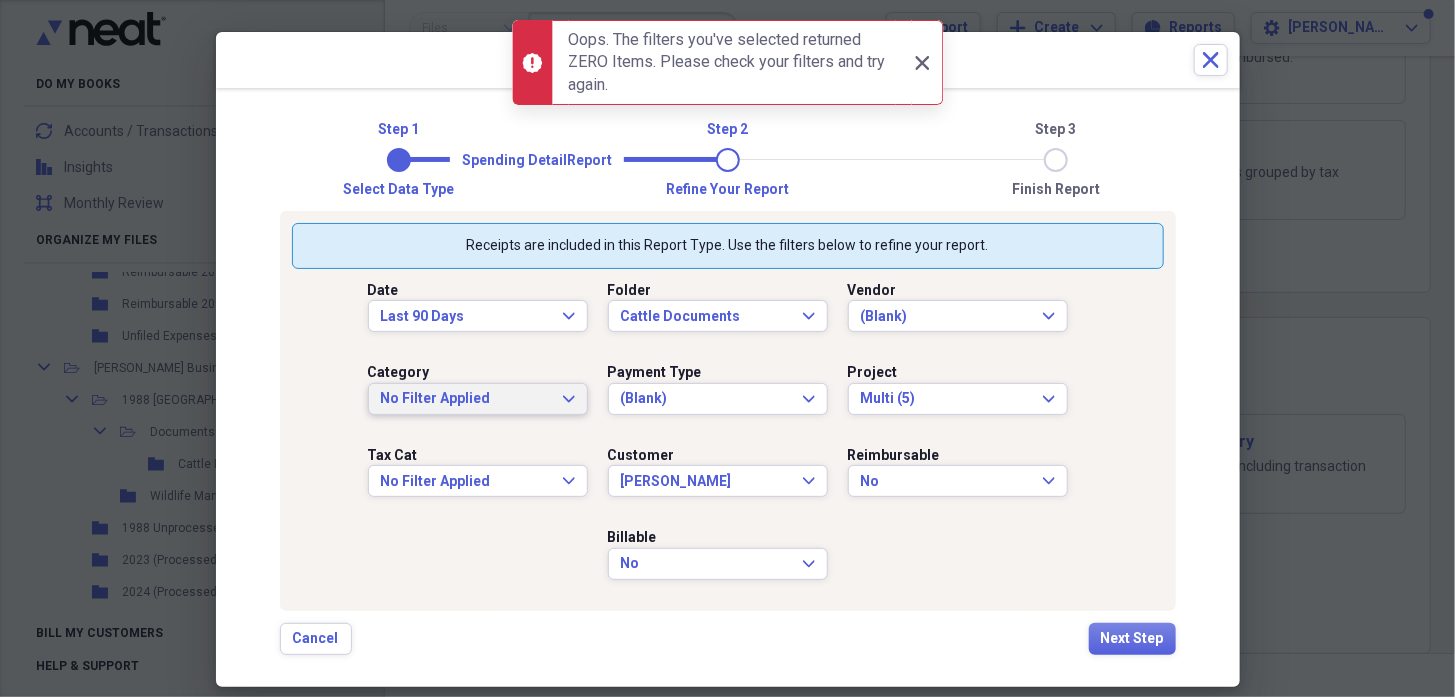 click 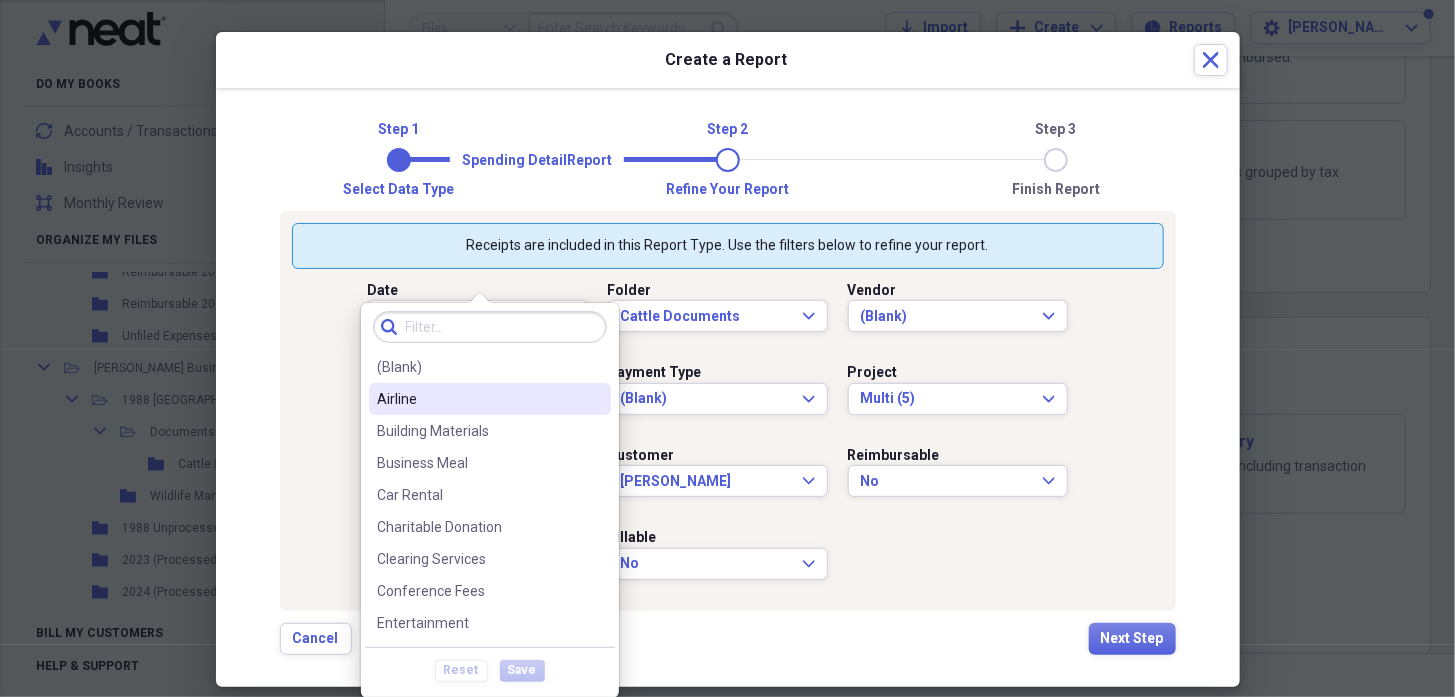 click on "Step 1 Step 2 Step 3 Select data type Refine your report Finish report Spending Detail  Report Receipts are included in this Report Type. Use the filters below to refine your report. Date Last 90 Days Expand Folder Cattle Documents Expand Vendor (Blank) Expand Category No Filter Applied Expand Payment Type (Blank) Expand Project Multi (5) Expand Tax Cat No Filter Applied Expand Customer Dakota [PERSON_NAME] Expand Reimbursable No Expand Billable No Expand Cancel Next Step" at bounding box center [728, 387] 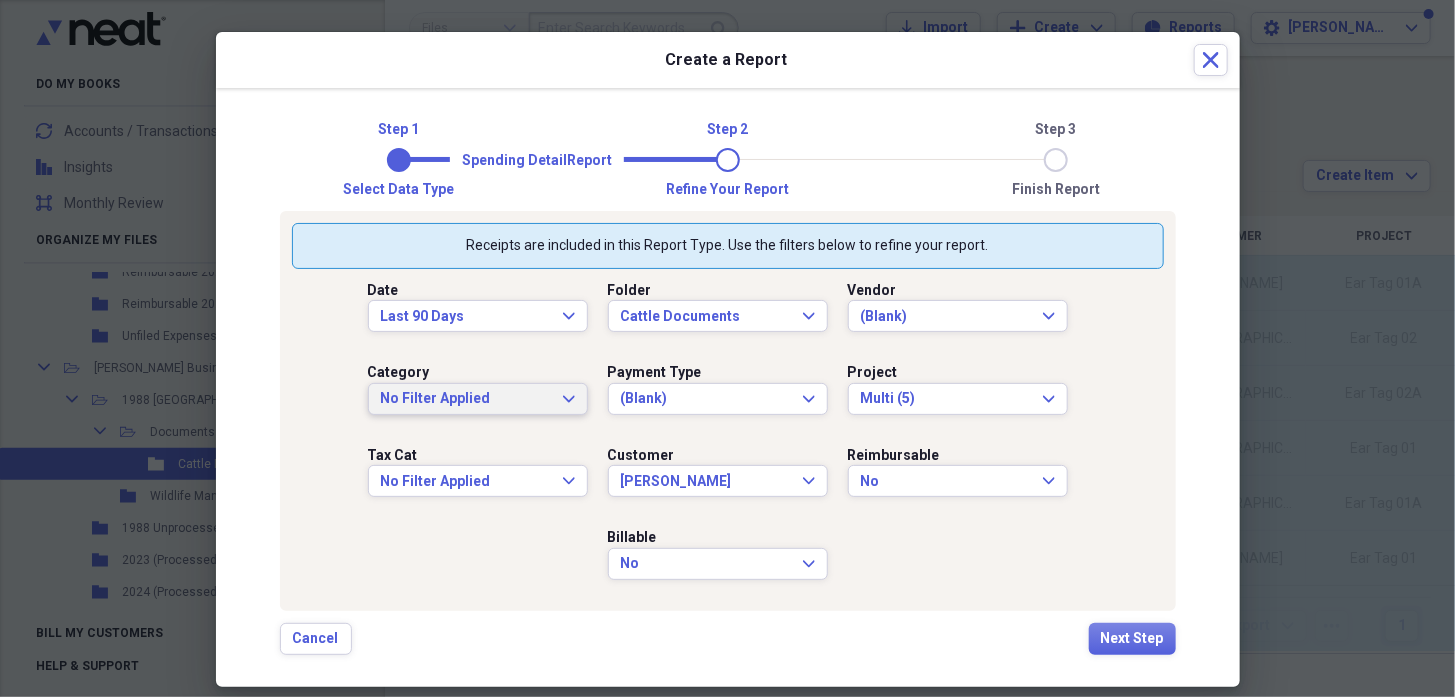 scroll, scrollTop: 0, scrollLeft: 0, axis: both 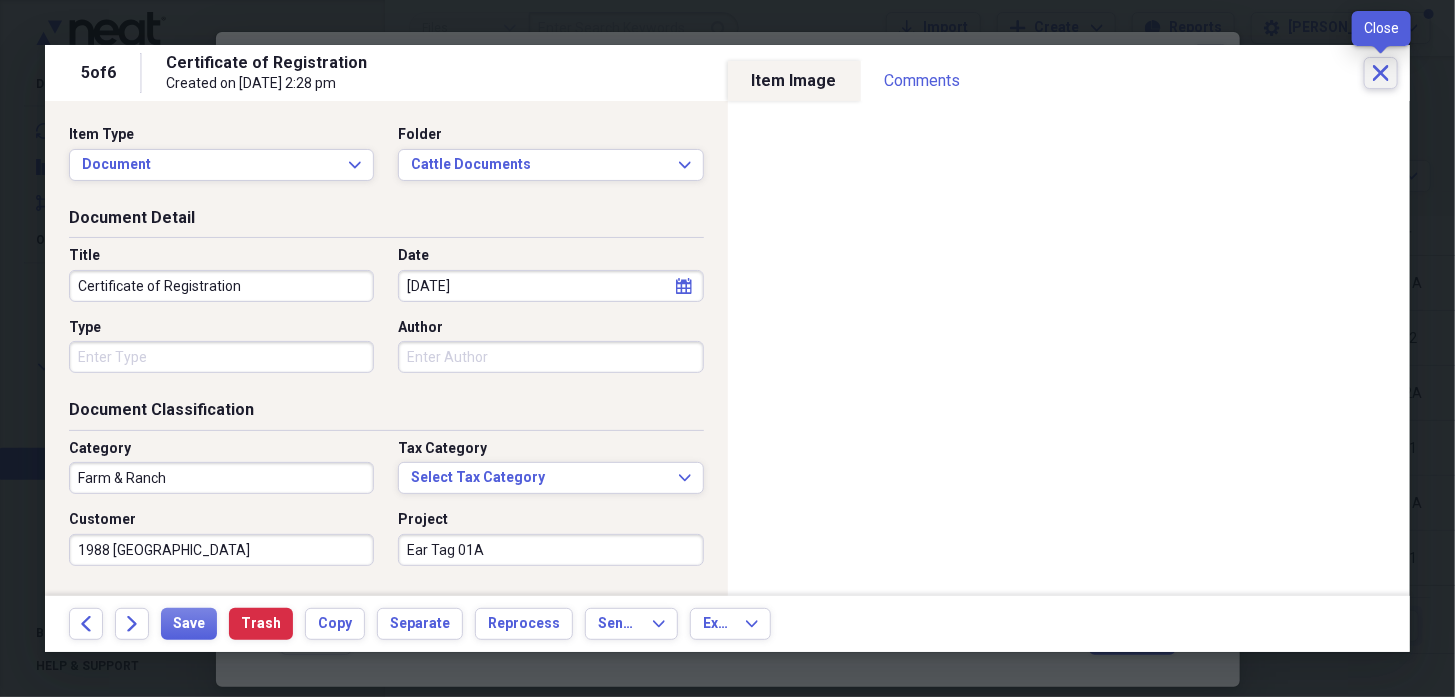 click on "Close" 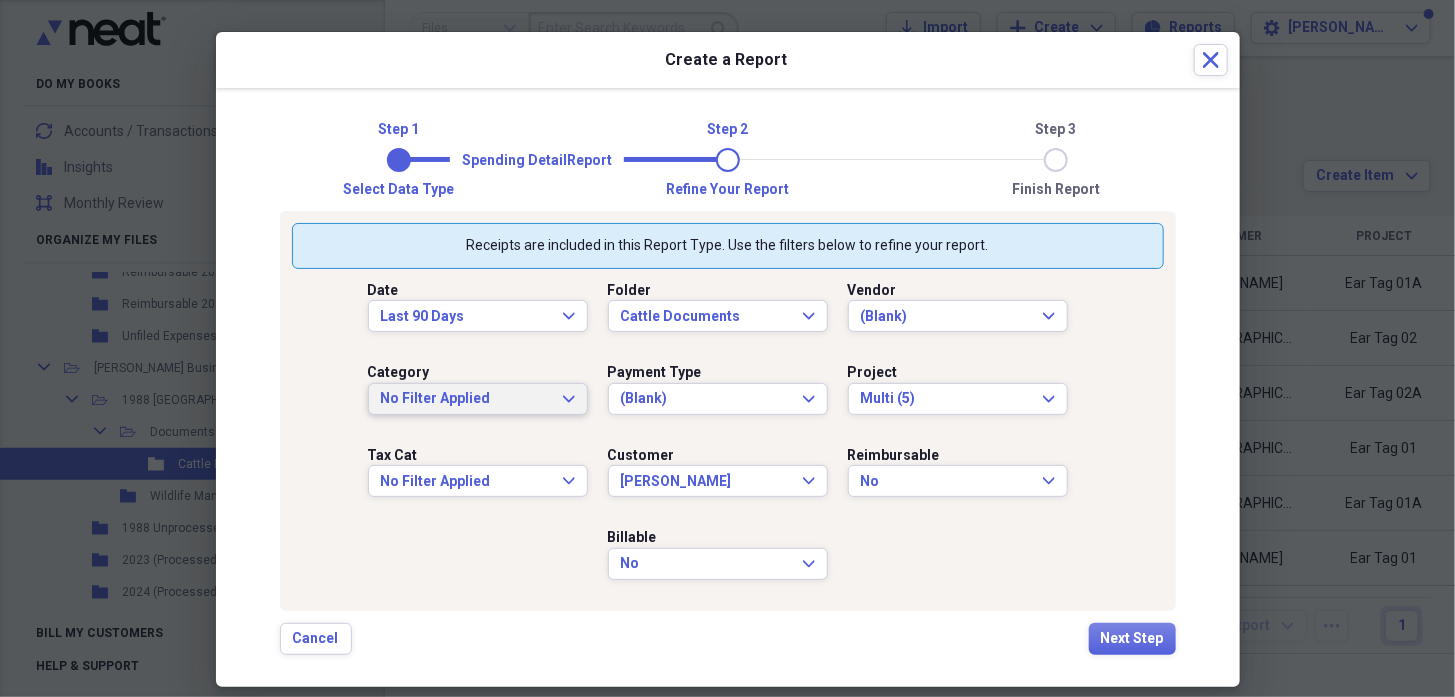 click on "Expand" 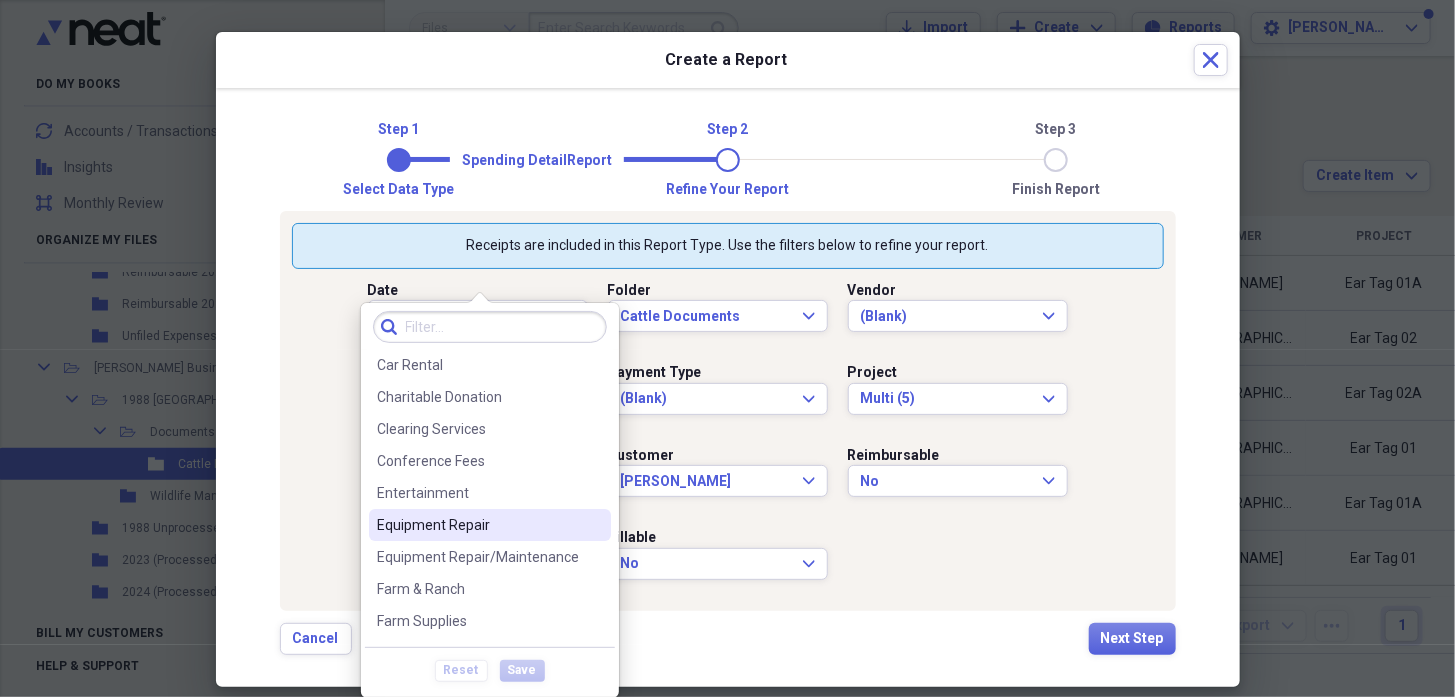 scroll, scrollTop: 200, scrollLeft: 0, axis: vertical 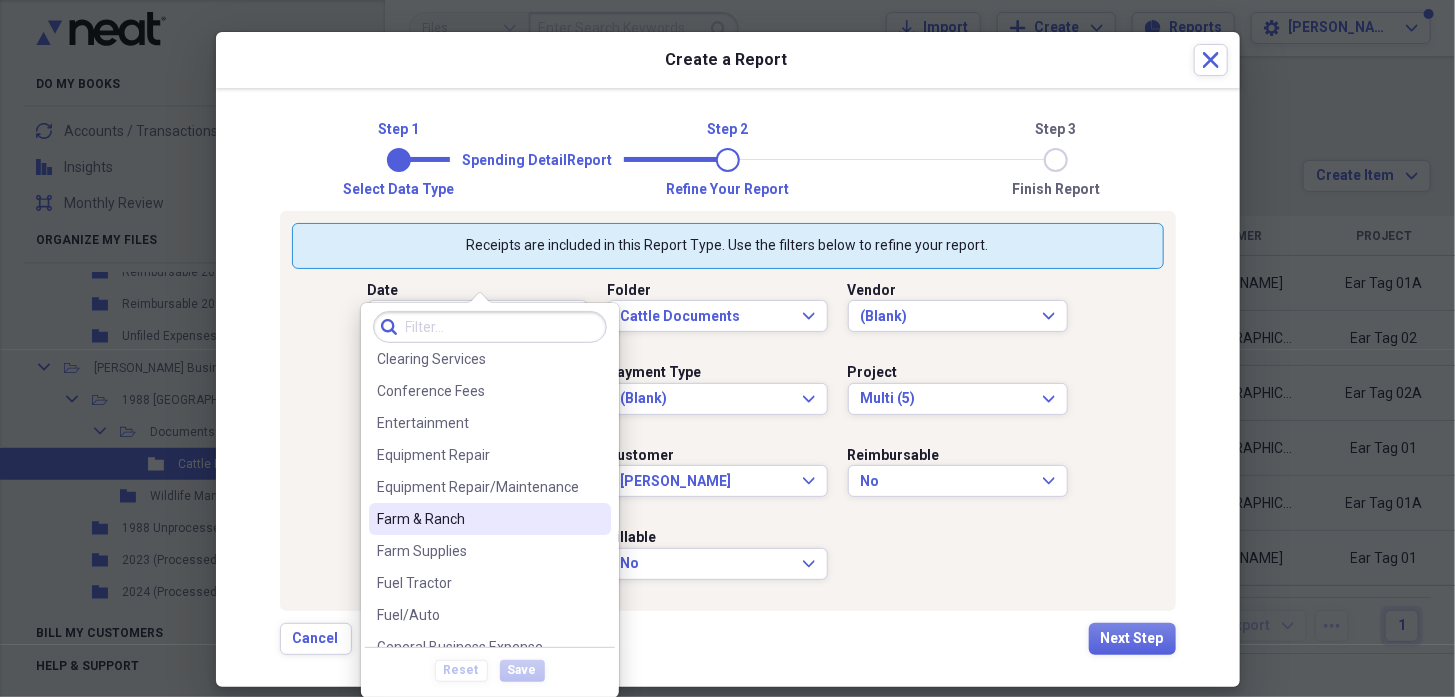 click on "Farm & Ranch" at bounding box center [478, 519] 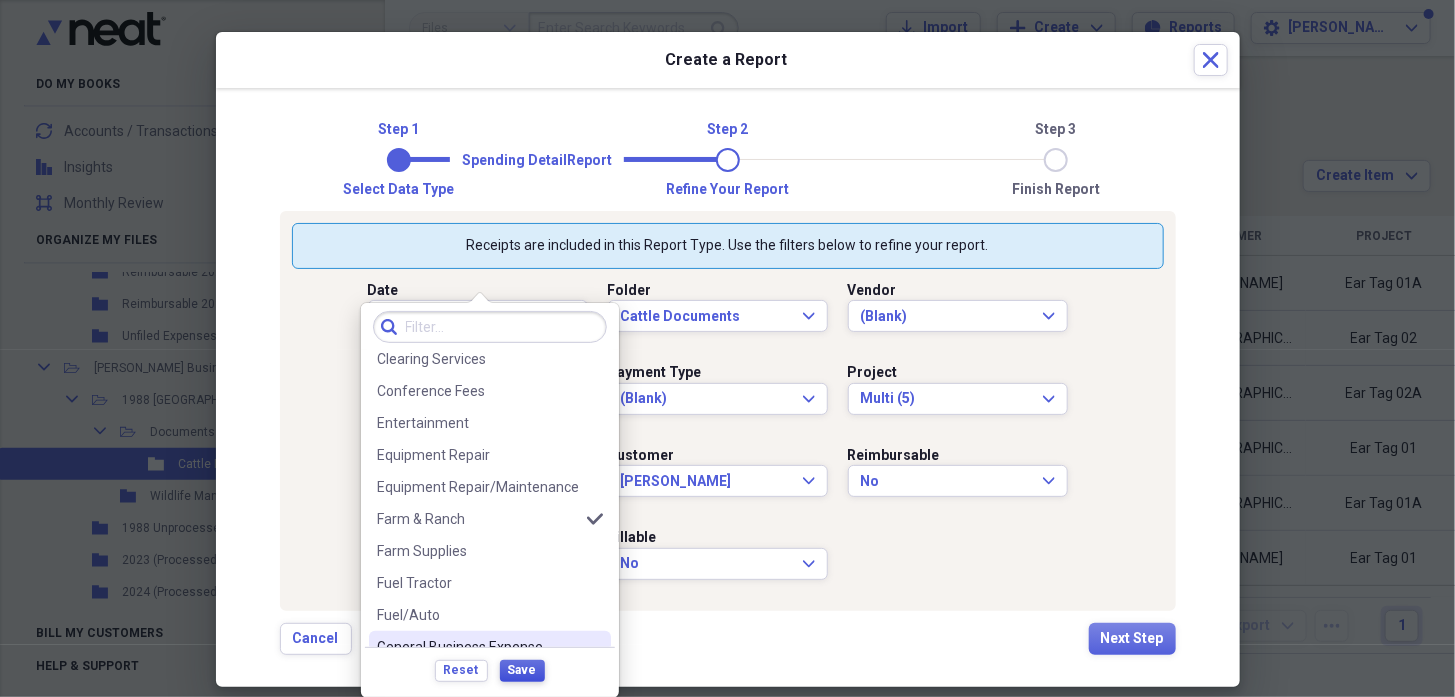 click on "Save" at bounding box center [522, 670] 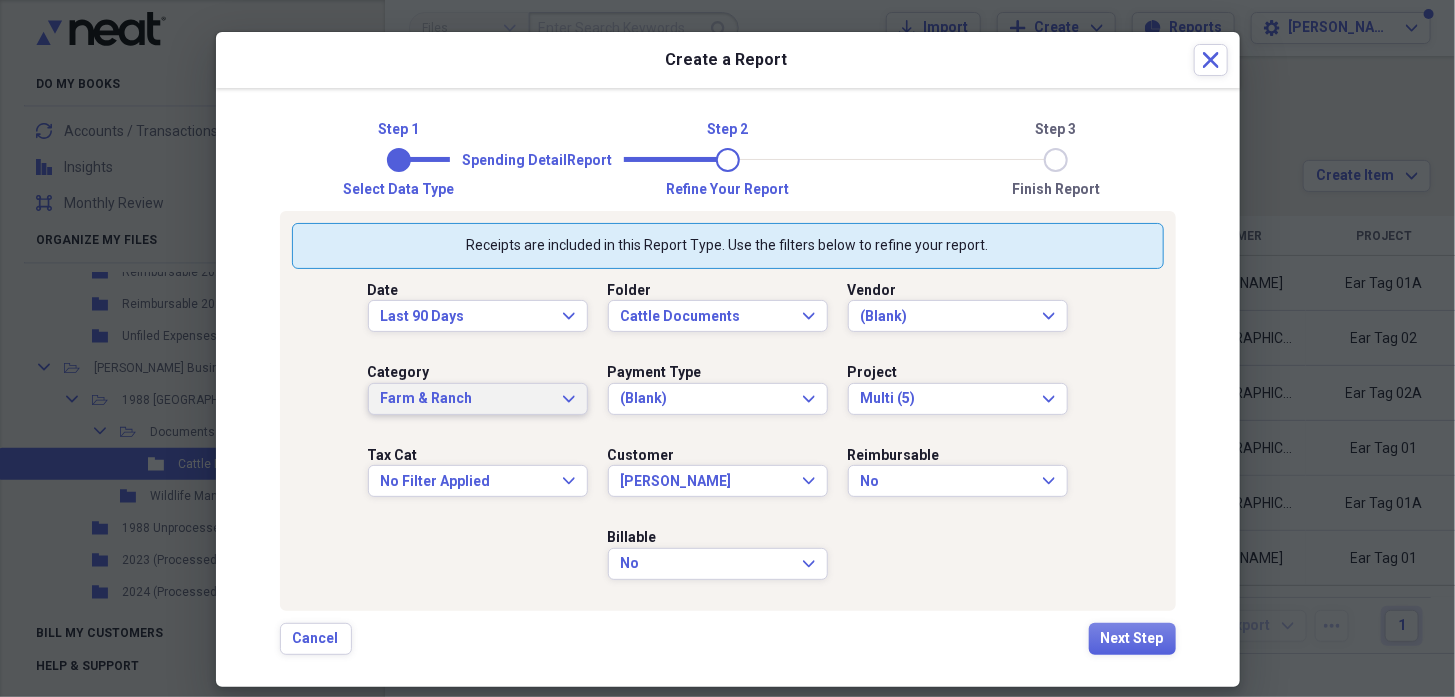 scroll, scrollTop: 0, scrollLeft: 0, axis: both 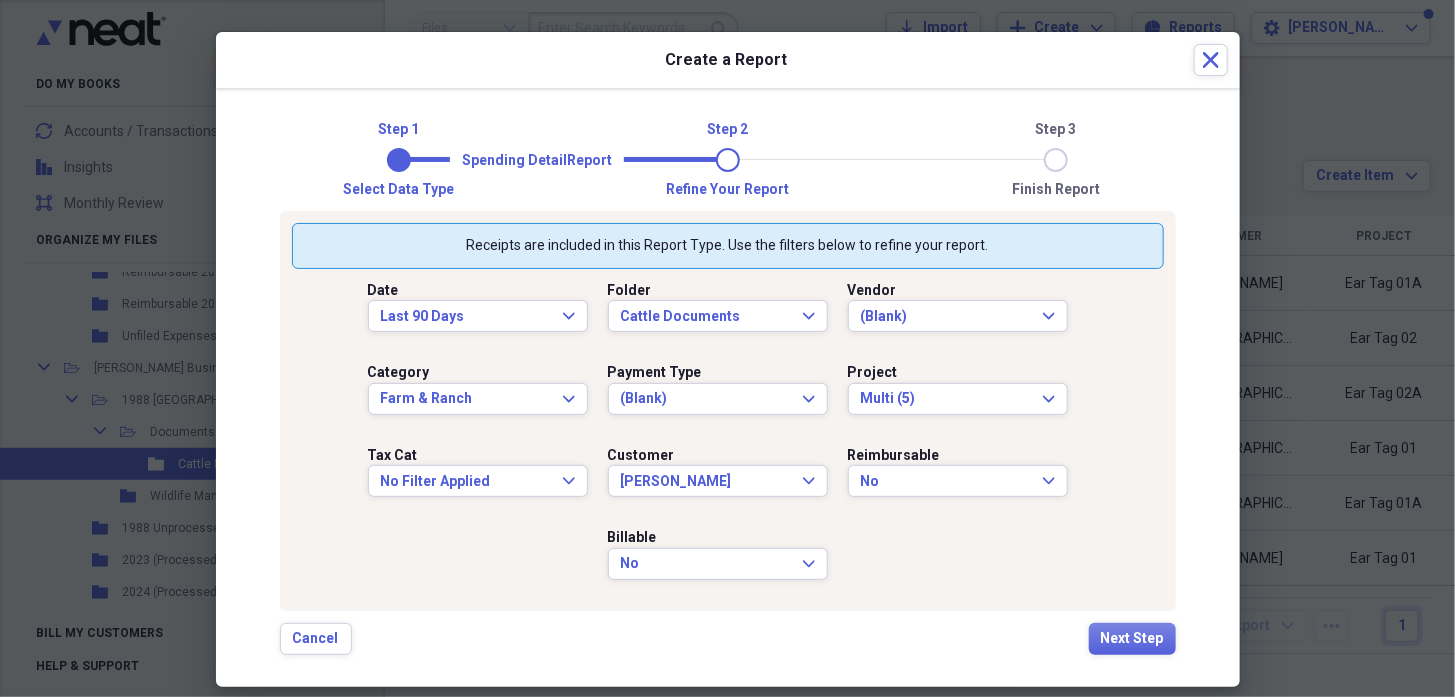 click at bounding box center [727, 348] 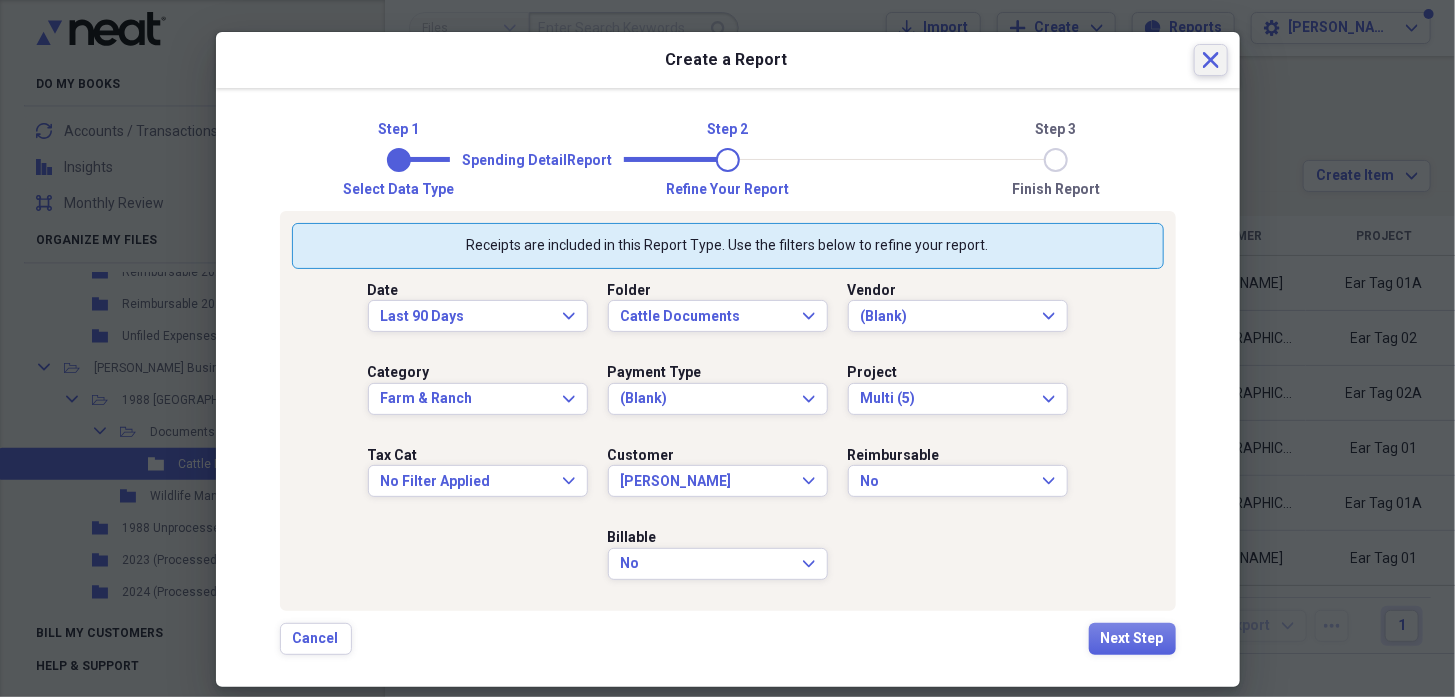 click on "Close" 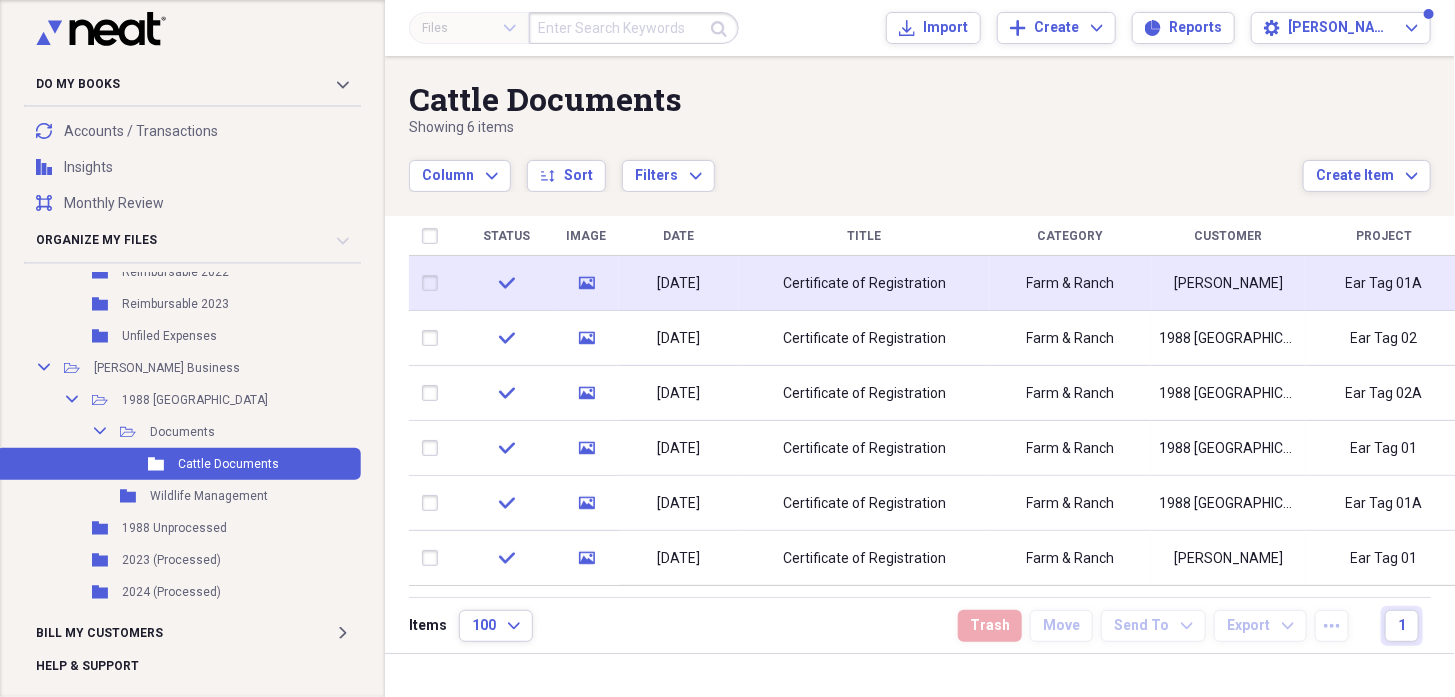 click on "check" at bounding box center [506, 283] 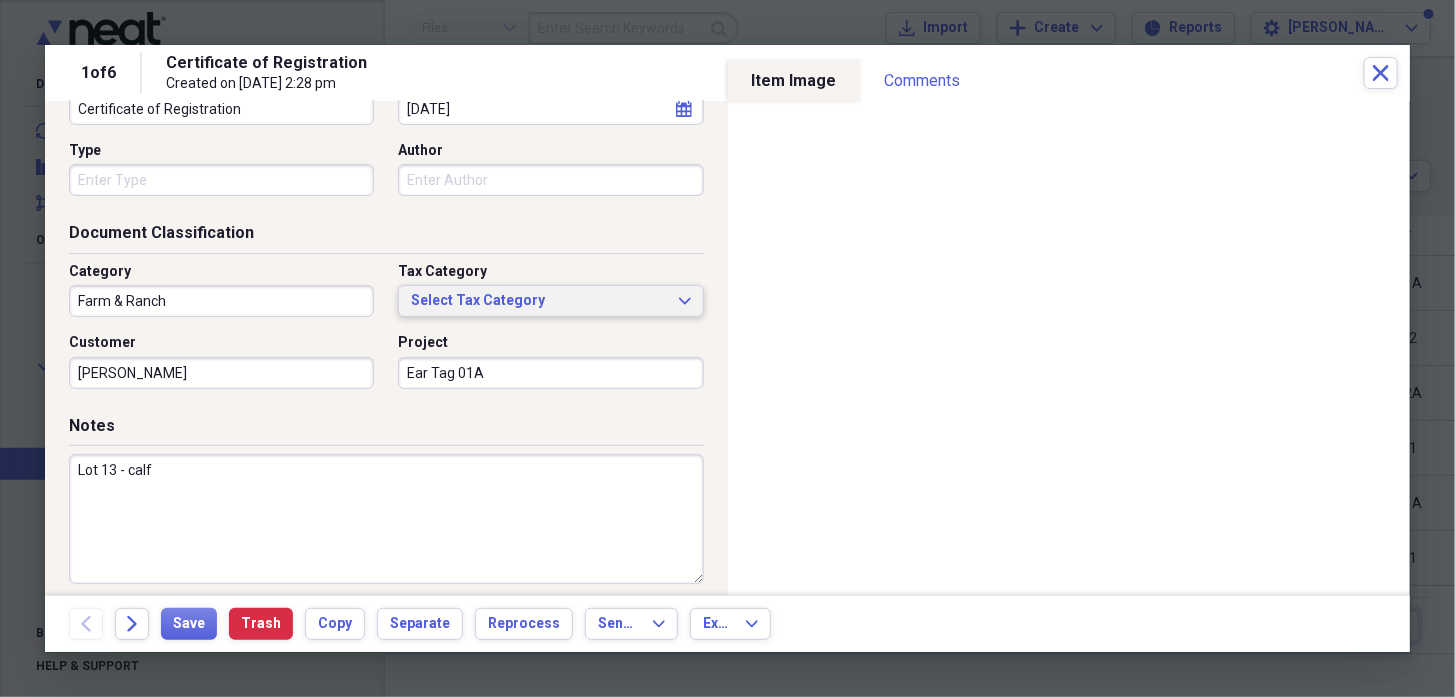 scroll, scrollTop: 237, scrollLeft: 0, axis: vertical 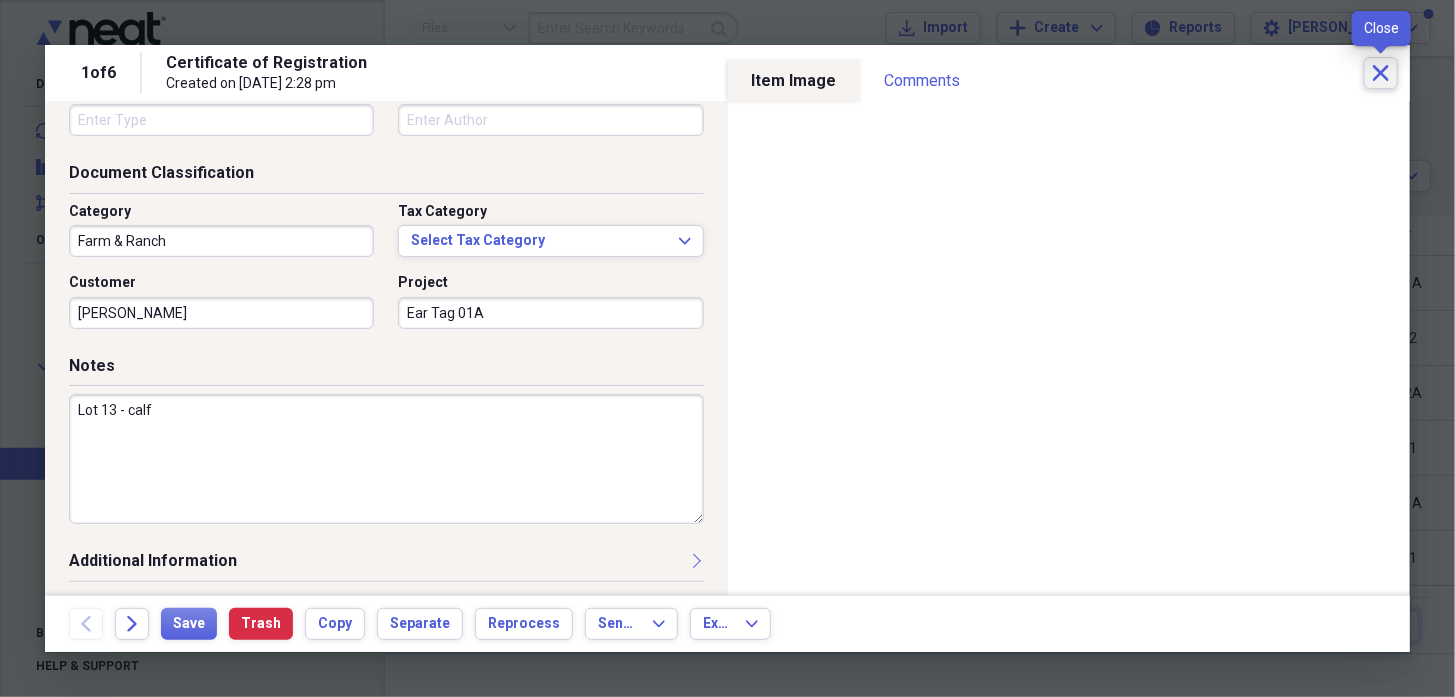 click on "Close" at bounding box center [1381, 73] 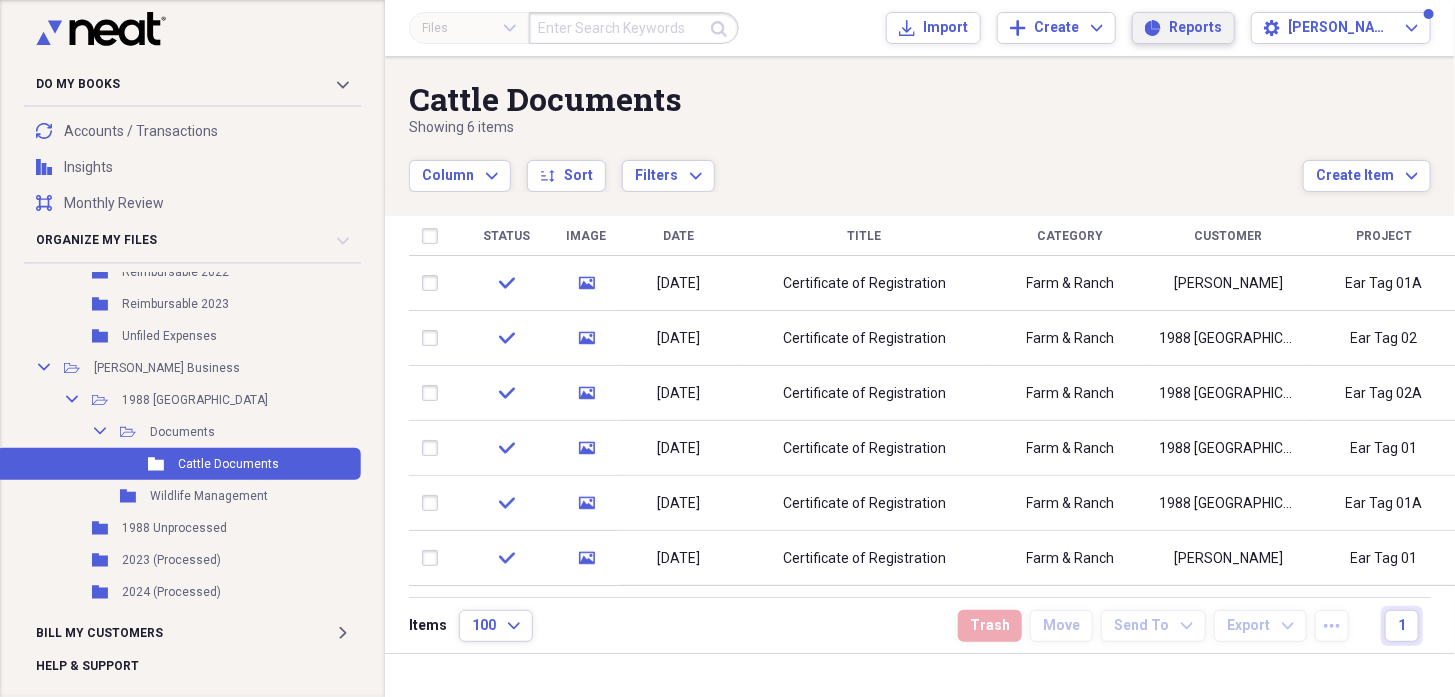 click on "Reports" at bounding box center (1195, 28) 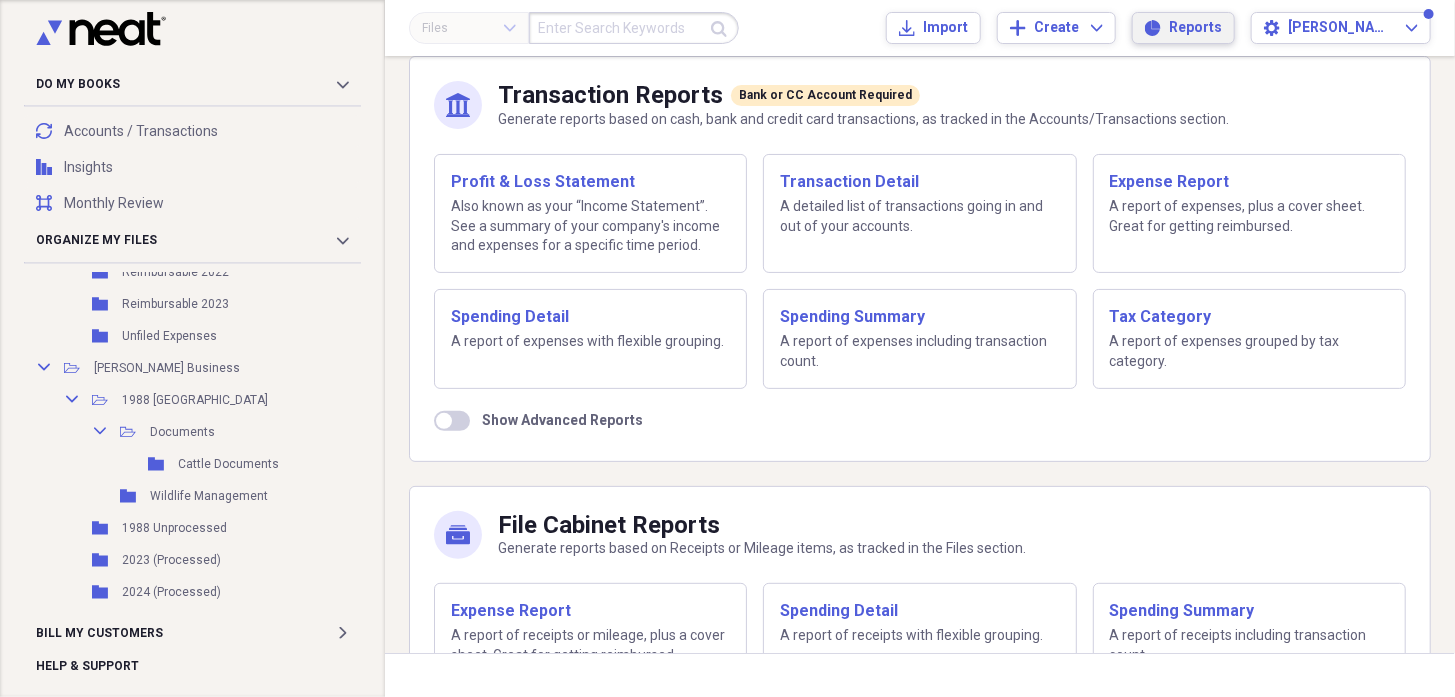 scroll, scrollTop: 251, scrollLeft: 0, axis: vertical 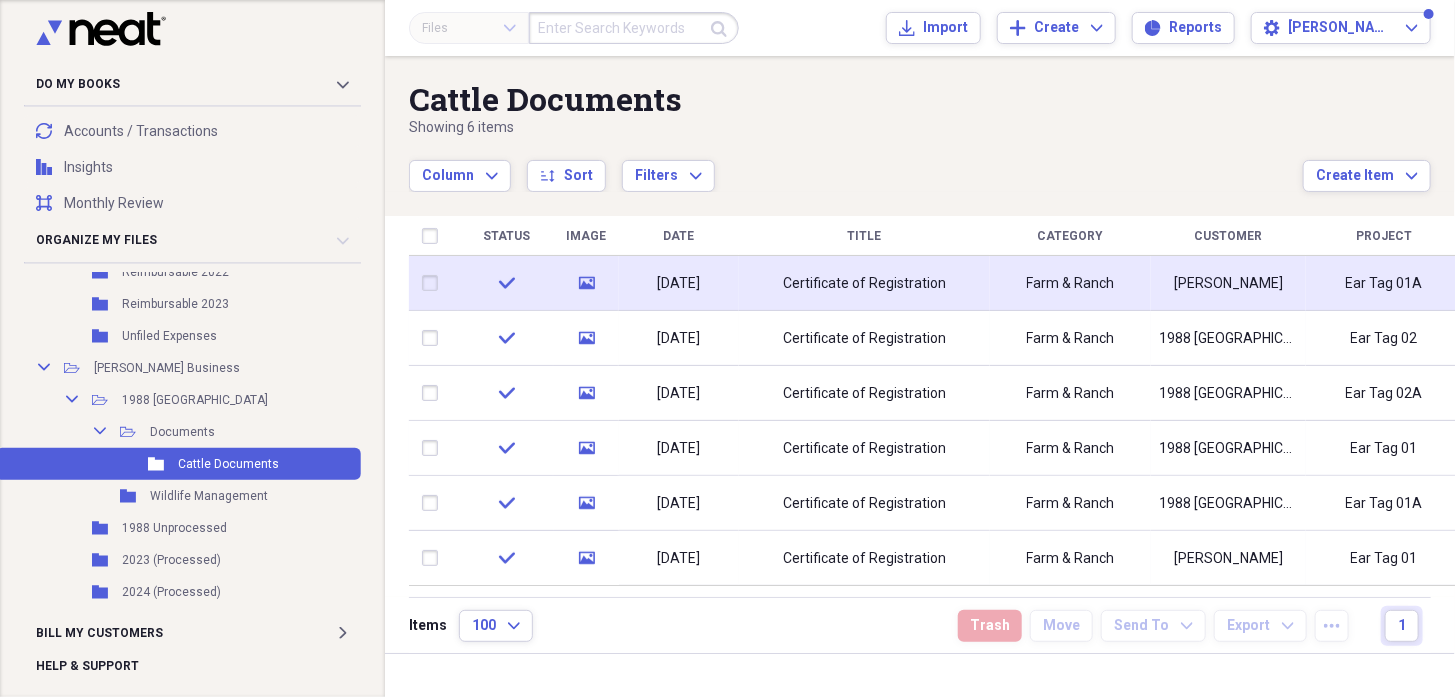 click at bounding box center (434, 283) 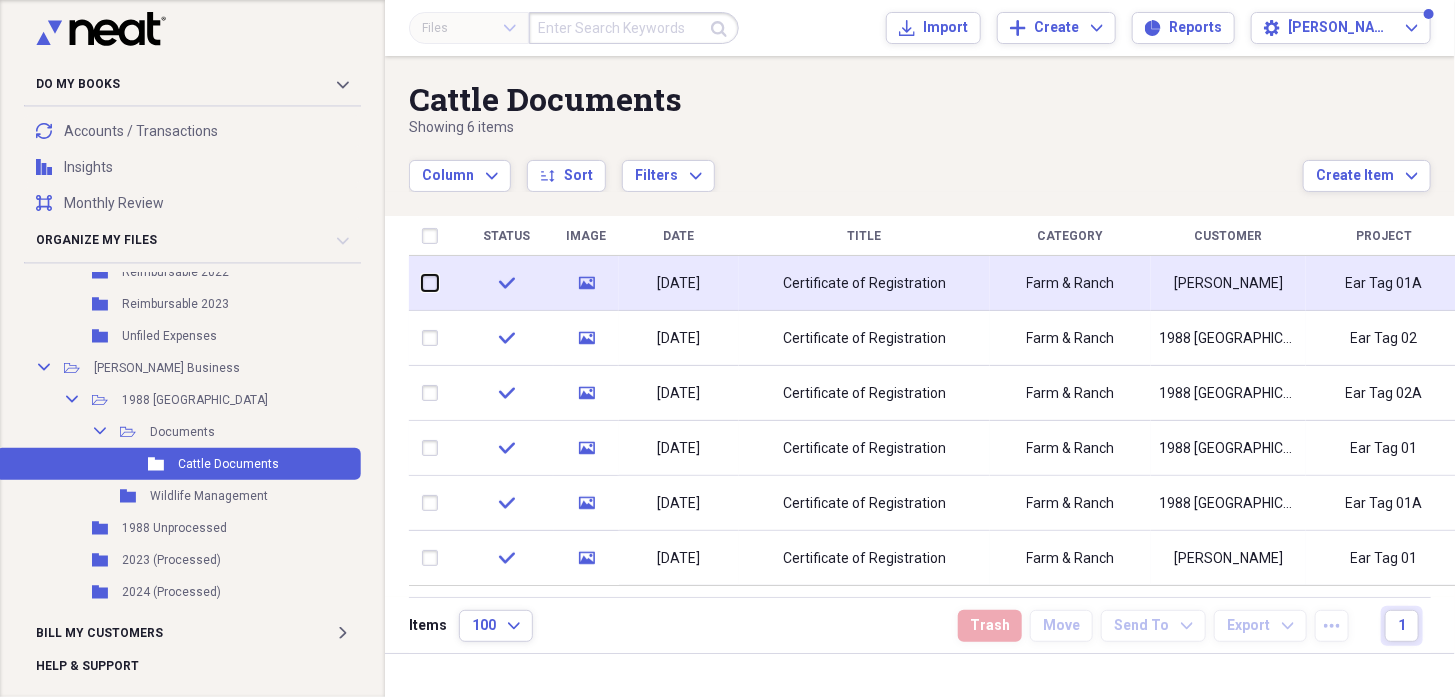 click at bounding box center (422, 283) 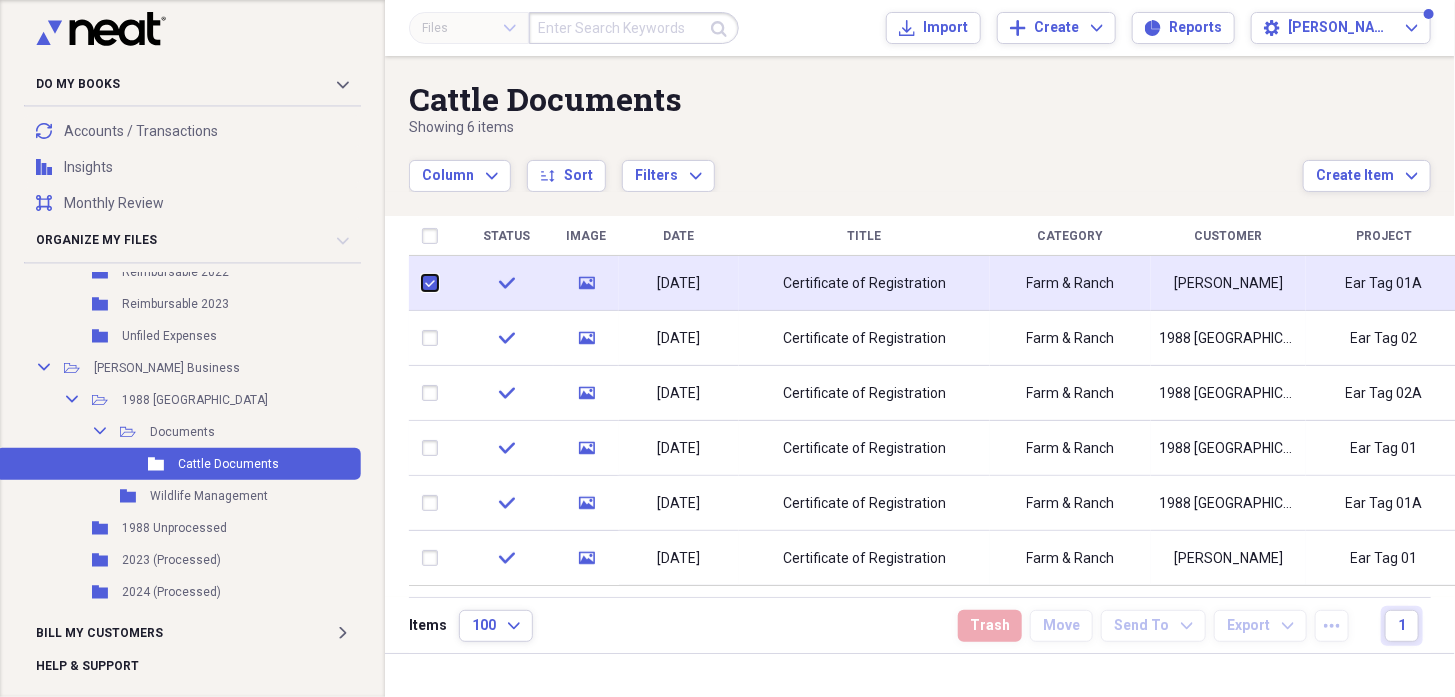 checkbox on "true" 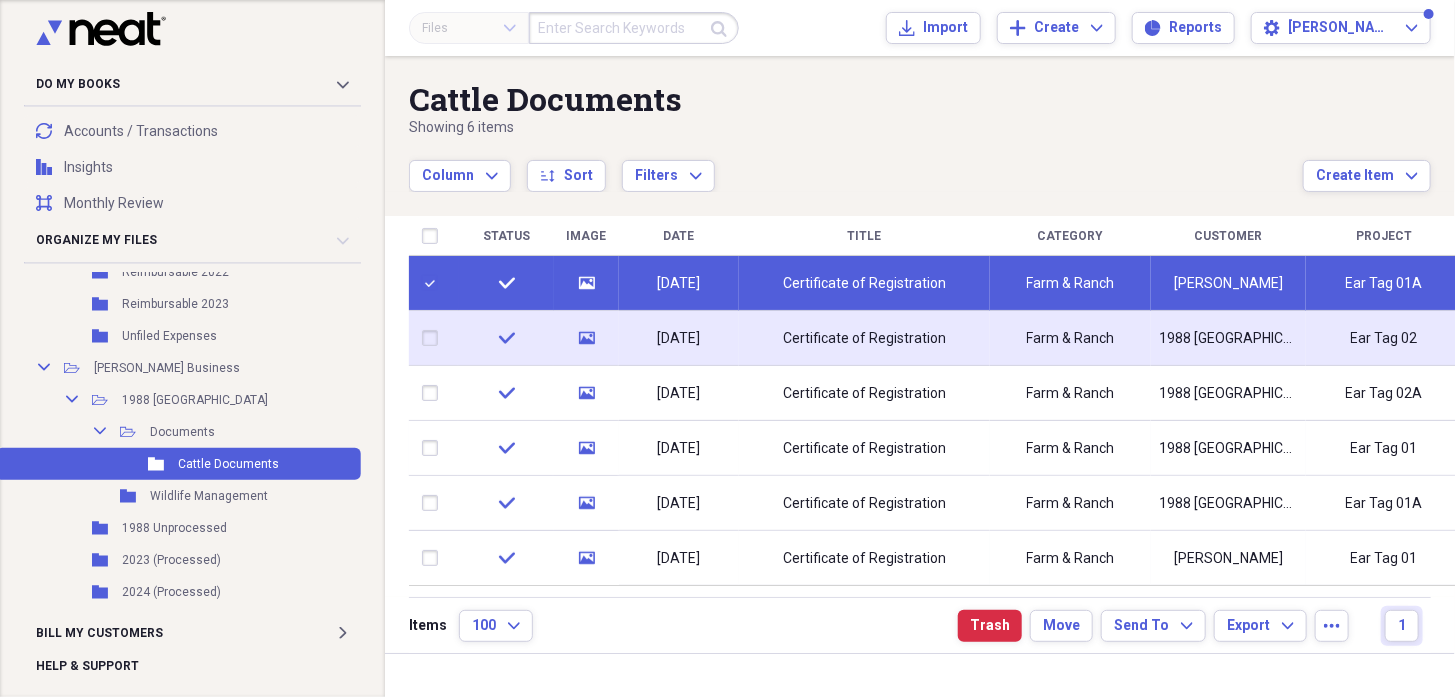 drag, startPoint x: 422, startPoint y: 338, endPoint x: 445, endPoint y: 407, distance: 72.73238 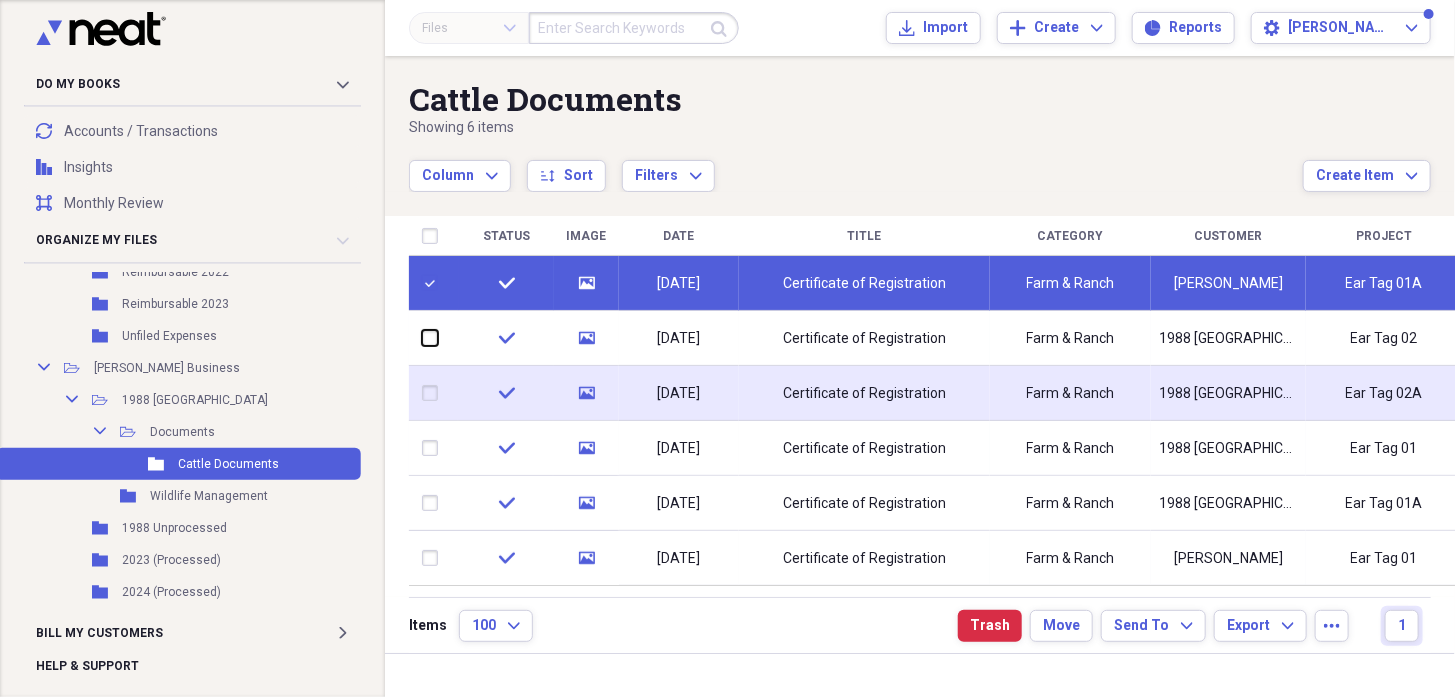 click at bounding box center (422, 338) 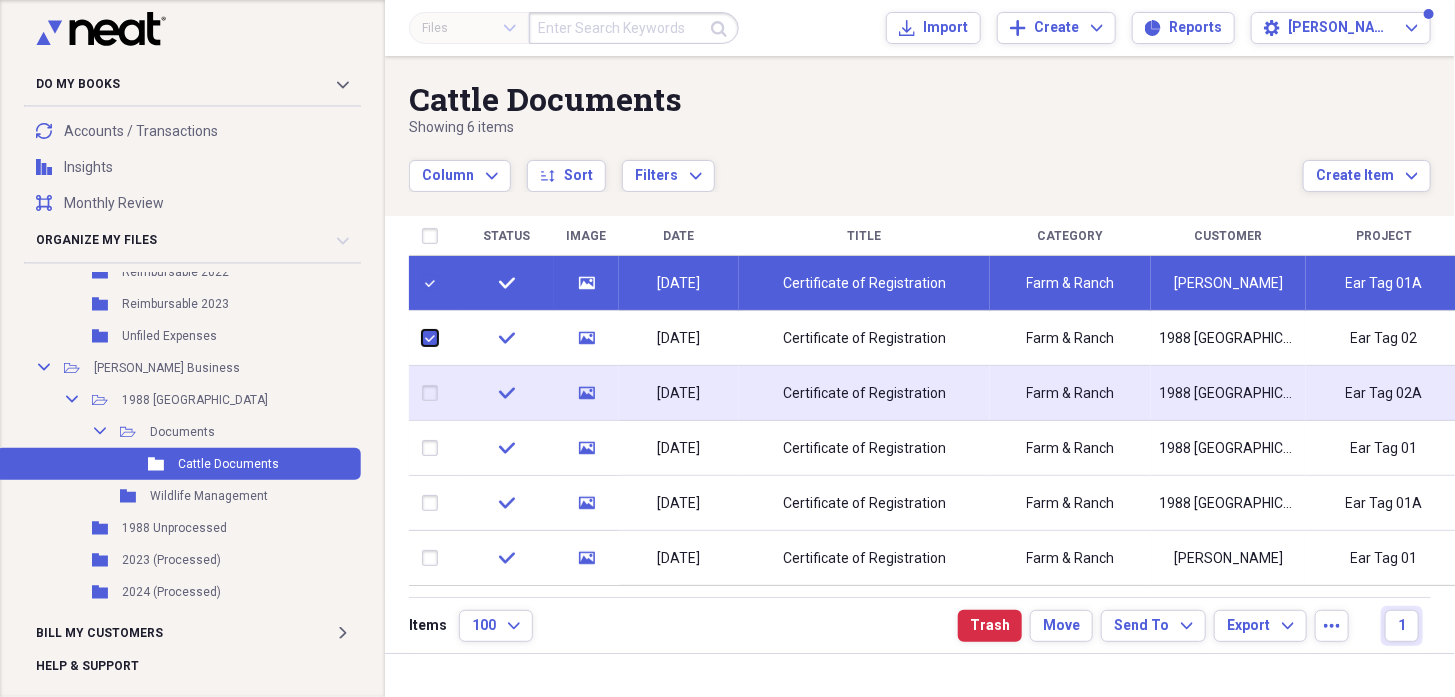 checkbox on "true" 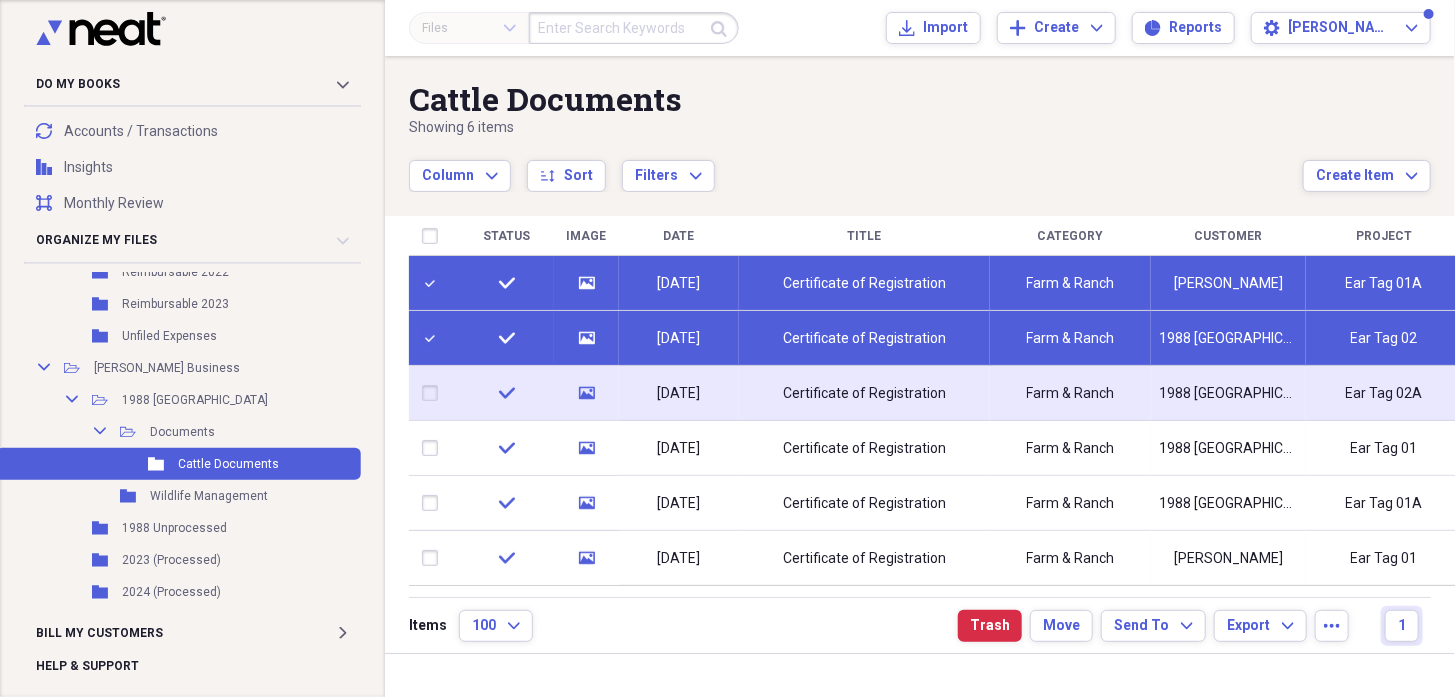 click at bounding box center [434, 393] 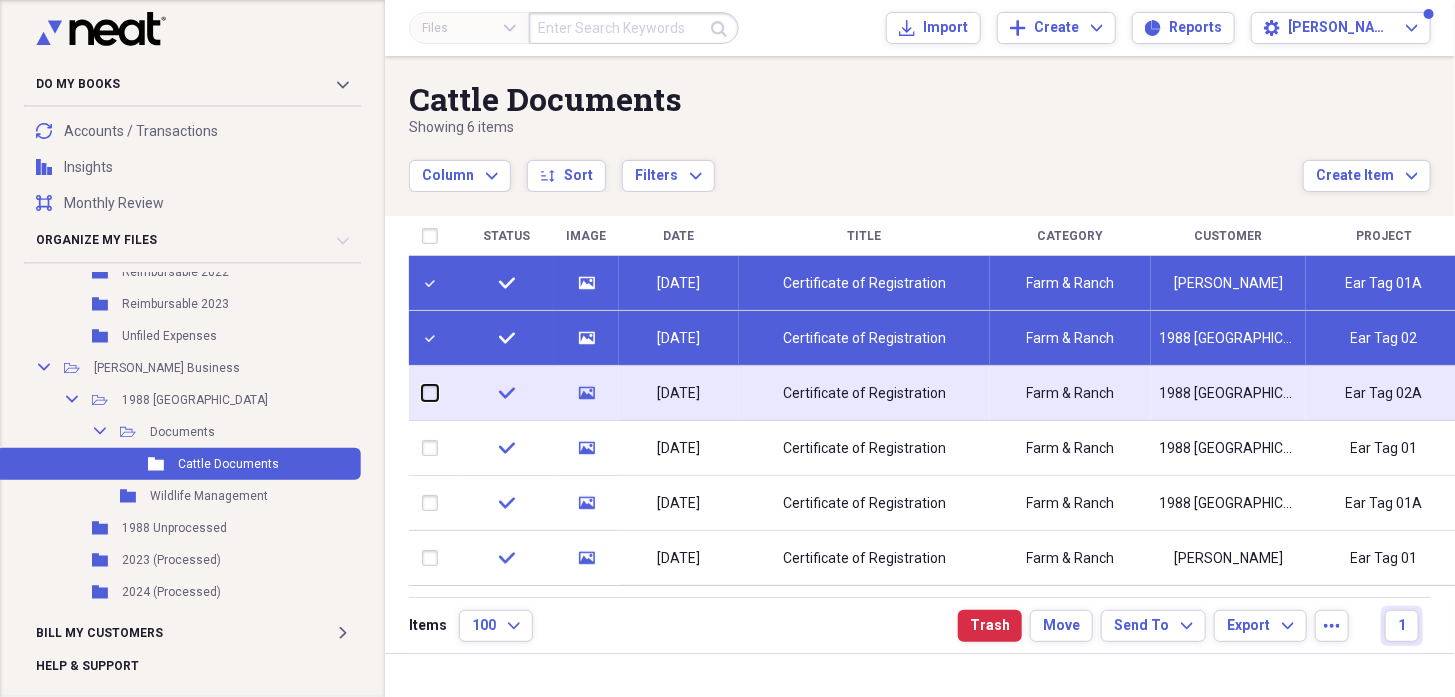 click at bounding box center [422, 393] 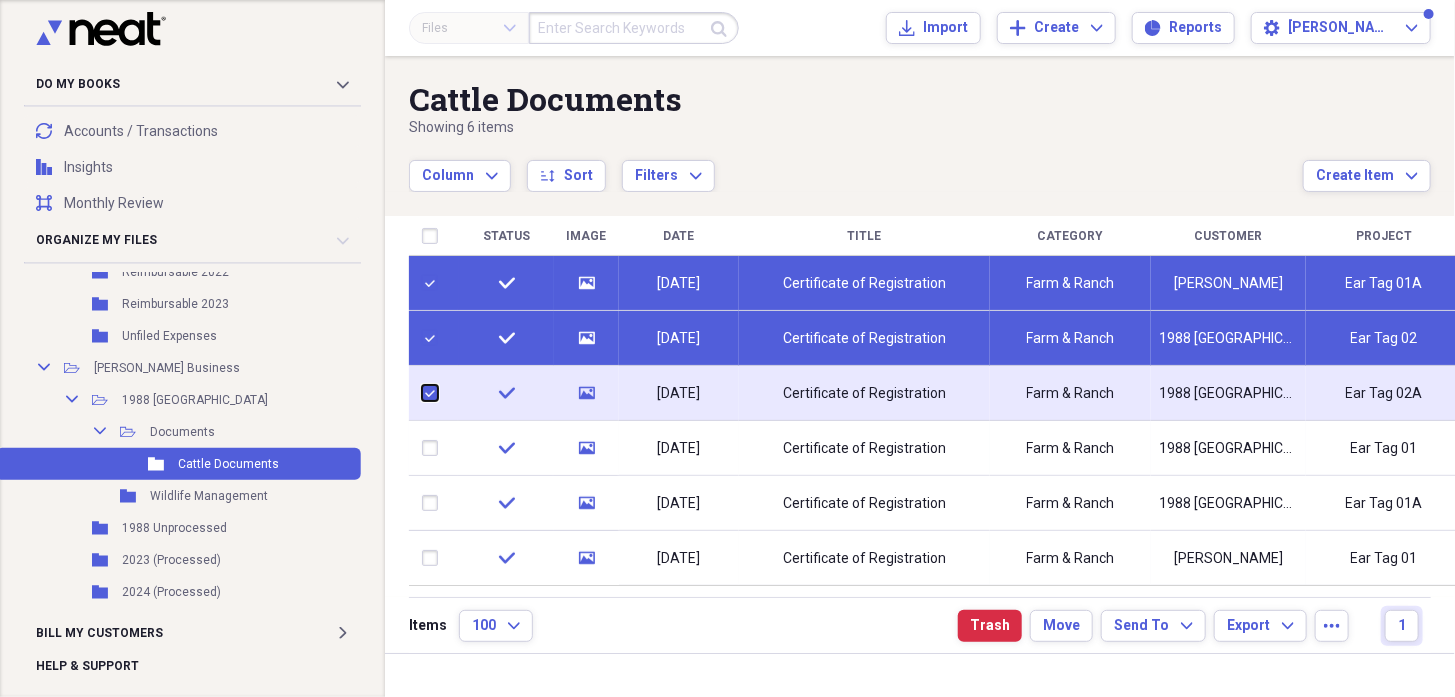 checkbox on "true" 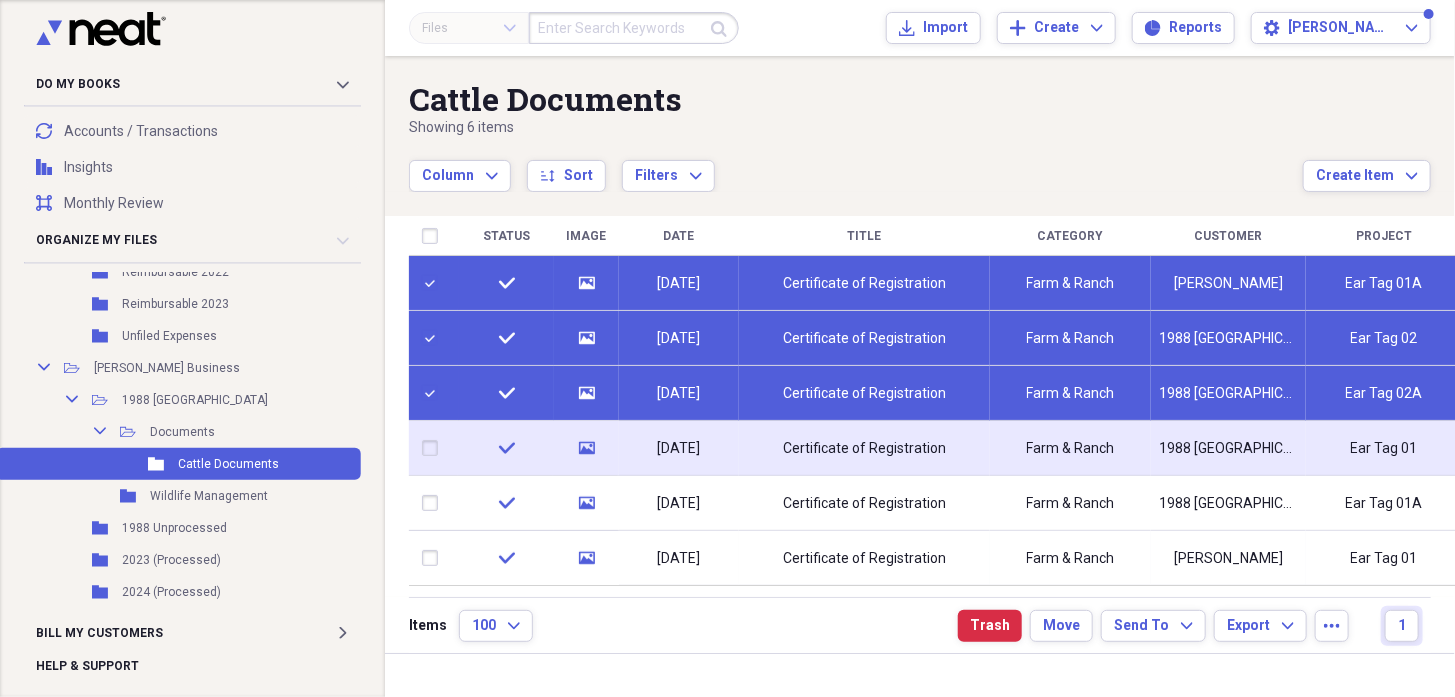 click at bounding box center (434, 448) 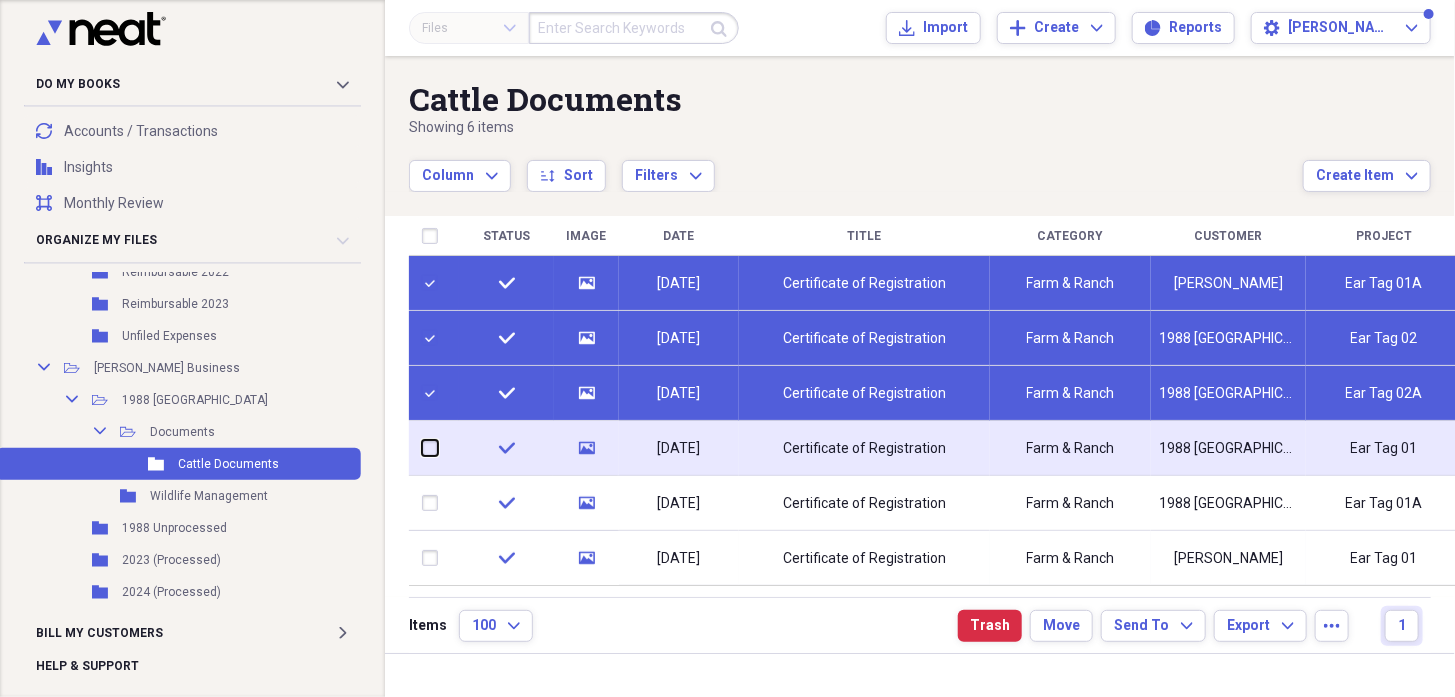 click at bounding box center [422, 448] 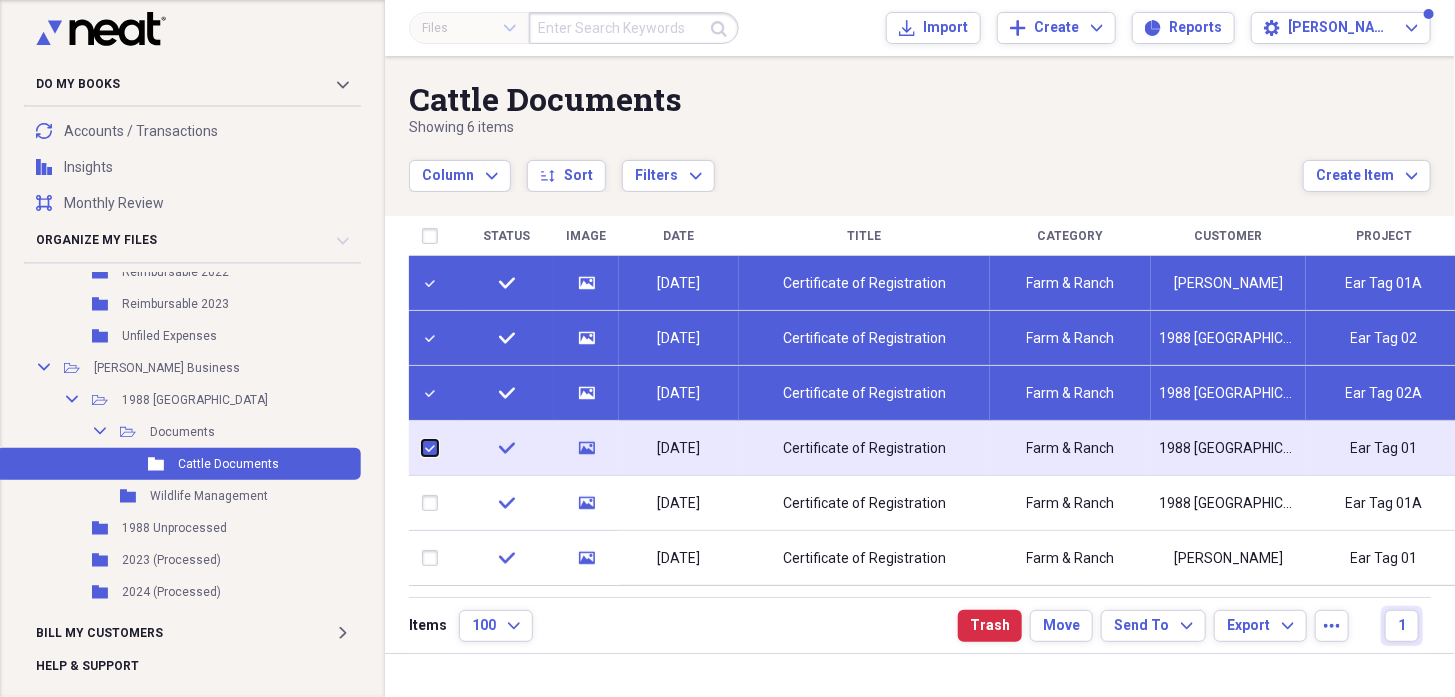 checkbox on "true" 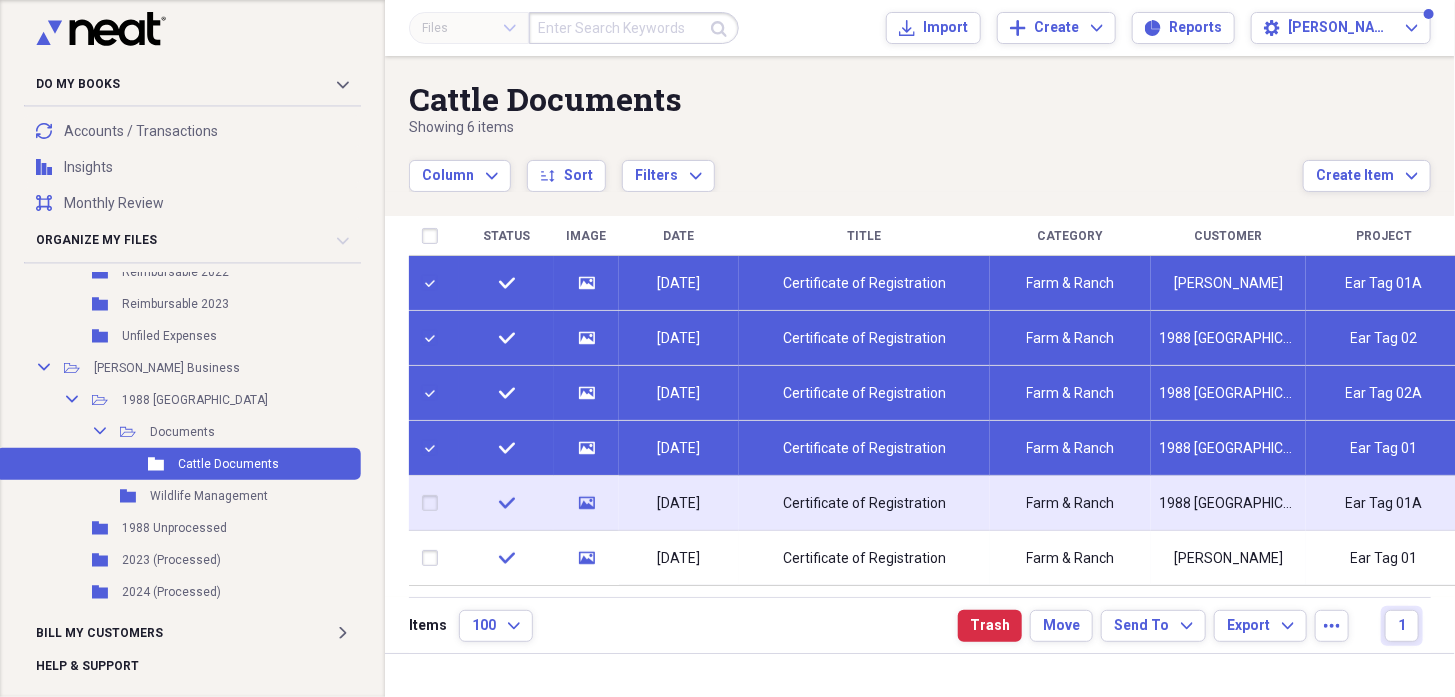 click at bounding box center [434, 503] 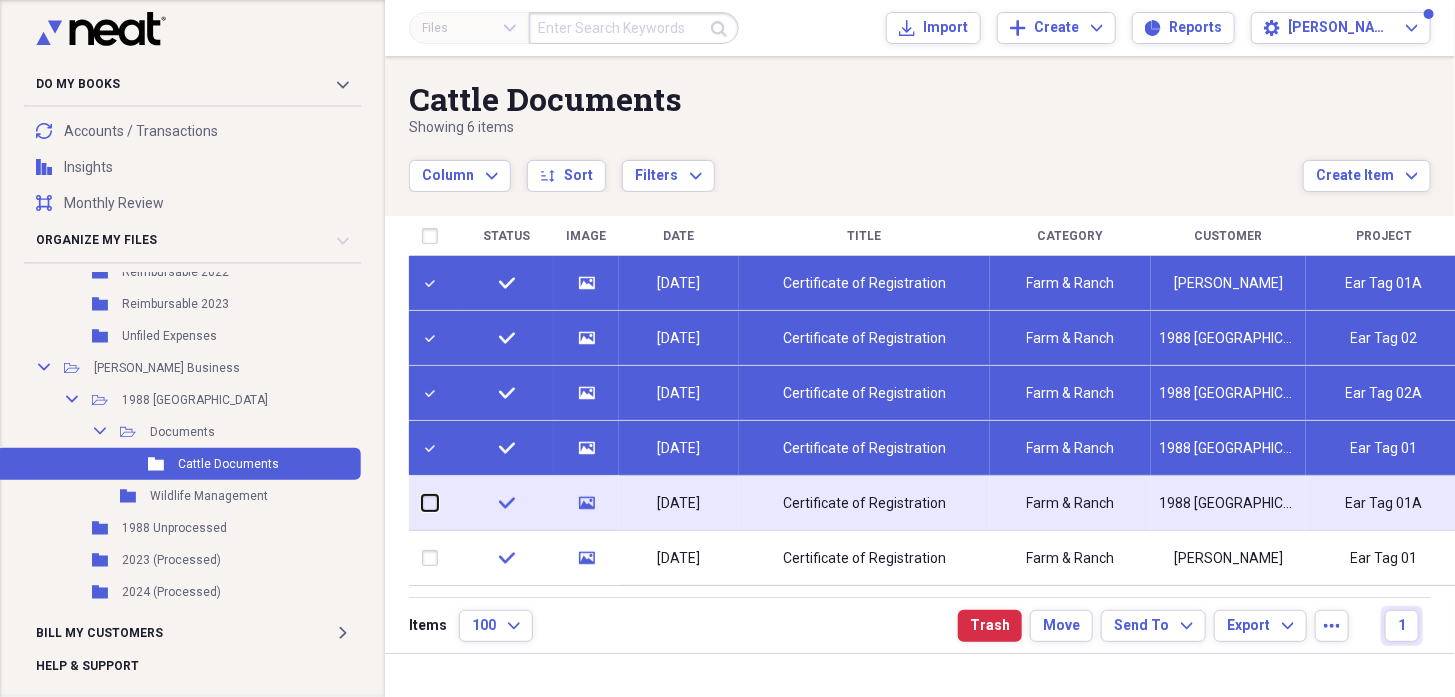 click at bounding box center (422, 503) 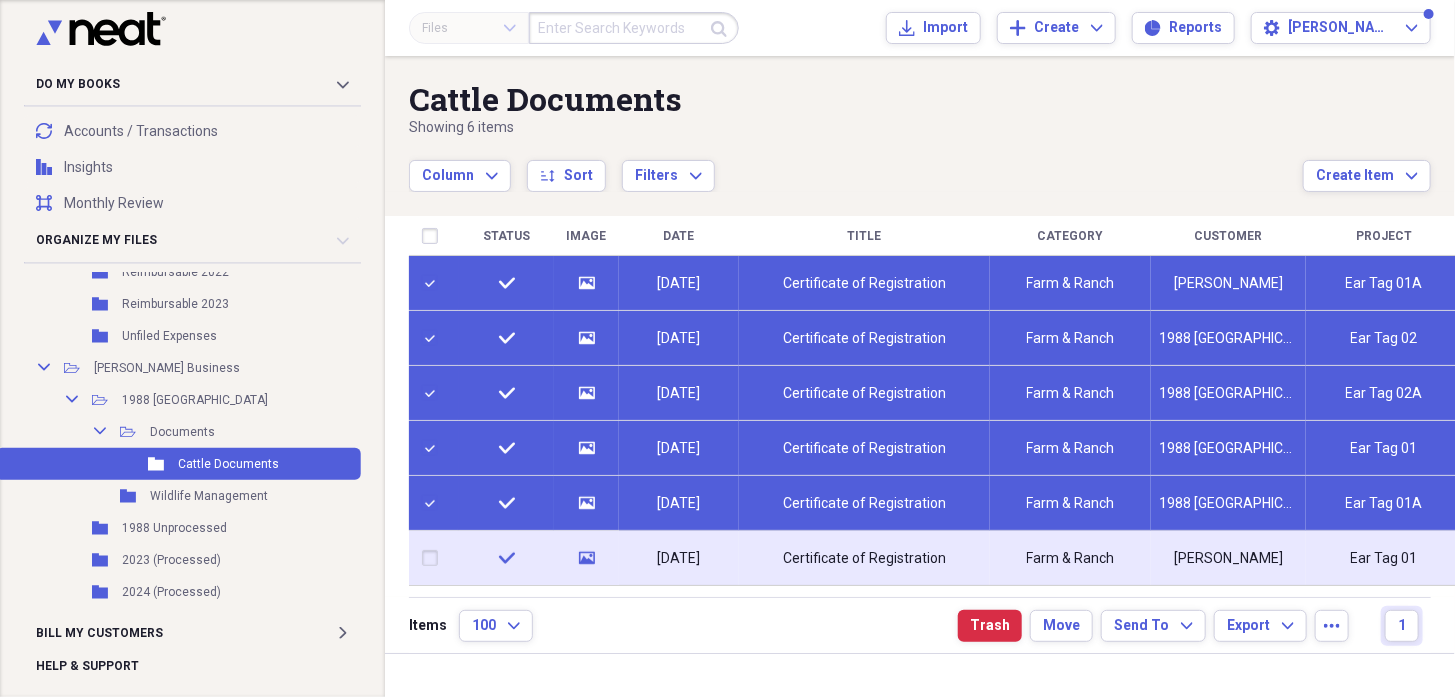 click at bounding box center [434, 558] 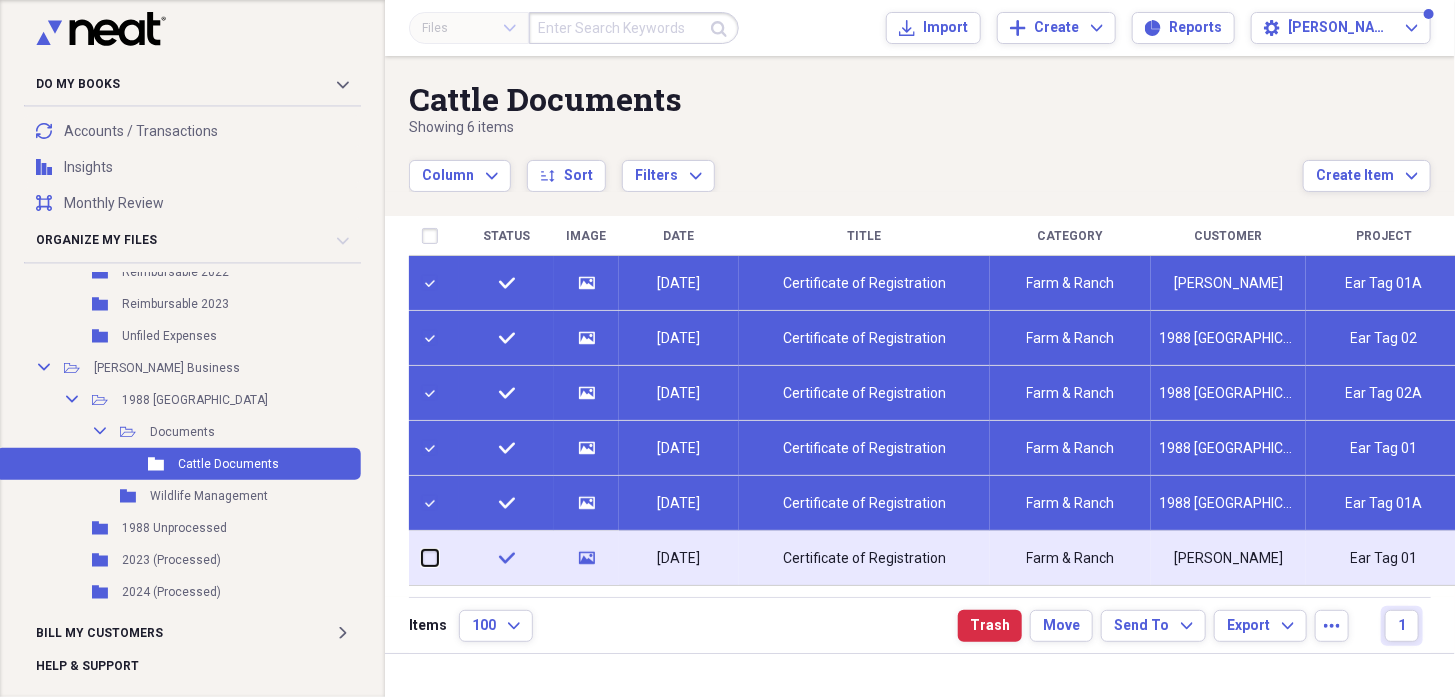 click at bounding box center (422, 558) 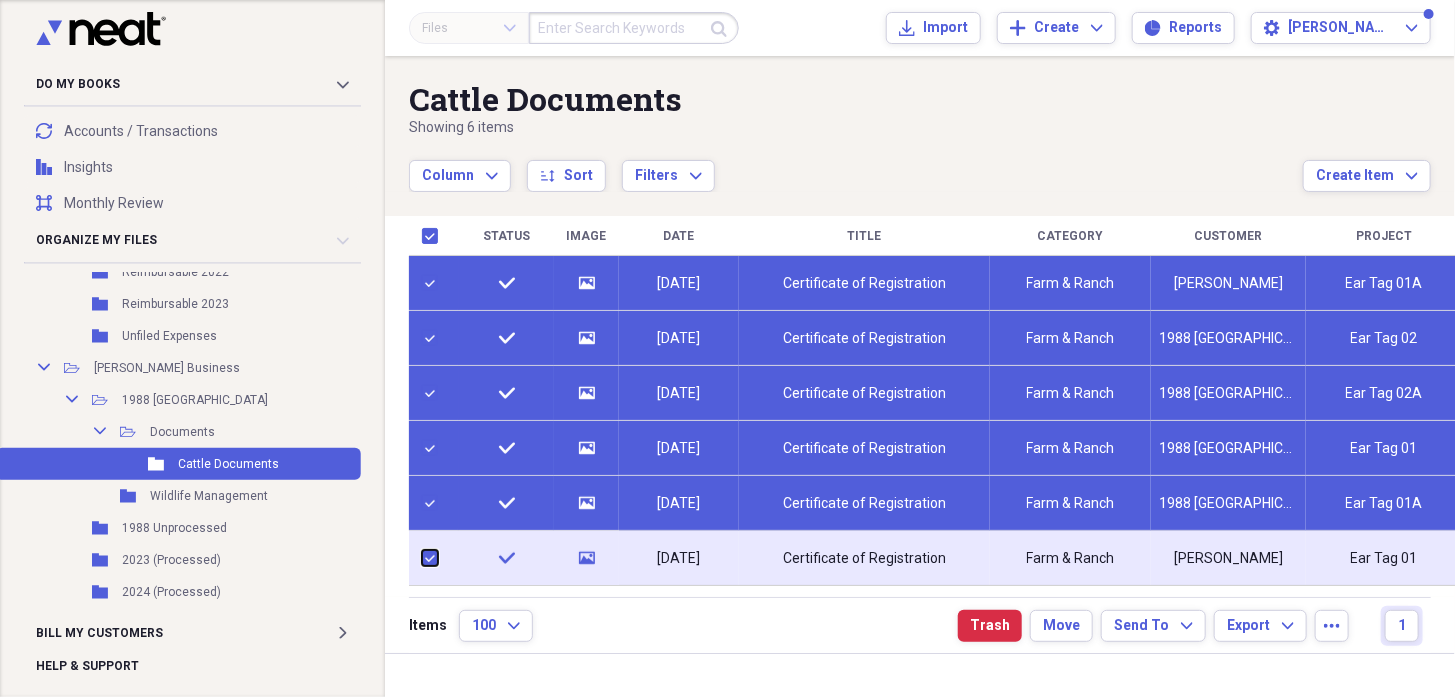 checkbox on "true" 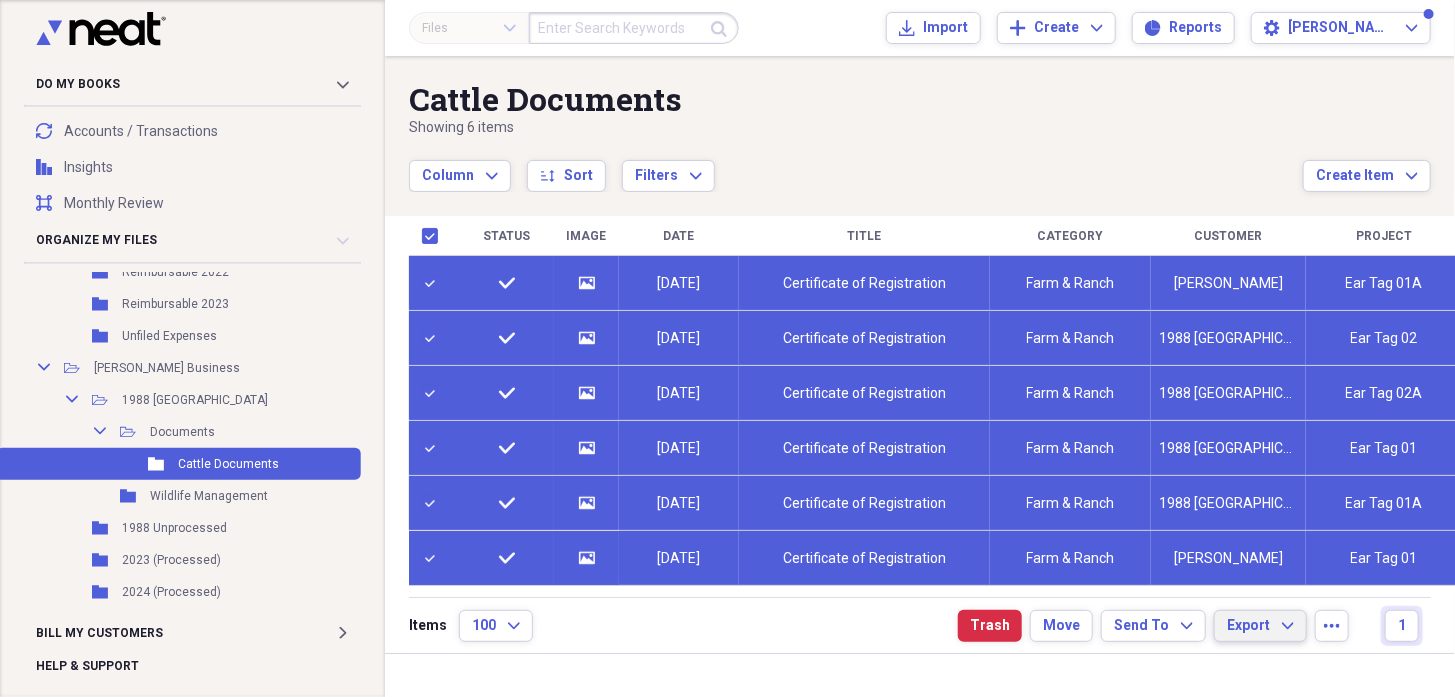 click on "Export Expand" at bounding box center [1260, 626] 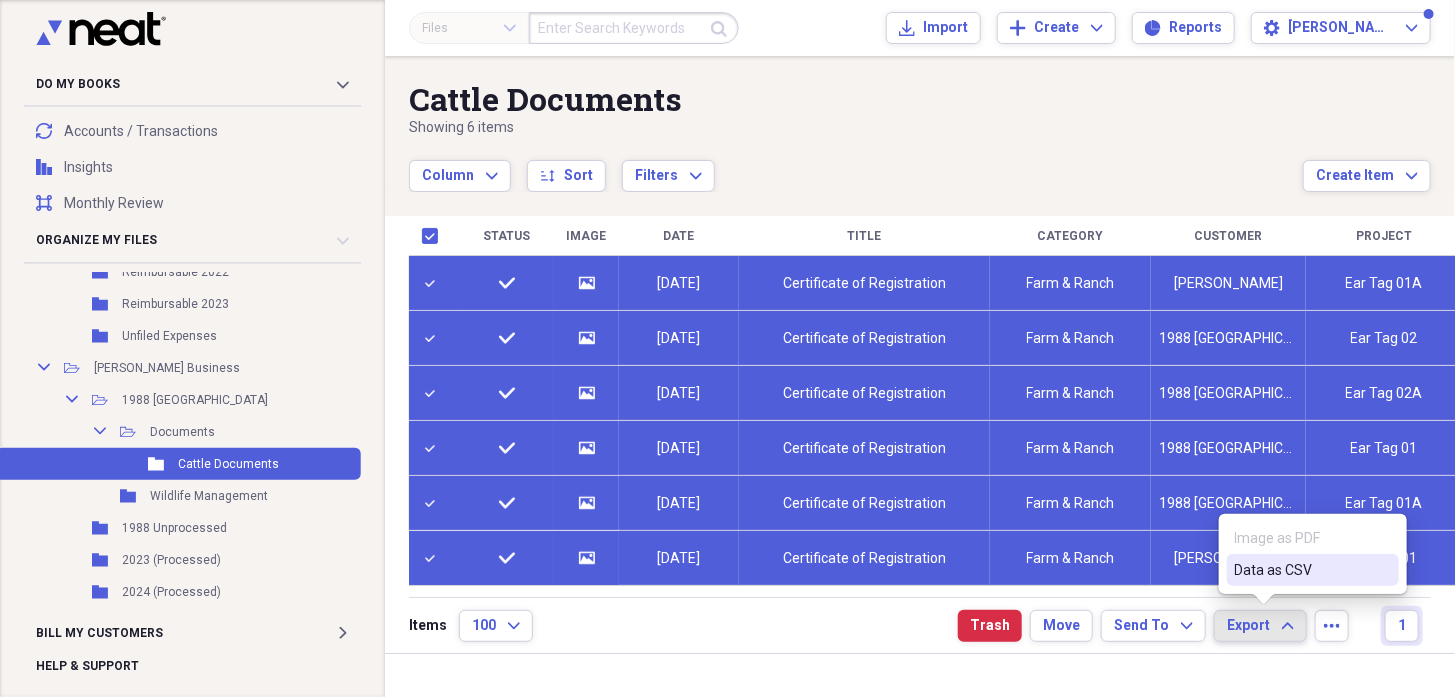 click on "Image as PDF" at bounding box center (1313, 538) 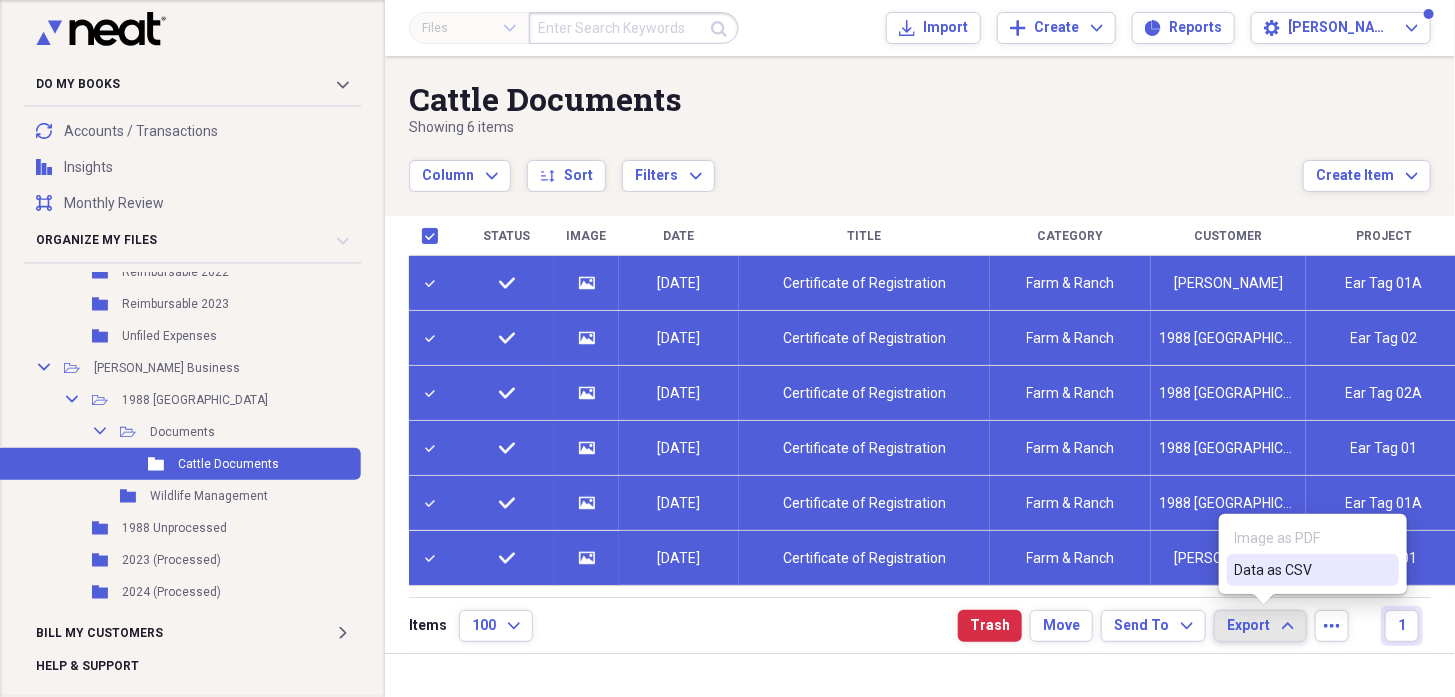 click on "Export" at bounding box center [1248, 626] 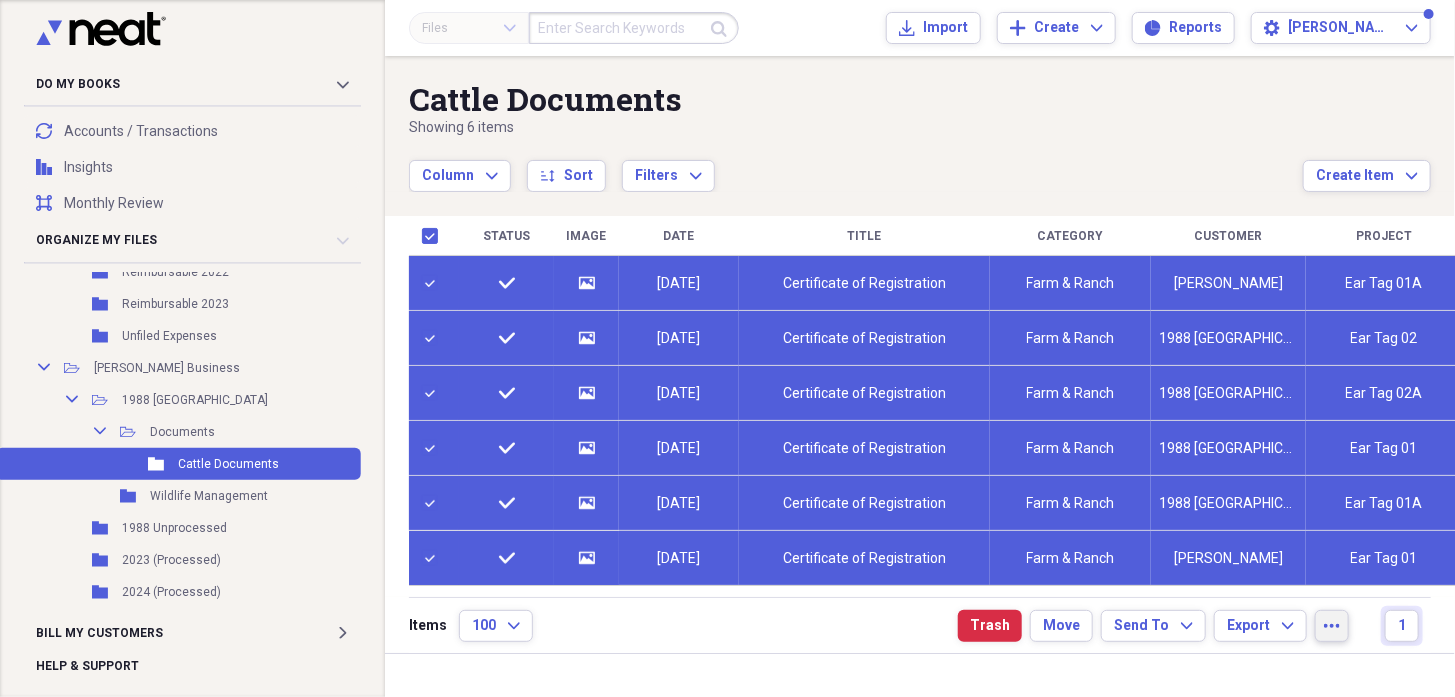 click on "more" 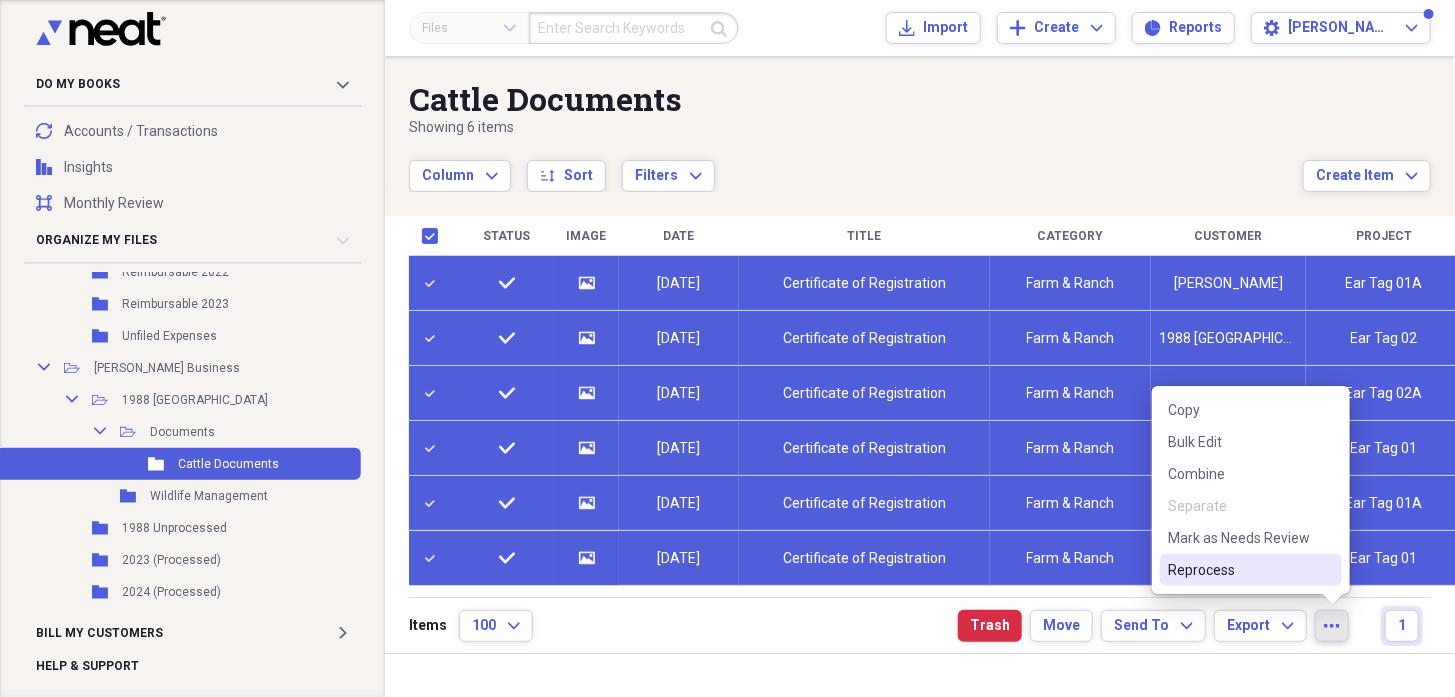 click on "Items 100 Expand Trash Move Send To Expand Export Expand more 1" at bounding box center [920, 625] 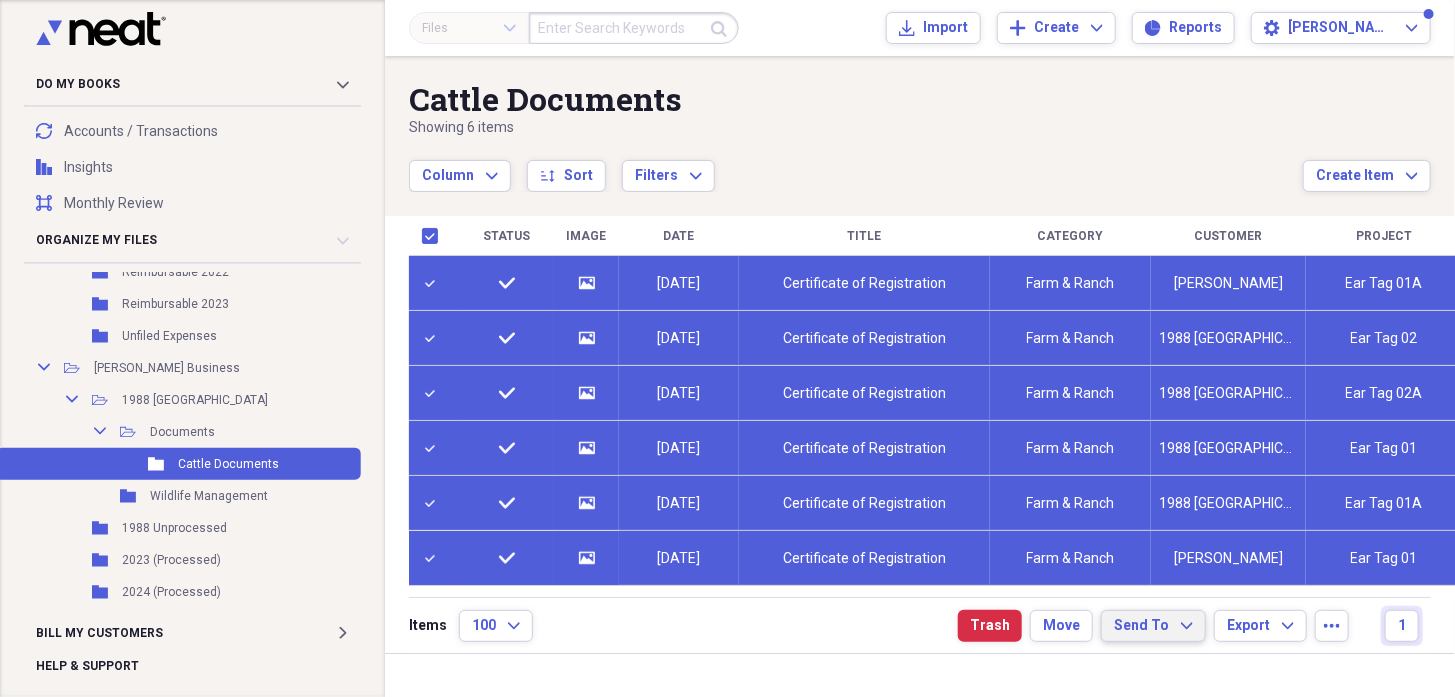 click on "Expand" 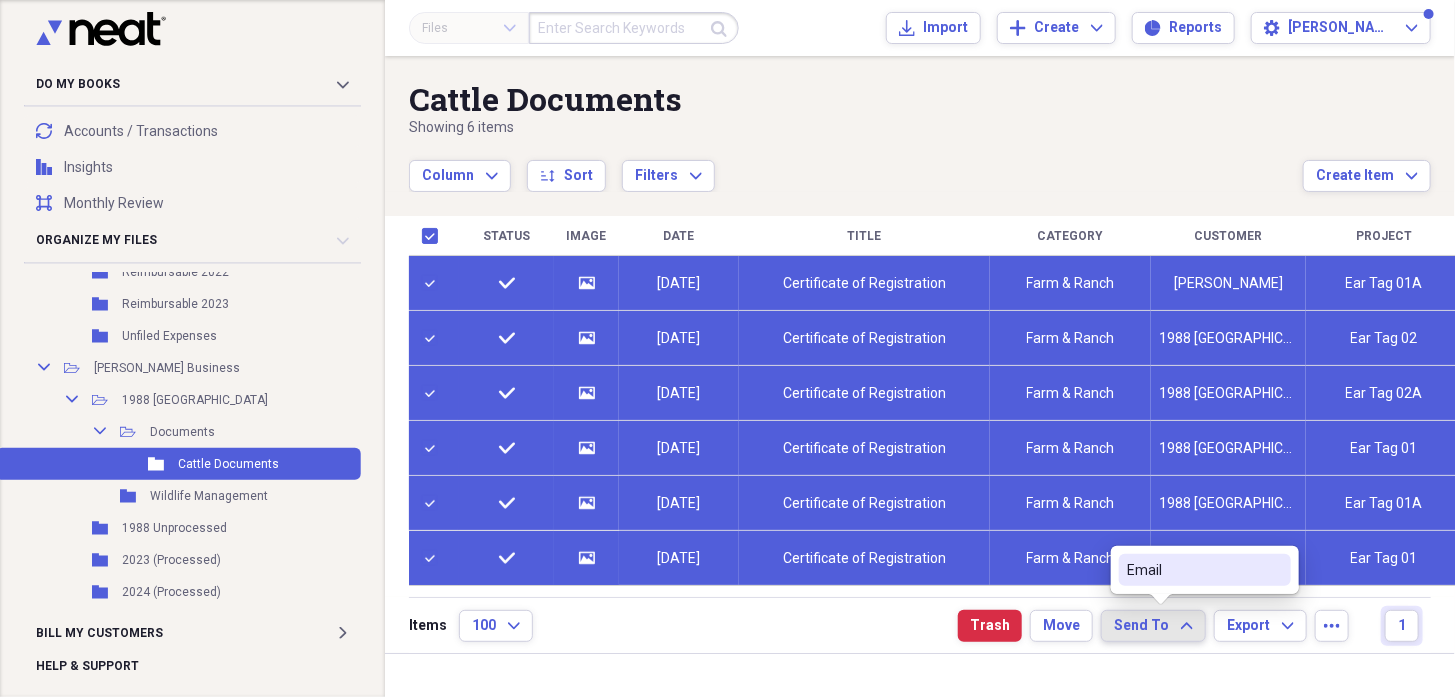 click on "Email" at bounding box center (1193, 570) 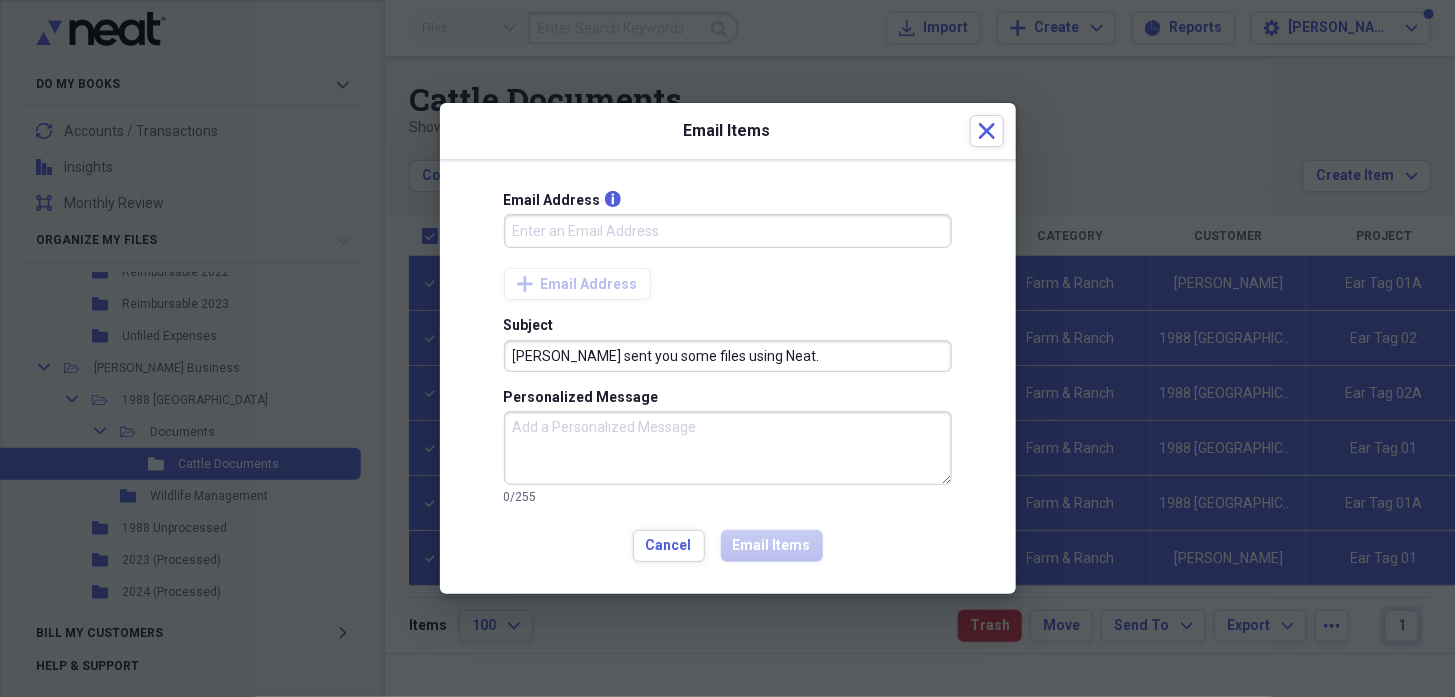 click on "Email Address info" at bounding box center [728, 231] 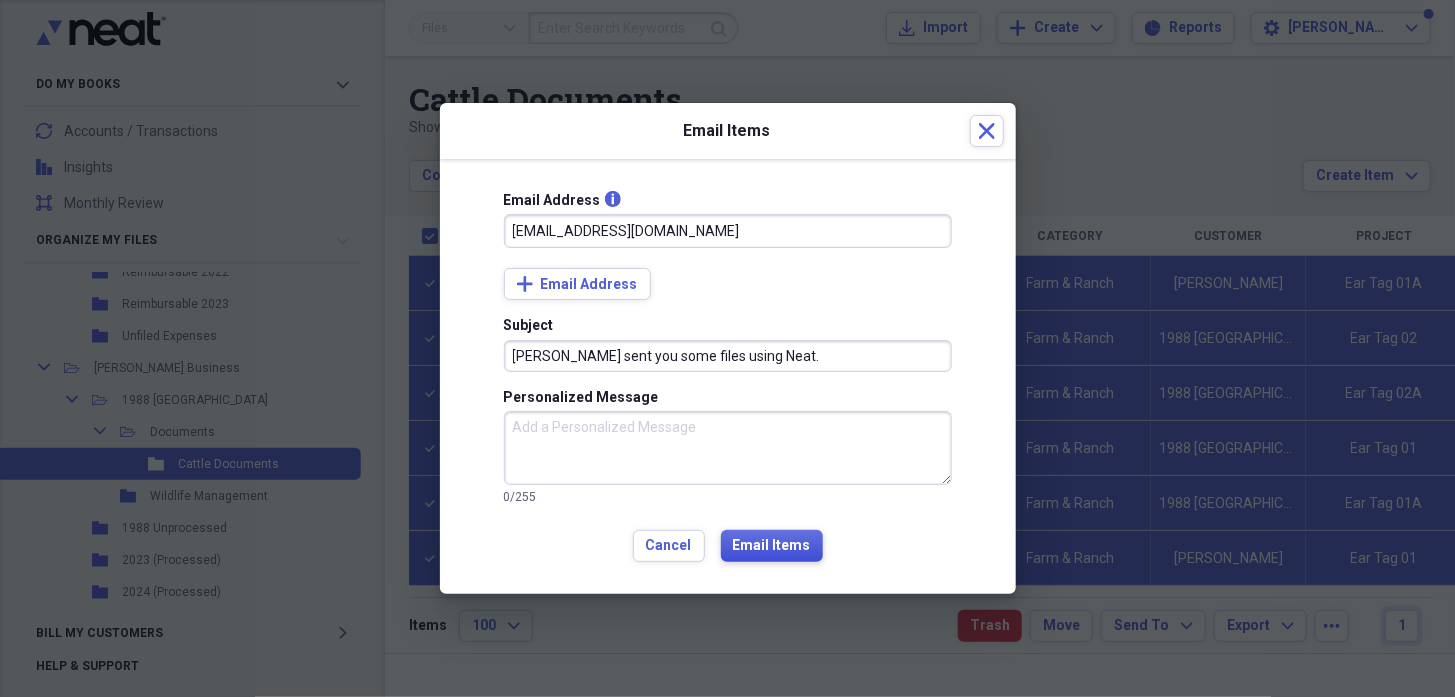 click on "Email Items" at bounding box center [772, 546] 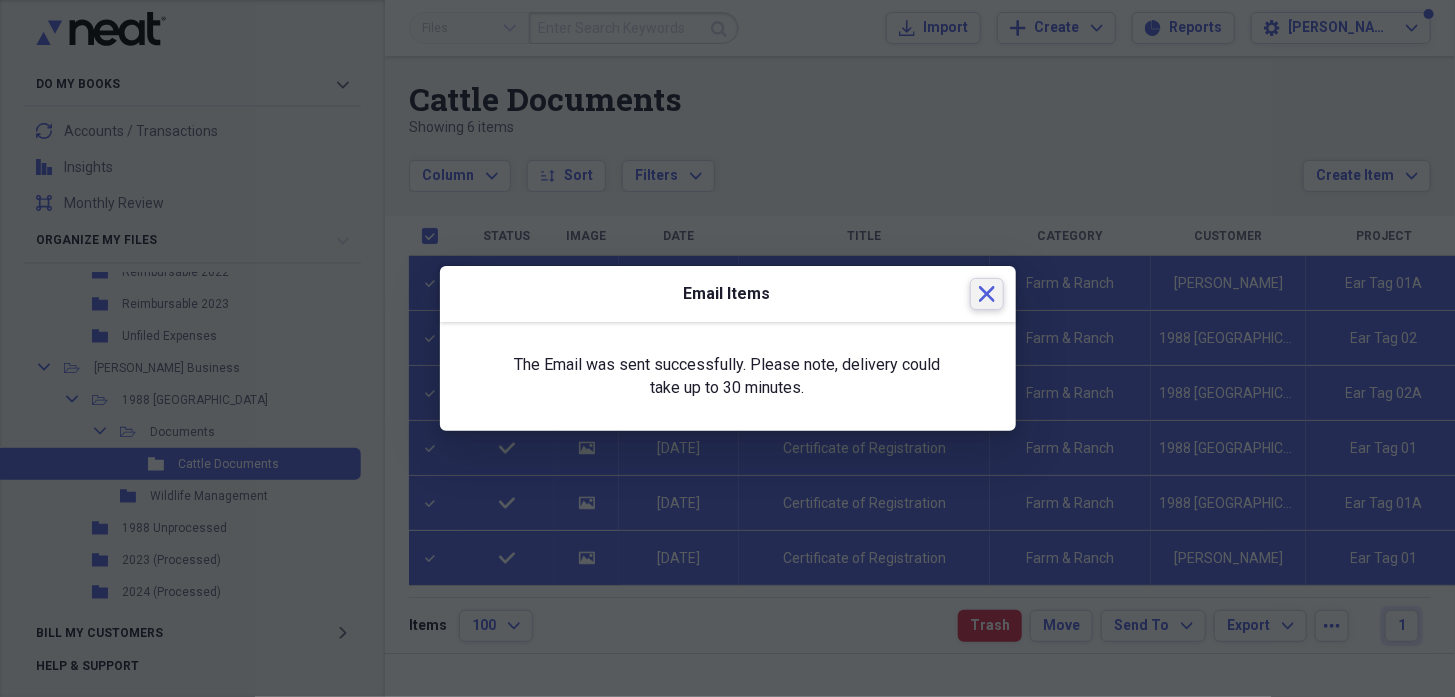 click 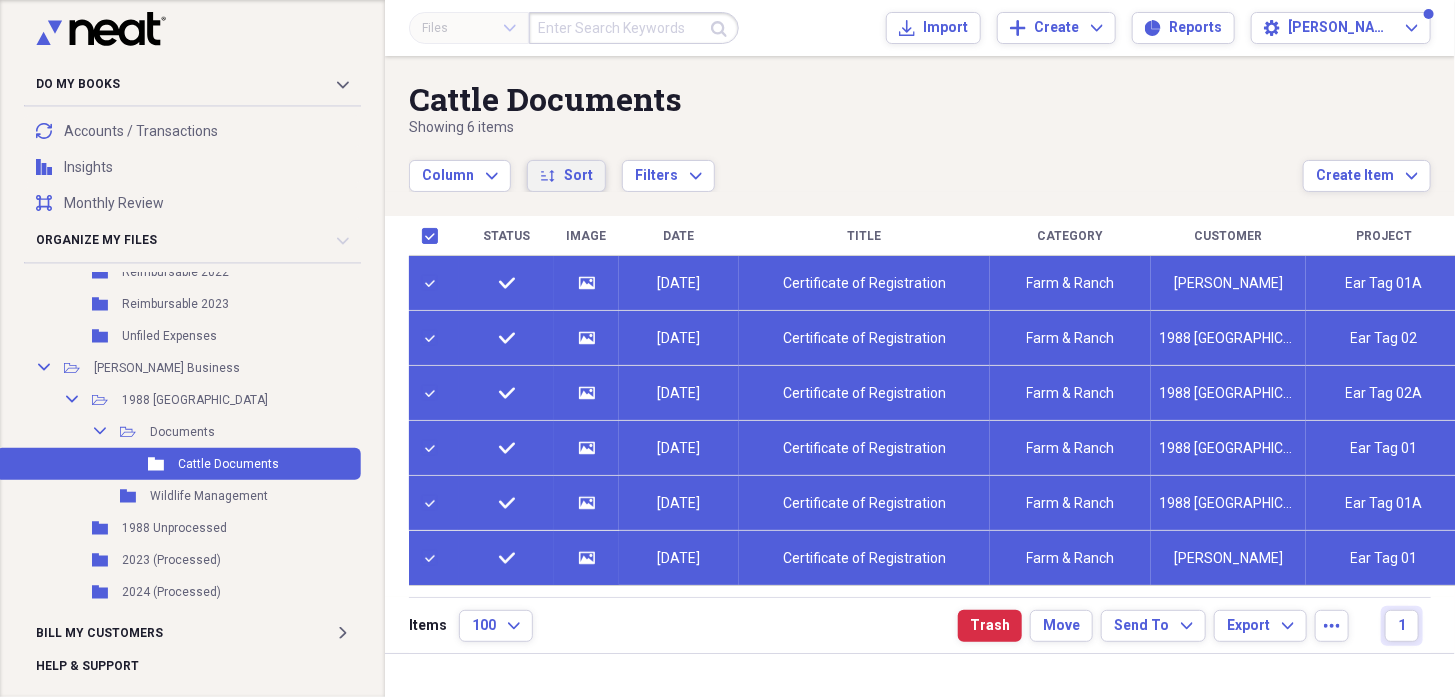 click on "Sort" at bounding box center [578, 176] 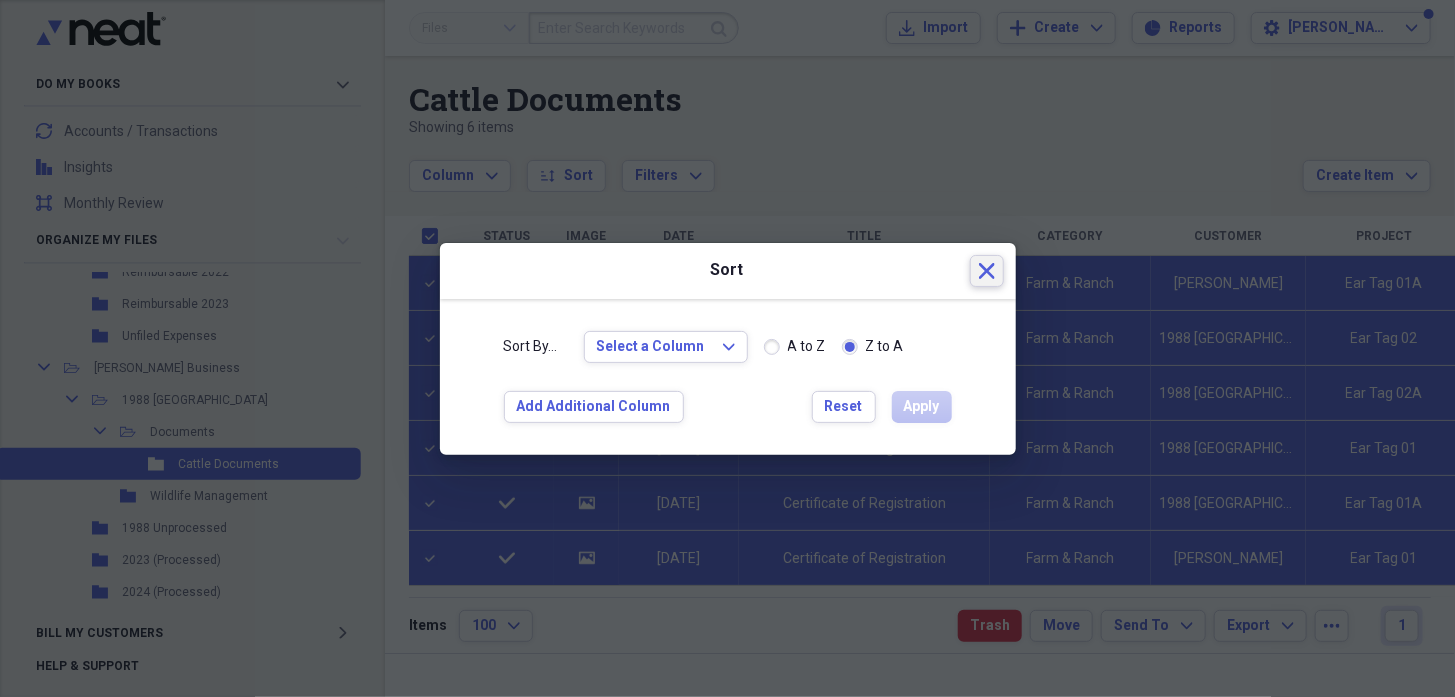 click on "Close" at bounding box center [987, 271] 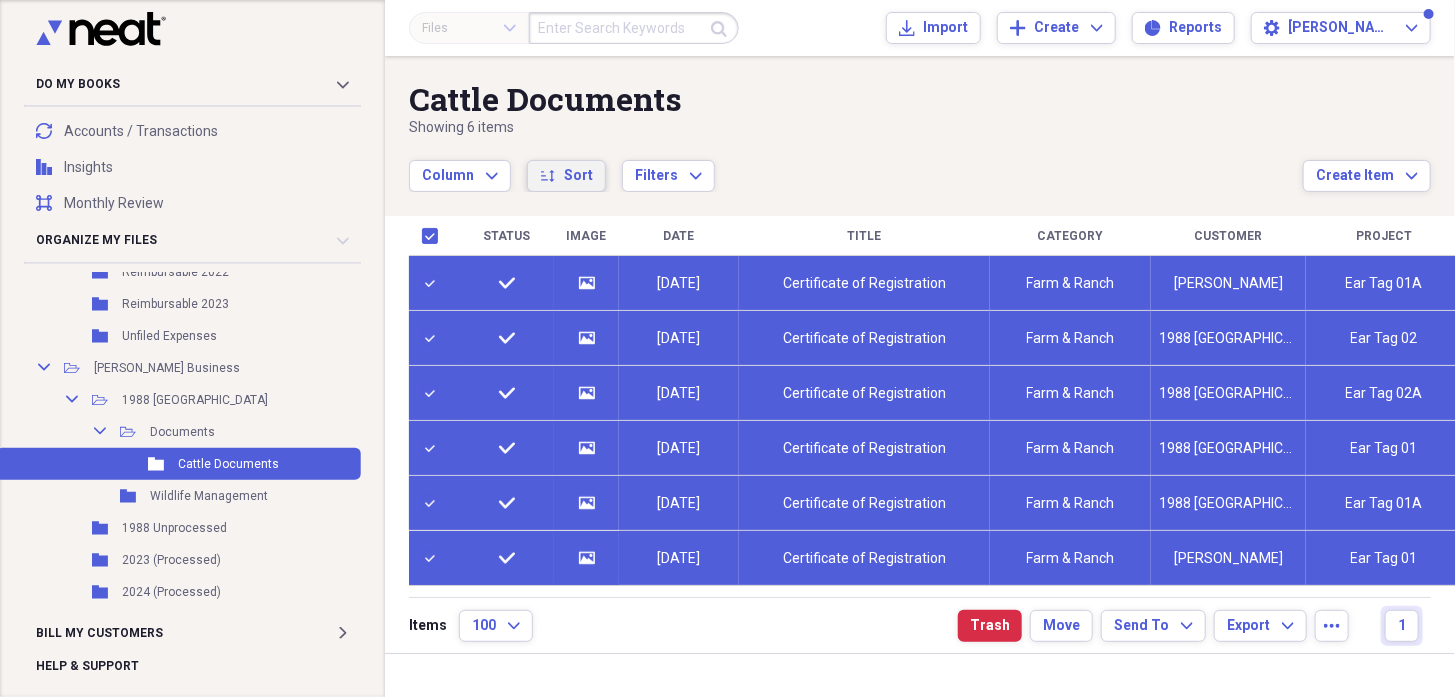 click on "Sort" at bounding box center [578, 176] 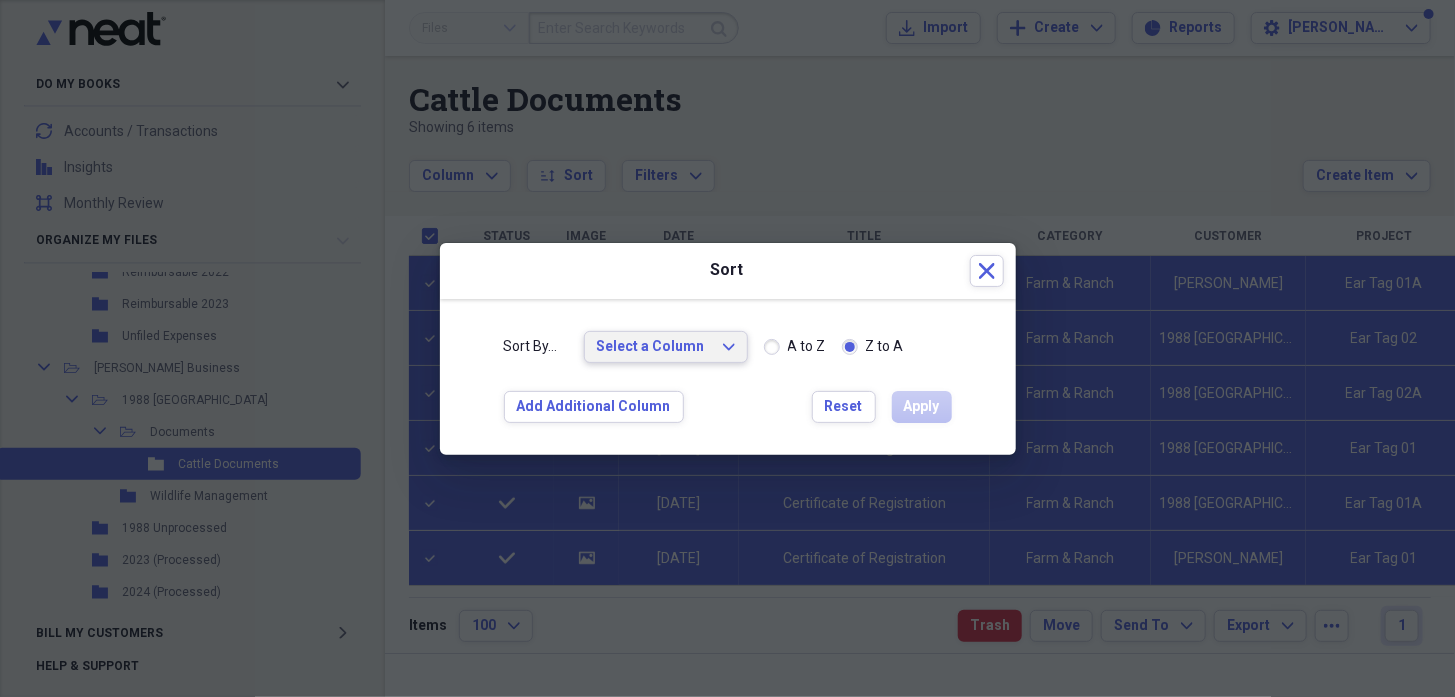 click on "Expand" 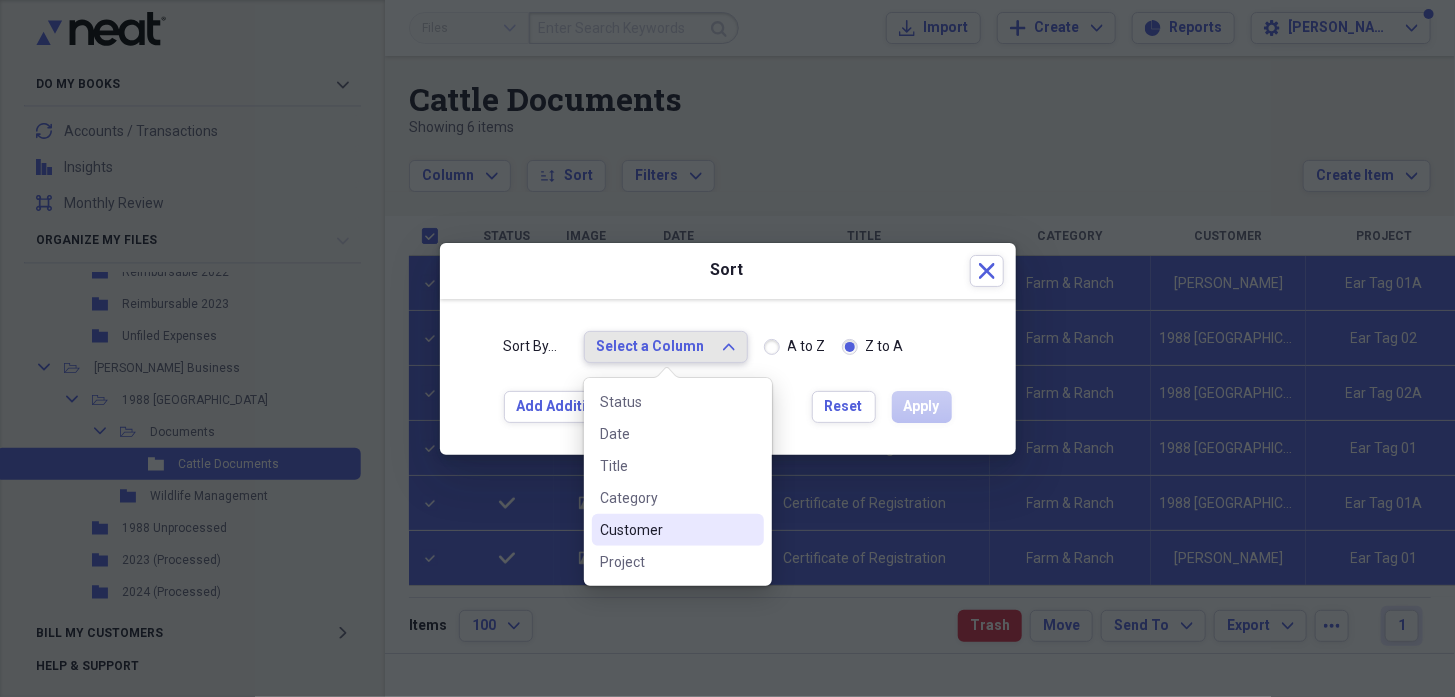 click on "Customer" at bounding box center (666, 530) 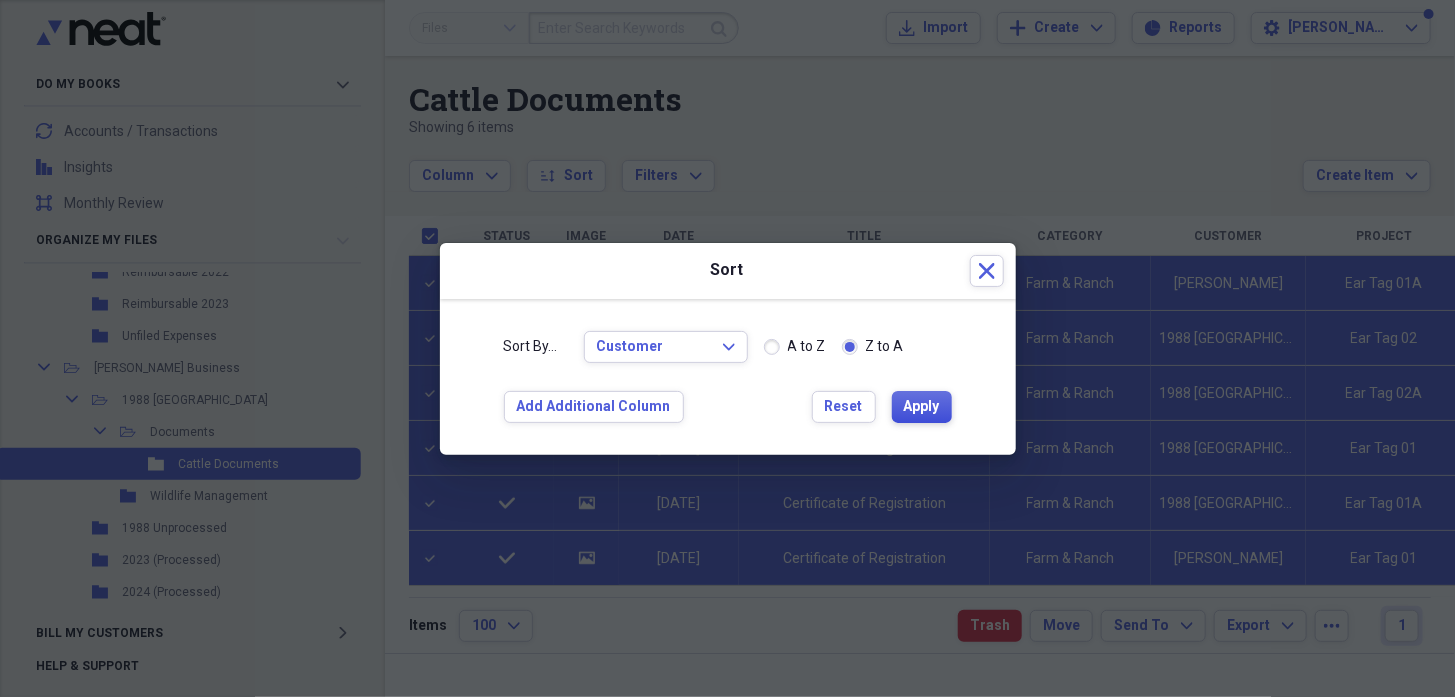 click on "Apply" at bounding box center [922, 407] 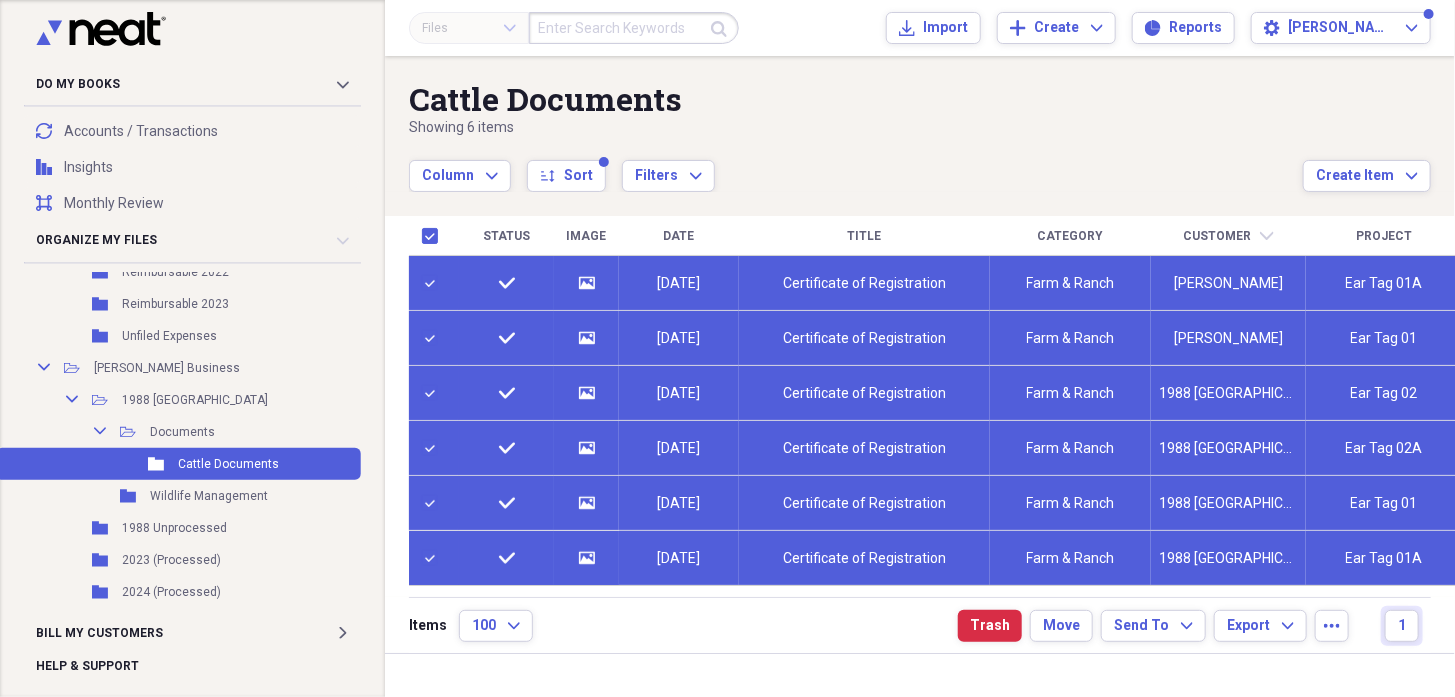 click at bounding box center [434, 338] 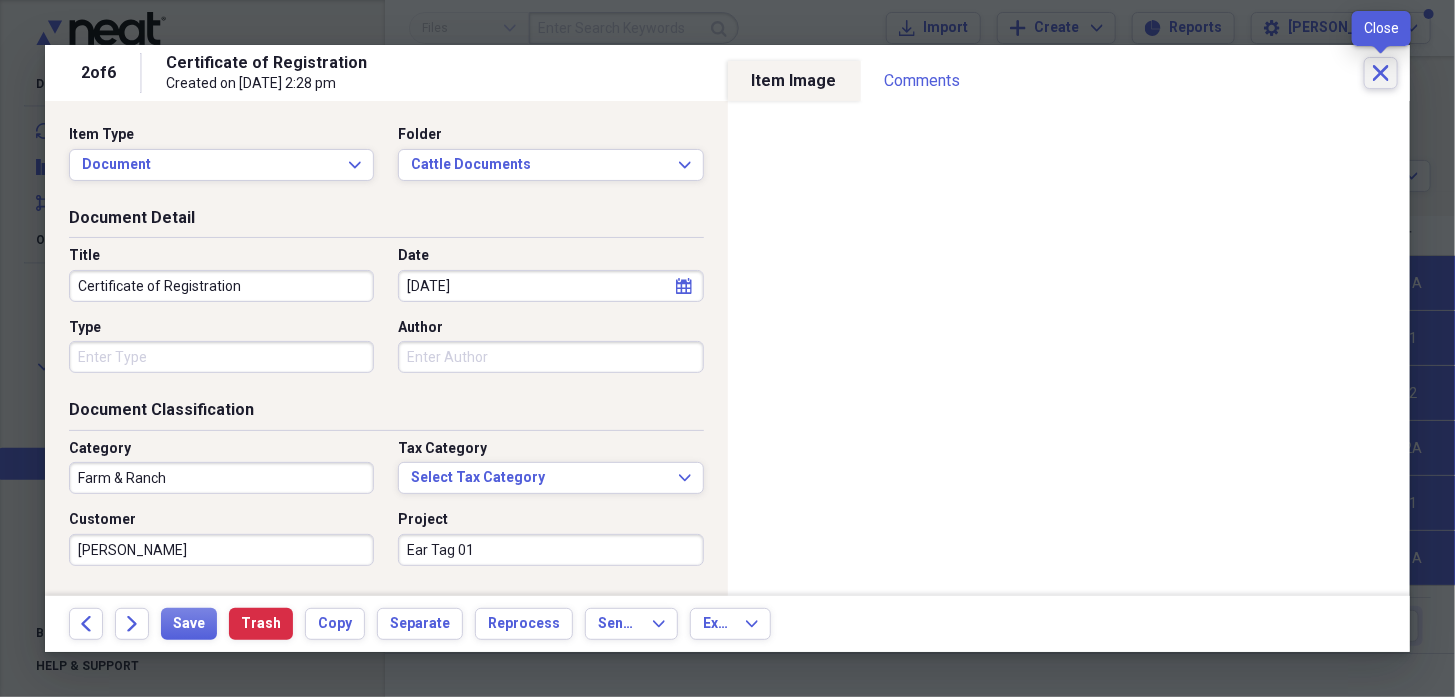 click on "Close" 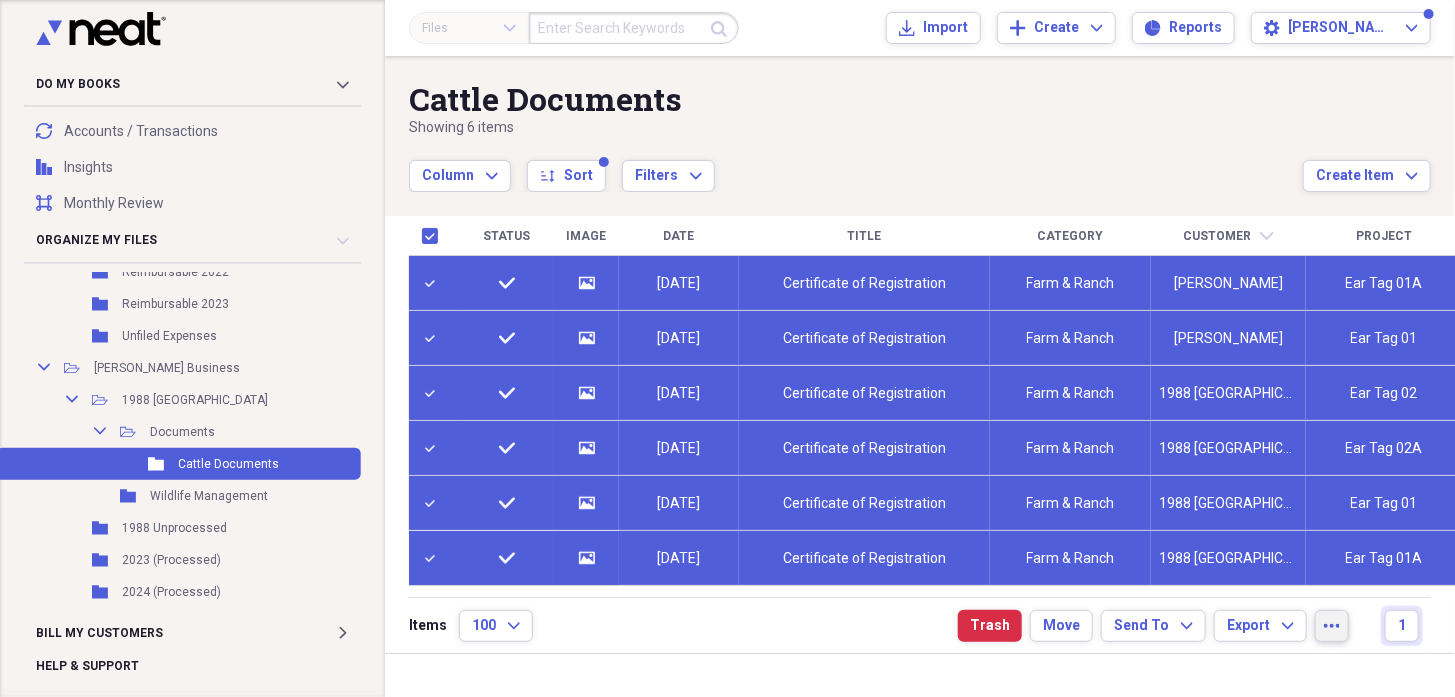 click on "more" at bounding box center (1332, 626) 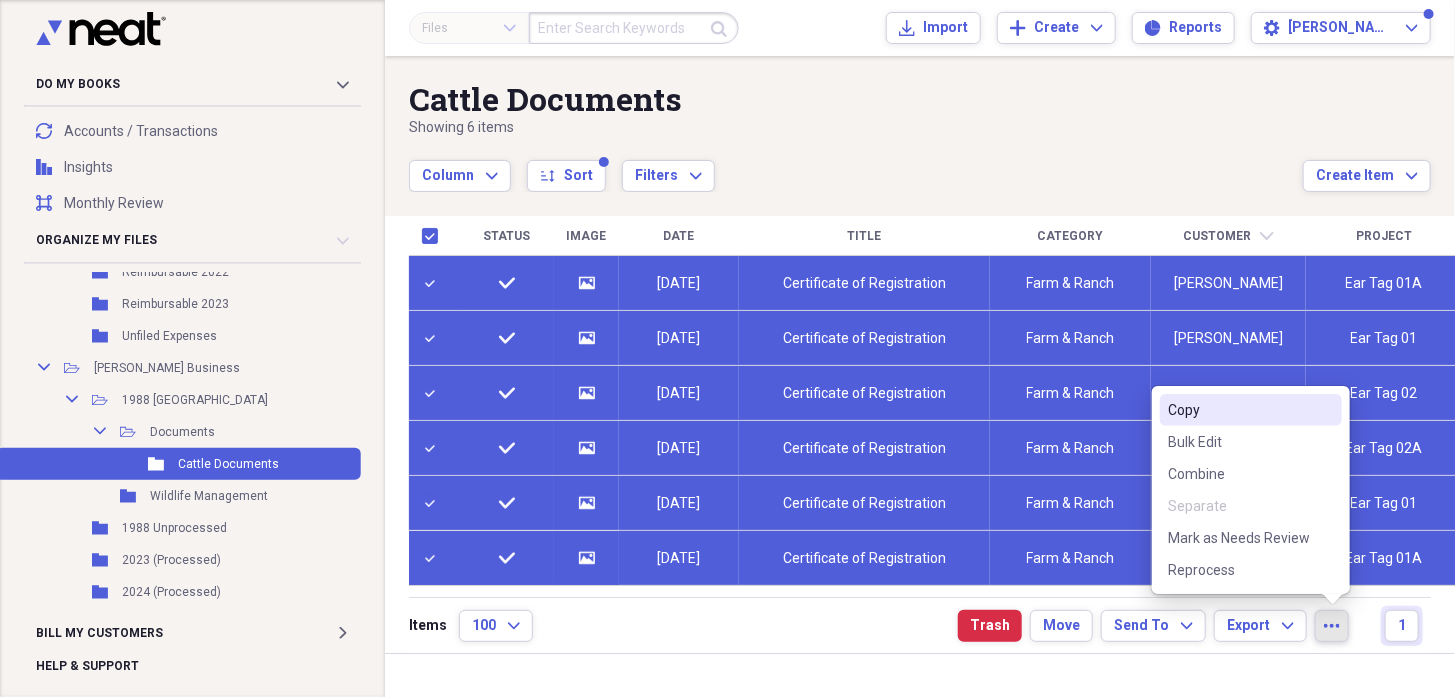 drag, startPoint x: 1263, startPoint y: 52, endPoint x: 1252, endPoint y: 73, distance: 23.70654 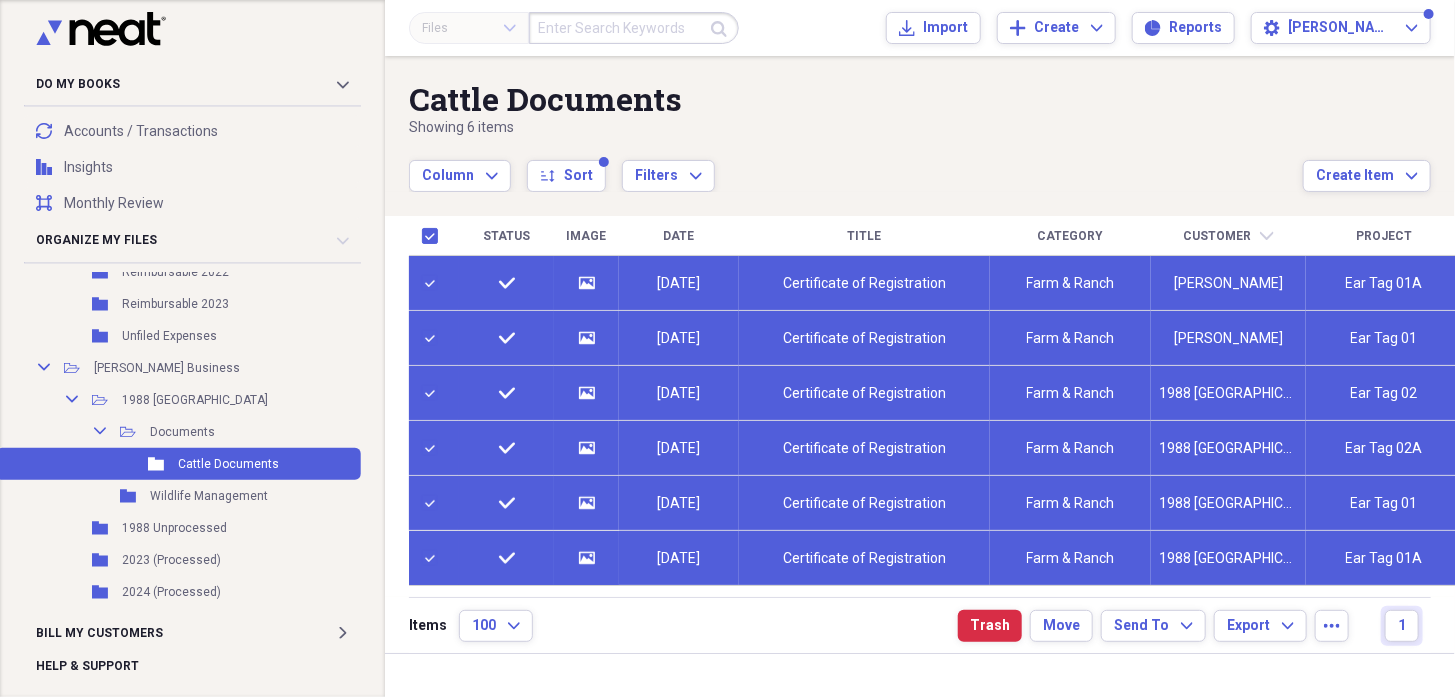 click on "Column Expand sort Sort Filters  Expand" at bounding box center [856, 165] 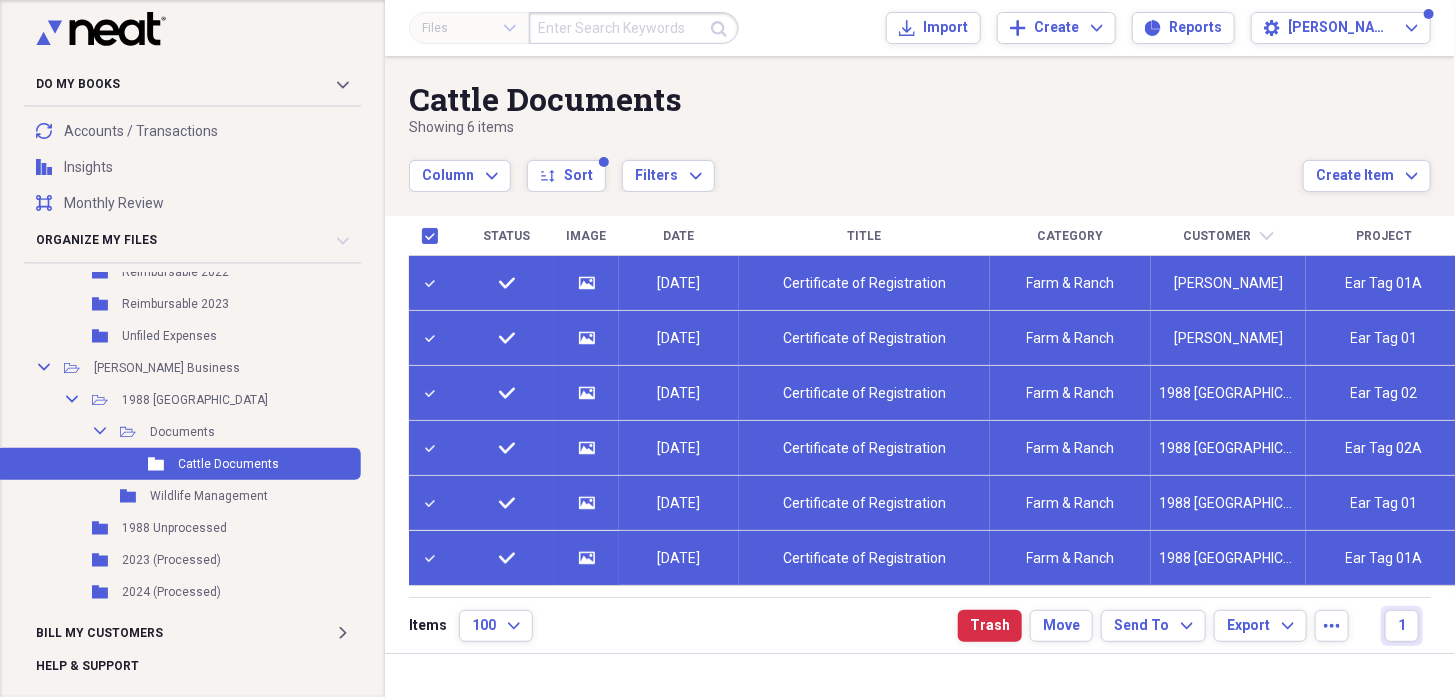 click on "Cattle Documents Showing 6 items Column Expand sort Sort Filters  Expand Create Item Expand Status Image Date Title Category Customer chevron-down Project check media [DATE] Certificate of Registration Farm & Ranch Dakota [PERSON_NAME] Ear Tag 01A check media [DATE] Certificate of Registration Farm & Ranch Dakota [PERSON_NAME] Ear Tag 01 check media [DATE] Certificate of Registration Farm & Ranch 1988 Farm & Ranch Ear Tag 02 check media [DATE] Certificate of Registration Farm & Ranch 1988 Farm & Ranch Ear Tag 02A check media [DATE] Certificate of Registration Farm & Ranch 1988 Farm & Ranch Ear Tag 01 check media [DATE] Certificate of Registration Farm & Ranch 1988 Farm & Ranch Ear Tag 01A Items 100 Expand Trash Move Send To Expand Export Expand more 1" at bounding box center (920, 354) 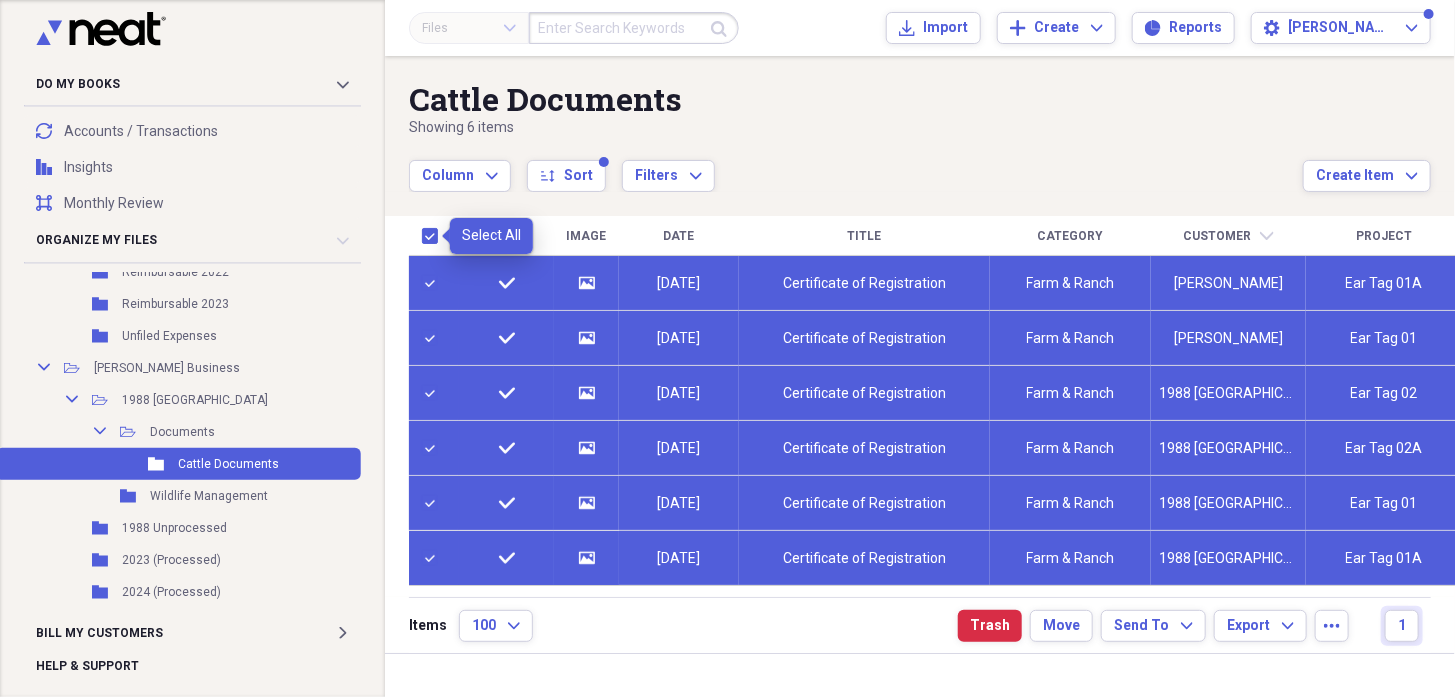 click at bounding box center [434, 236] 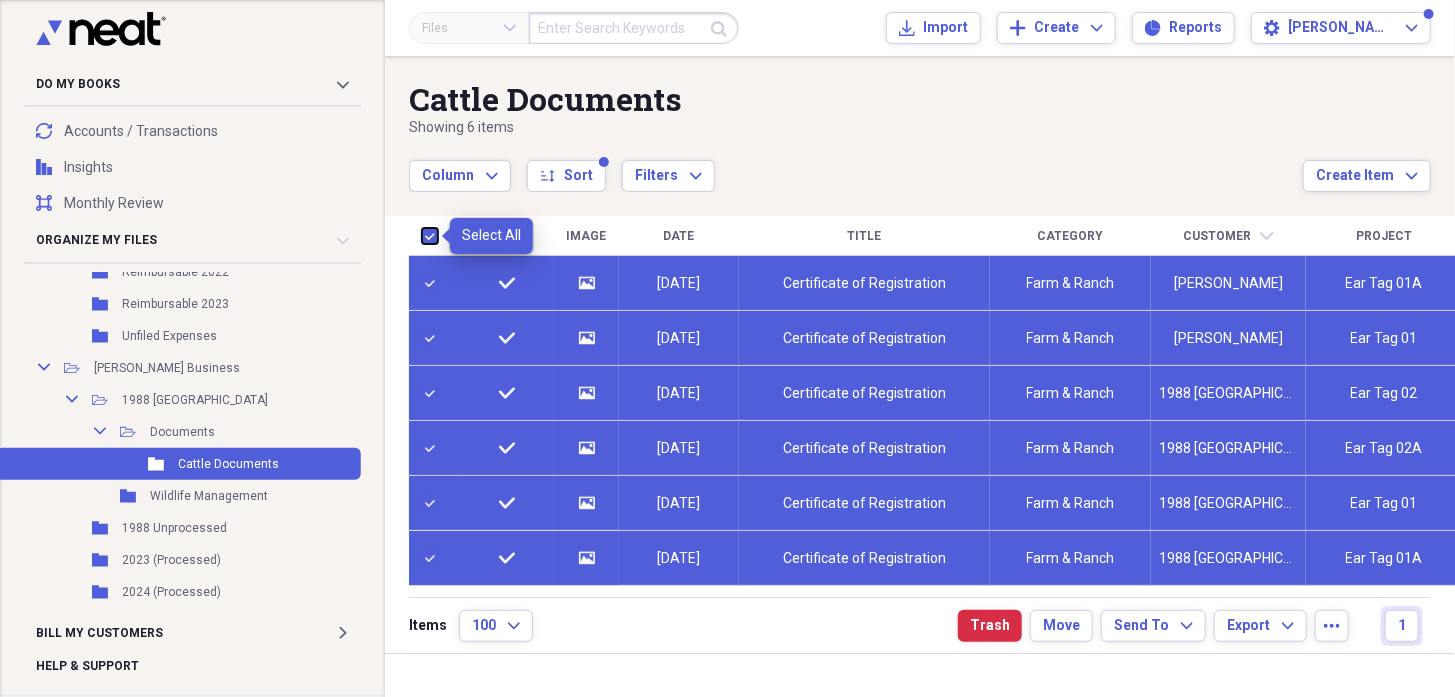 click at bounding box center [422, 235] 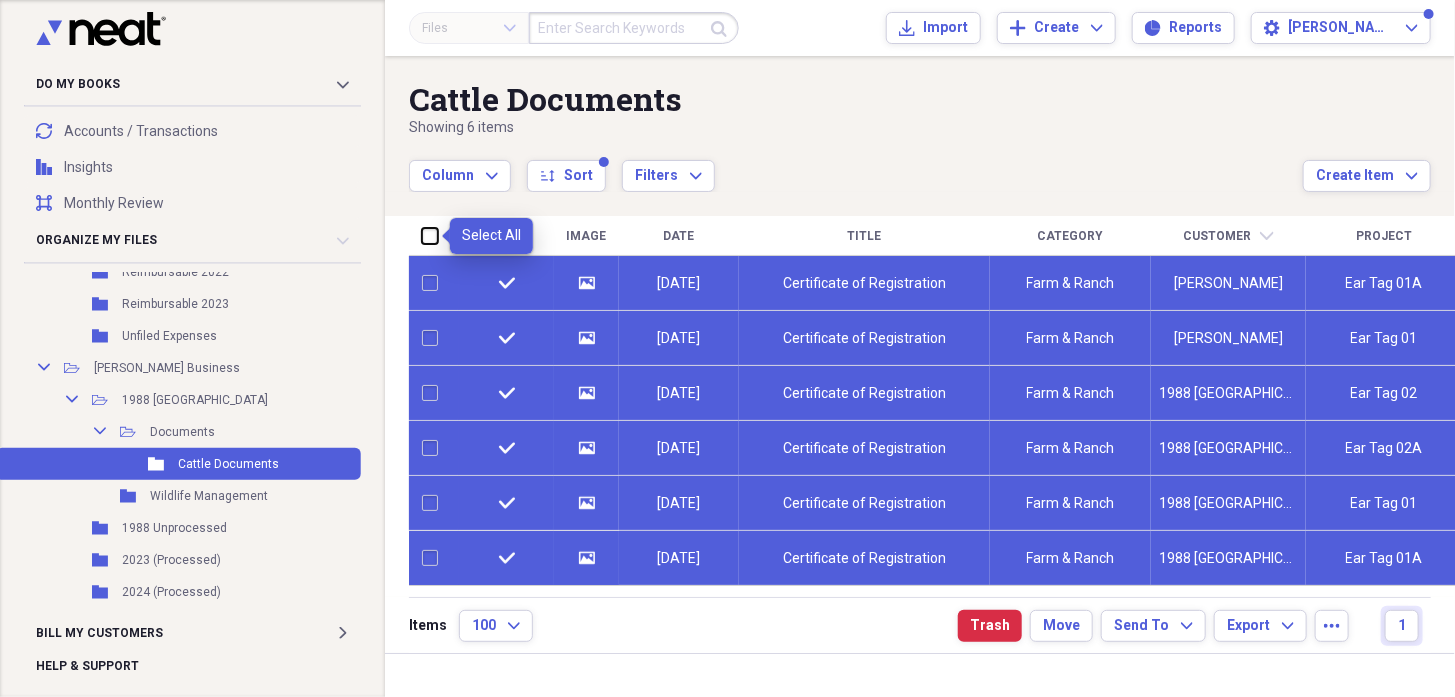 checkbox on "false" 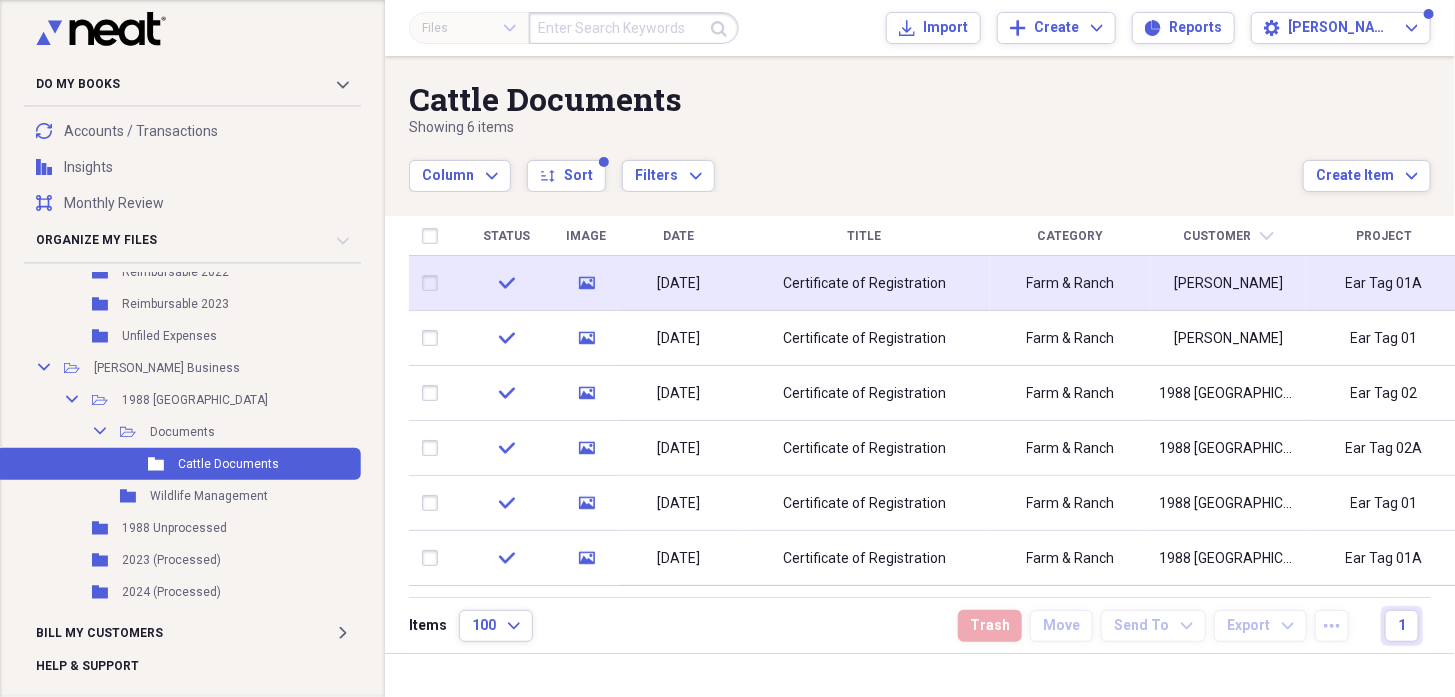 click at bounding box center [434, 283] 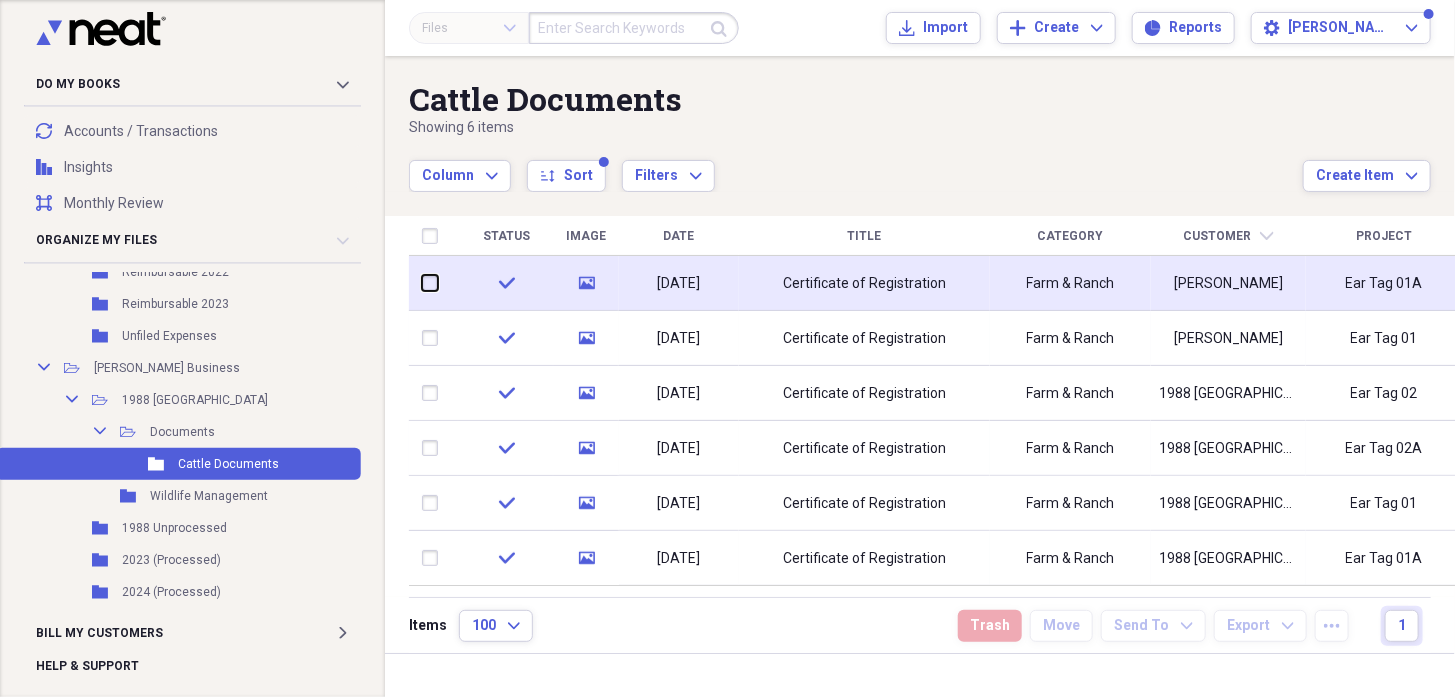 click at bounding box center [422, 283] 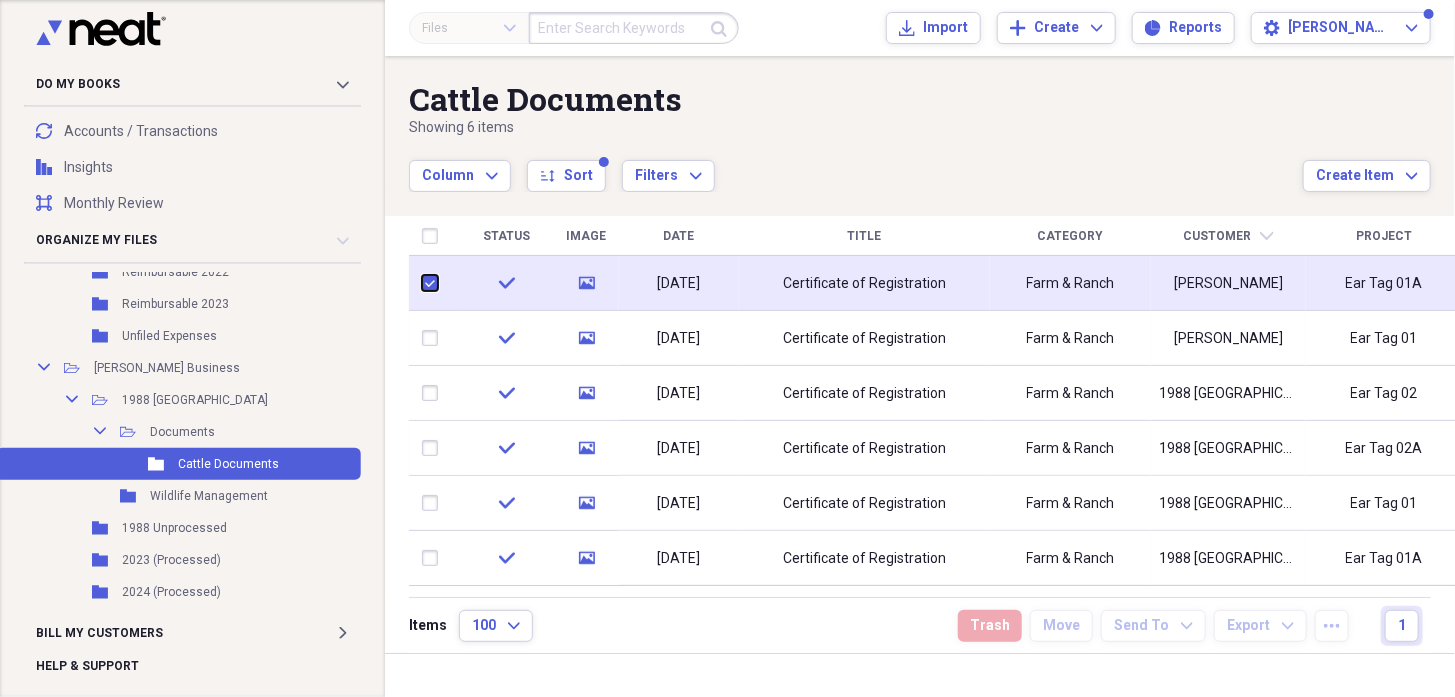 checkbox on "true" 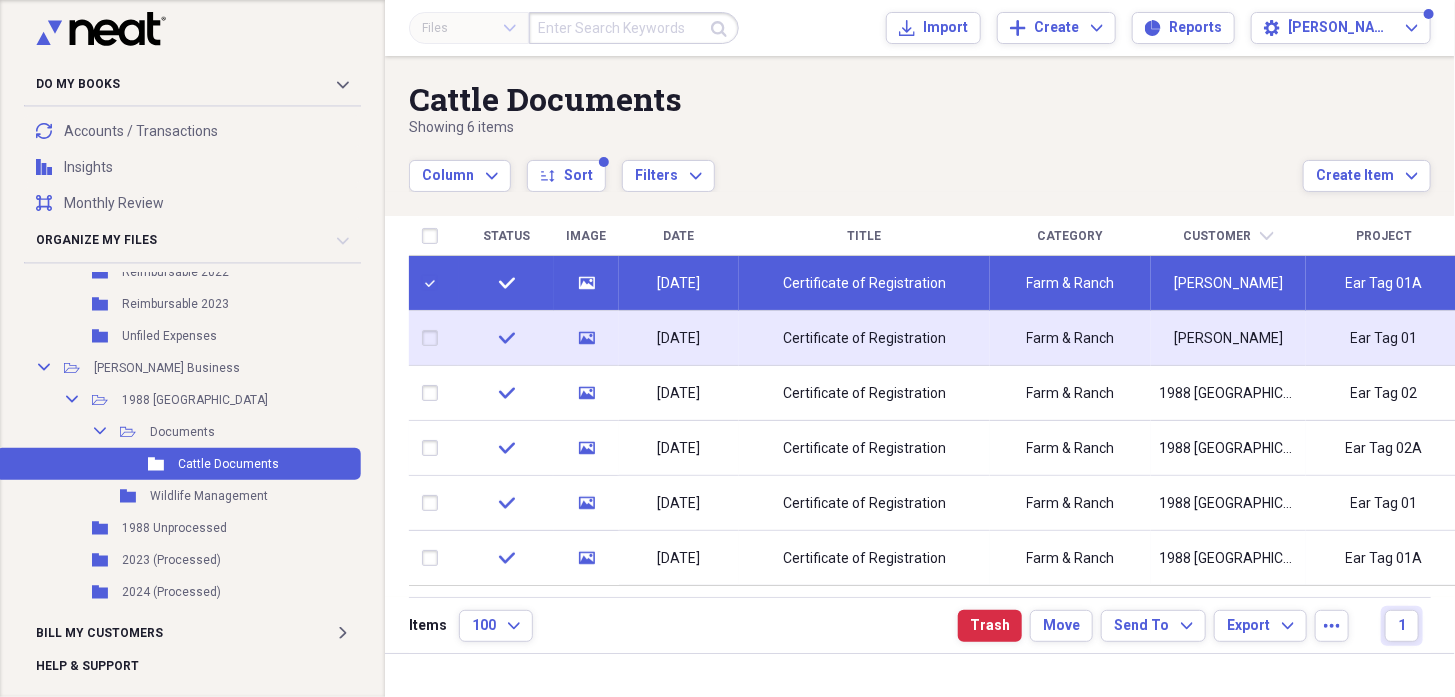click at bounding box center (434, 338) 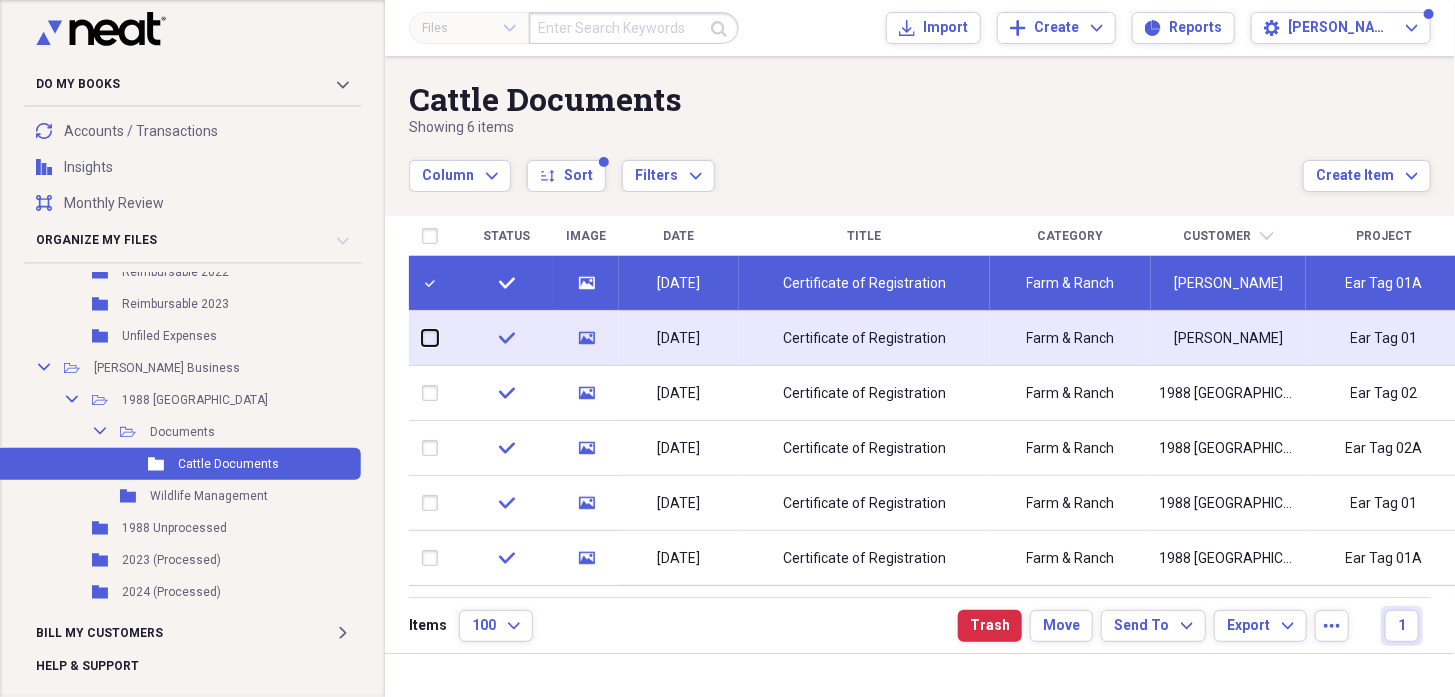click at bounding box center [422, 338] 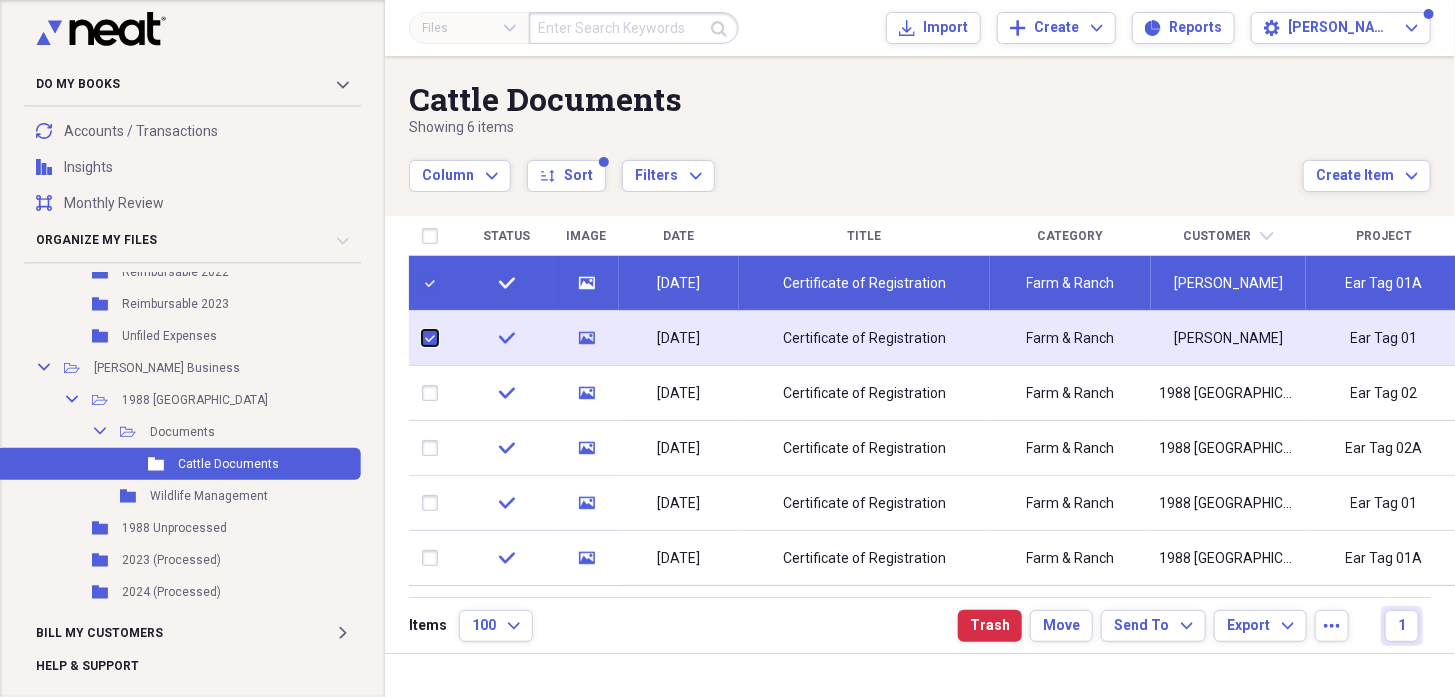 checkbox on "true" 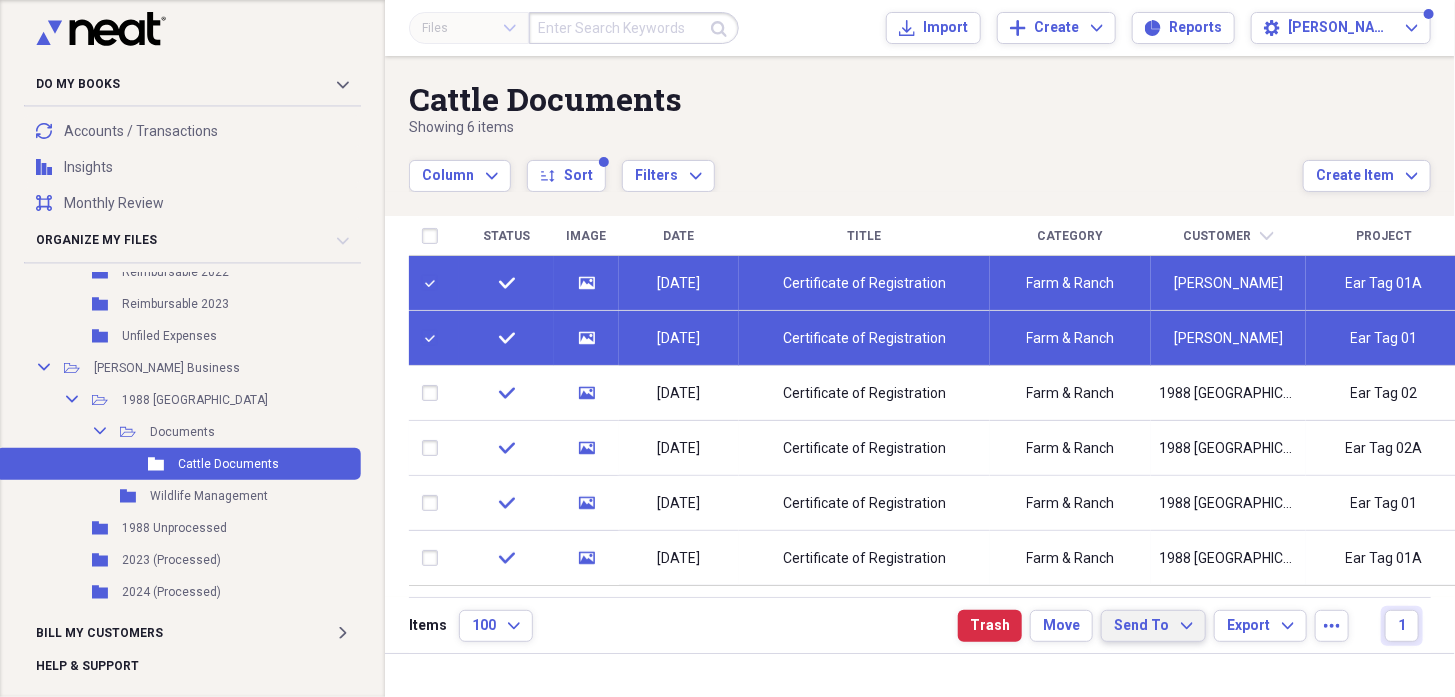 click on "Send To" at bounding box center [1141, 626] 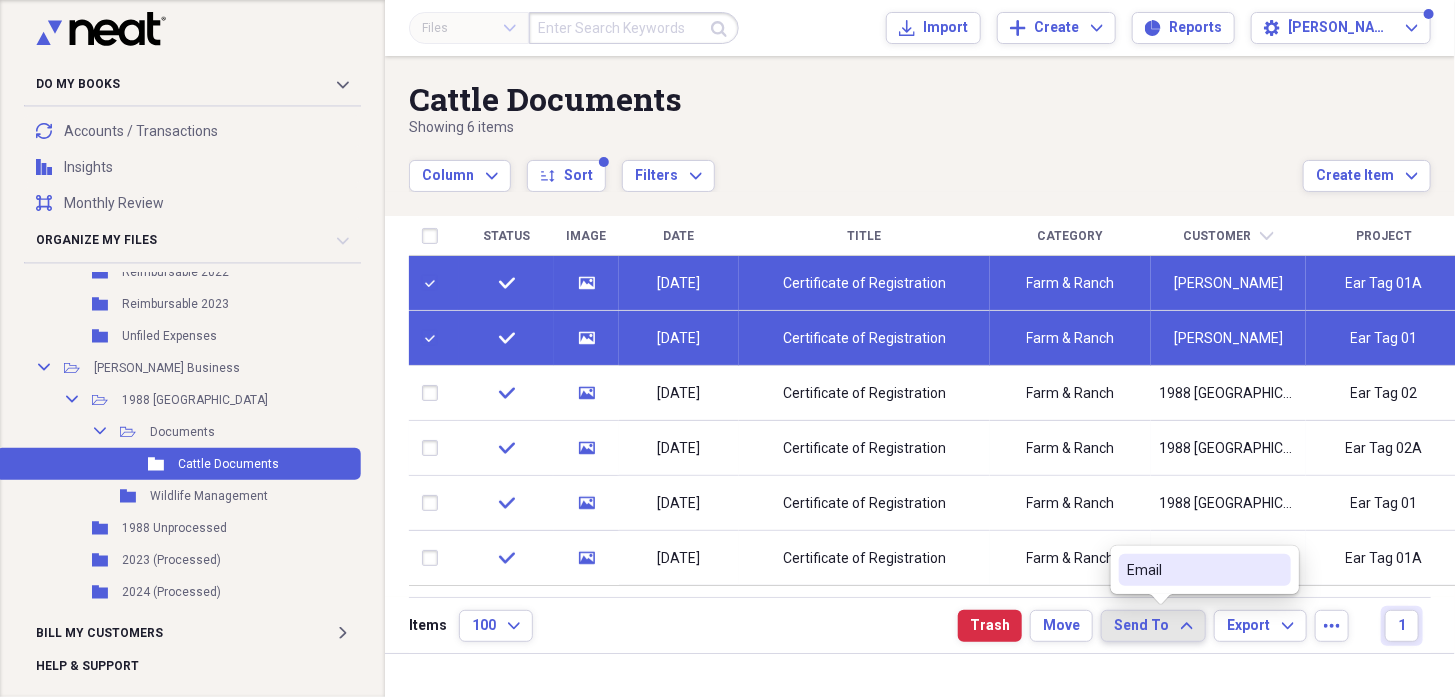 click on "Email" at bounding box center (1193, 570) 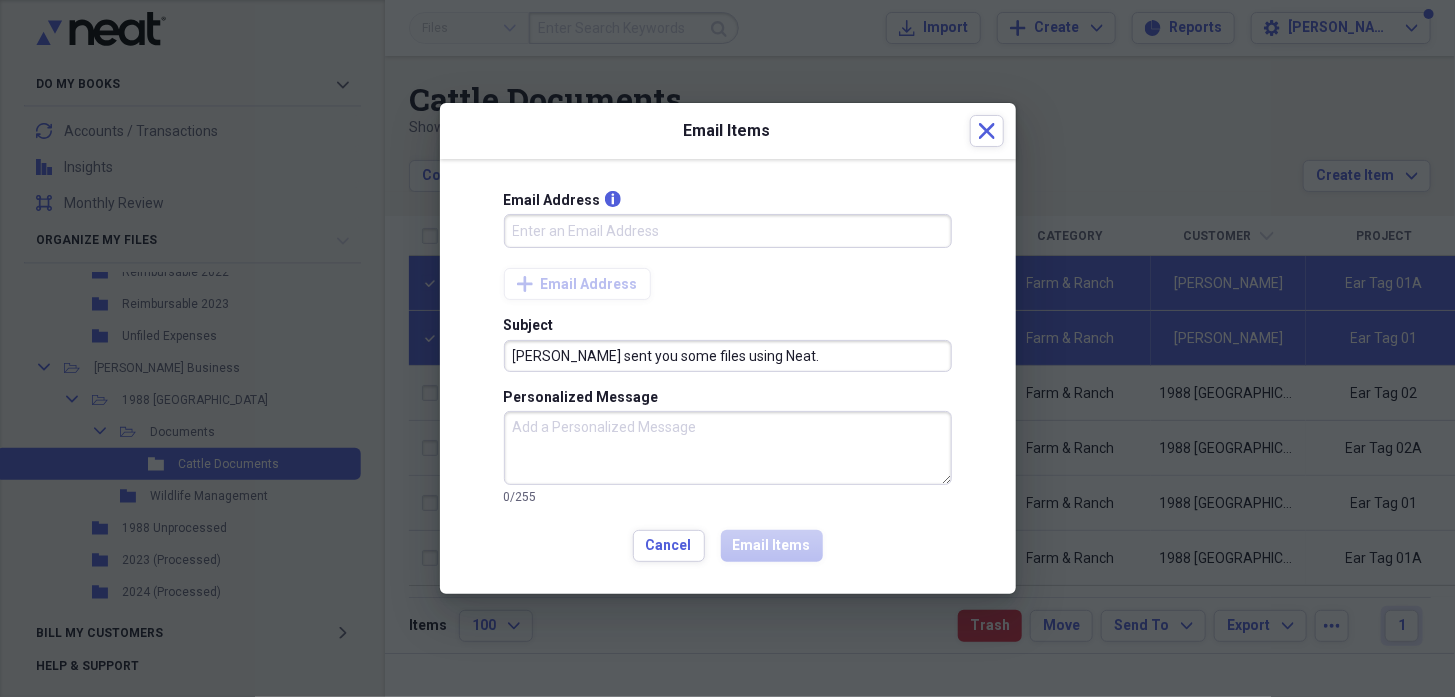 click on "Email Address info" at bounding box center (728, 231) 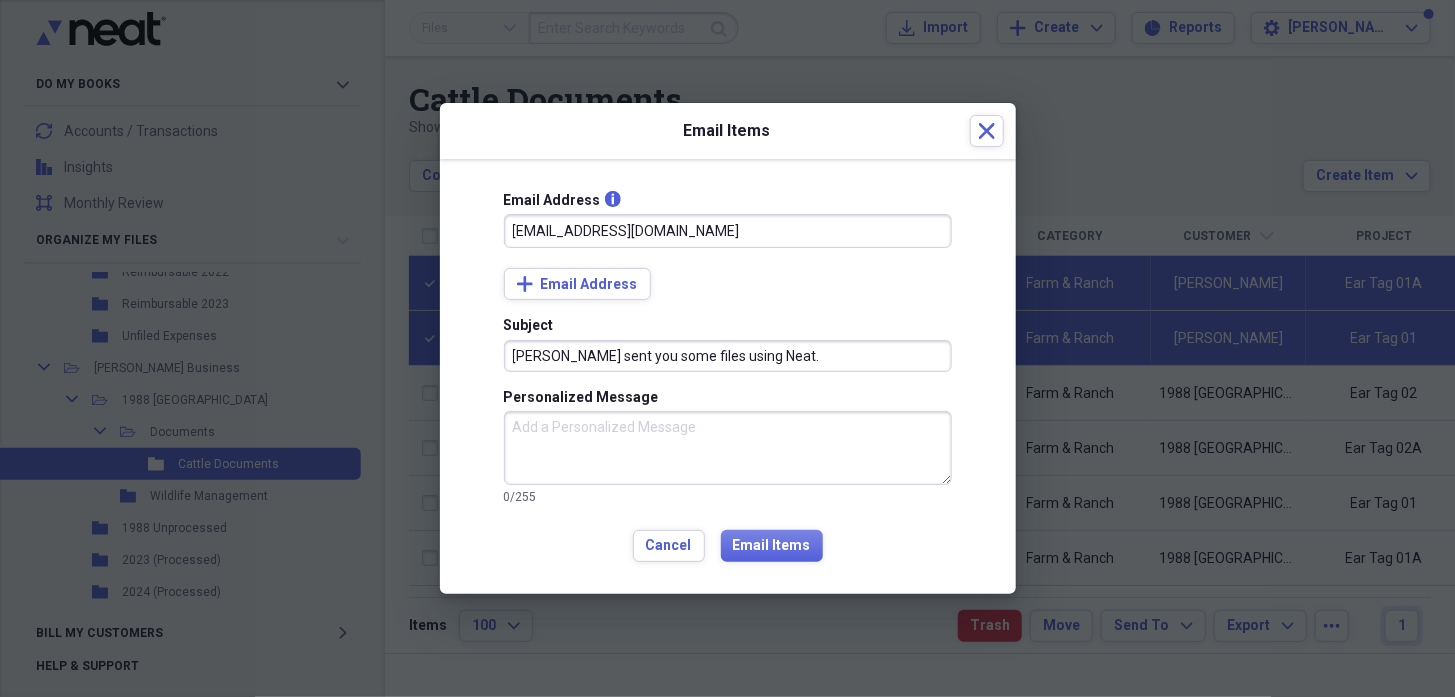 type on "[EMAIL_ADDRESS][DOMAIN_NAME]" 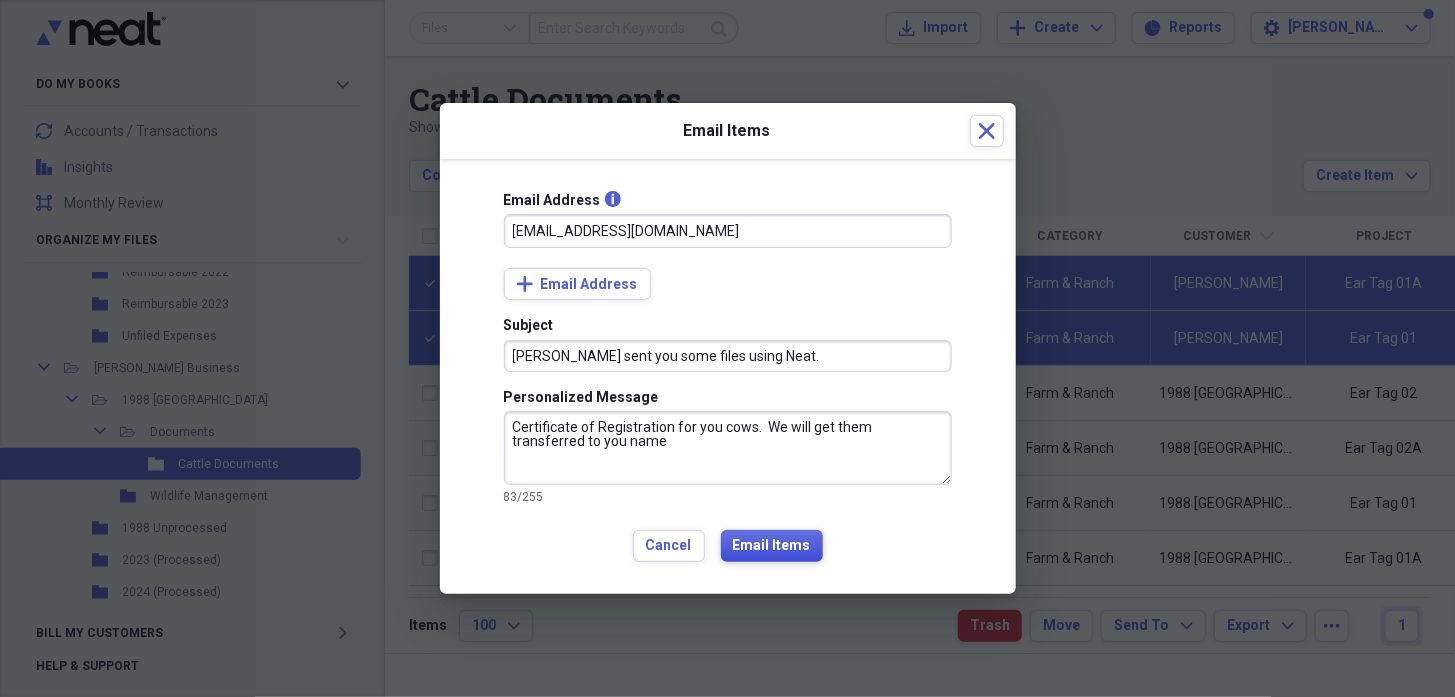 type on "Certificate of Registration for you cows.  We will get them transferred to you name" 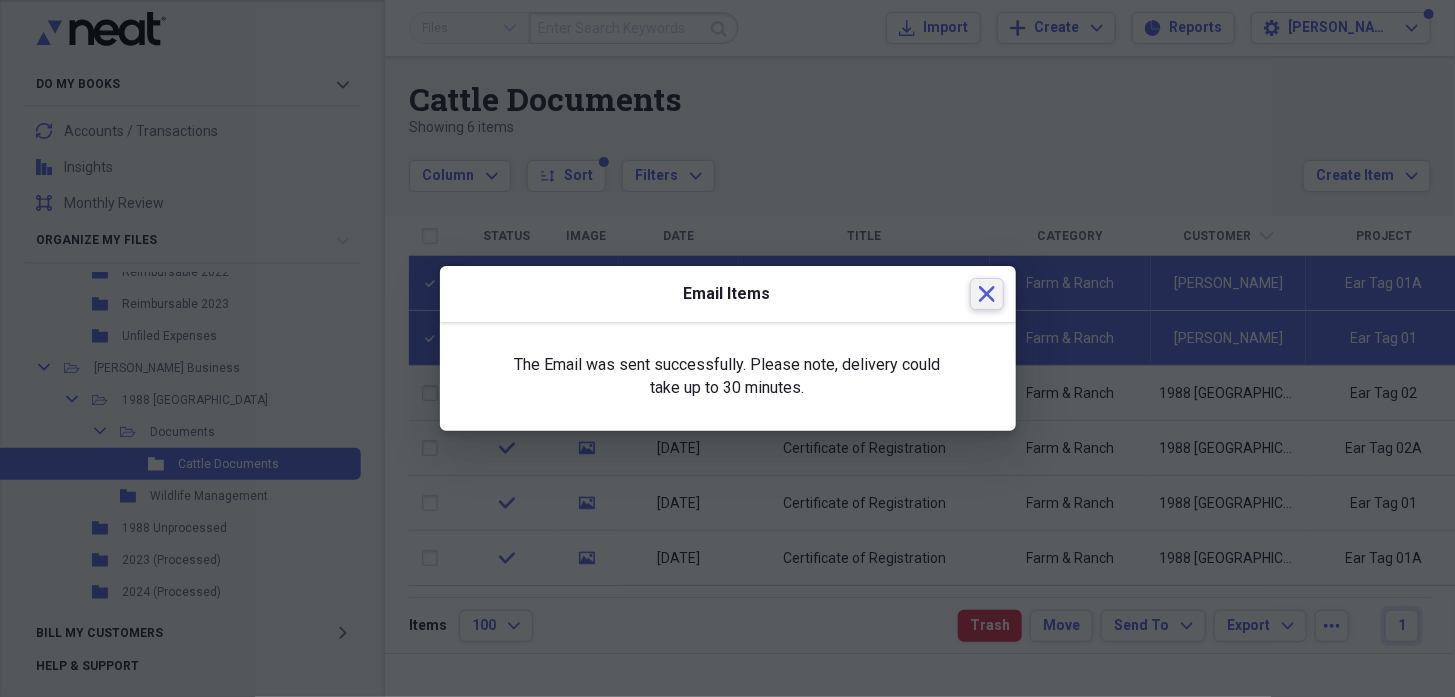 click on "Close" 